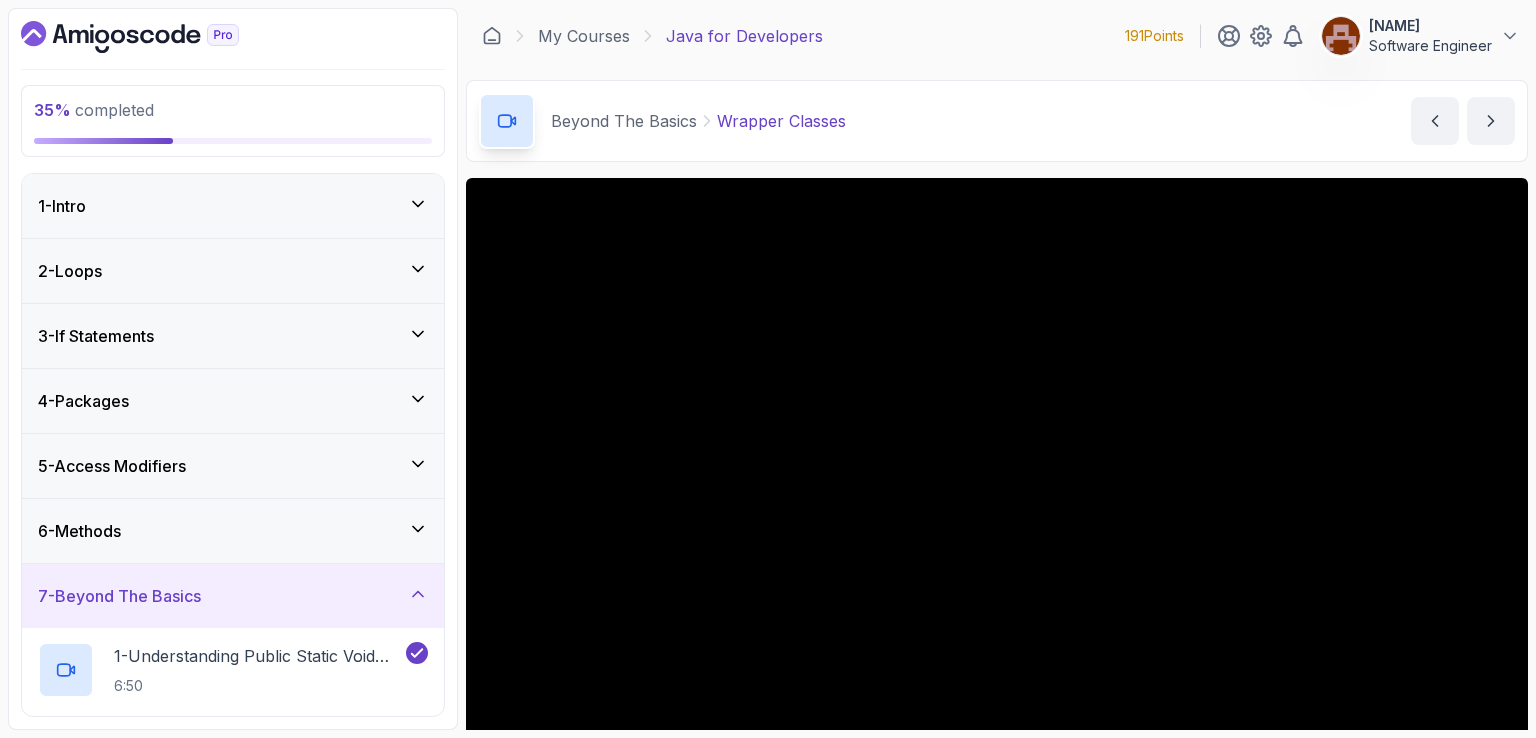 scroll, scrollTop: 0, scrollLeft: 0, axis: both 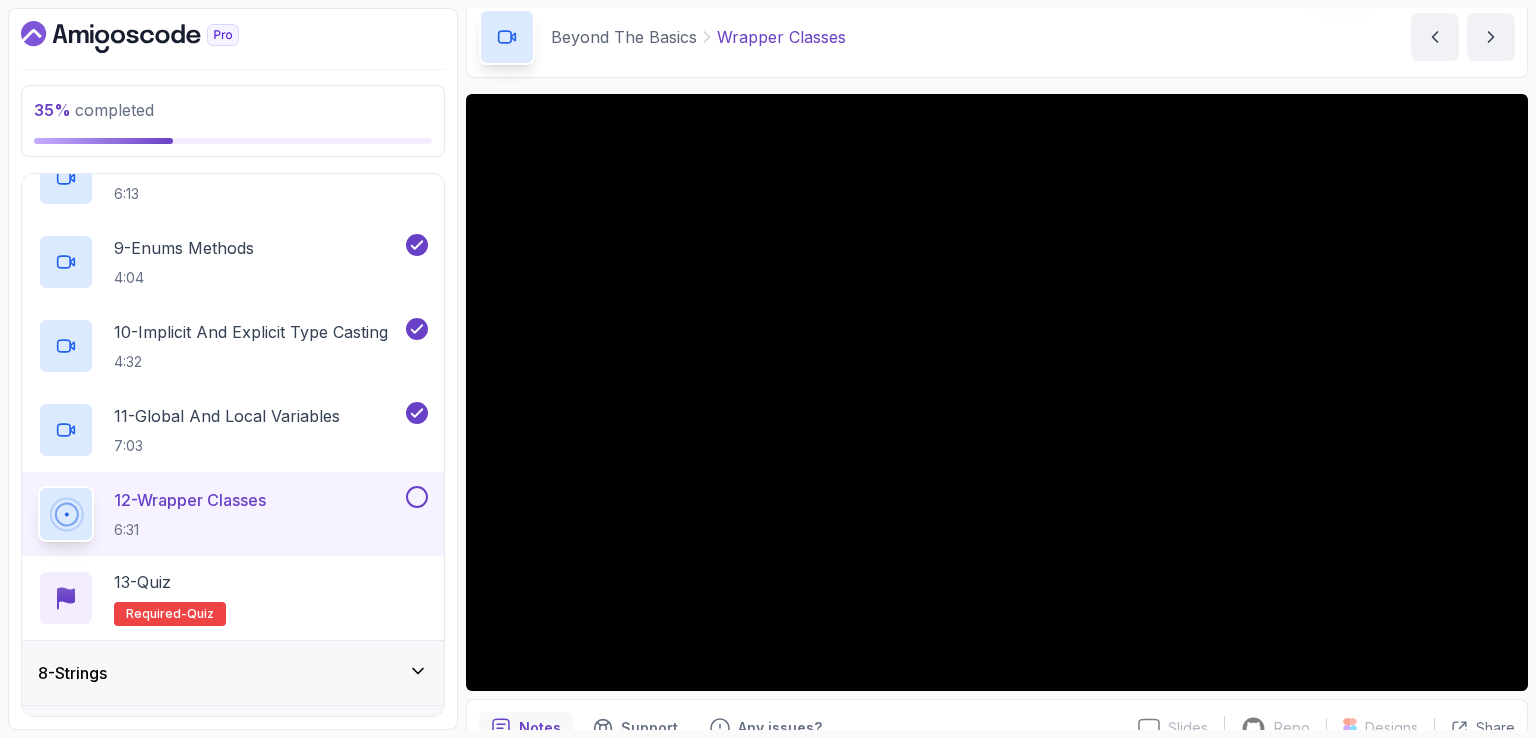 click on "Beyond The Basics Wrapper Classes Wrapper Classes by [NAME]" at bounding box center (997, 37) 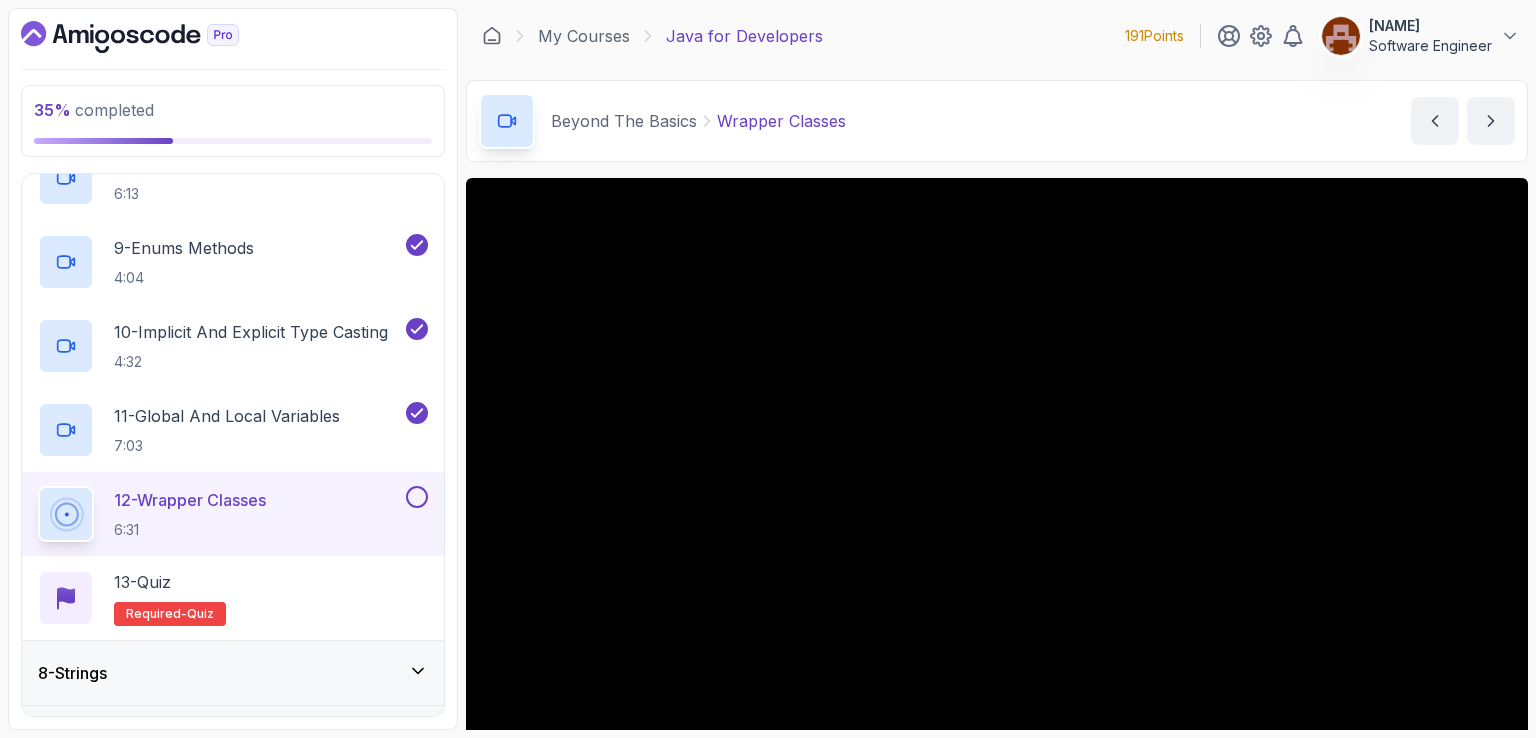 scroll, scrollTop: 184, scrollLeft: 0, axis: vertical 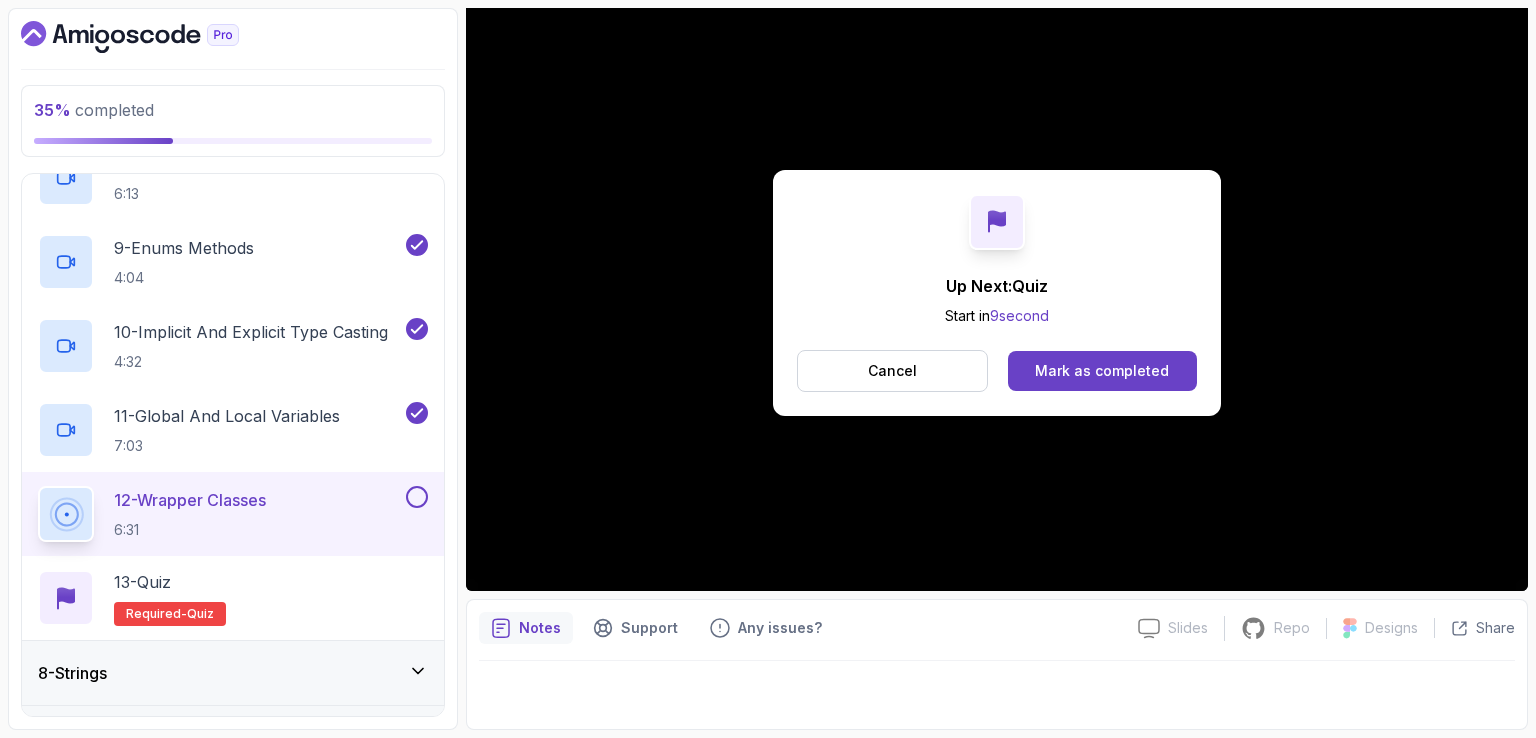 click on "Mark as completed" at bounding box center [1102, 371] 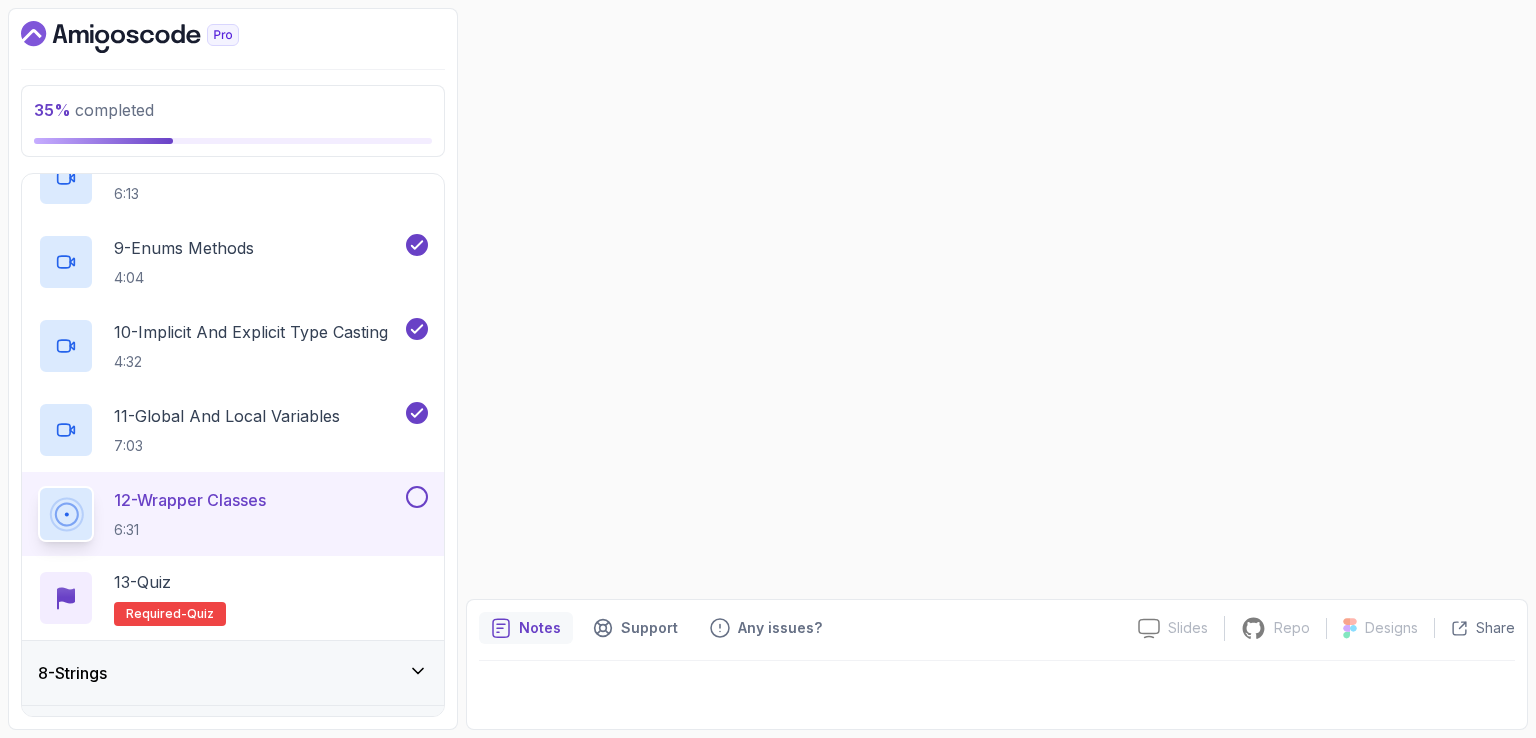 scroll, scrollTop: 0, scrollLeft: 0, axis: both 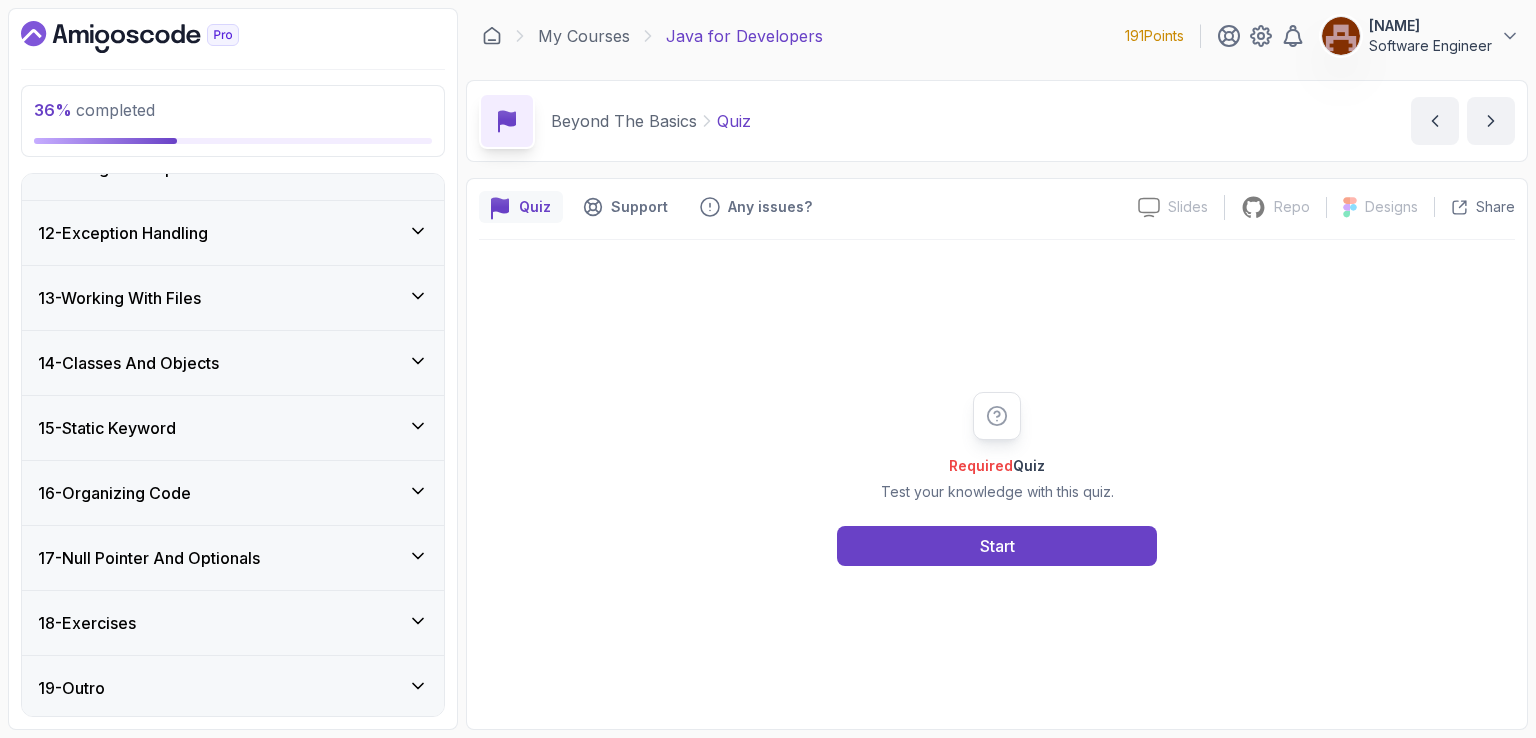 click 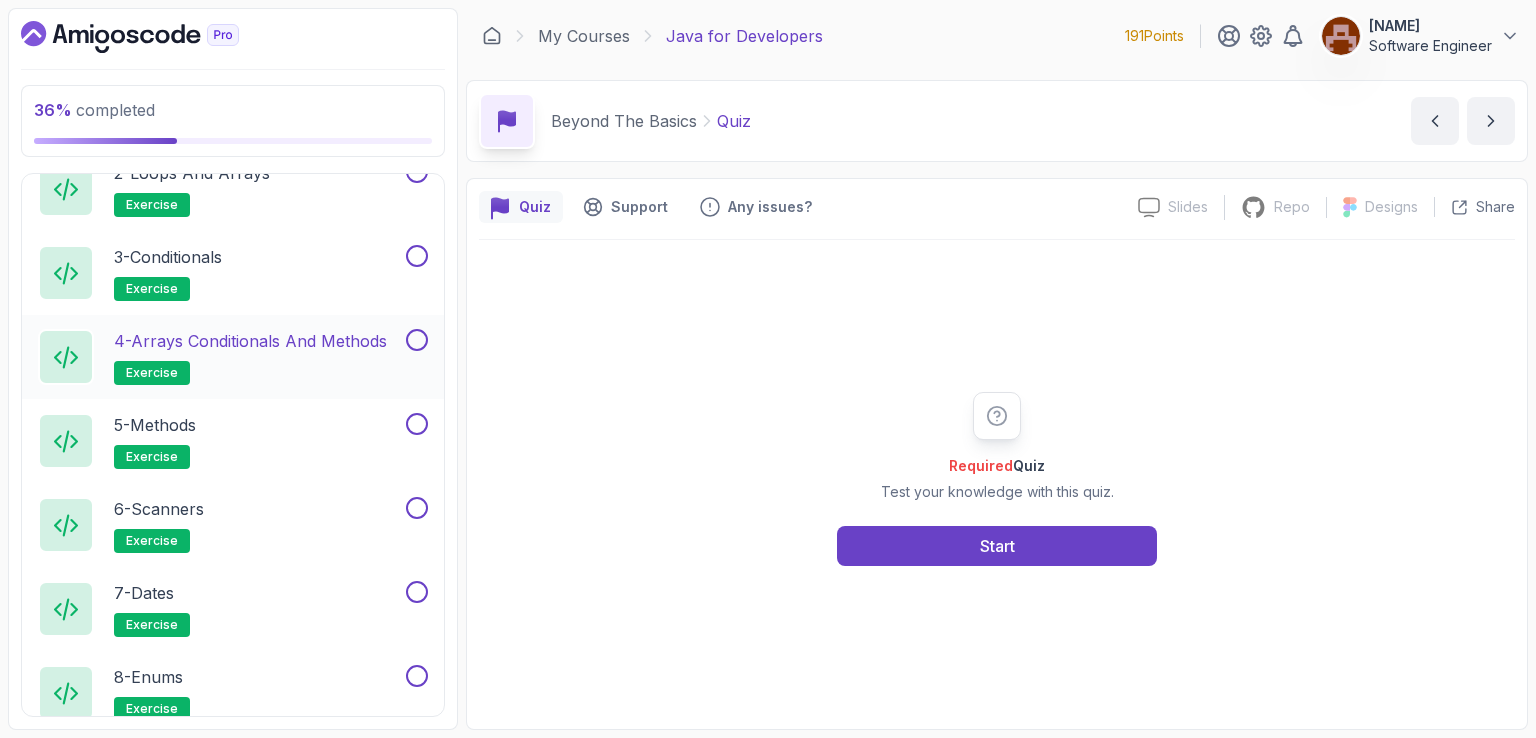 scroll, scrollTop: 980, scrollLeft: 0, axis: vertical 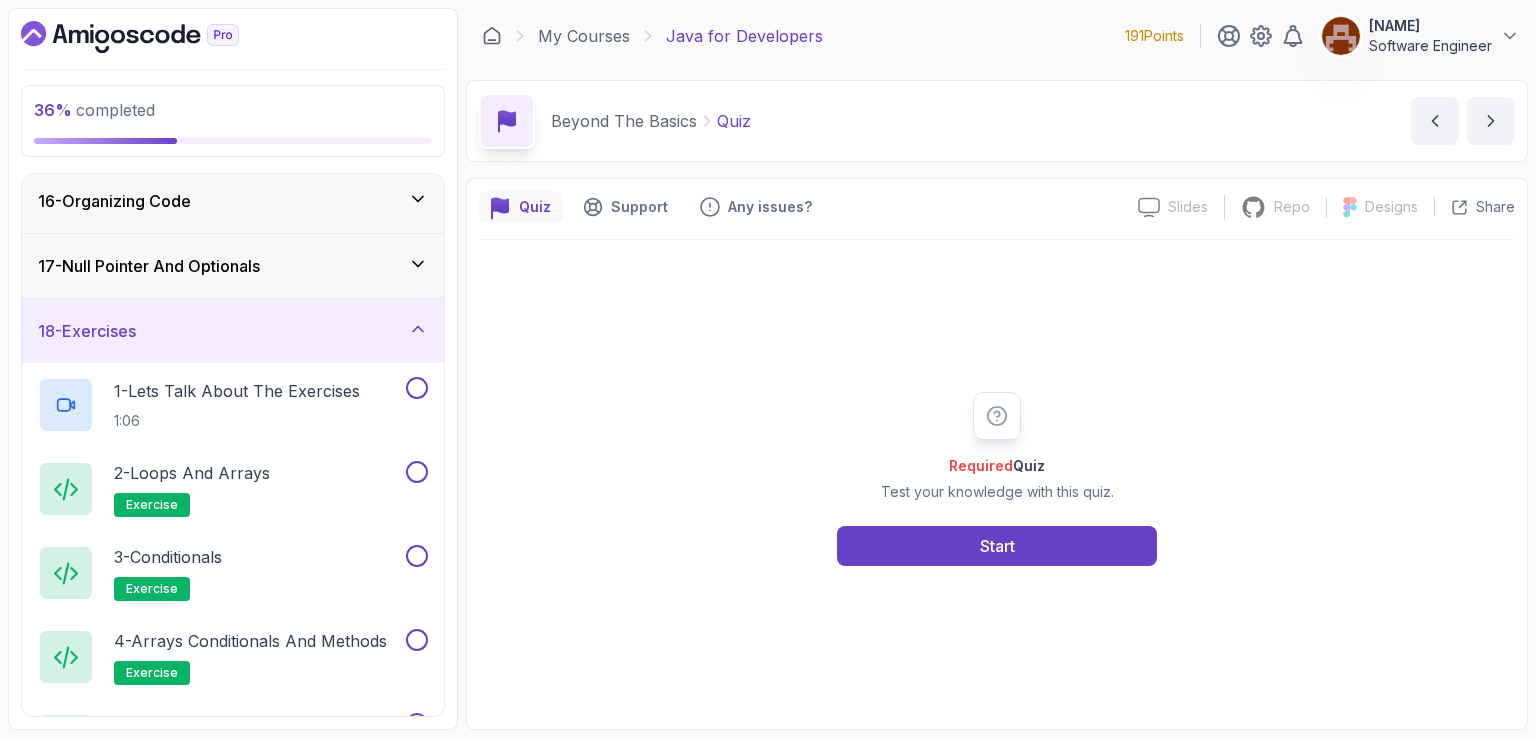 click 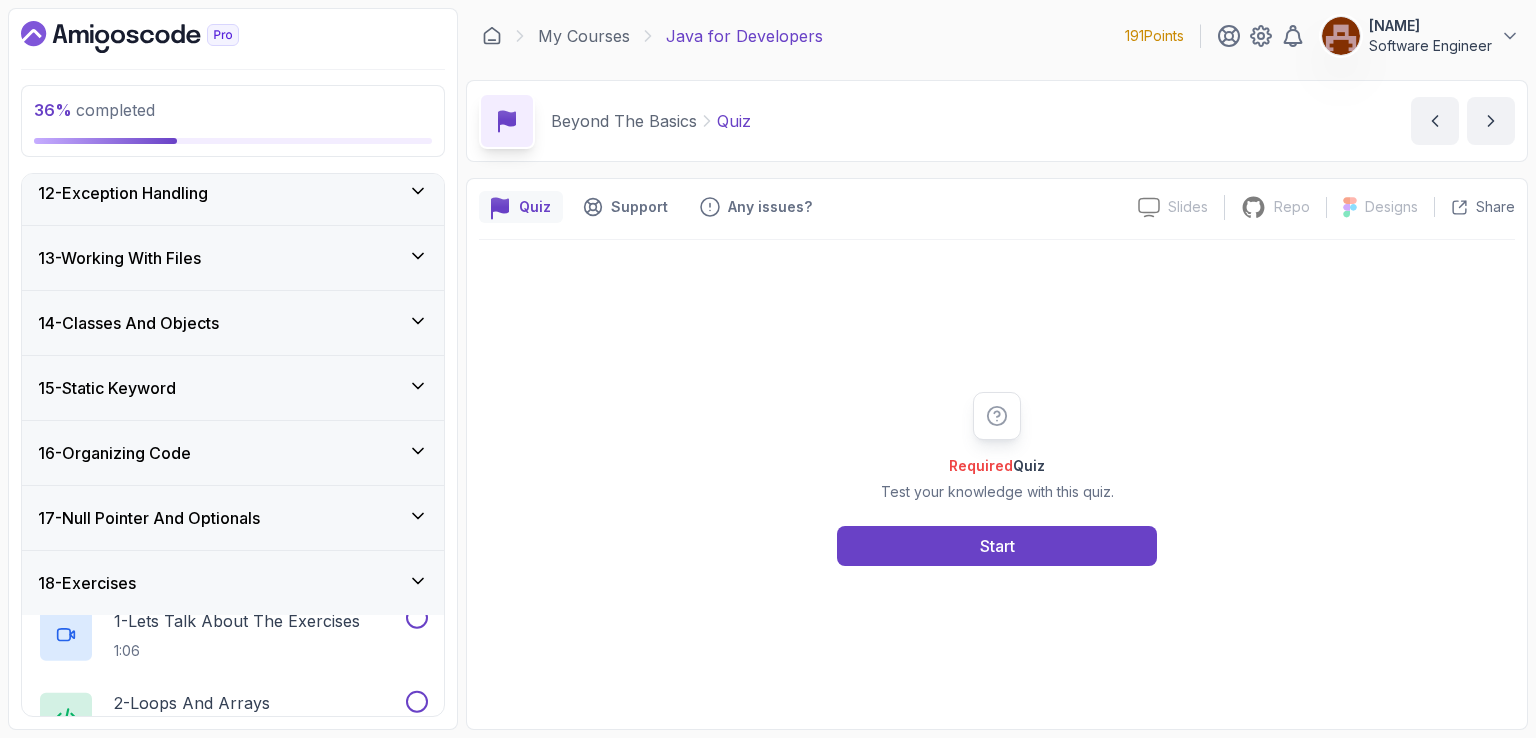 scroll, scrollTop: 688, scrollLeft: 0, axis: vertical 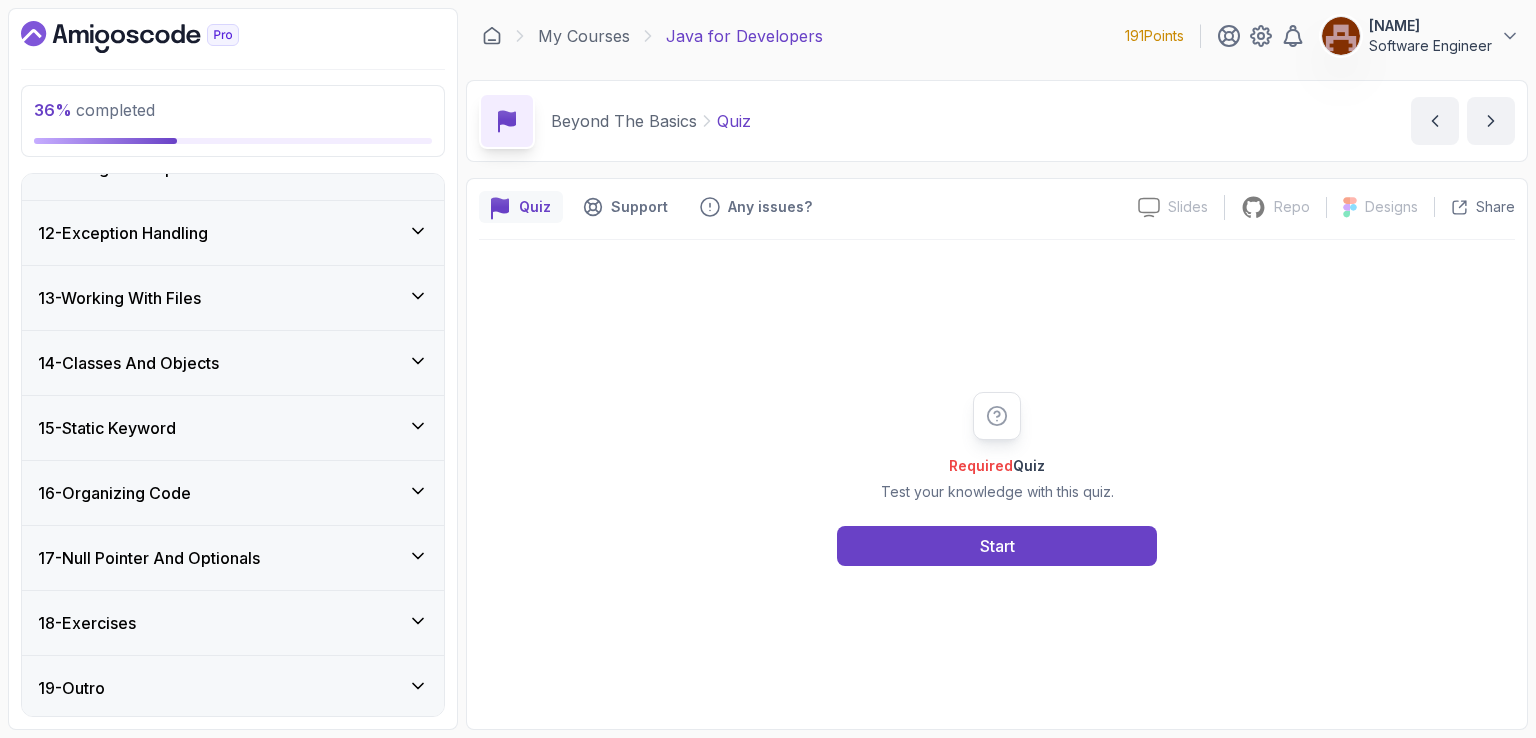click on "Required   Quiz Test your knowledge with this quiz. Start" at bounding box center (997, 478) 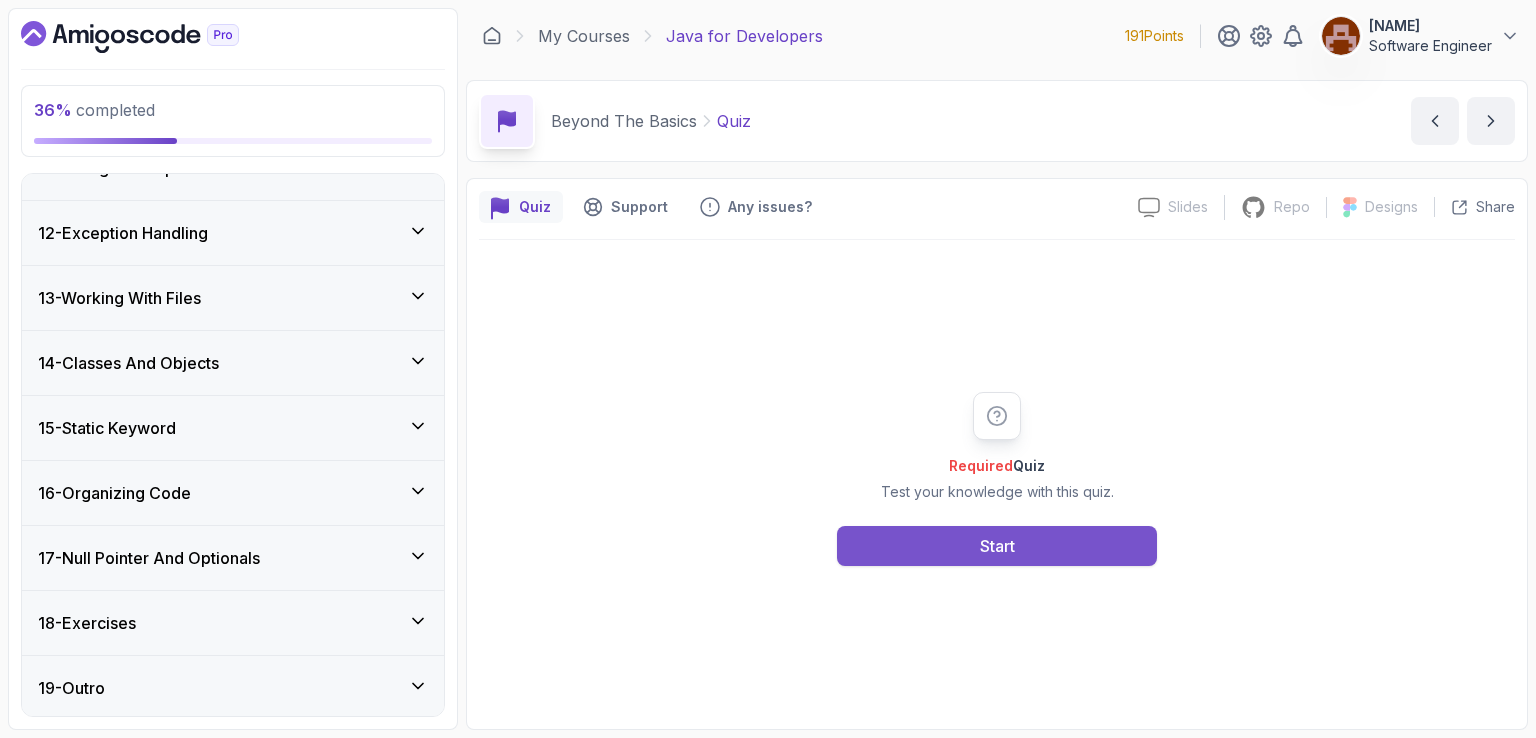 click on "Start" at bounding box center [997, 546] 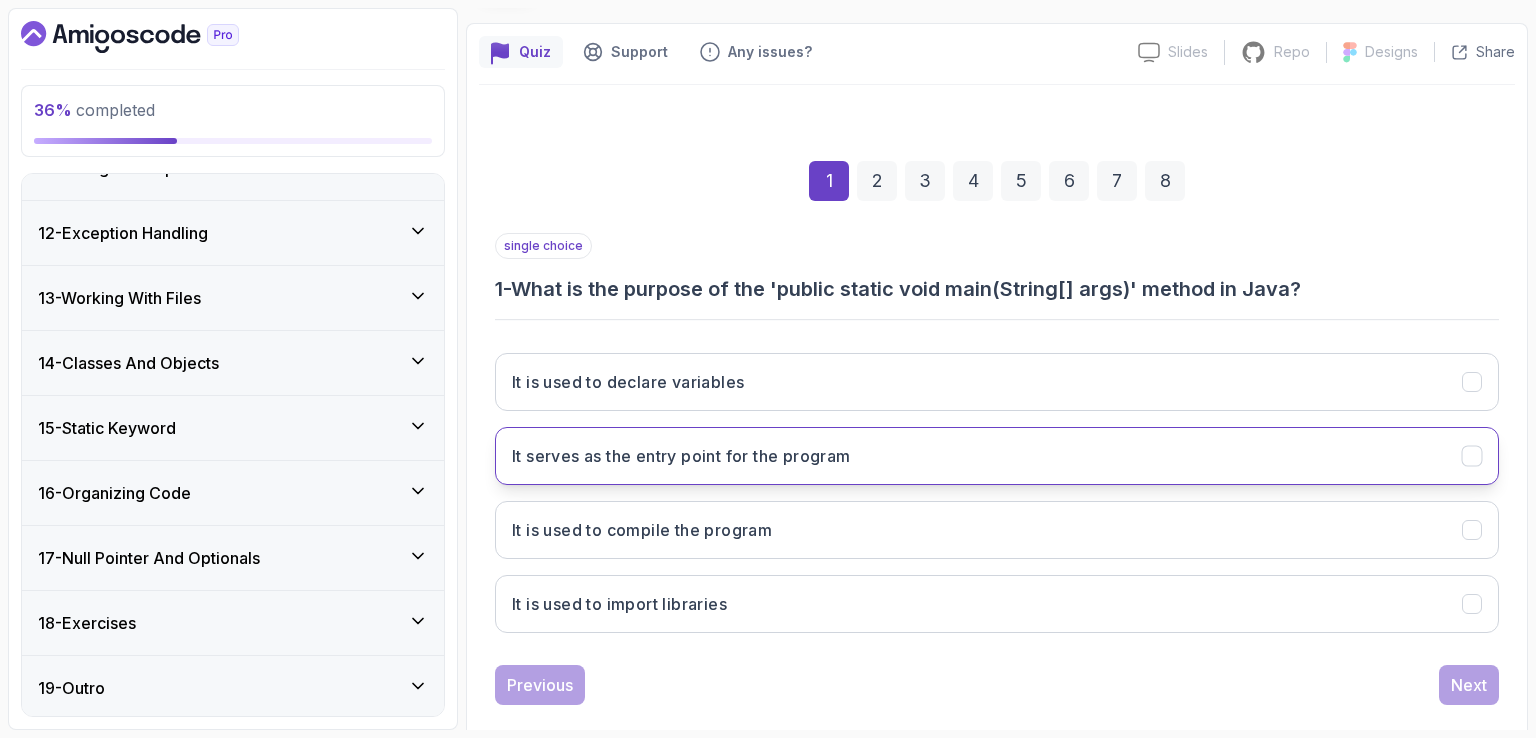 scroll, scrollTop: 184, scrollLeft: 0, axis: vertical 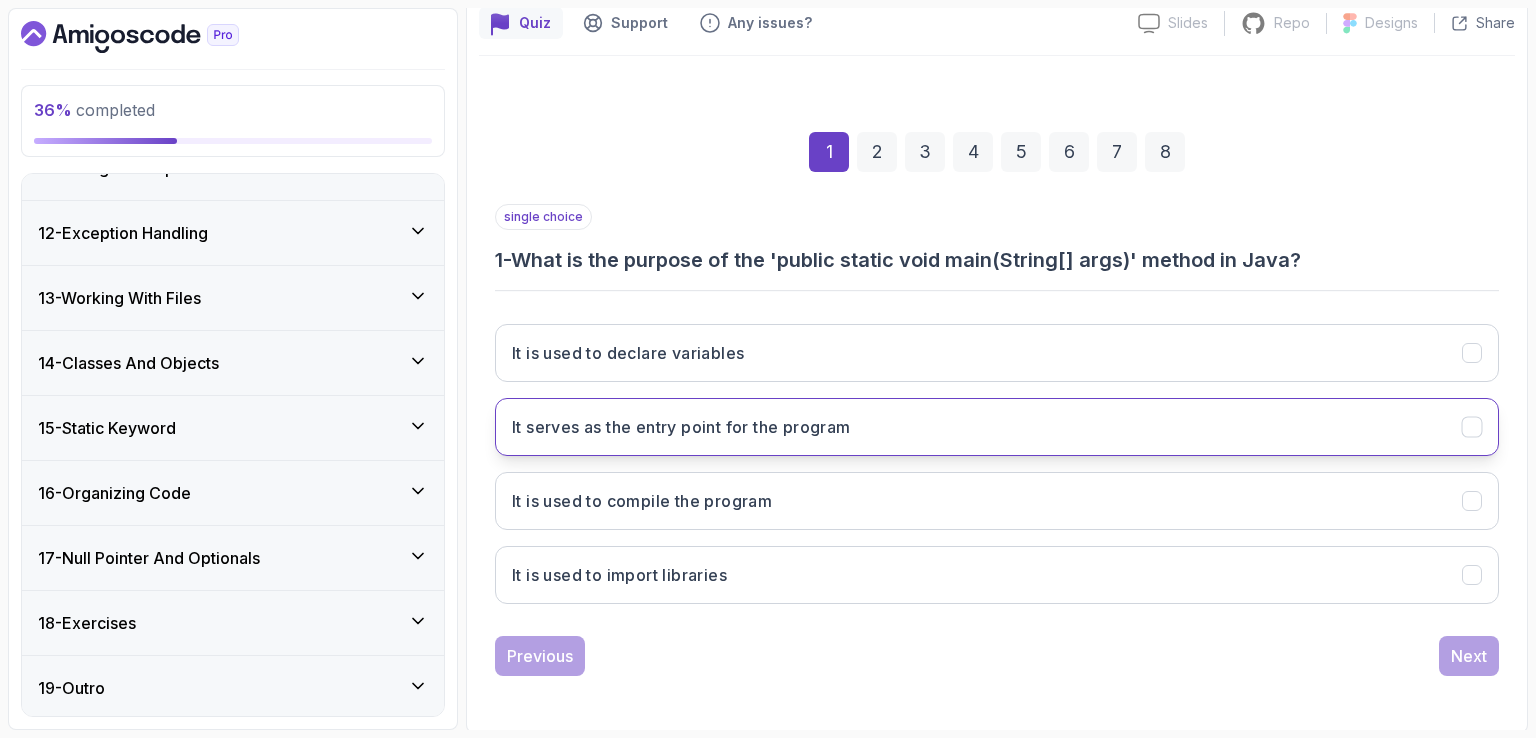 click on "It serves as the entry point for the program" at bounding box center [997, 427] 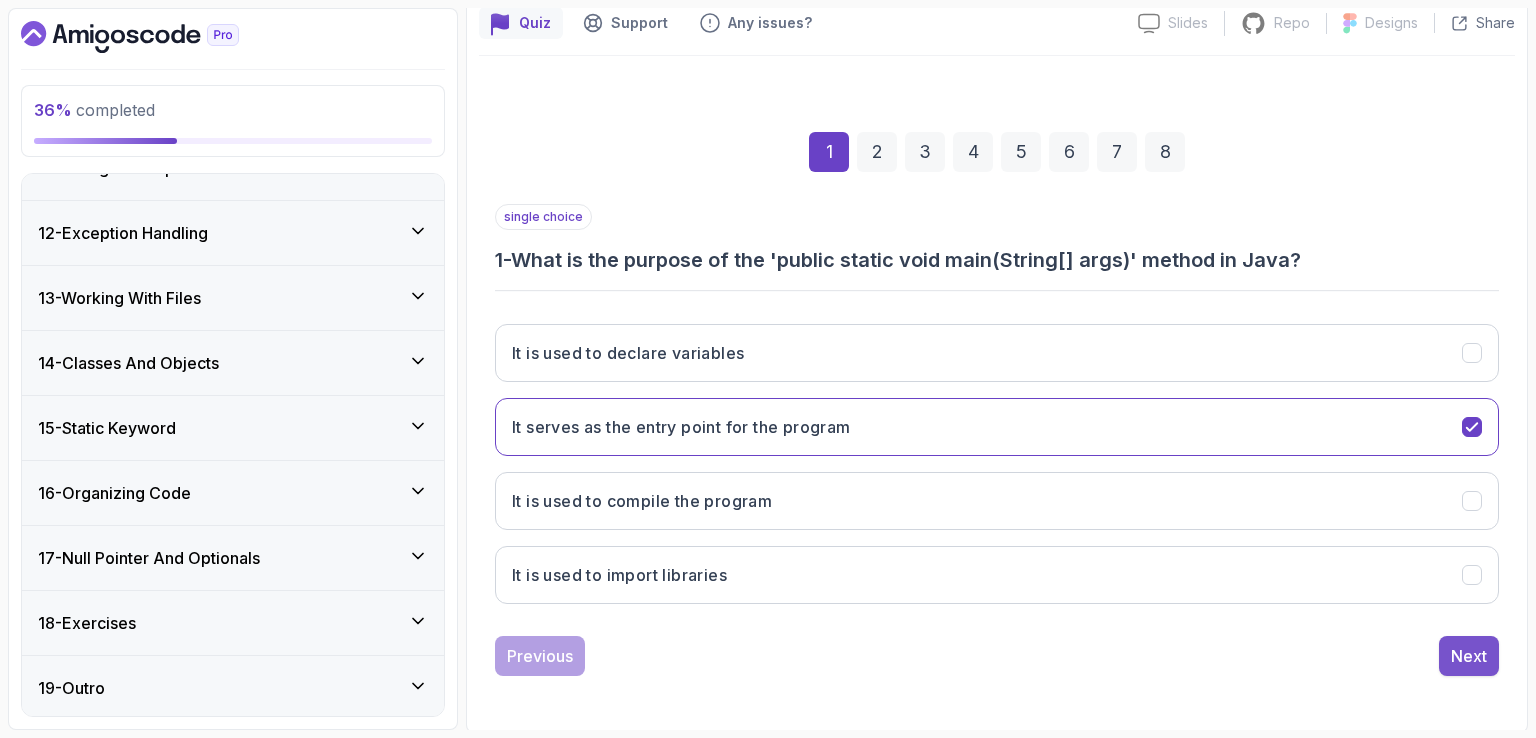 click on "Next" at bounding box center [1469, 656] 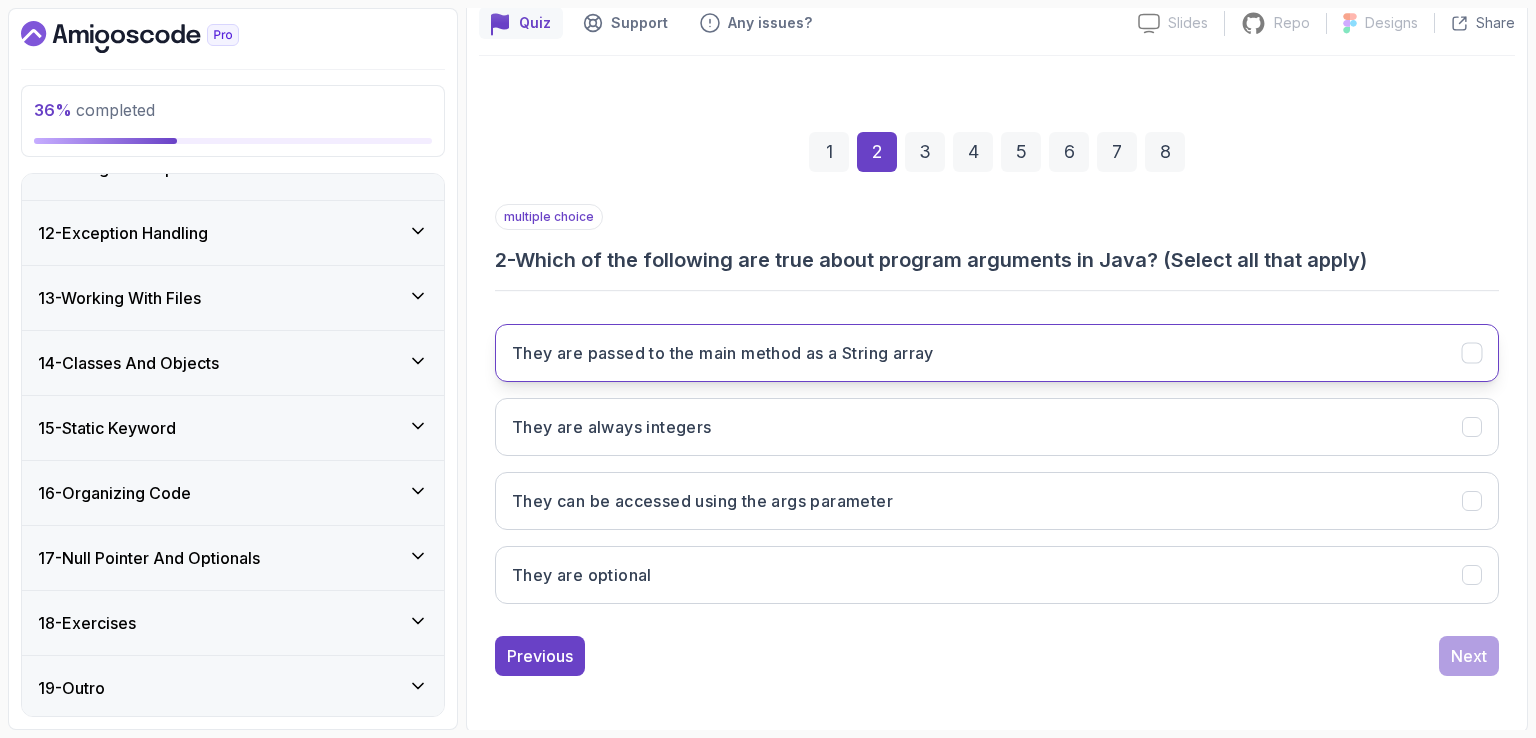 click on "They are passed to the main method as a String array" at bounding box center [997, 353] 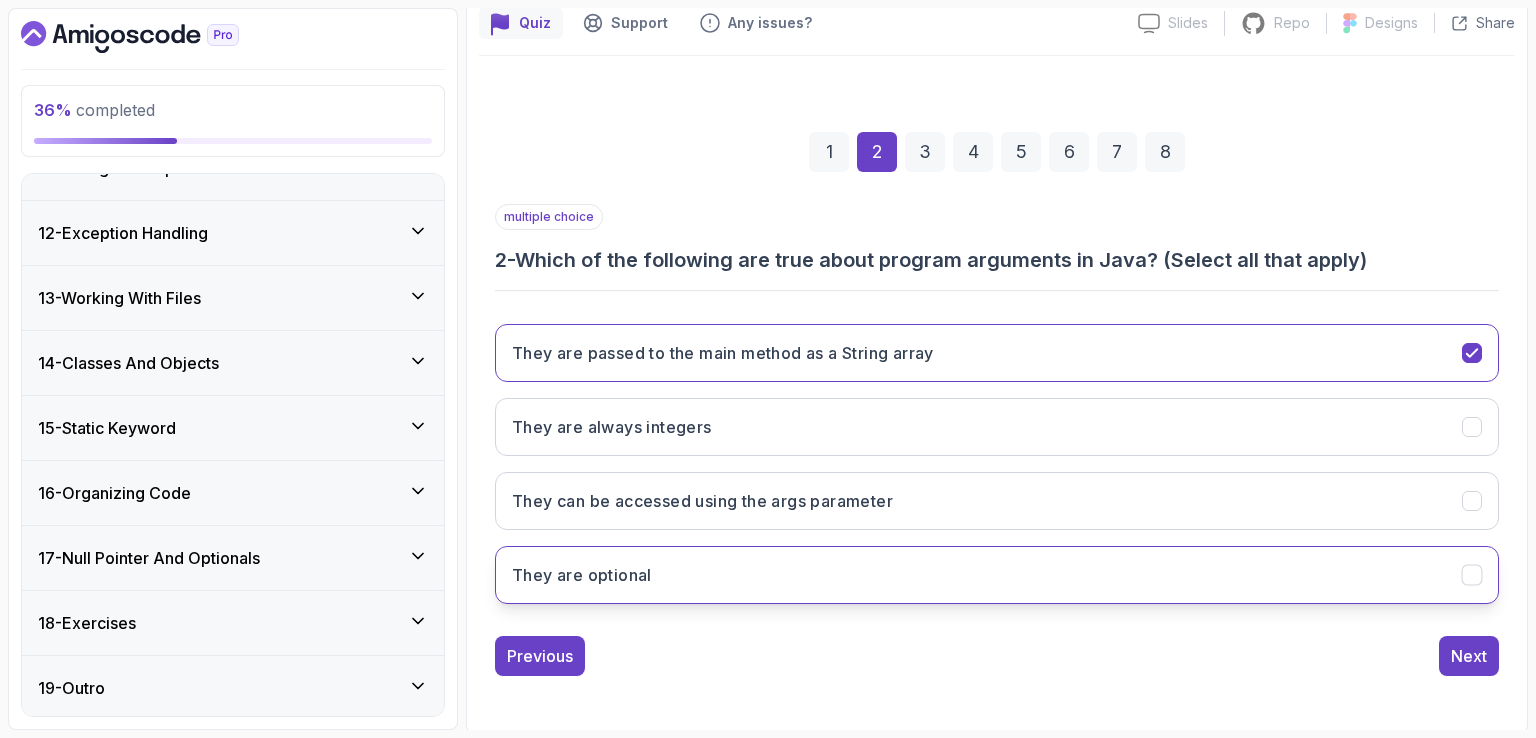click on "They are optional" at bounding box center [997, 575] 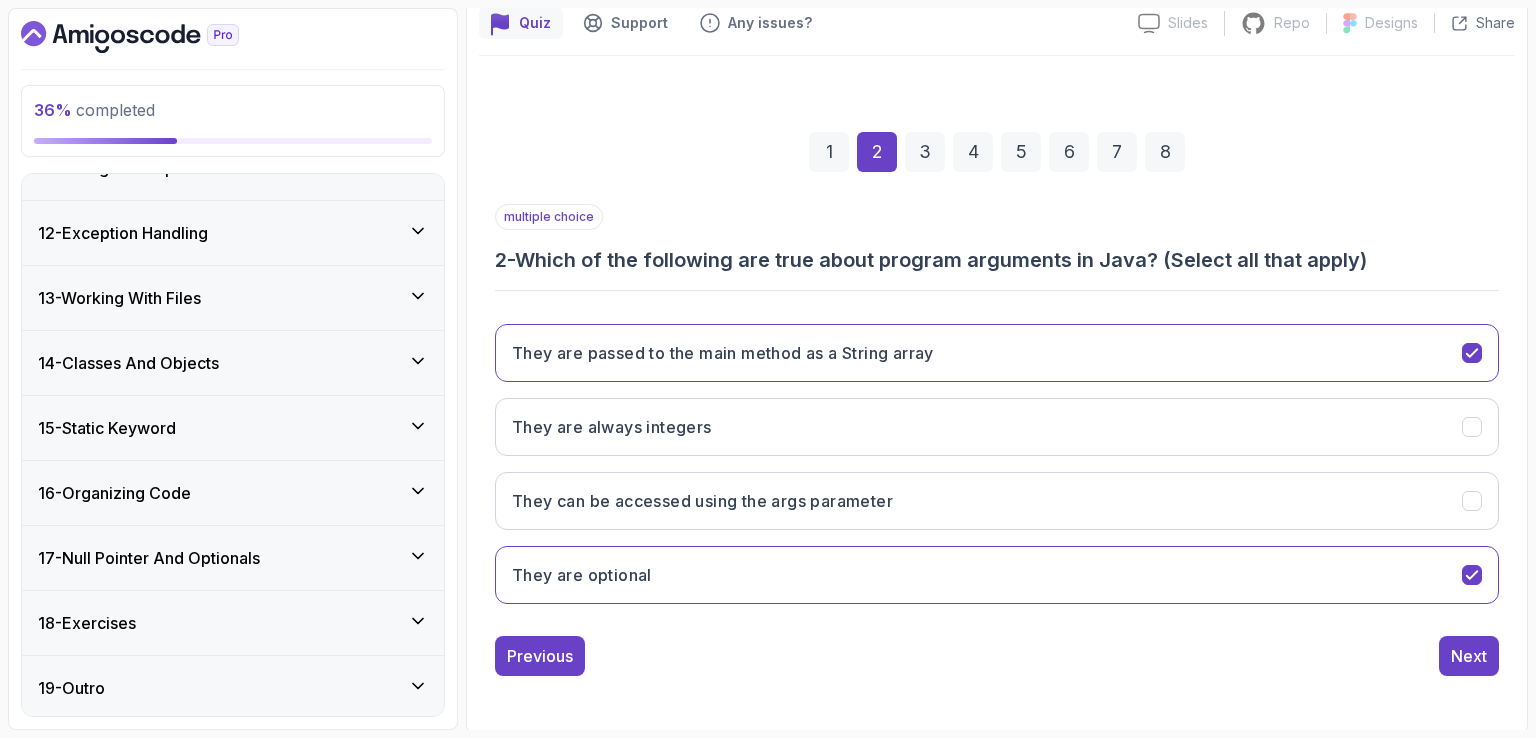 click on "1 2 3 4 5 6 7 8" at bounding box center (997, 152) 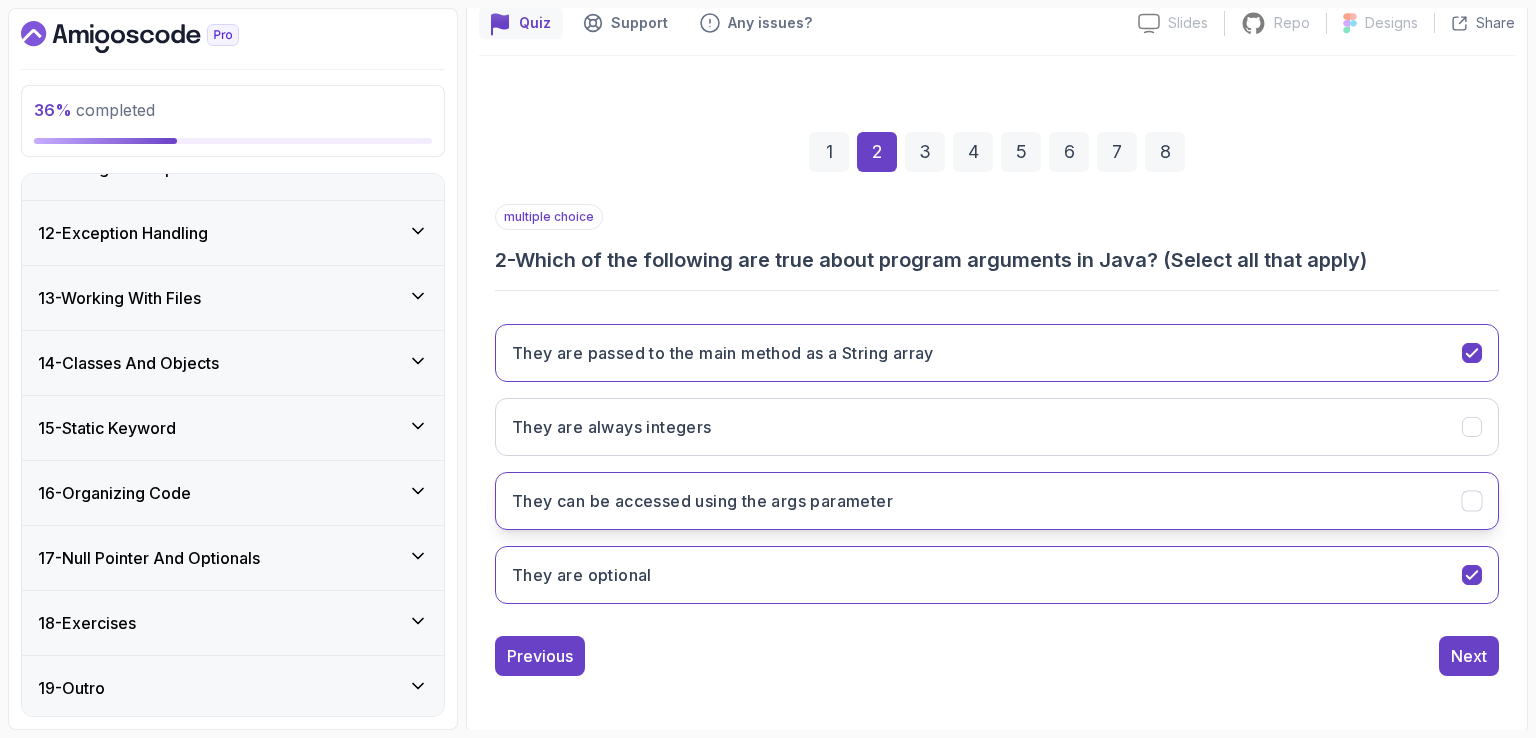 click on "They can be accessed using the args parameter" at bounding box center (997, 501) 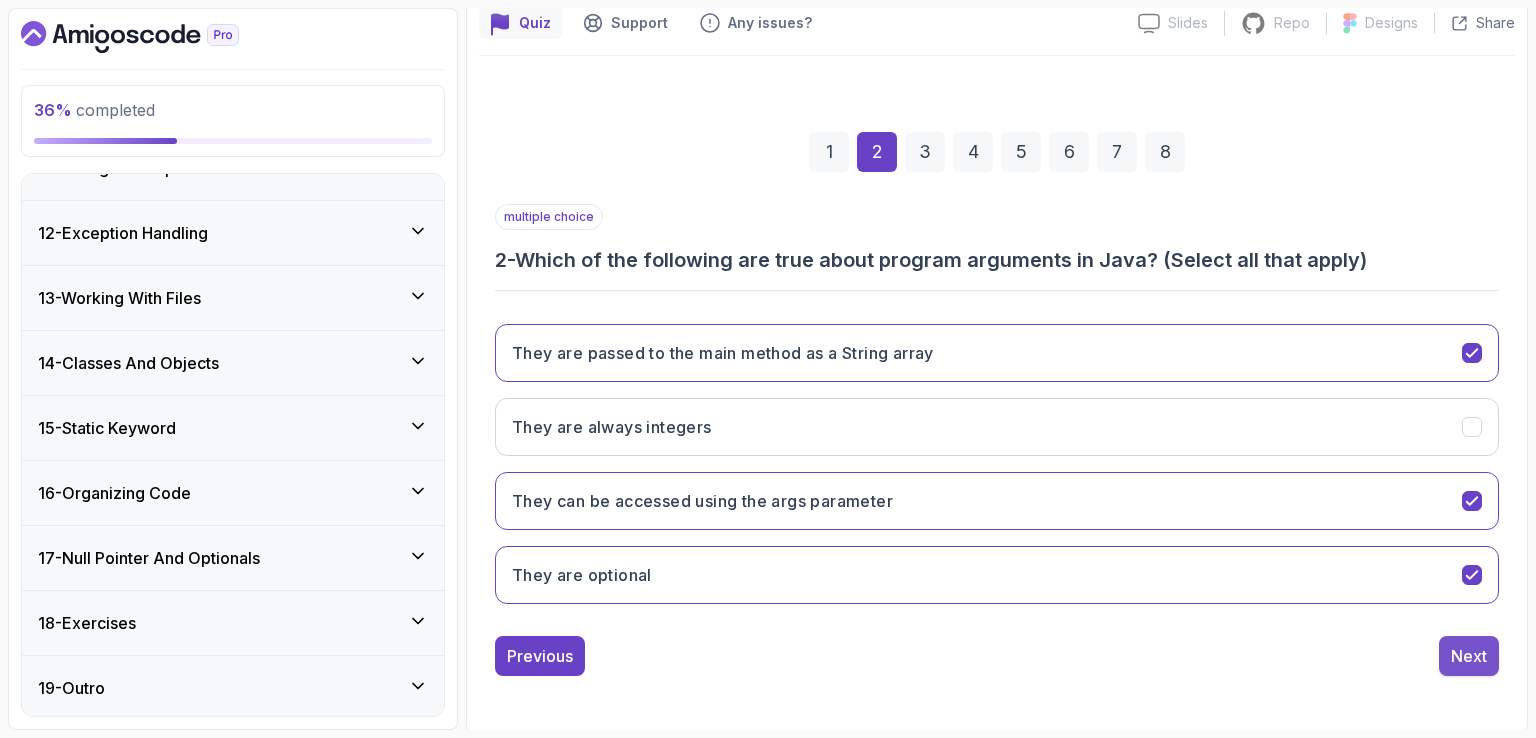 click on "Next" at bounding box center (1469, 656) 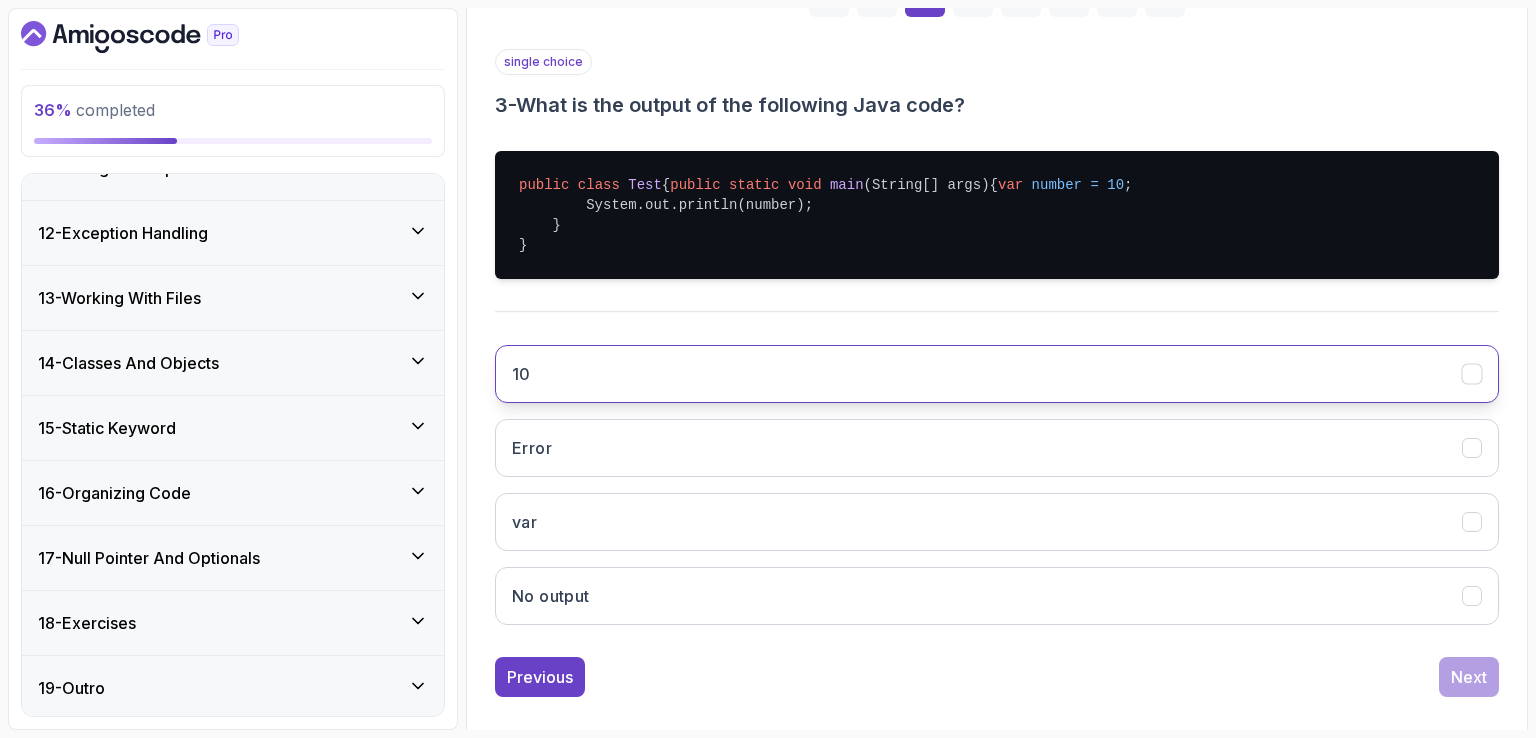 scroll, scrollTop: 384, scrollLeft: 0, axis: vertical 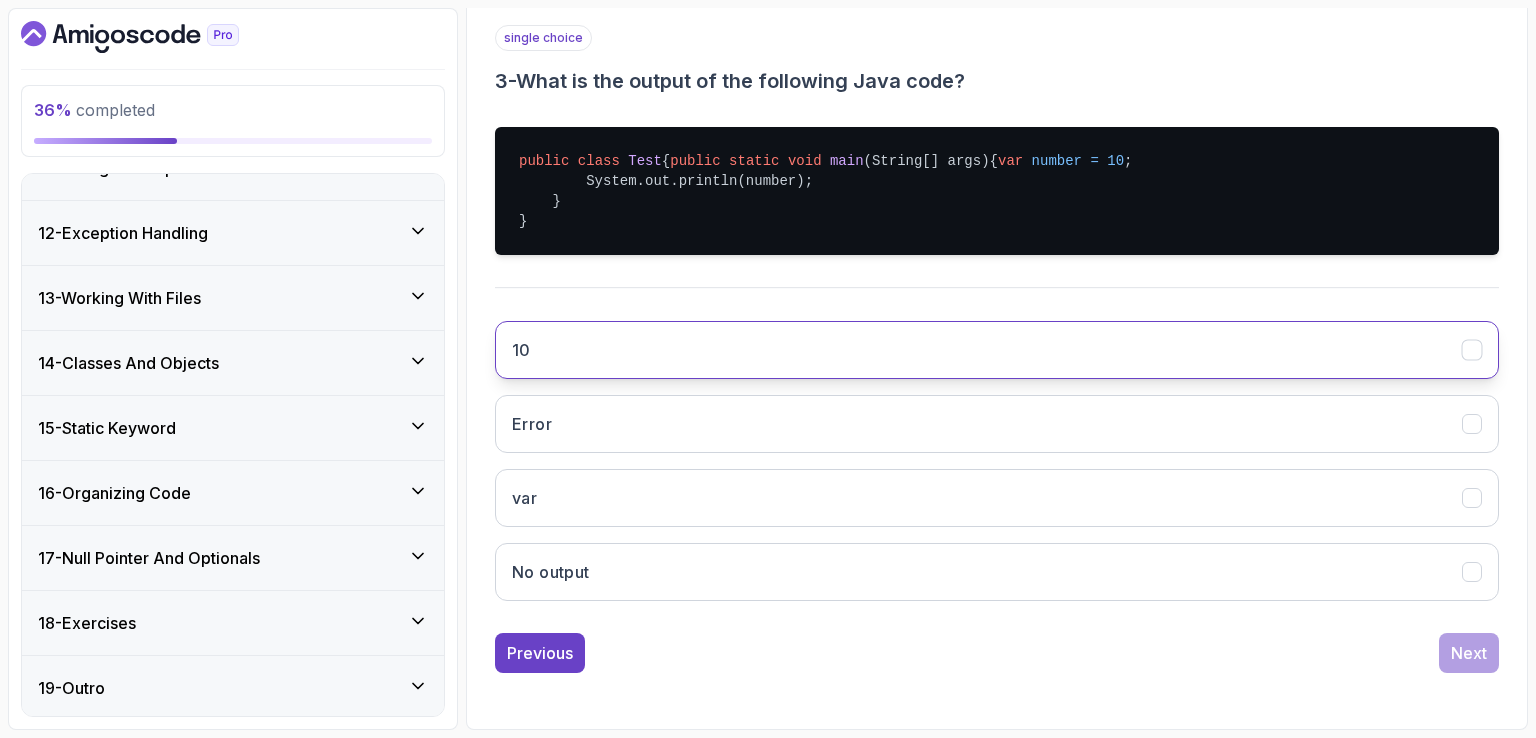 click on "10" at bounding box center [997, 350] 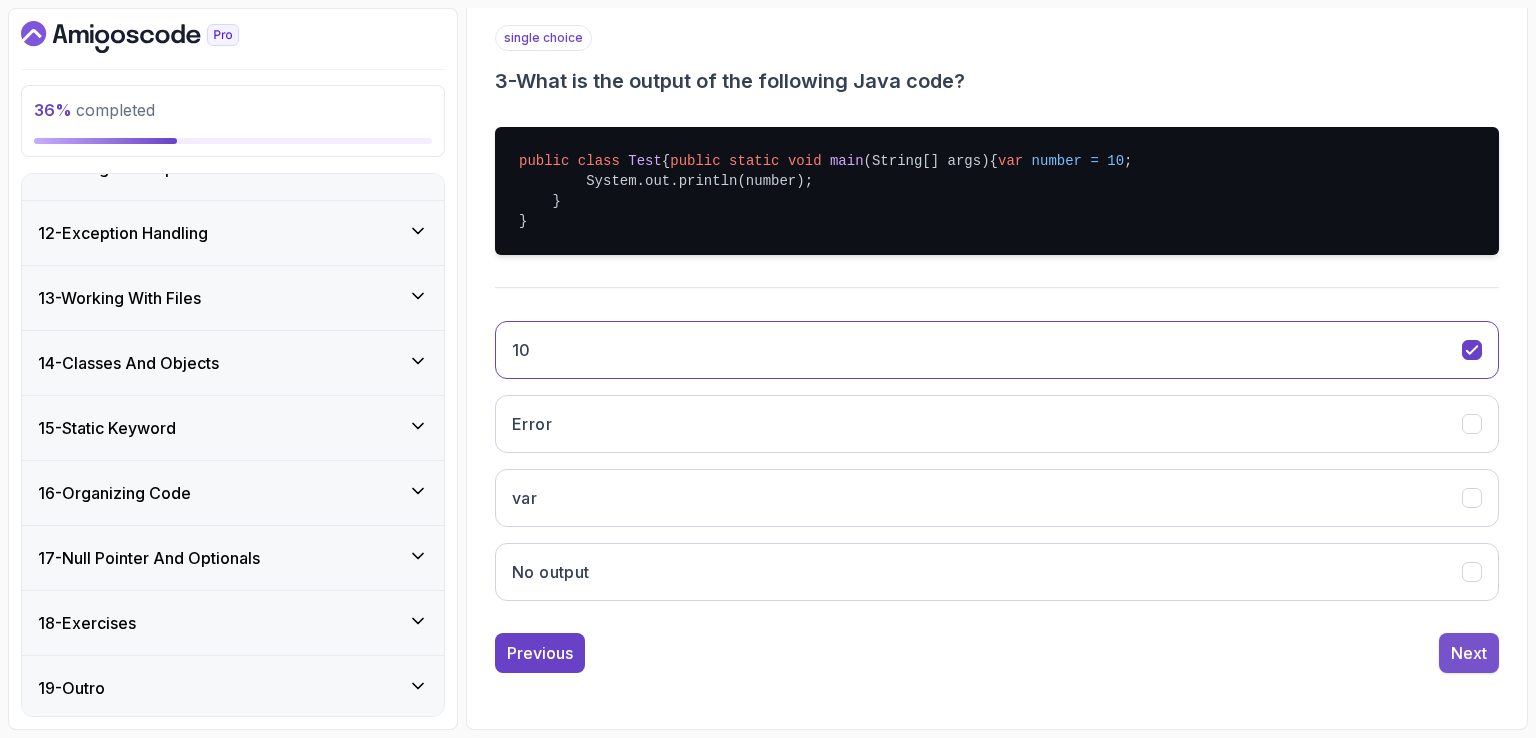 click on "Next" at bounding box center (1469, 653) 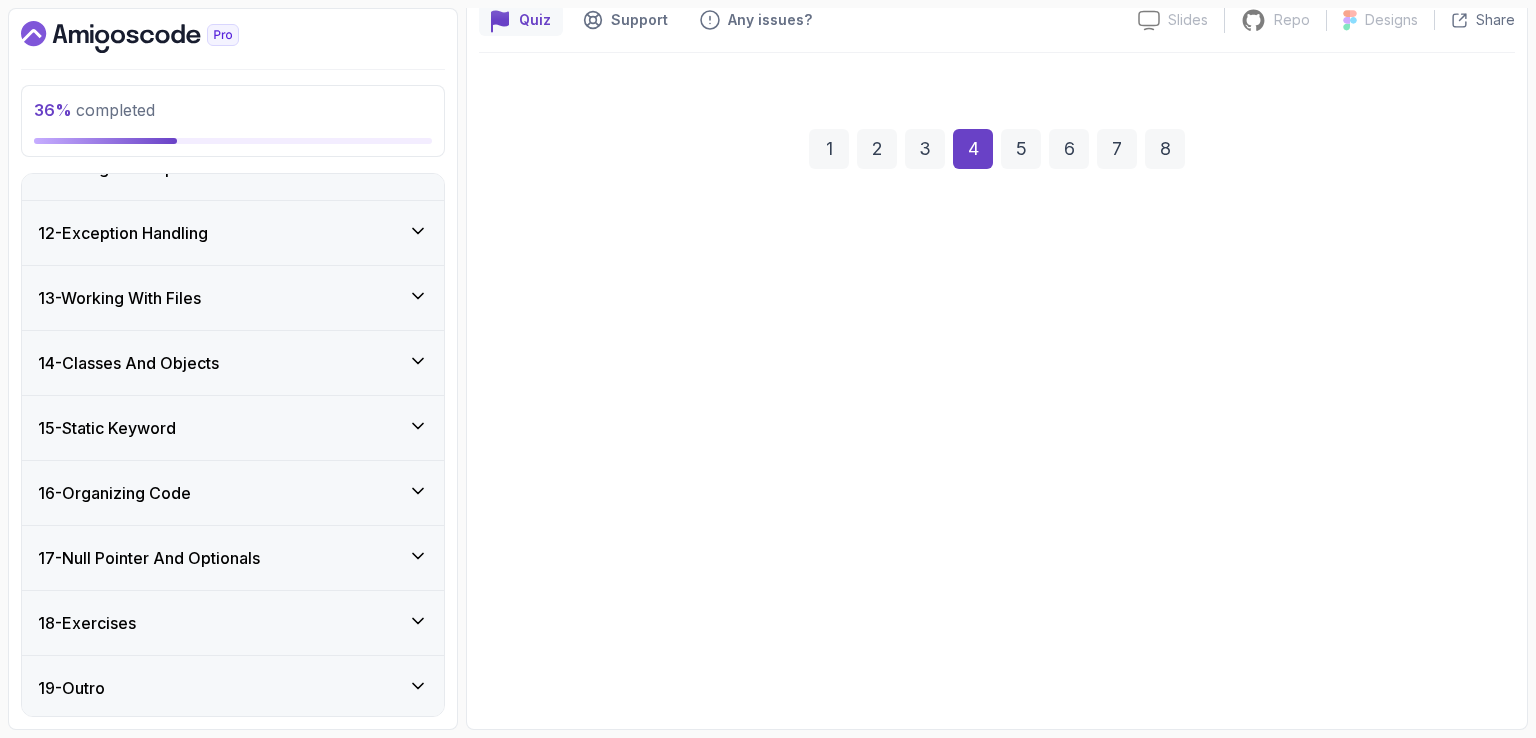 scroll, scrollTop: 184, scrollLeft: 0, axis: vertical 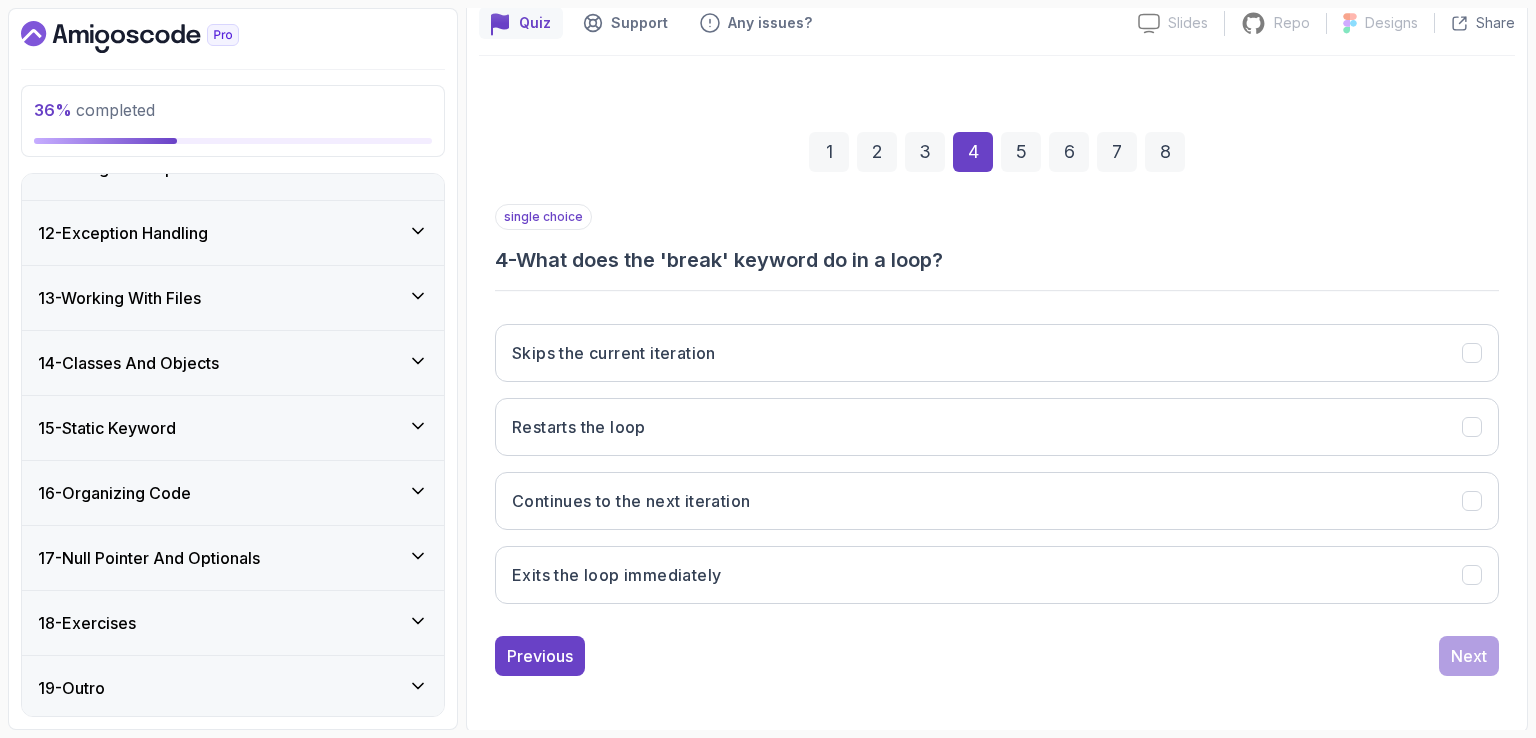 click on "single choice 4  -  What does the 'break' keyword do in a loop?" at bounding box center (997, 239) 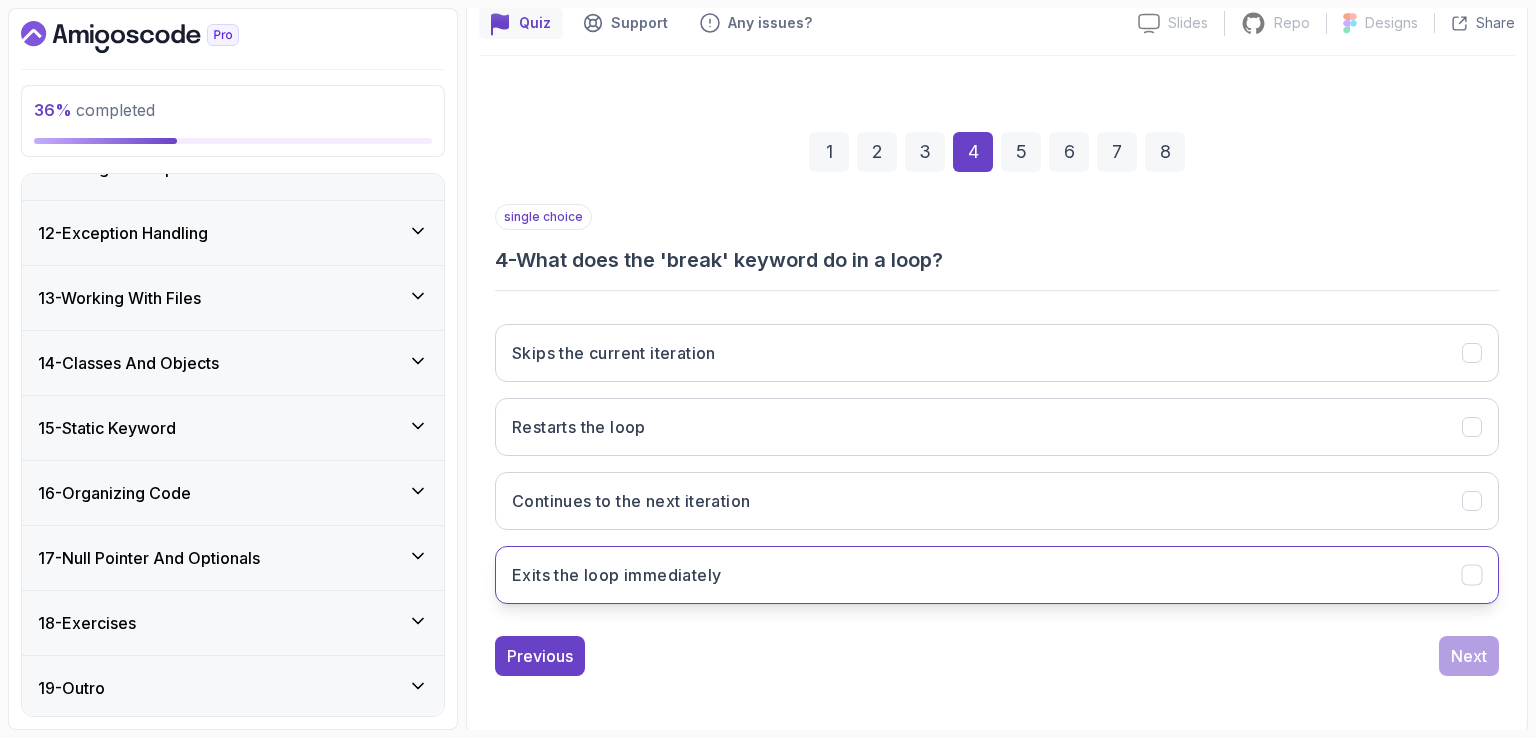 drag, startPoint x: 989, startPoint y: 584, endPoint x: 1021, endPoint y: 585, distance: 32.01562 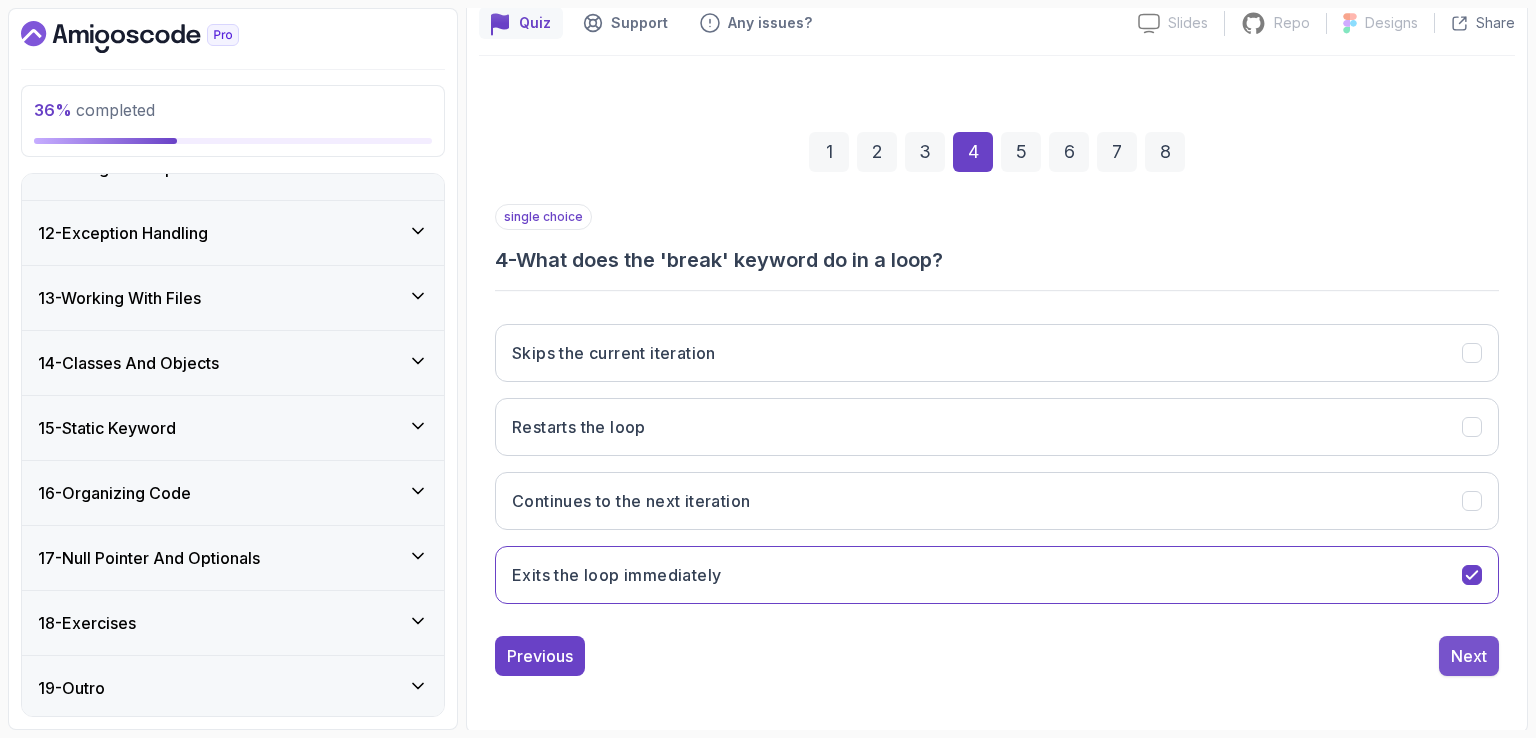 click on "Next" at bounding box center [1469, 656] 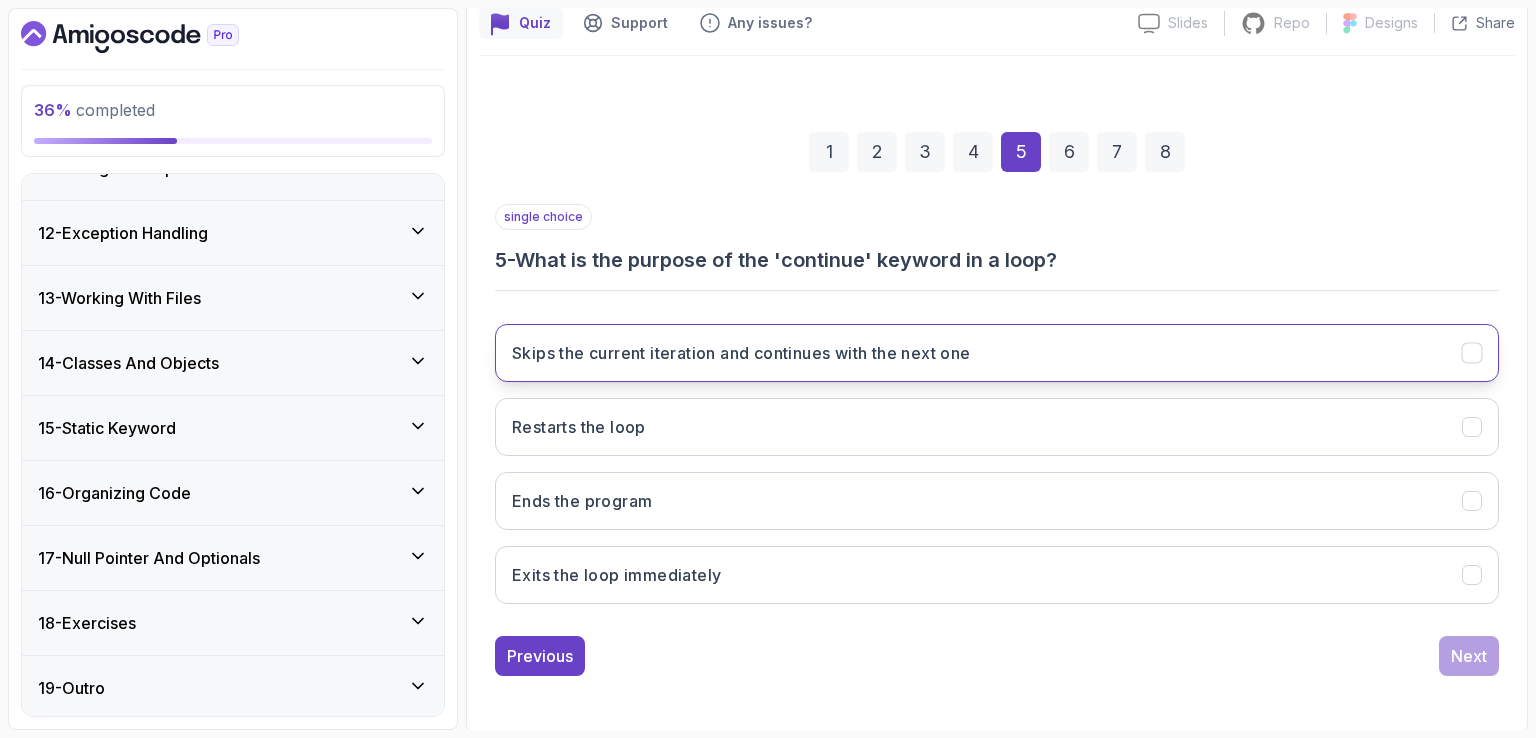 click on "Skips the current iteration and continues with the next one" at bounding box center [997, 353] 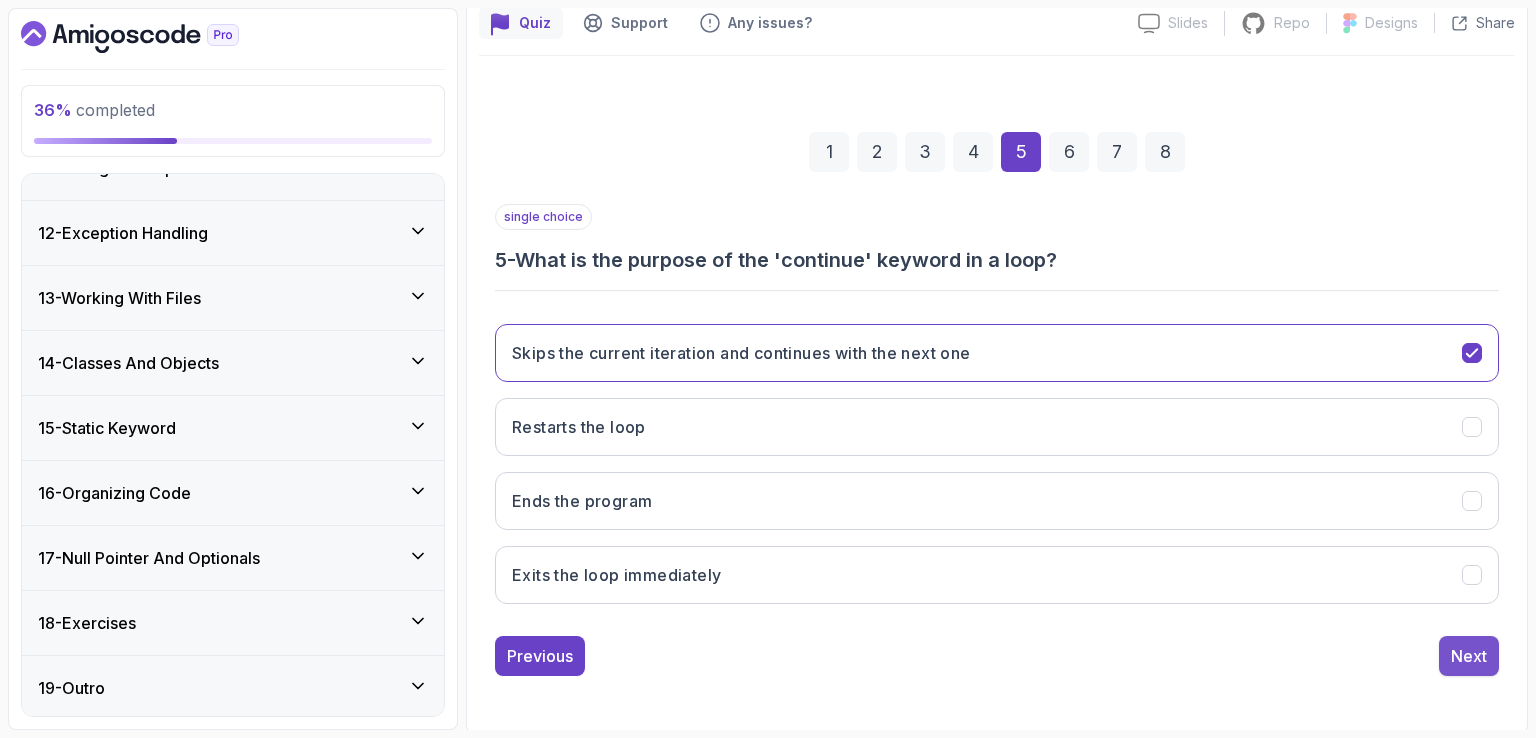 click on "Next" at bounding box center [1469, 656] 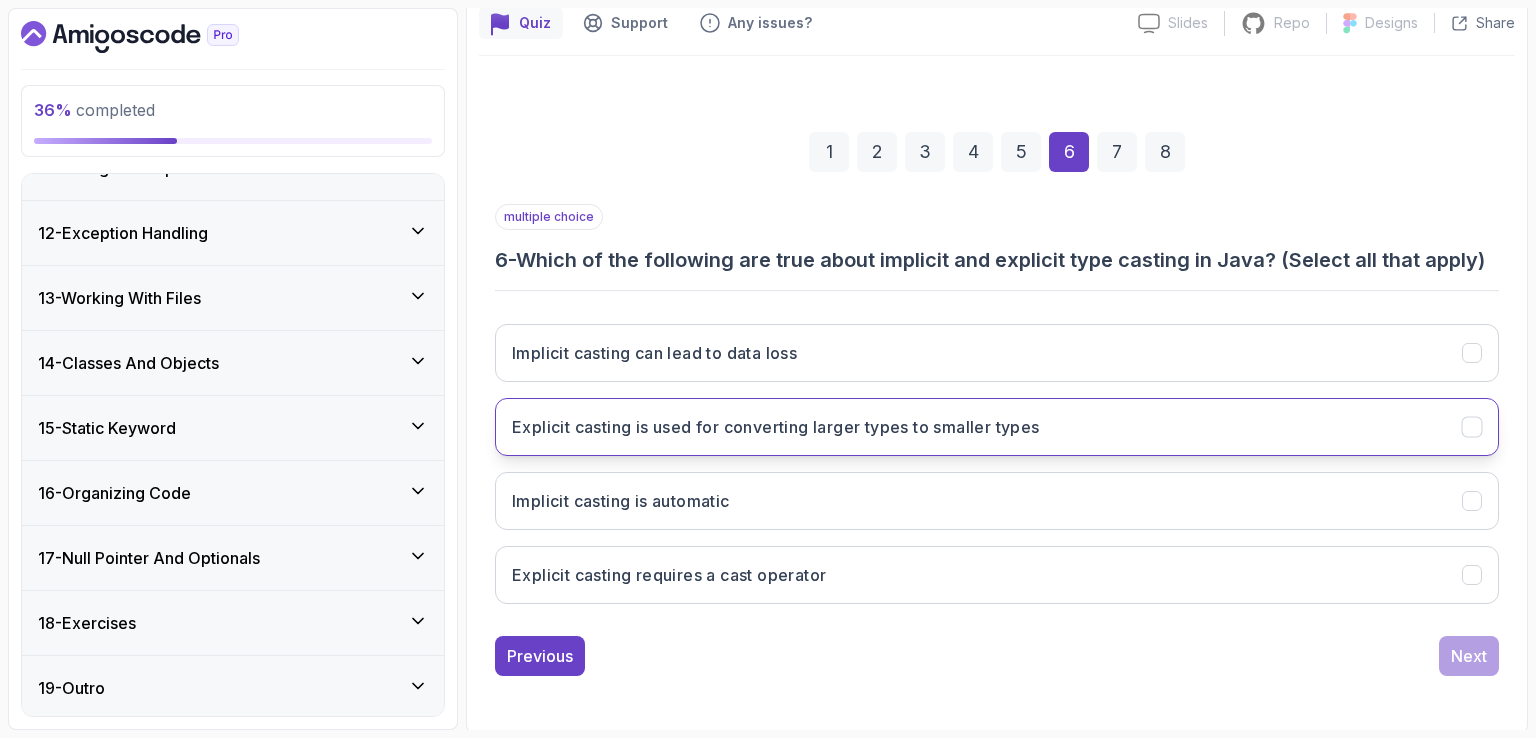 click on "Explicit casting is used for converting larger types to smaller types" at bounding box center (997, 427) 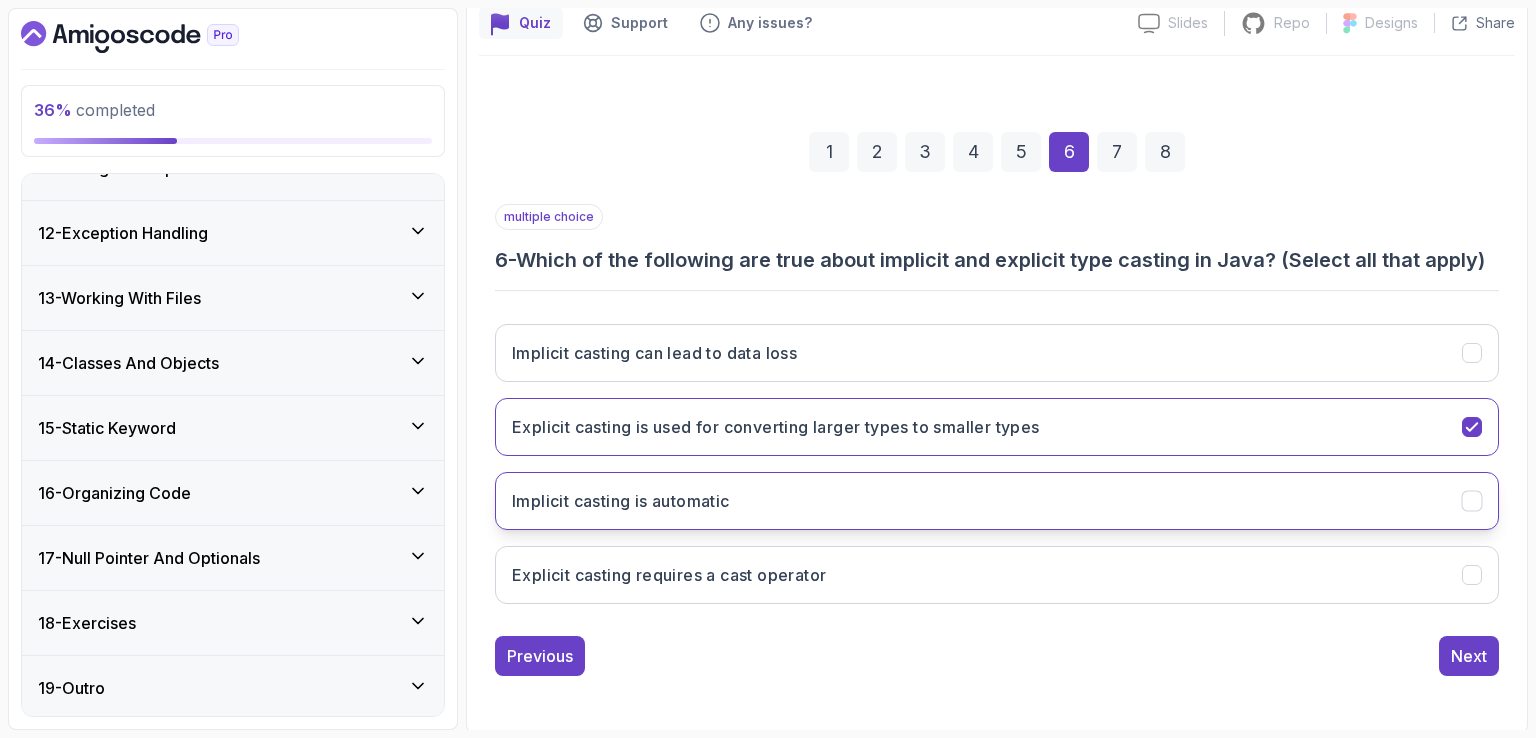 click on "Implicit casting is automatic" at bounding box center (997, 501) 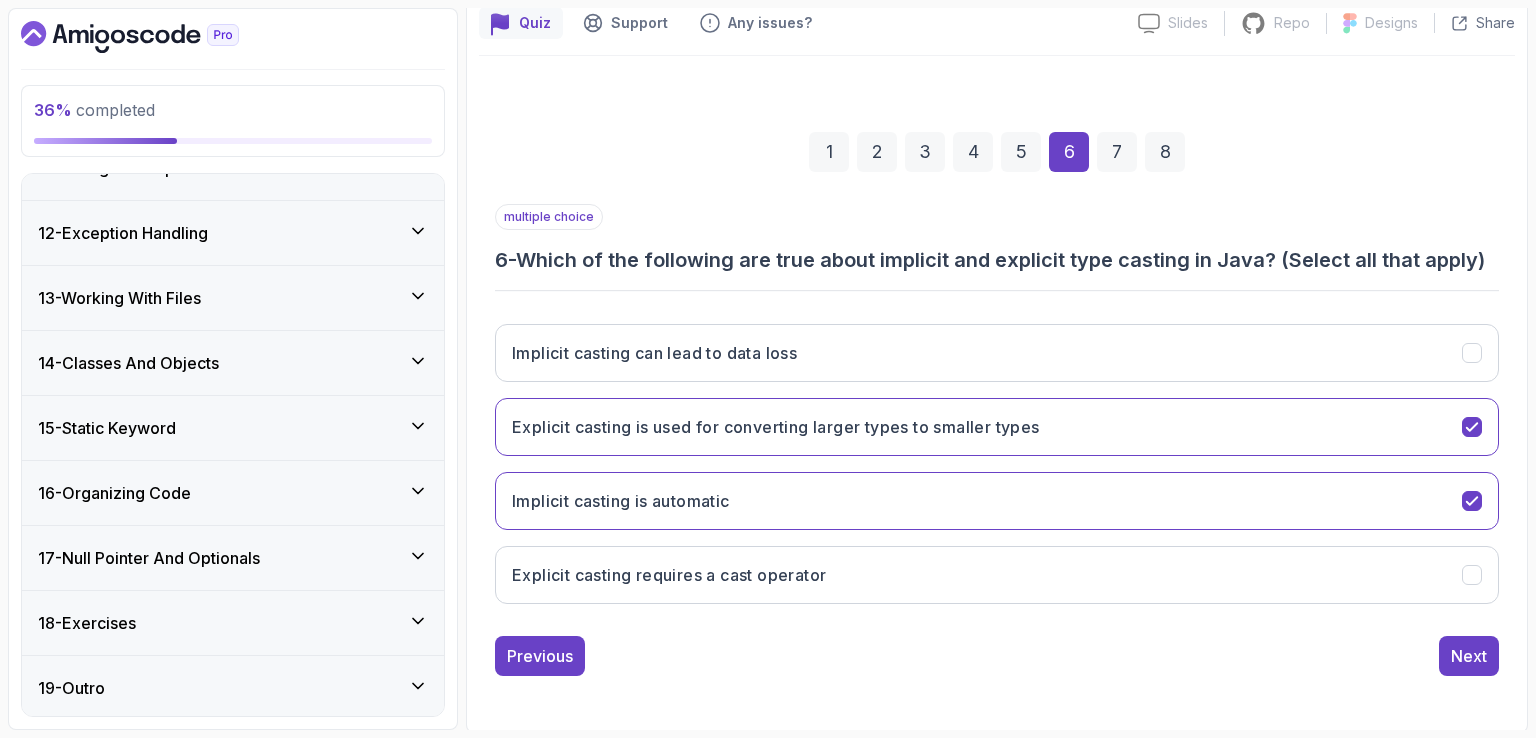 click on "1 2 3 4 5 6 7 8" at bounding box center (997, 152) 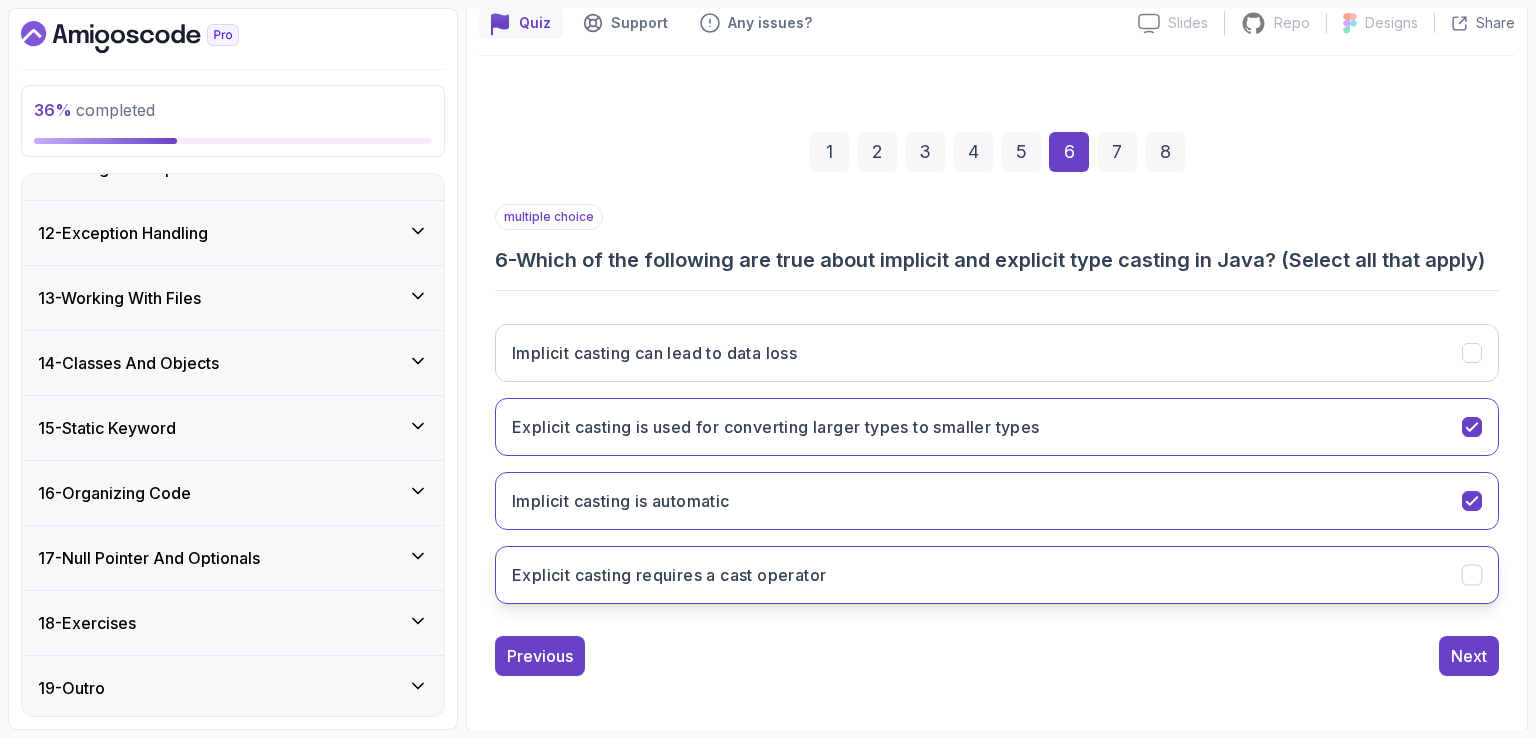 drag, startPoint x: 958, startPoint y: 567, endPoint x: 1027, endPoint y: 598, distance: 75.643906 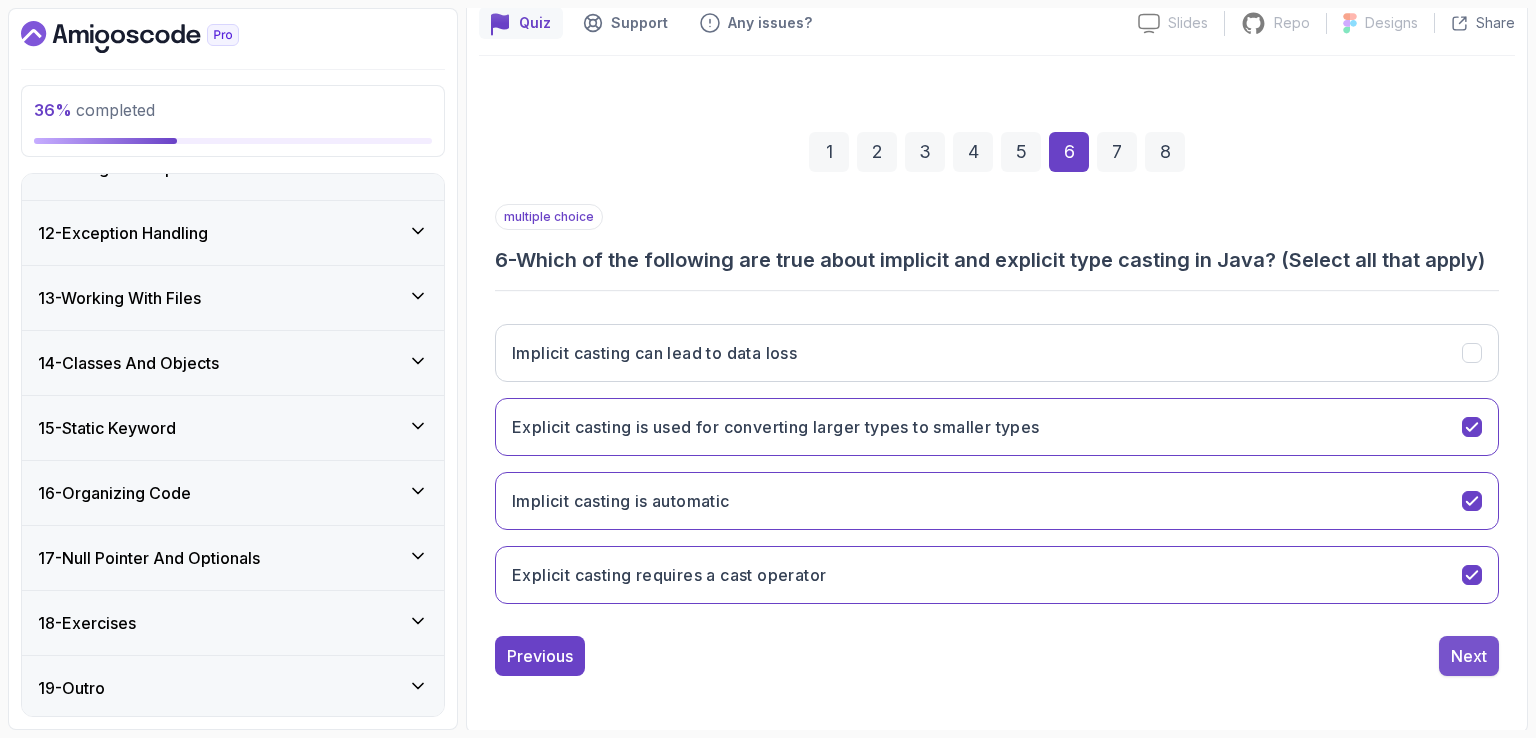 click on "Next" at bounding box center [1469, 656] 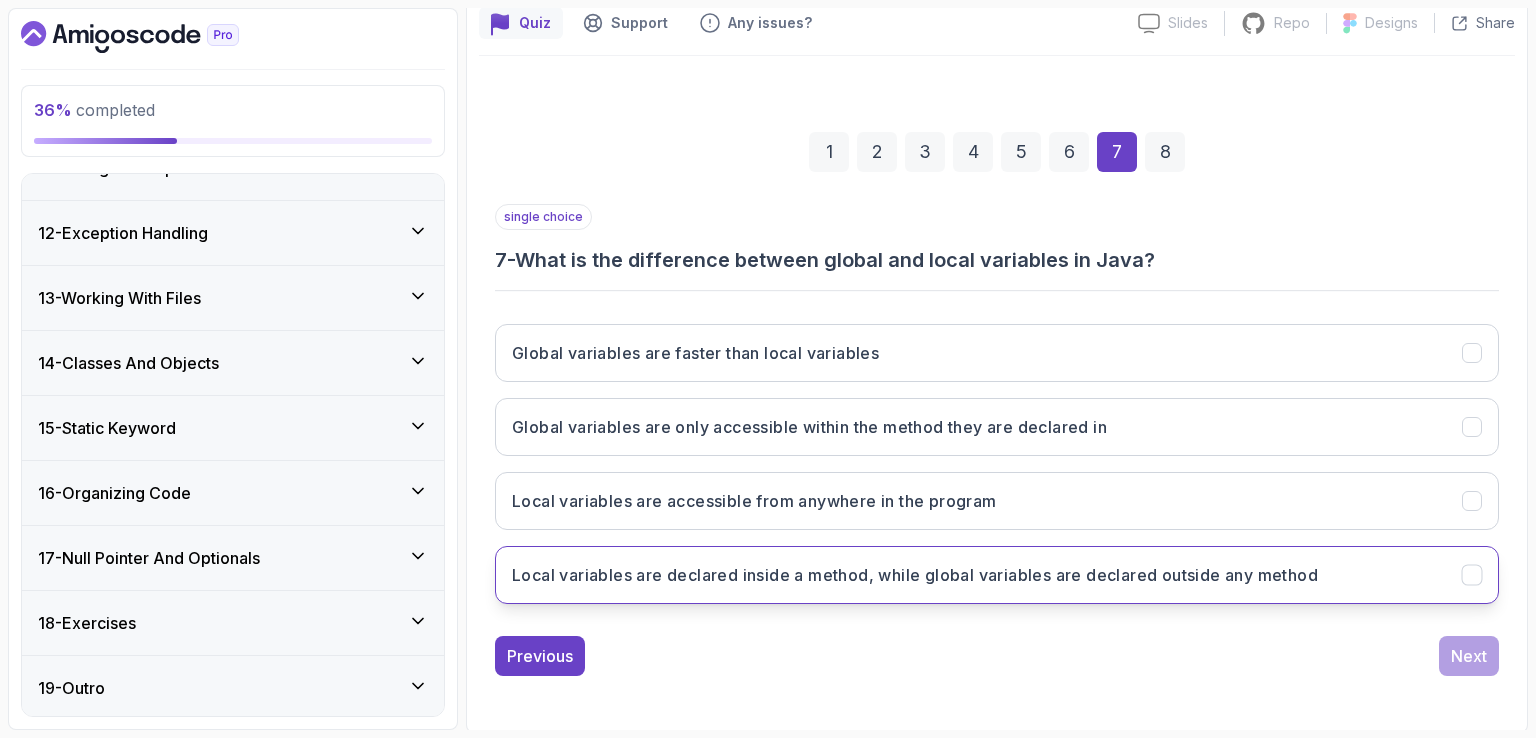 click on "Local variables are declared inside a method, while global variables are declared outside any method" at bounding box center [915, 575] 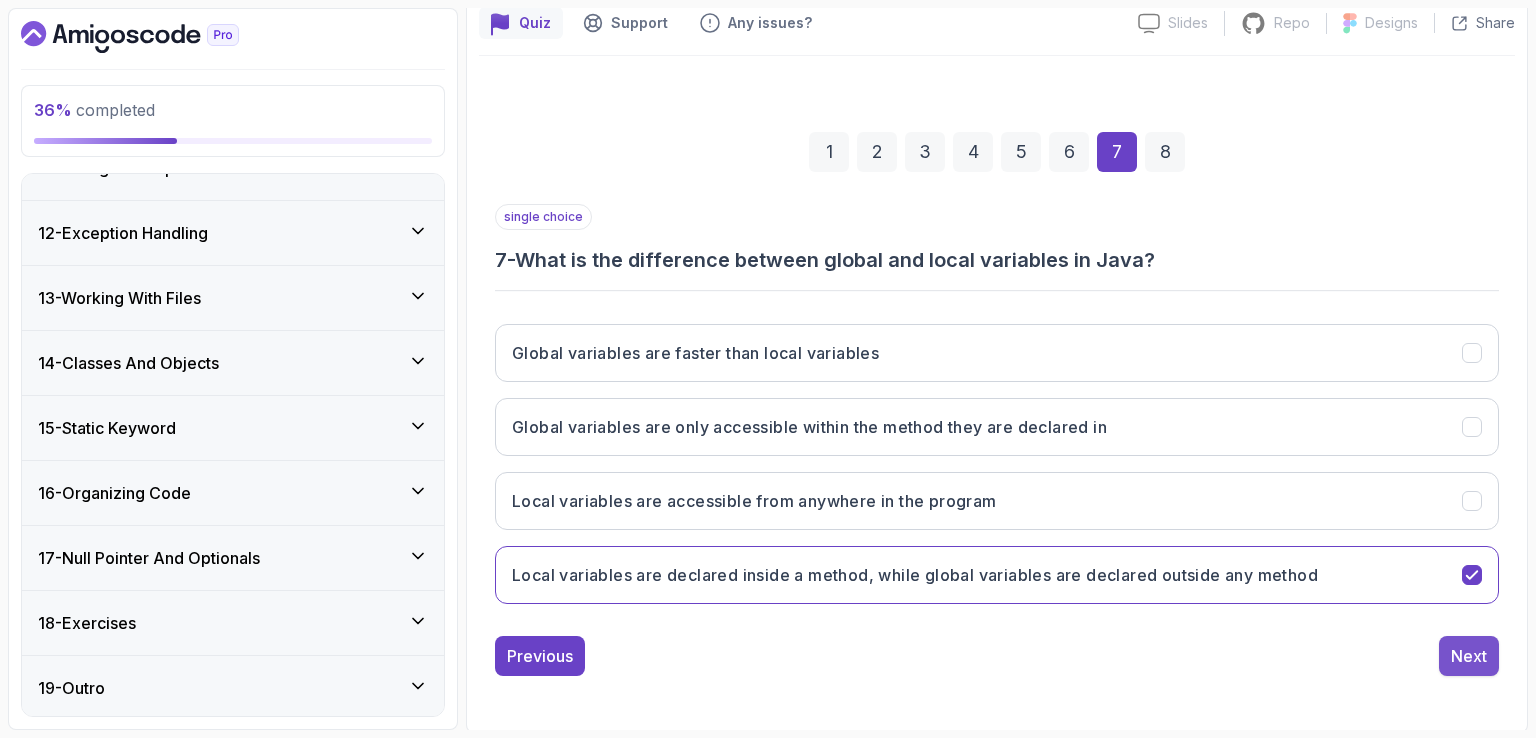 click on "Next" at bounding box center (1469, 656) 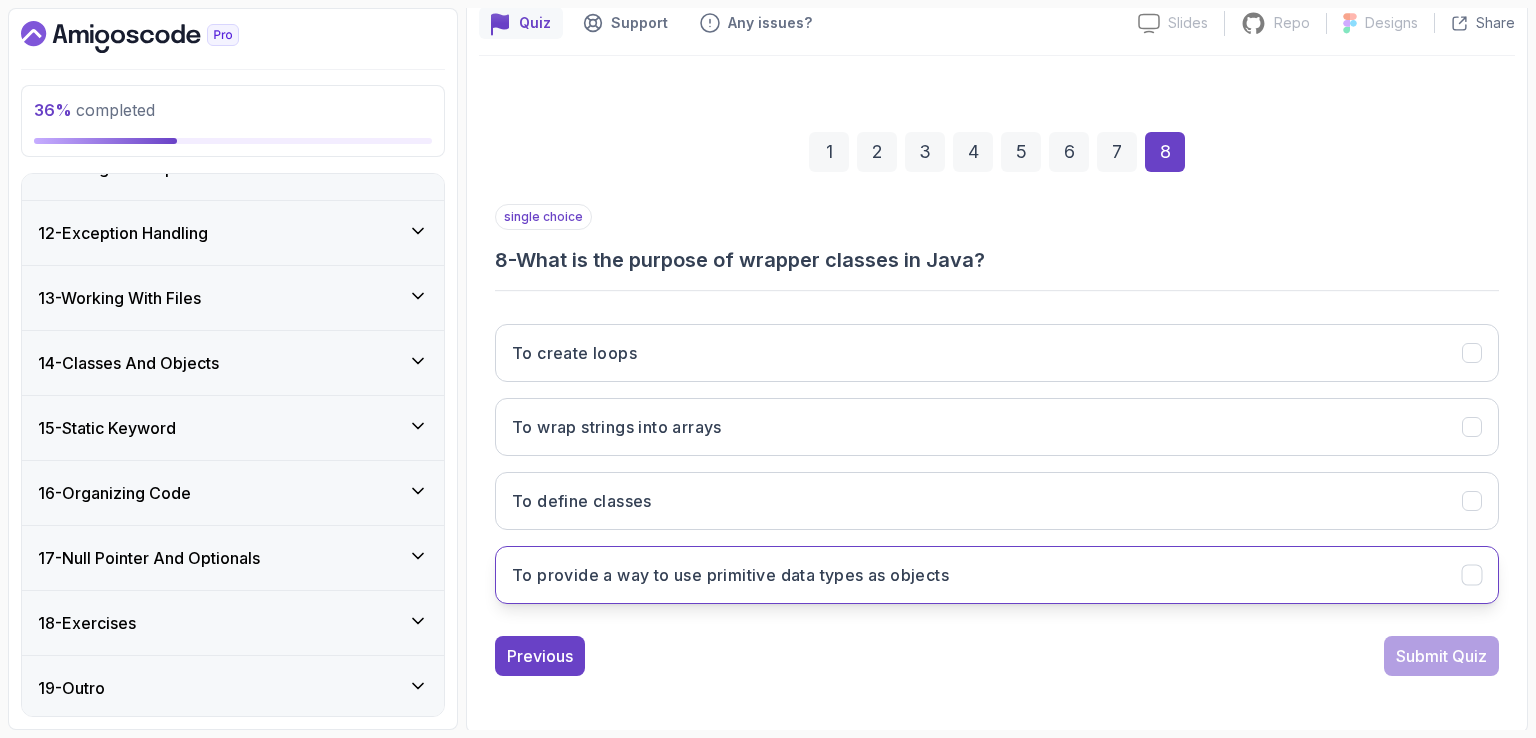 click on "To provide a way to use primitive data types as objects" at bounding box center (730, 575) 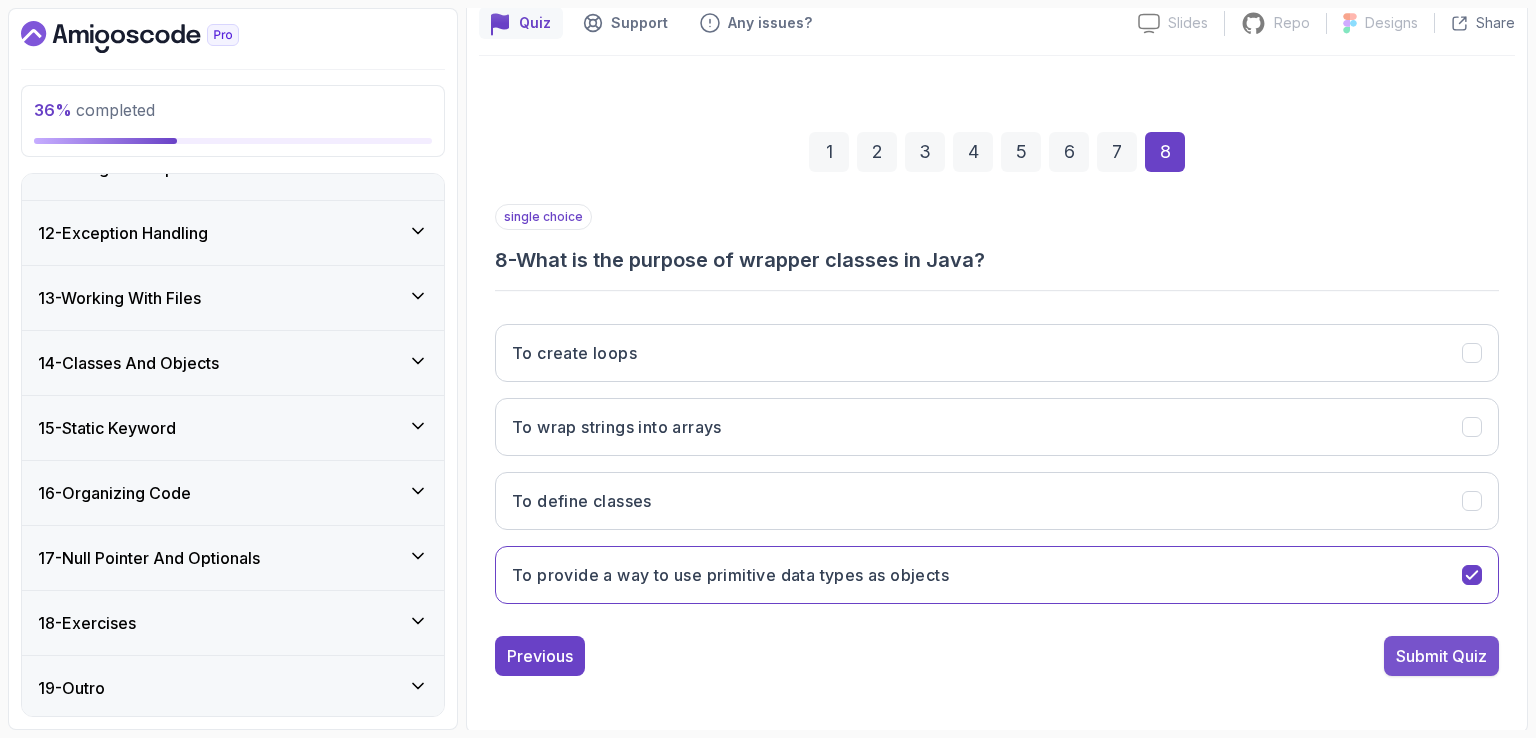 click on "Submit Quiz" at bounding box center [1441, 656] 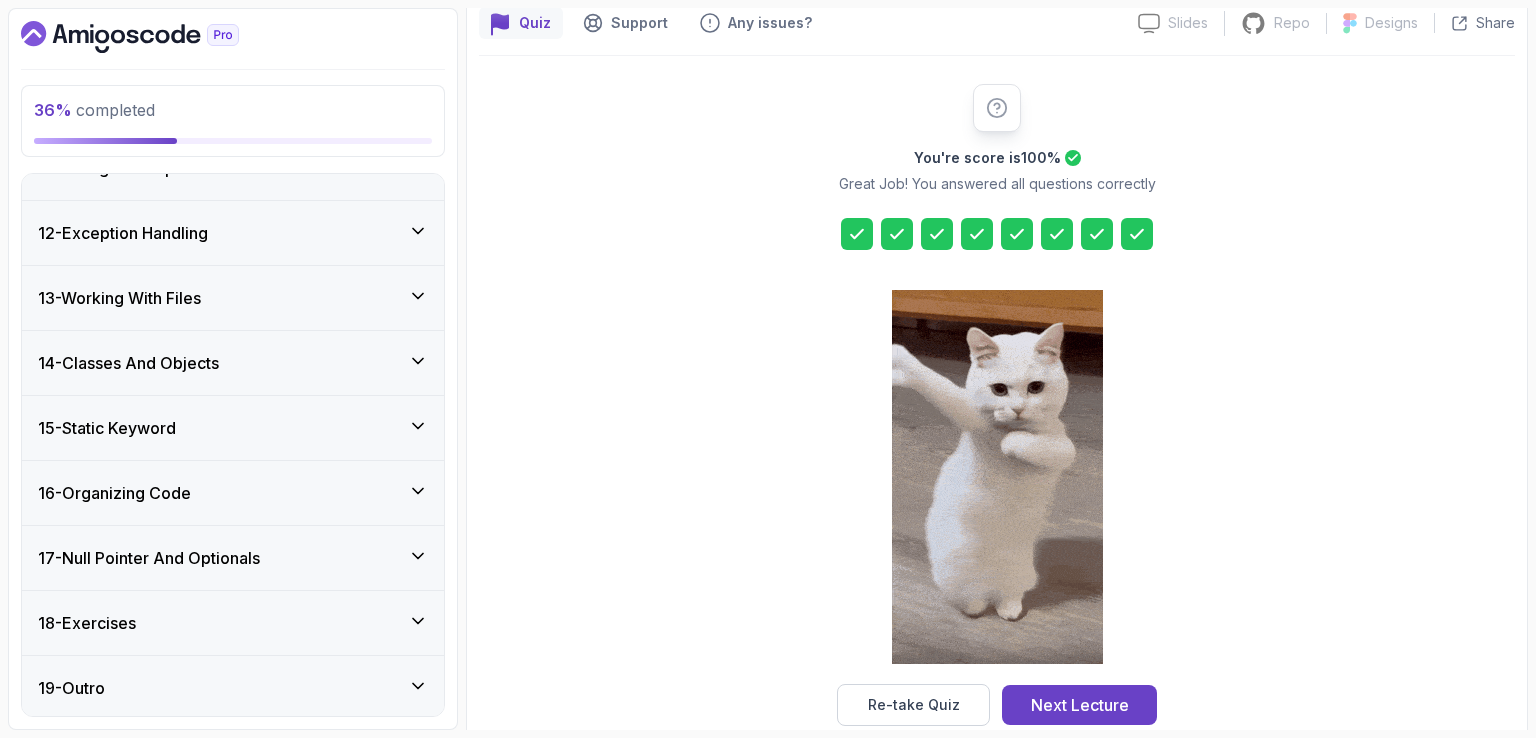 click on "You're score is  100 % Great Job! You answered all questions correctly Re-take Quiz Next Lecture" at bounding box center [997, 405] 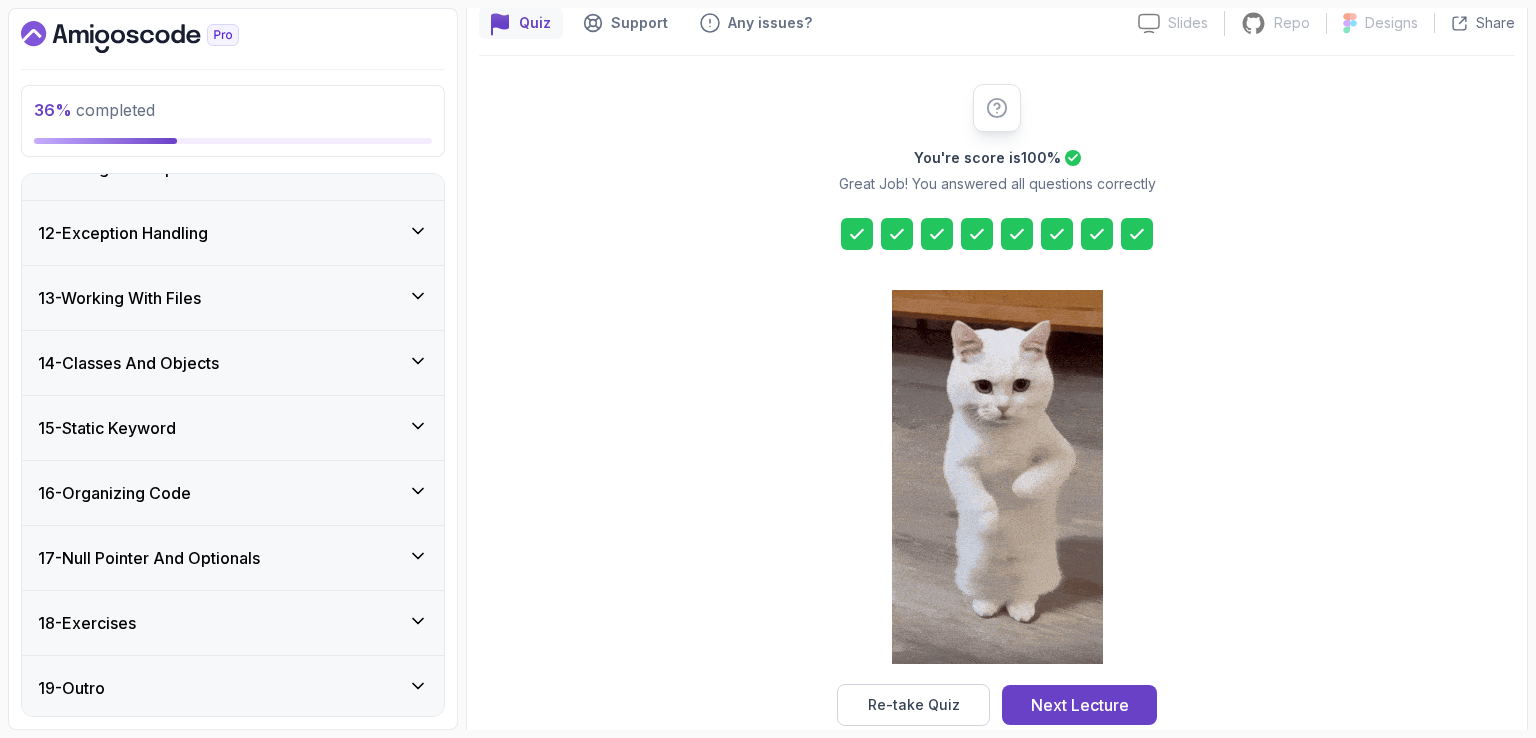 click on "You're score is  100 % Great Job! You answered all questions correctly Re-take Quiz Next Lecture" at bounding box center [997, 405] 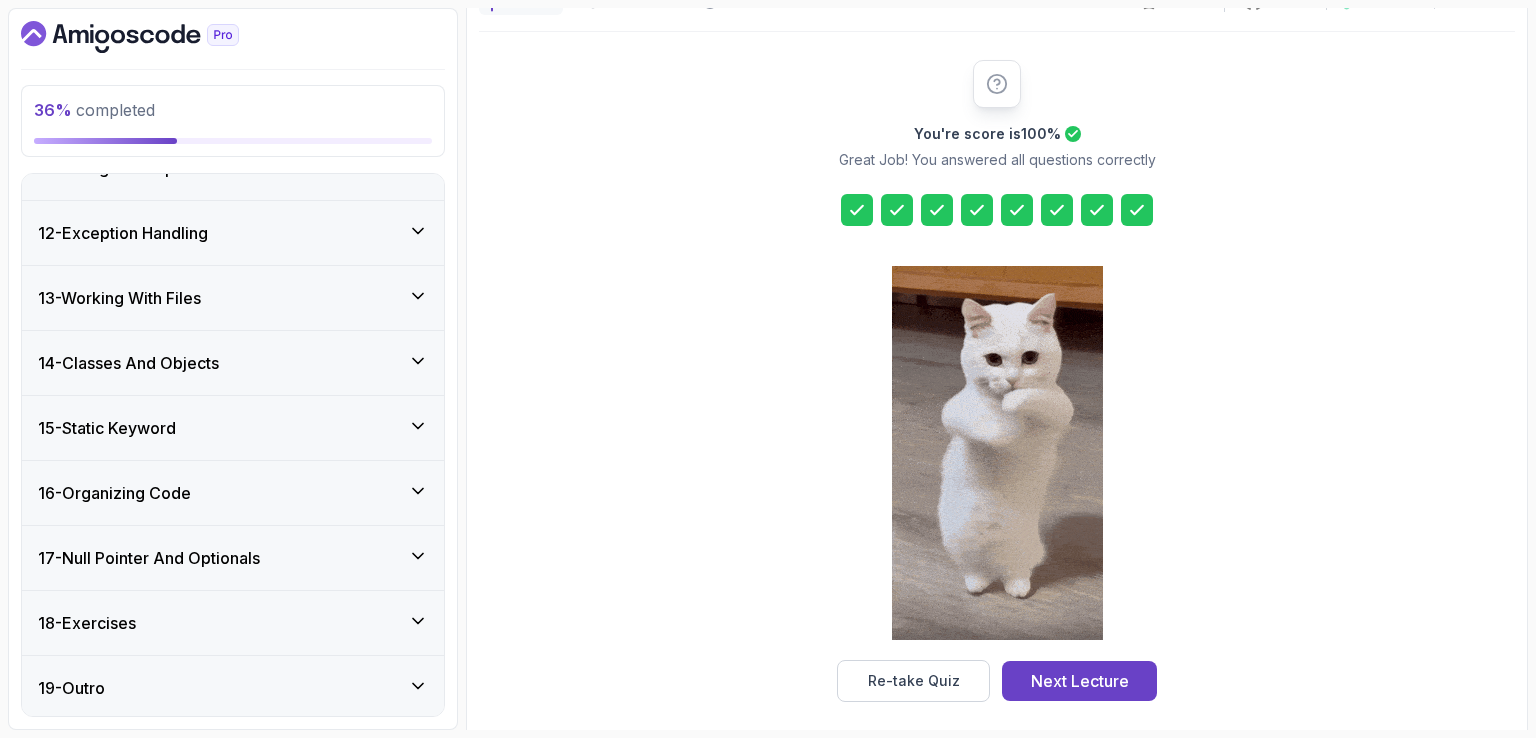 scroll, scrollTop: 220, scrollLeft: 0, axis: vertical 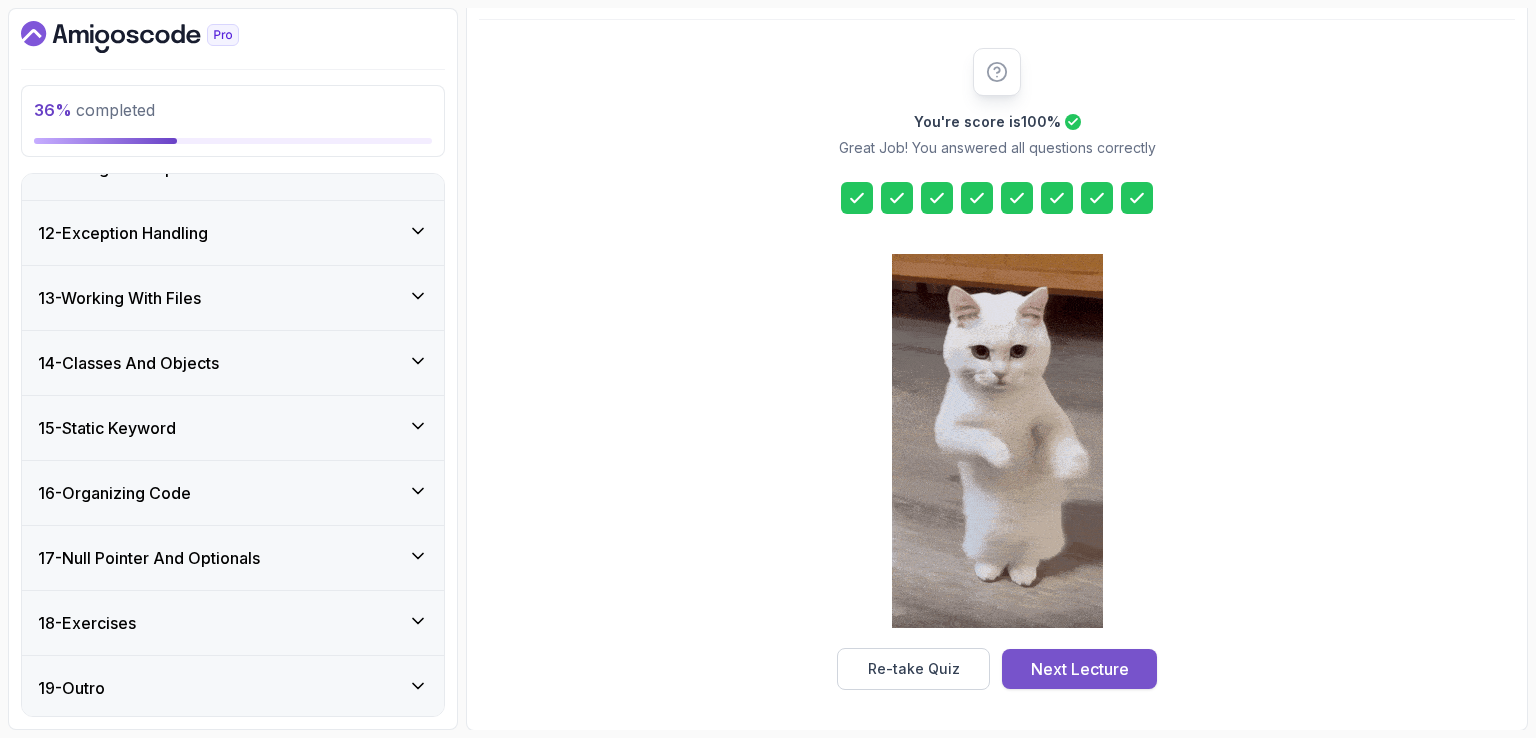 click on "Next Lecture" at bounding box center (1080, 669) 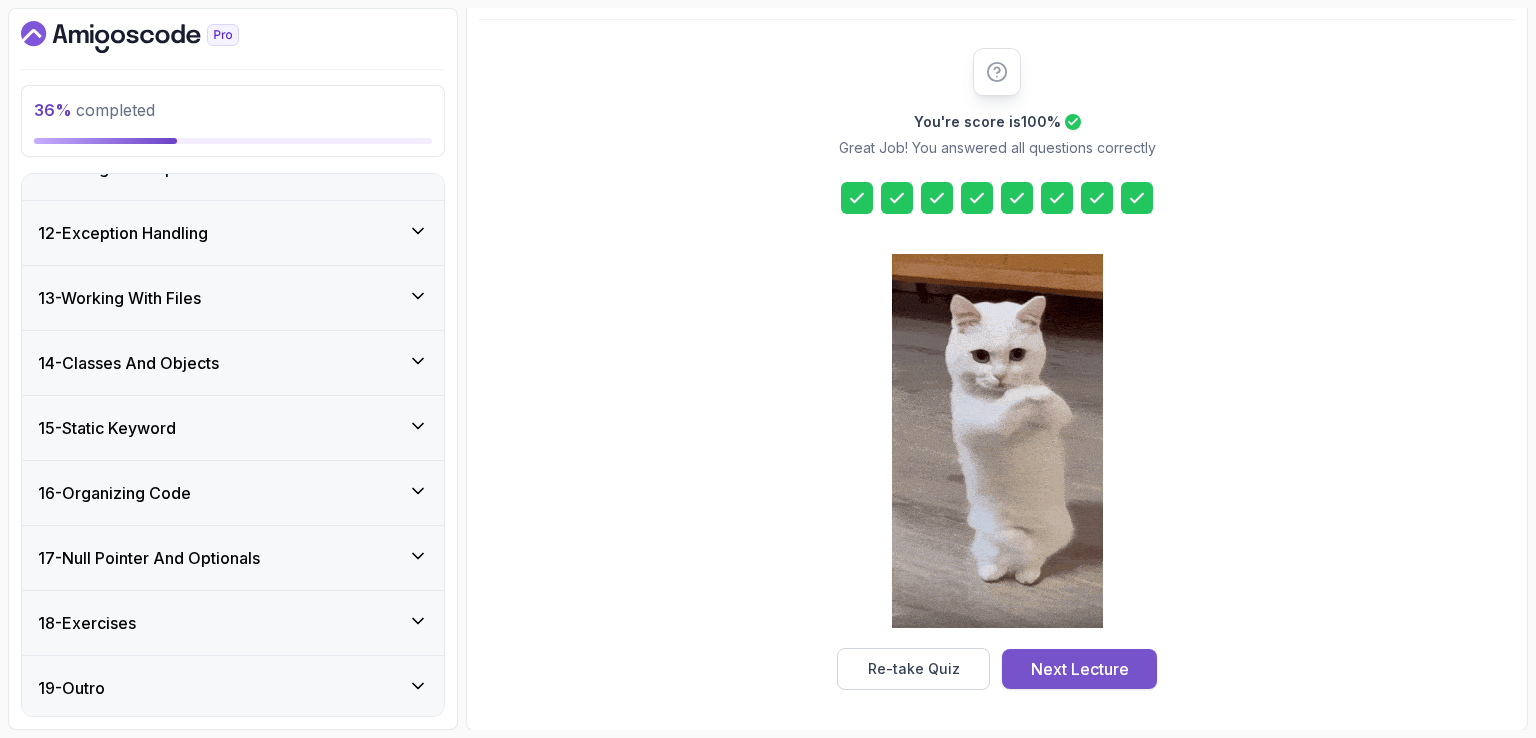 scroll, scrollTop: 0, scrollLeft: 0, axis: both 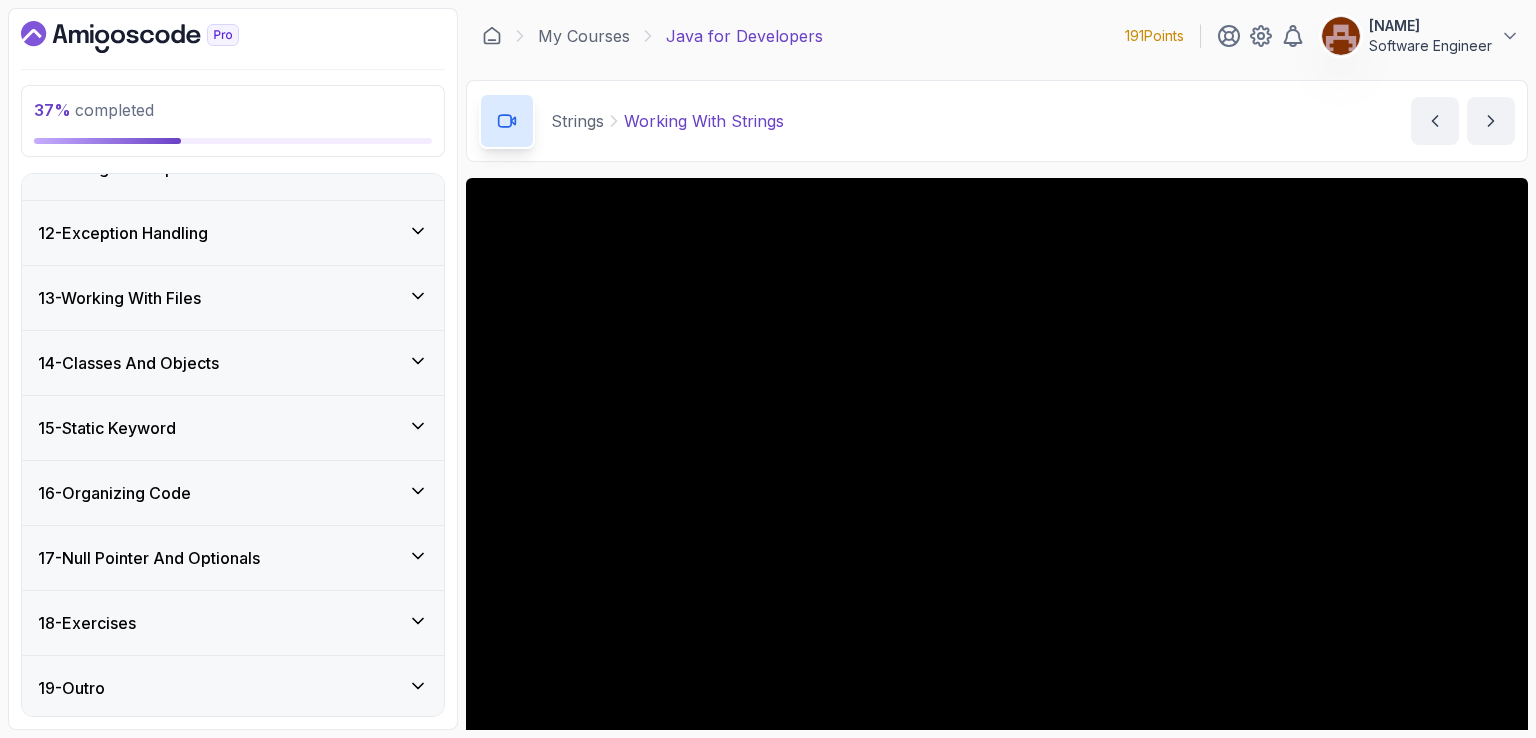 click on "191  Points" at bounding box center (1154, 36) 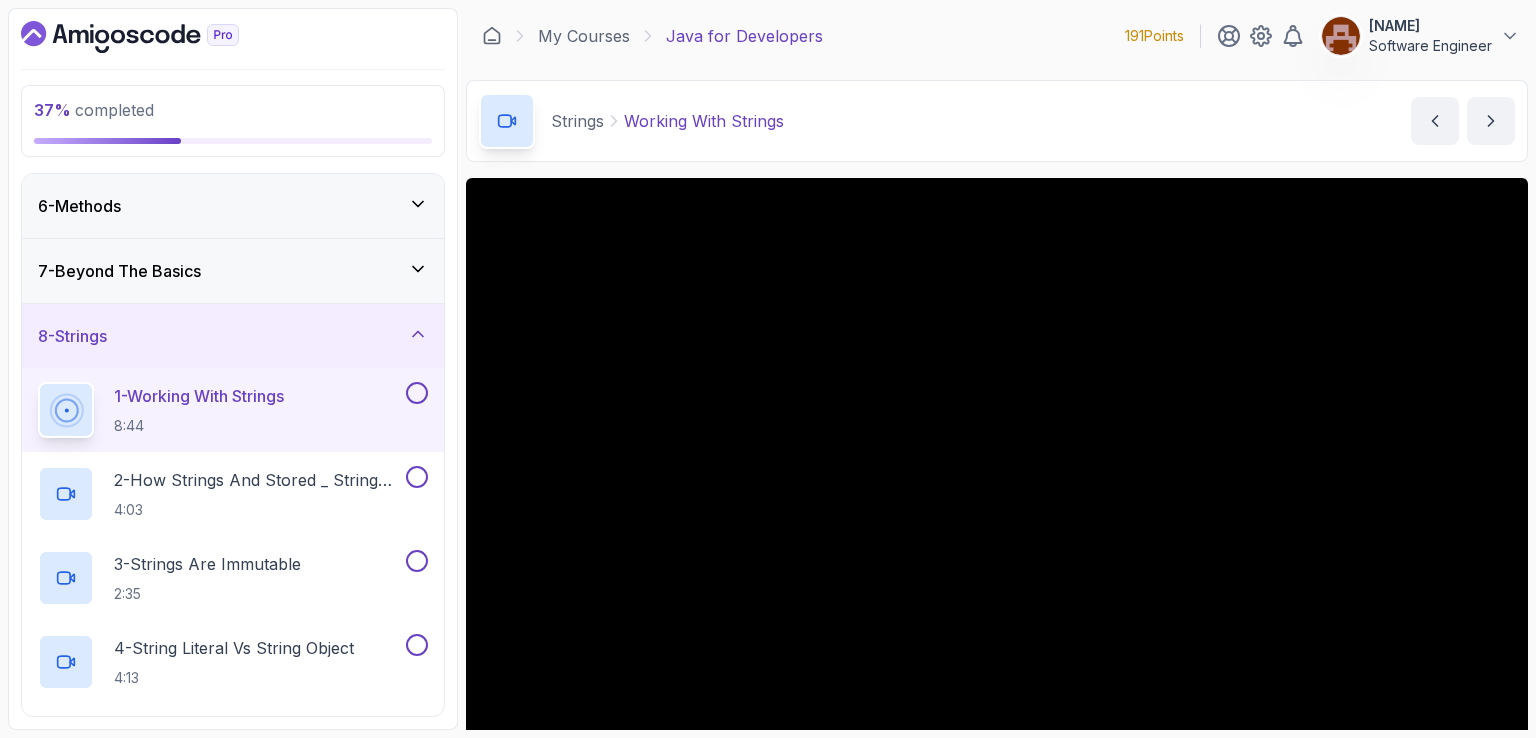 scroll, scrollTop: 360, scrollLeft: 0, axis: vertical 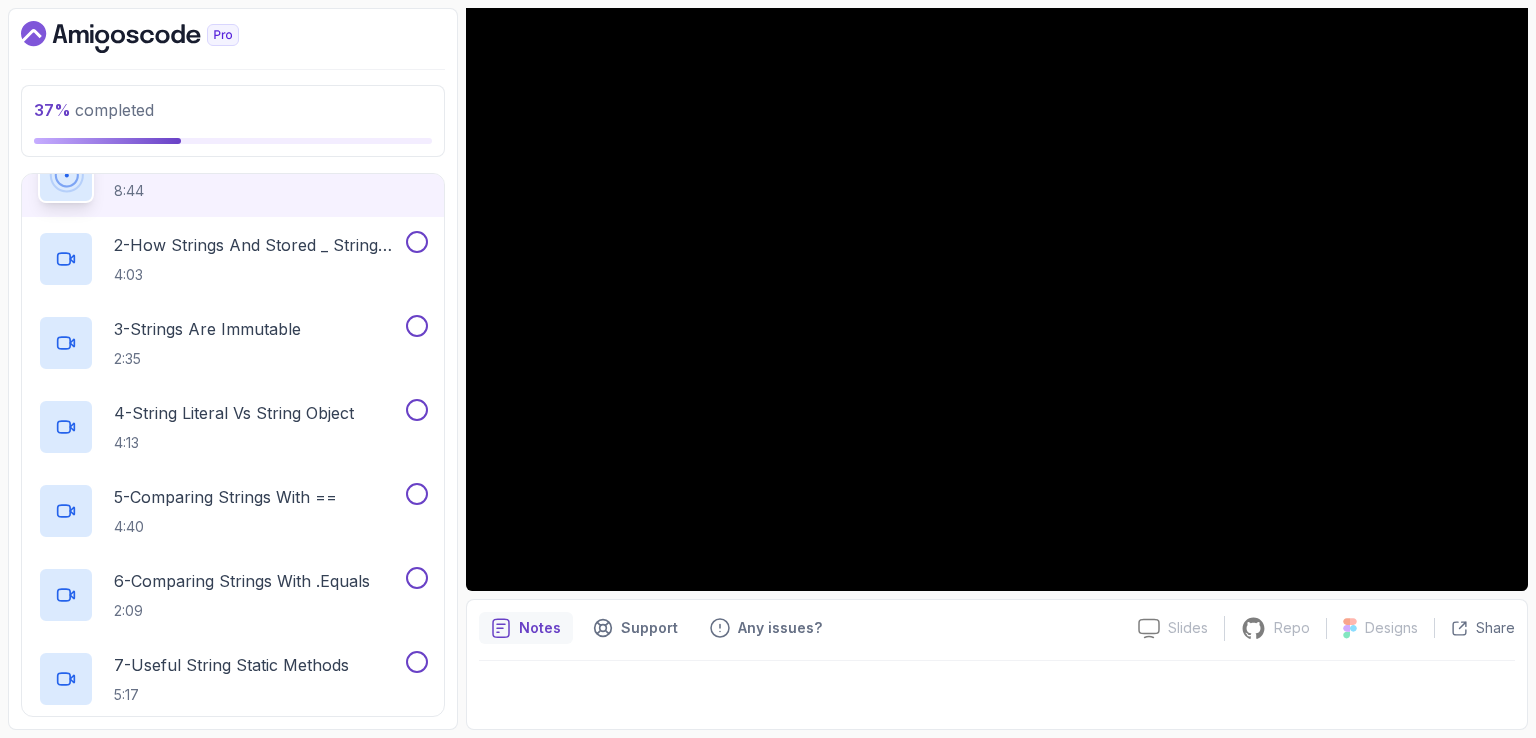 click at bounding box center [997, 689] 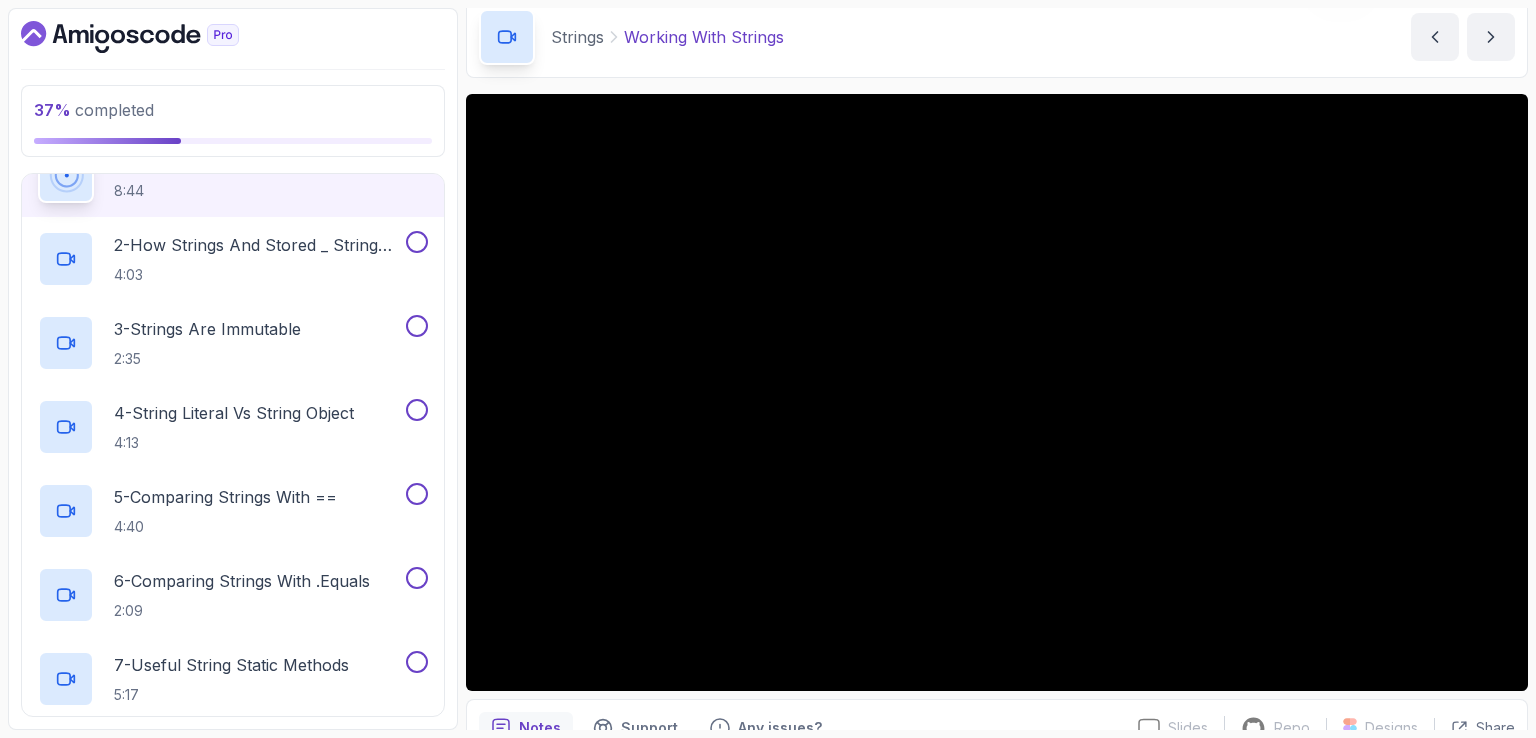 scroll, scrollTop: 184, scrollLeft: 0, axis: vertical 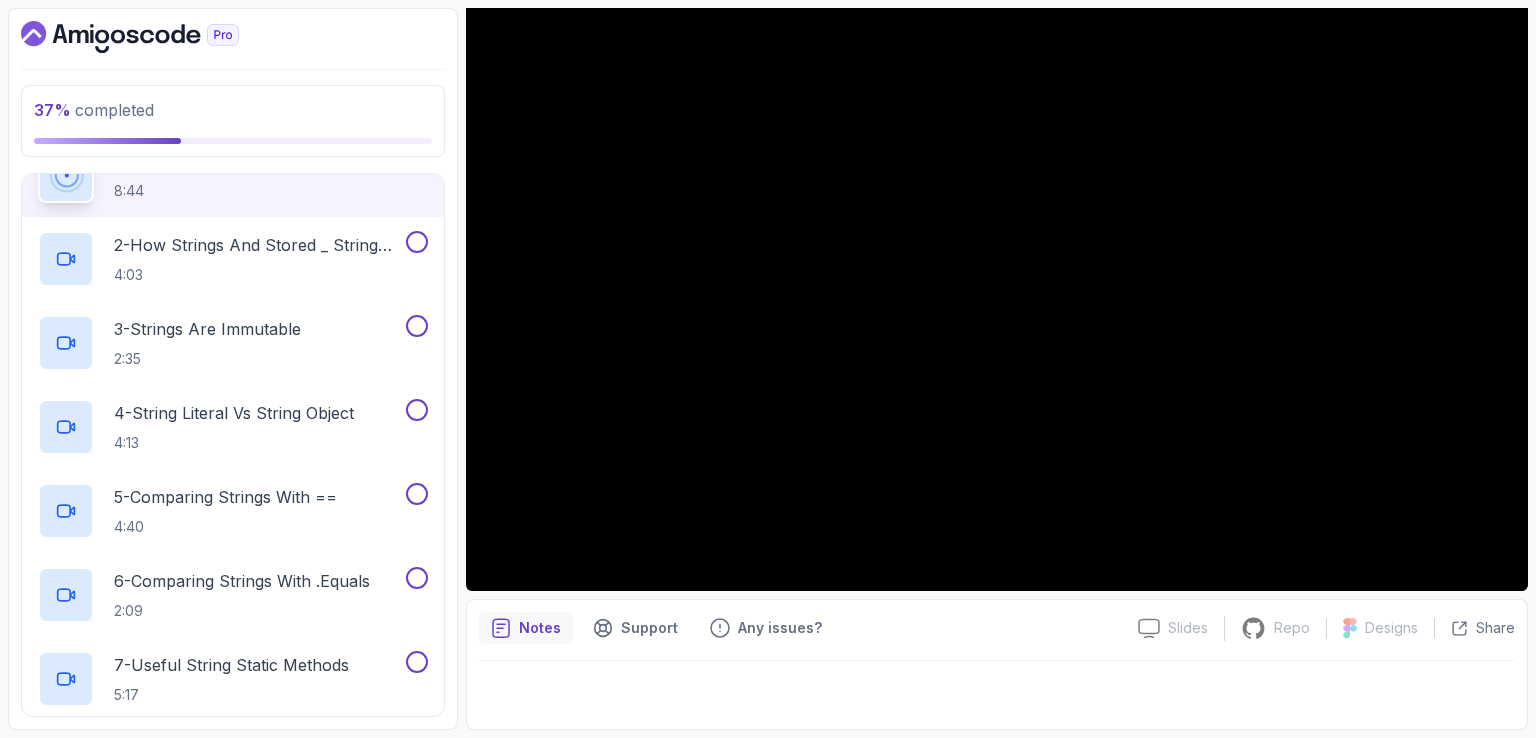 click at bounding box center [997, 689] 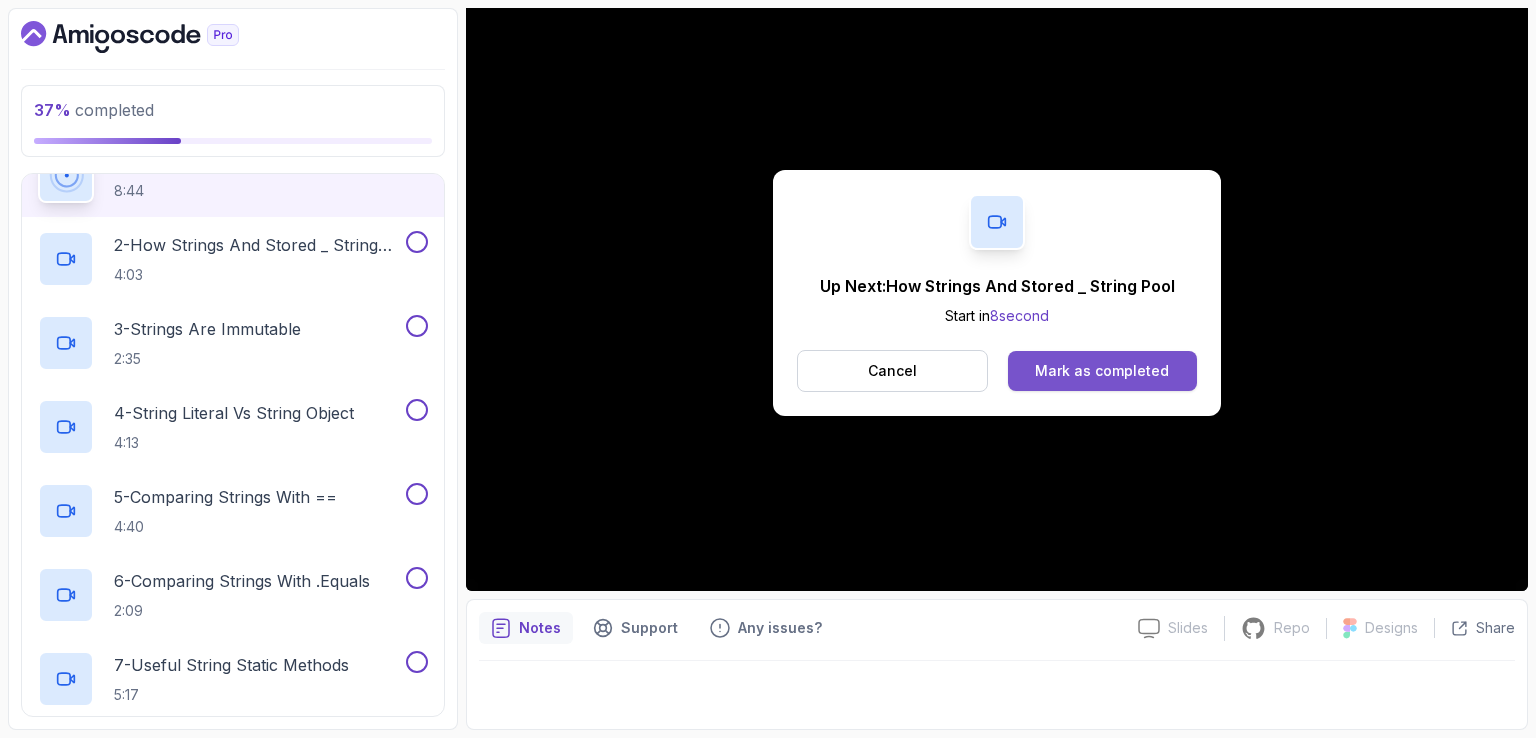 click on "Mark as completed" at bounding box center [1102, 371] 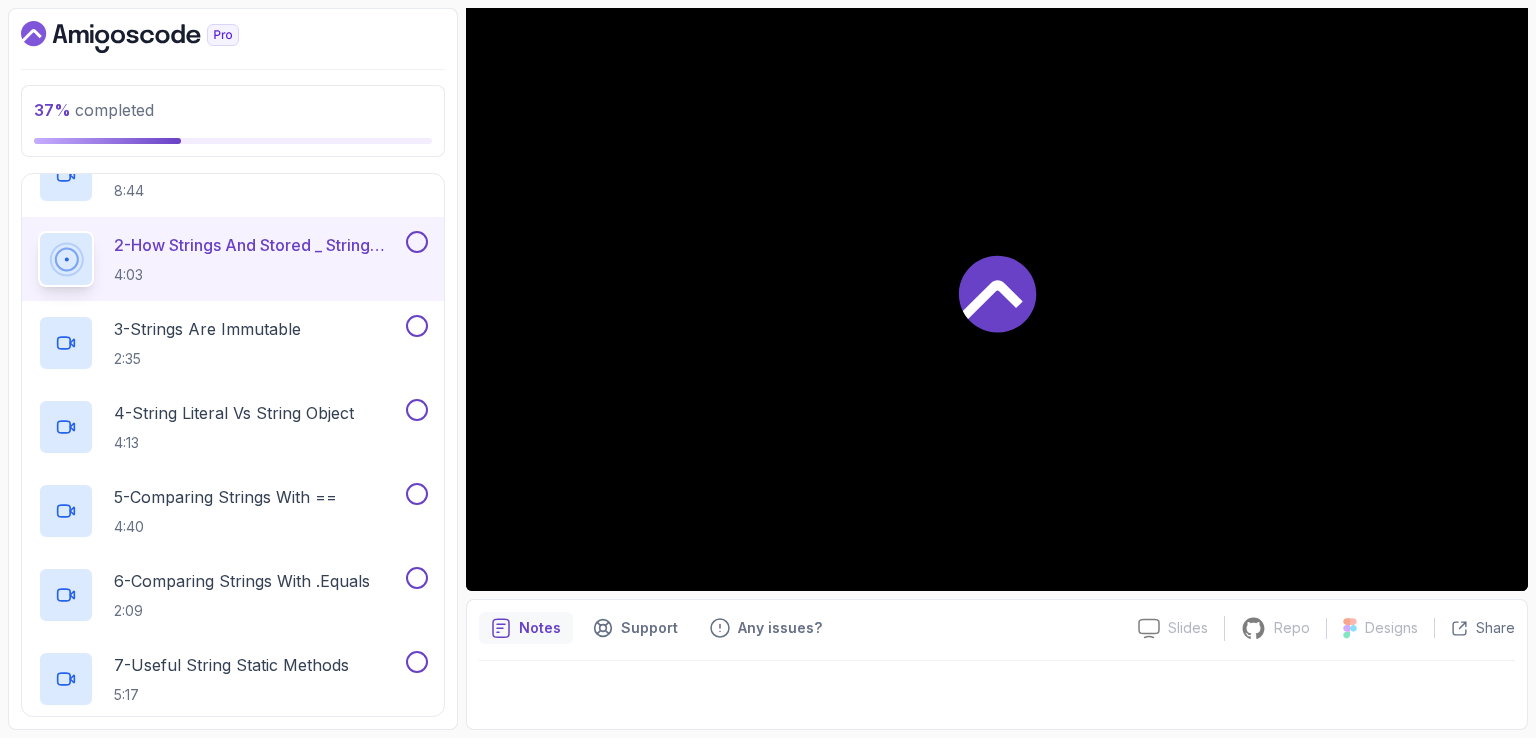 scroll, scrollTop: 573, scrollLeft: 0, axis: vertical 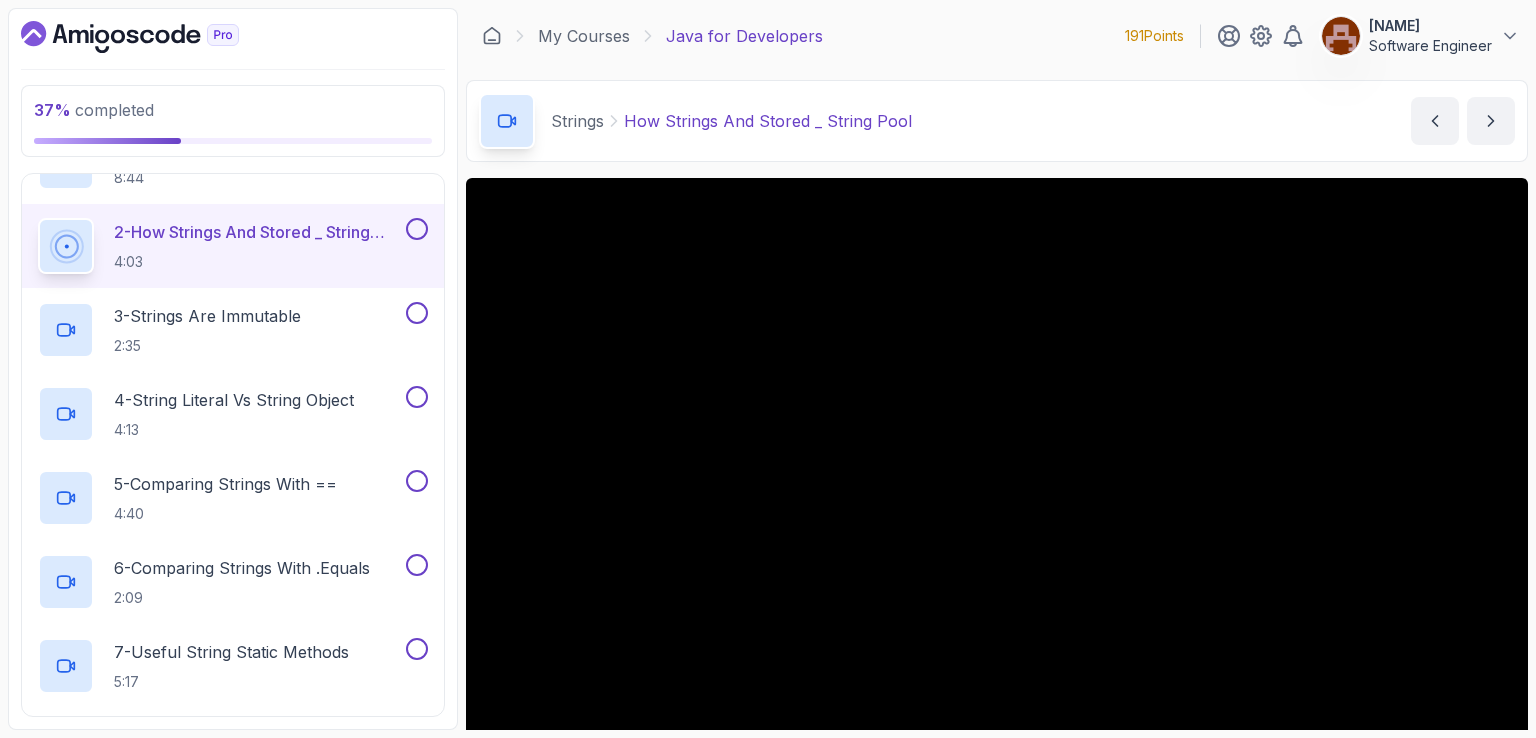 click on "My Courses Java for Developers 191 Points [NAME] Software Engineer 14 - Strings 37 % completed Strings How Strings And Stored _ String Pool How Strings And Stored _ String Pool by [NAME] Slides Slides not available Repo Repository not available Designs Design not available Share Notes Support Any issues? Slides Slides not available Repo Repository not available Designs Design not available Share" at bounding box center (997, 369) 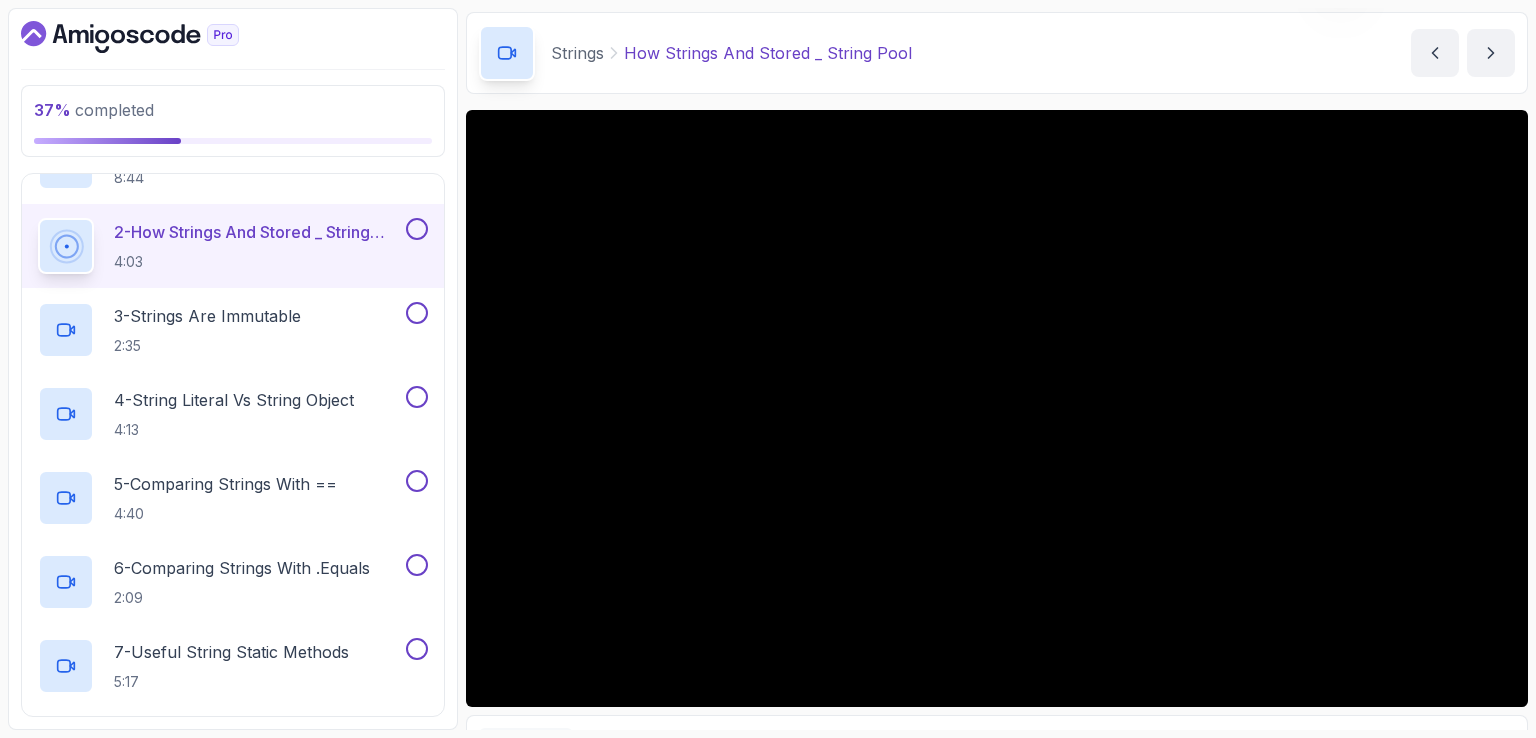 scroll, scrollTop: 100, scrollLeft: 0, axis: vertical 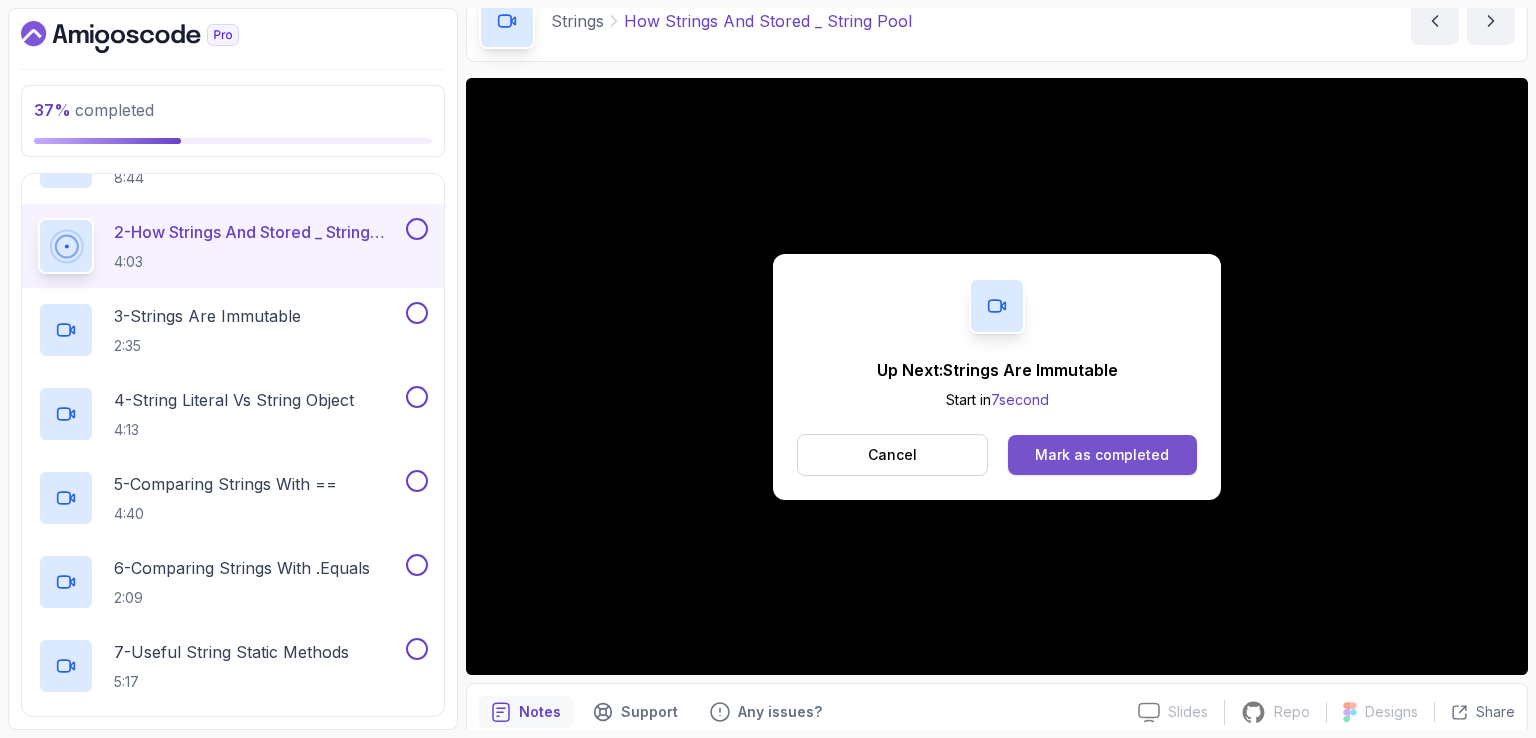 click on "Mark as completed" at bounding box center [1102, 455] 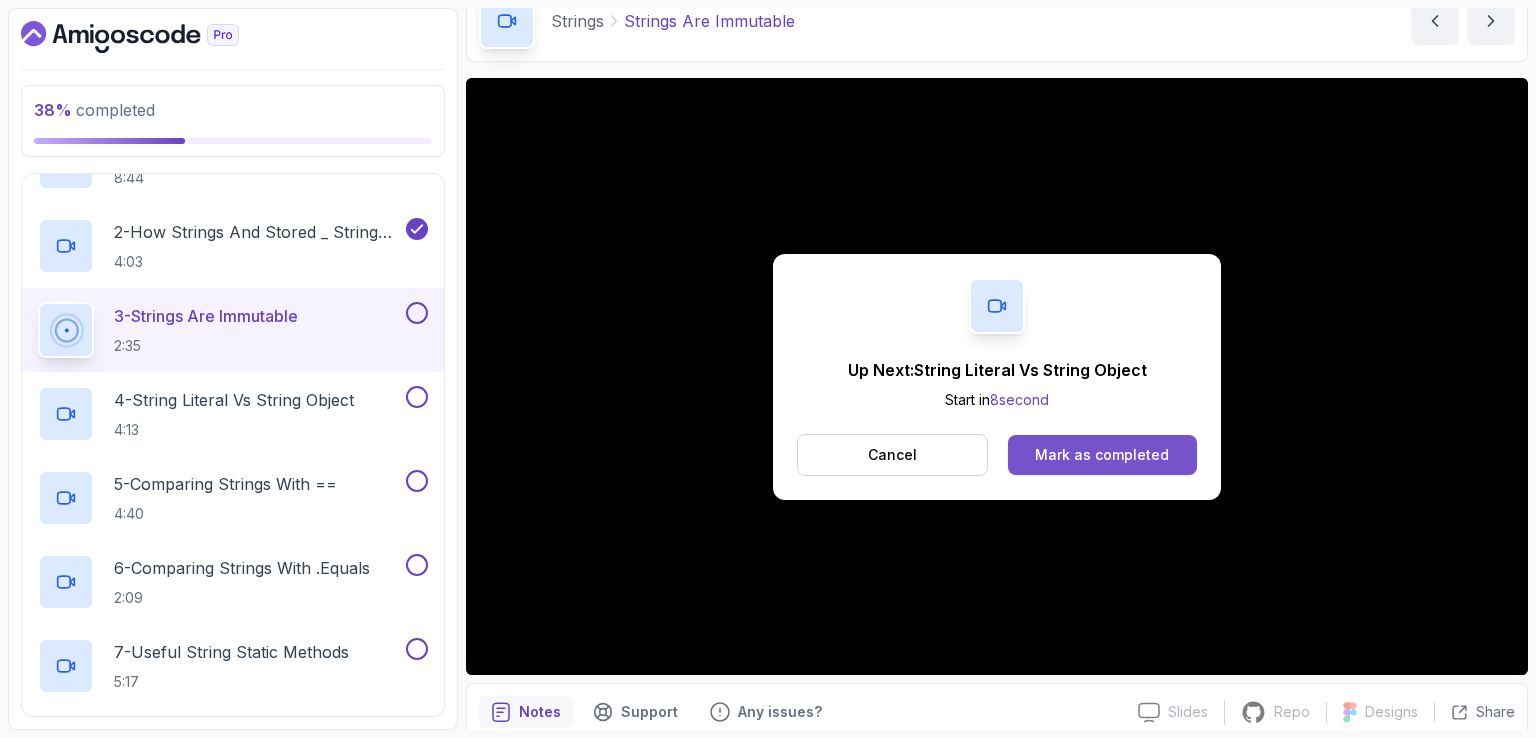 click on "Mark as completed" at bounding box center [1102, 455] 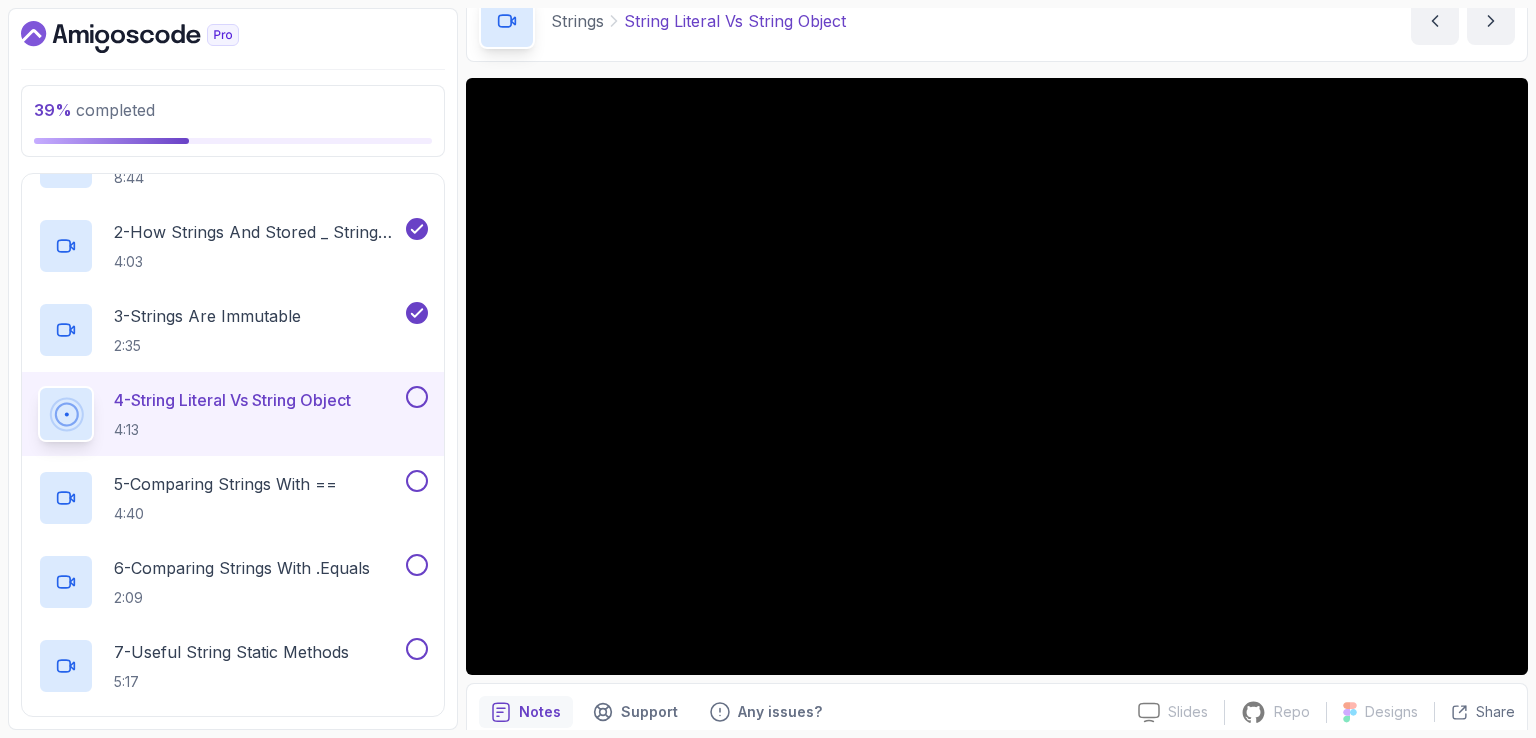 drag, startPoint x: 1087, startPoint y: 12, endPoint x: 1101, endPoint y: 26, distance: 19.79899 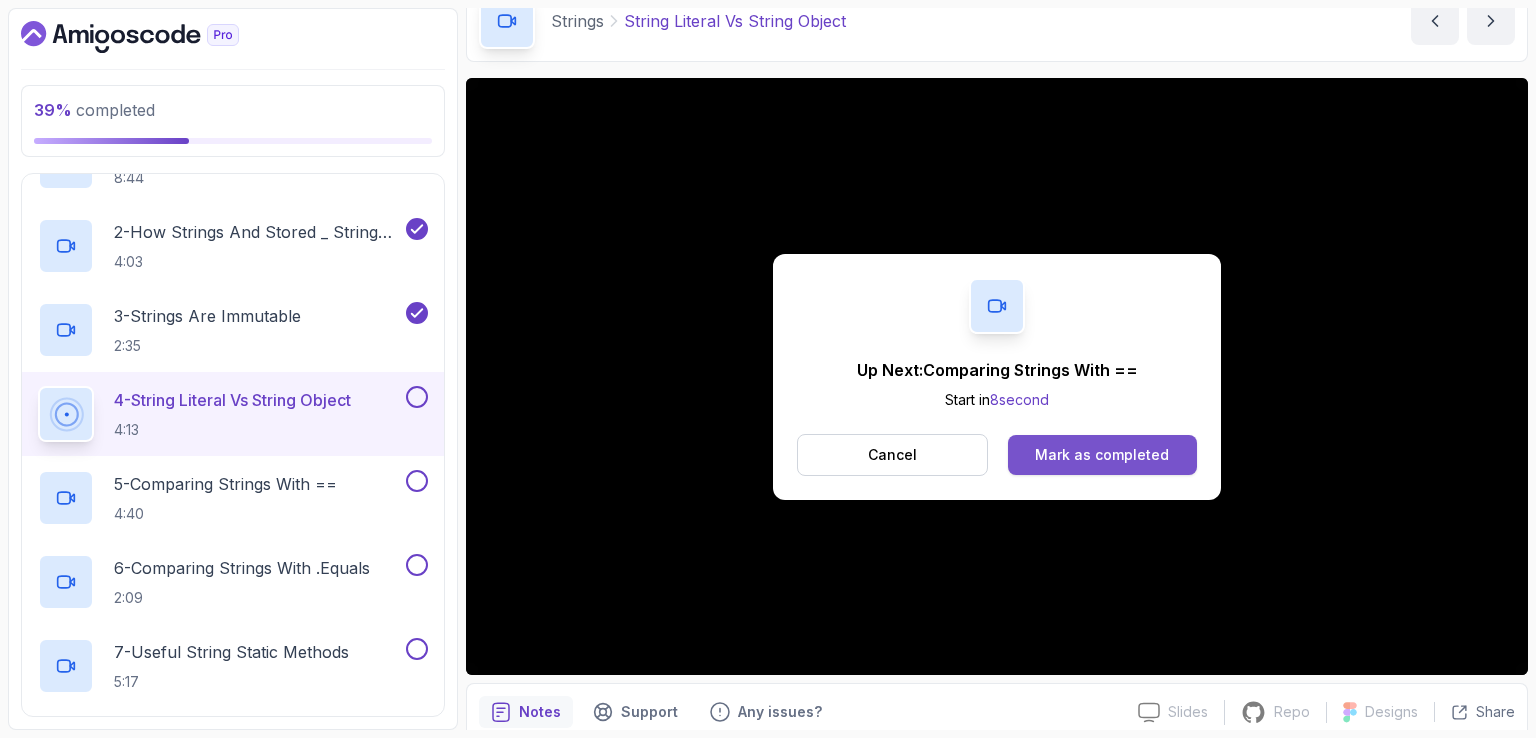 click on "Mark as completed" at bounding box center [1102, 455] 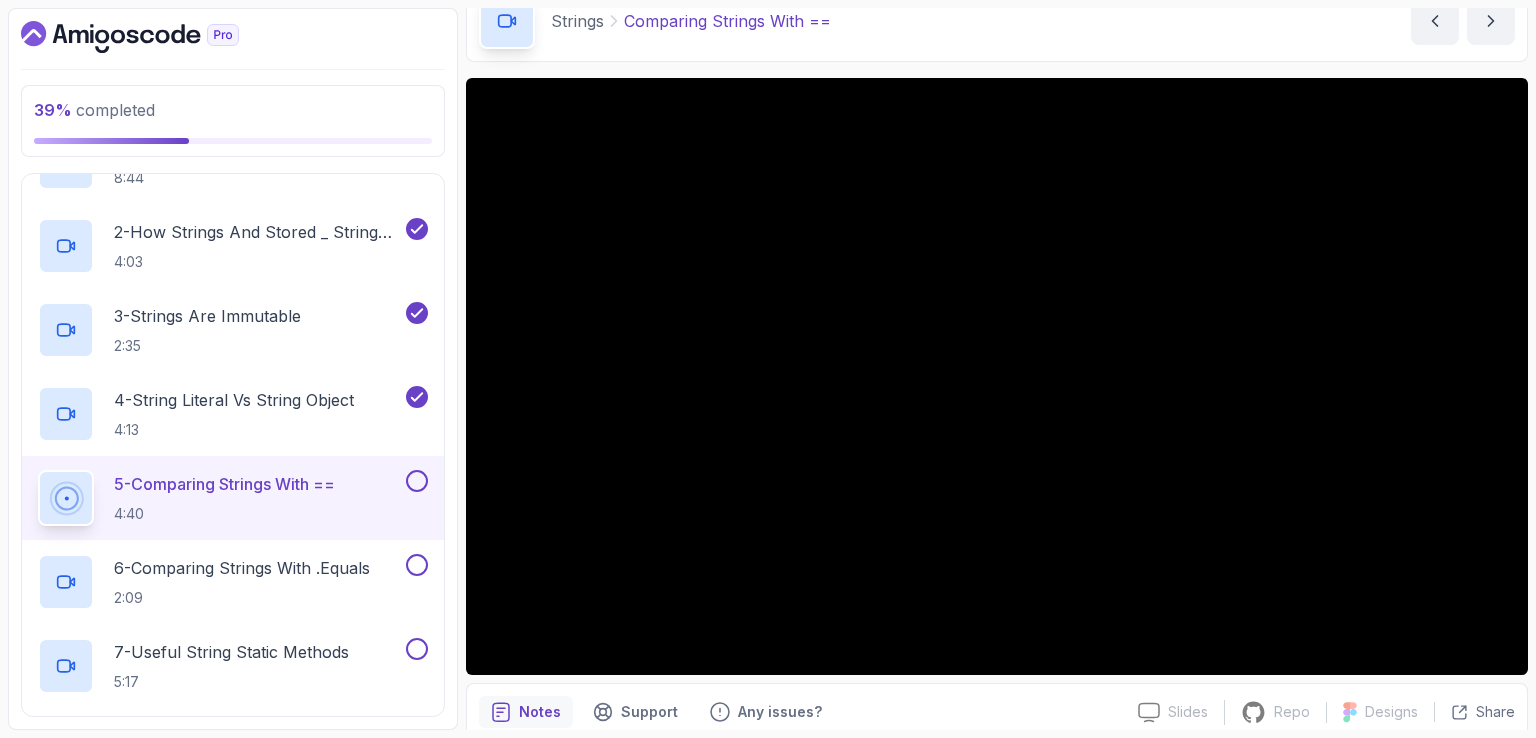 click on "Strings Comparing Strings With == Comparing Strings With == by [NAME]" at bounding box center (997, 21) 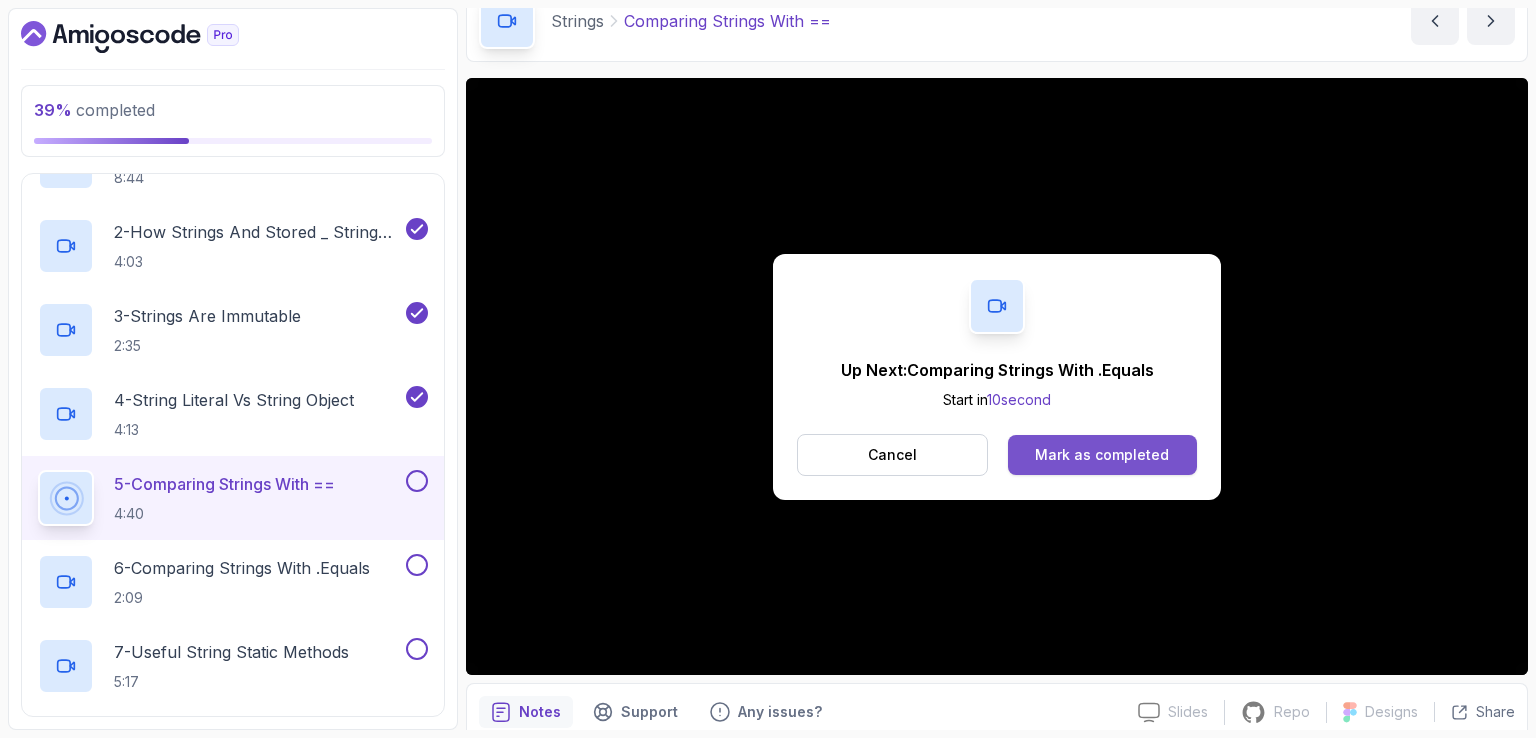 click on "Mark as completed" at bounding box center [1102, 455] 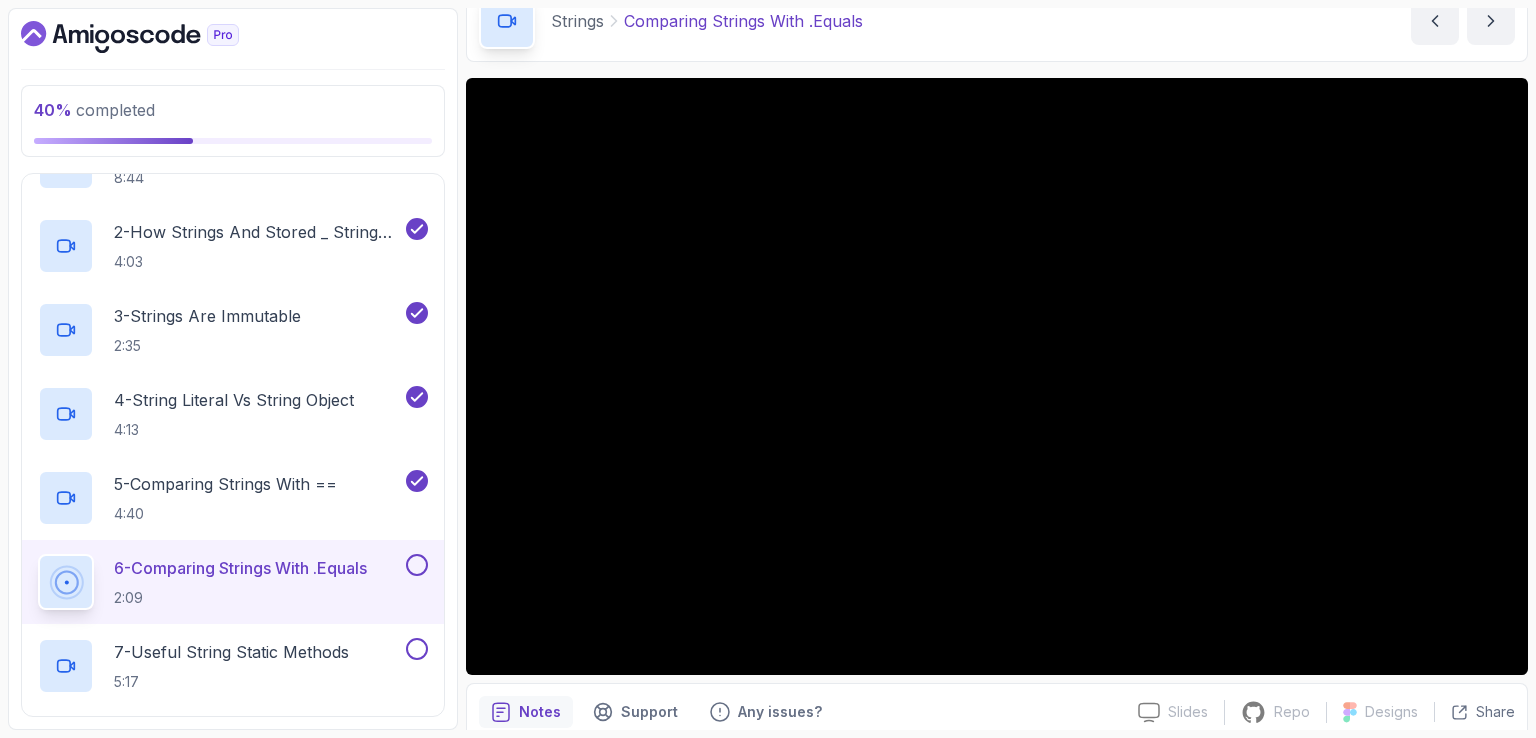 drag, startPoint x: 1254, startPoint y: 36, endPoint x: 1280, endPoint y: 29, distance: 26.925823 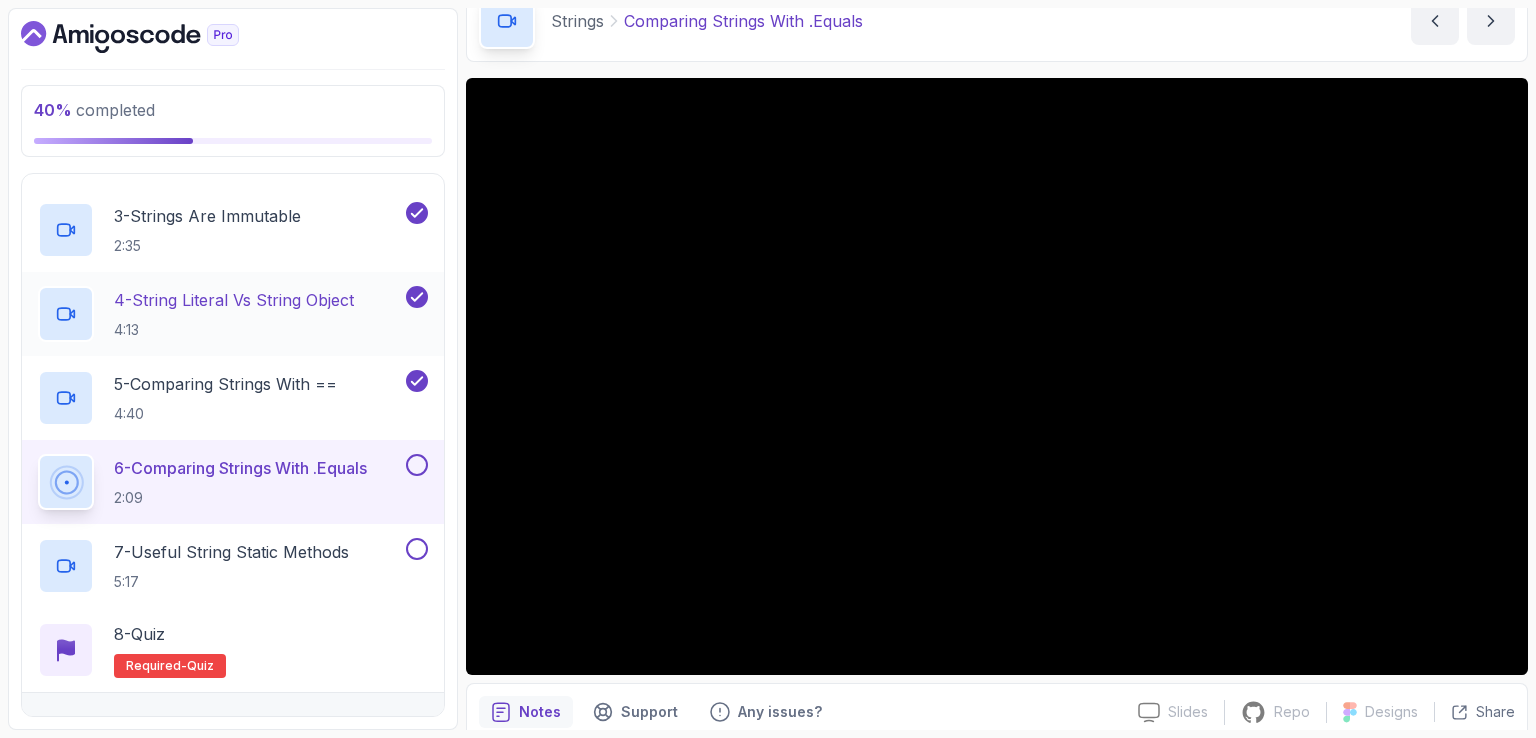 scroll, scrollTop: 573, scrollLeft: 0, axis: vertical 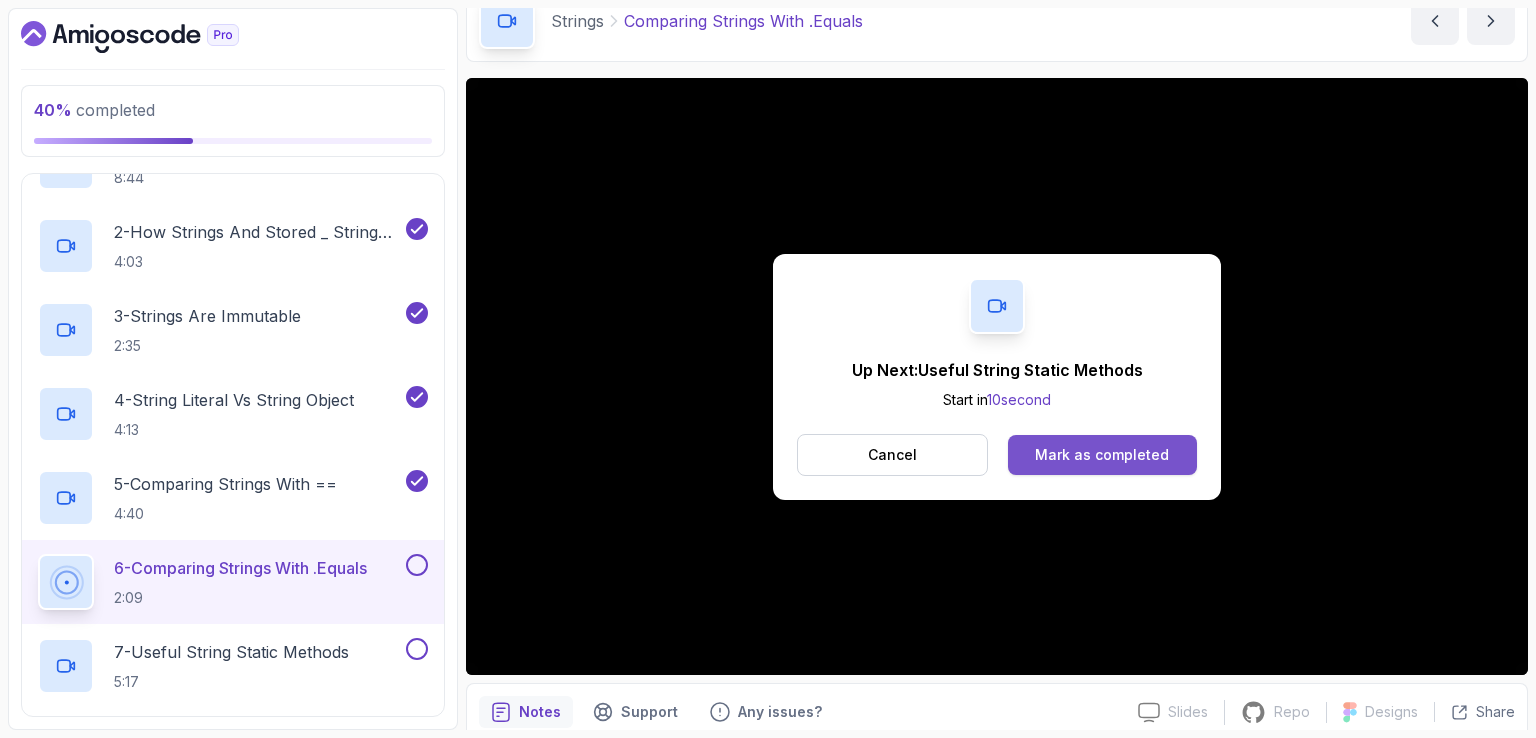click on "Mark as completed" at bounding box center (1102, 455) 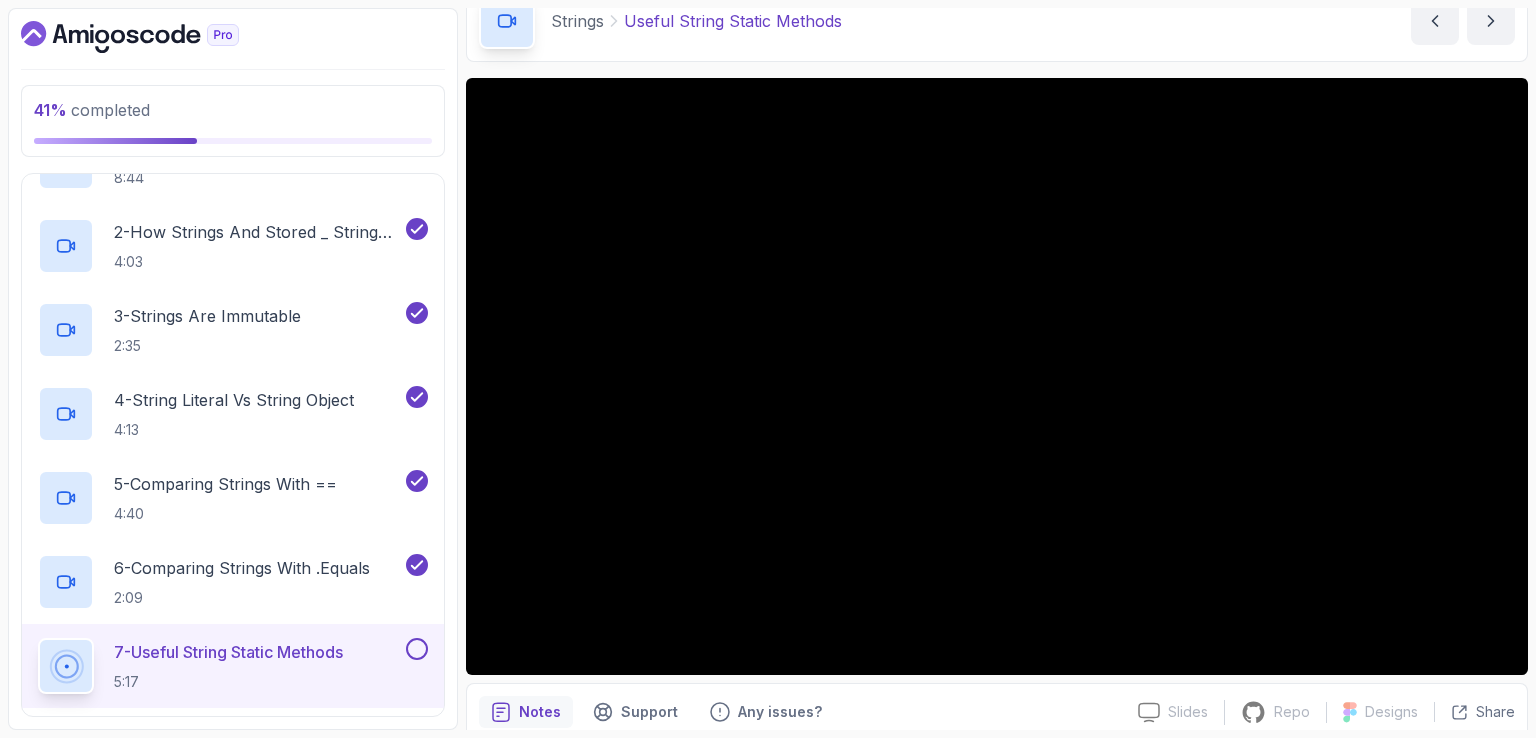 drag, startPoint x: 1128, startPoint y: 25, endPoint x: 1144, endPoint y: 29, distance: 16.492422 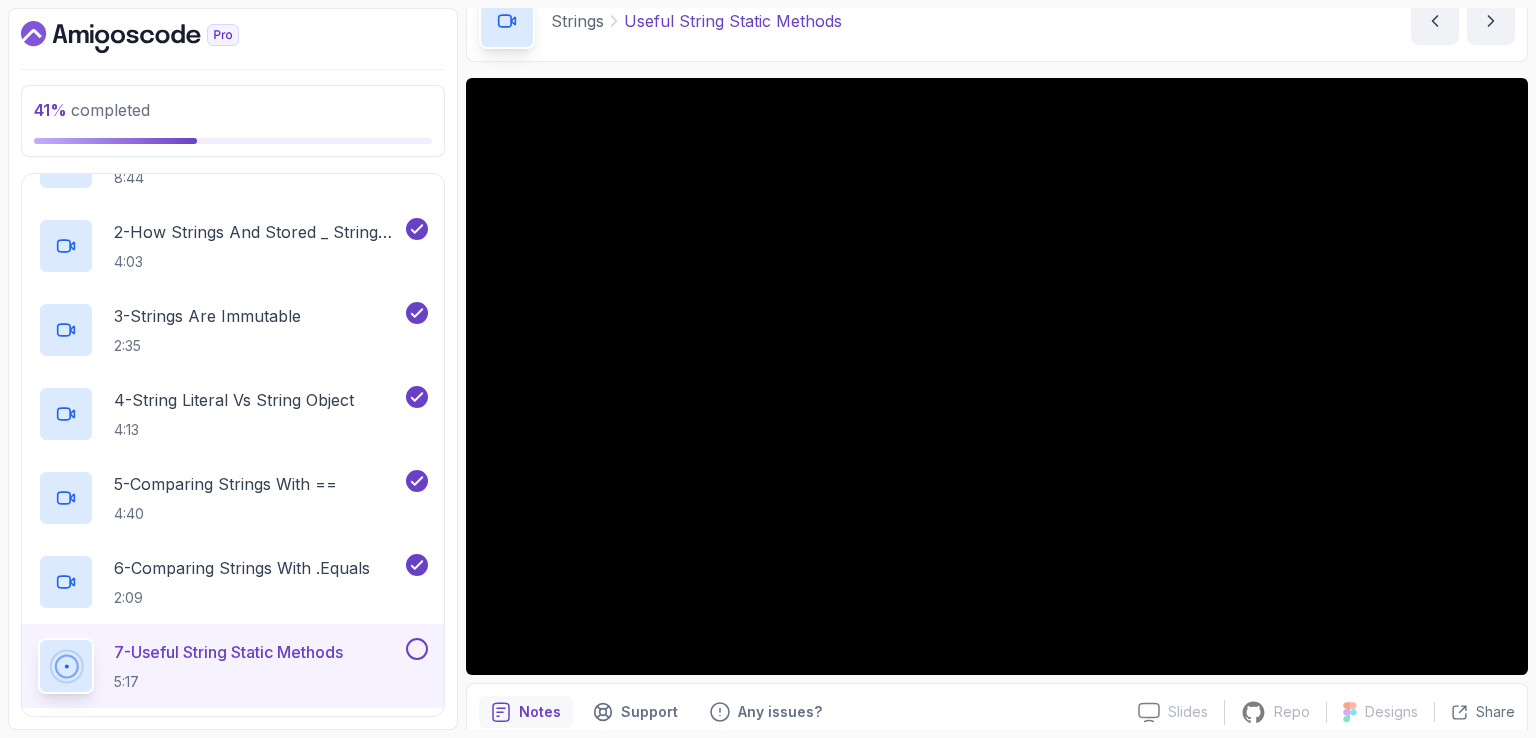 drag, startPoint x: 1149, startPoint y: 21, endPoint x: 1212, endPoint y: 14, distance: 63.387695 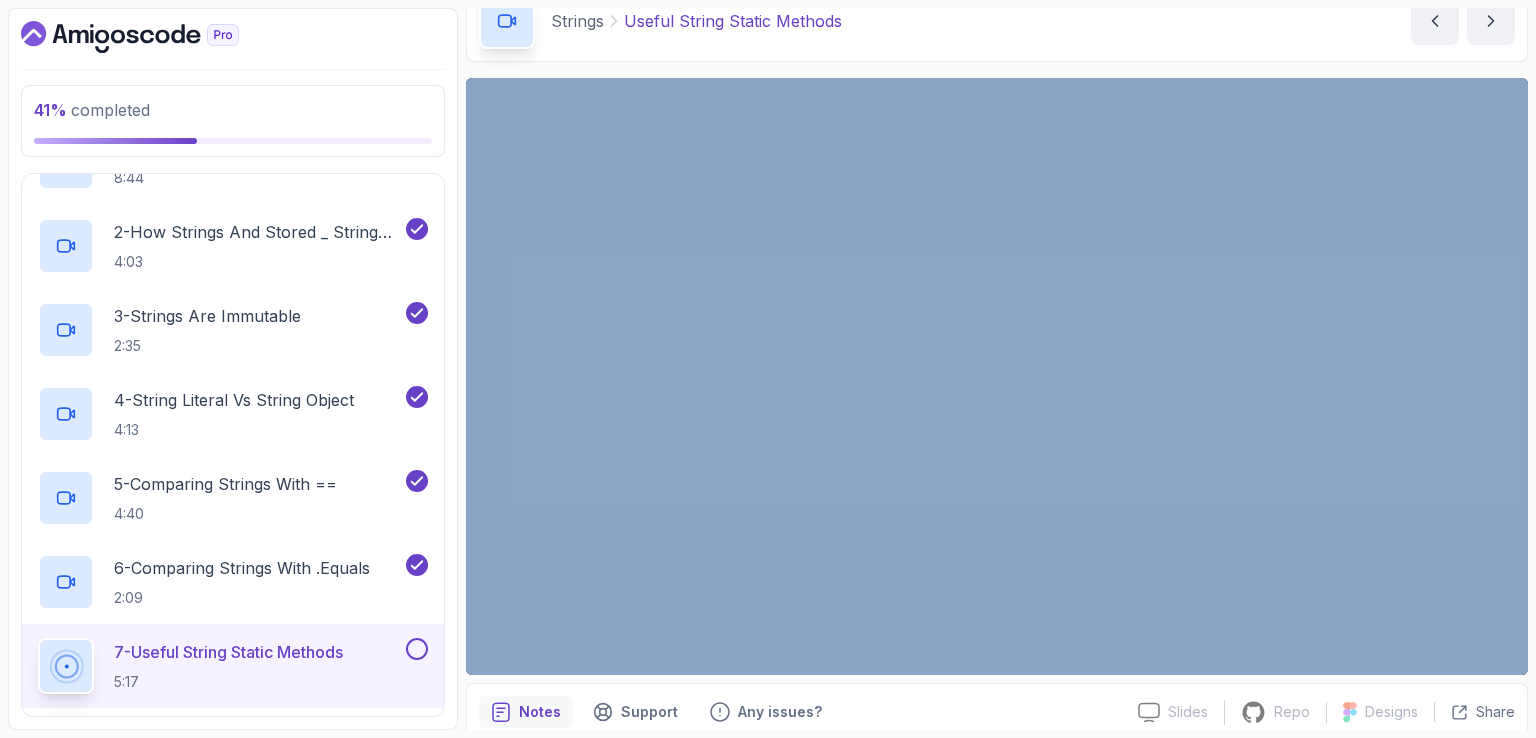 click on "Strings Useful String Static Methods Useful String Static Methods by [NAME]" at bounding box center [997, 21] 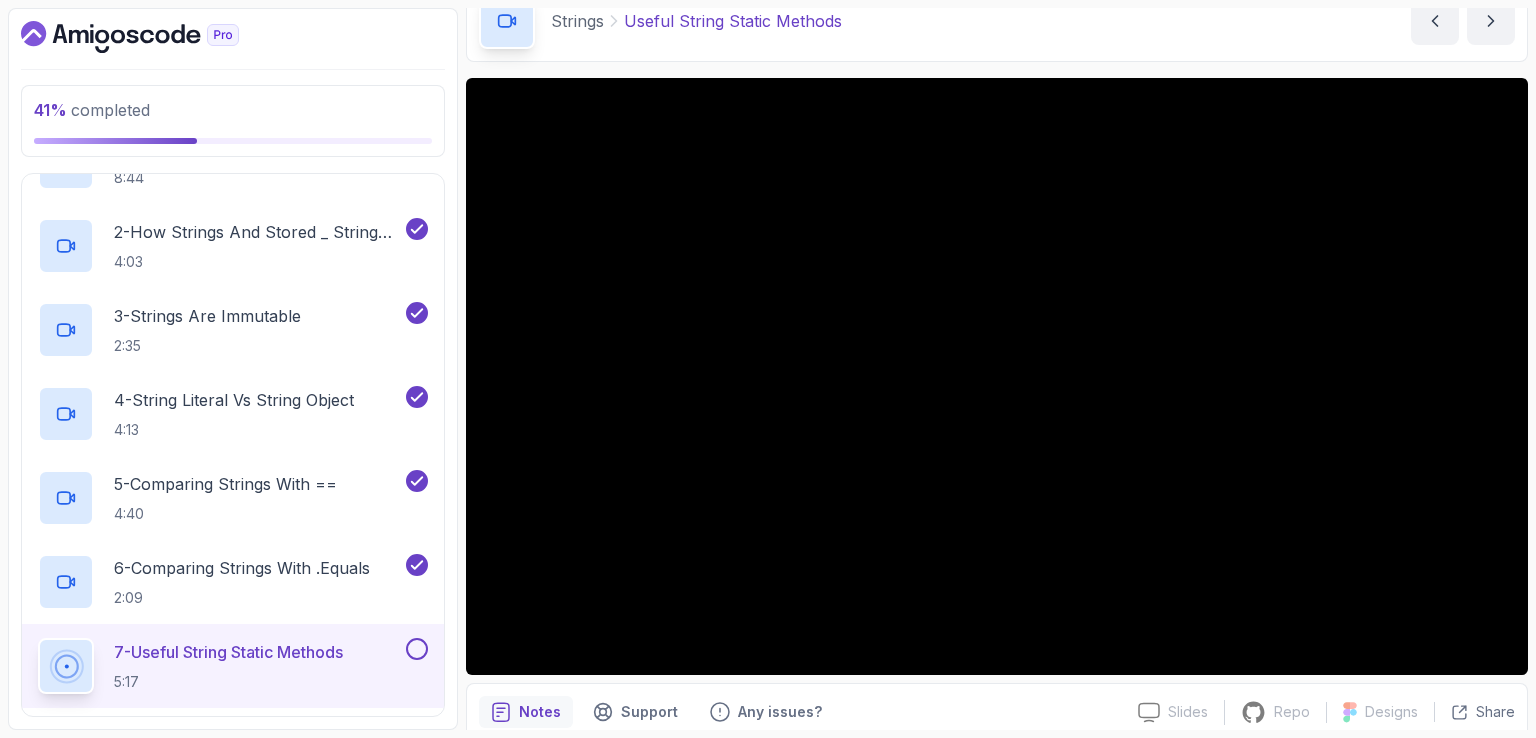 click on "Strings Useful String Static Methods Useful String Static Methods by [NAME]" at bounding box center (997, 21) 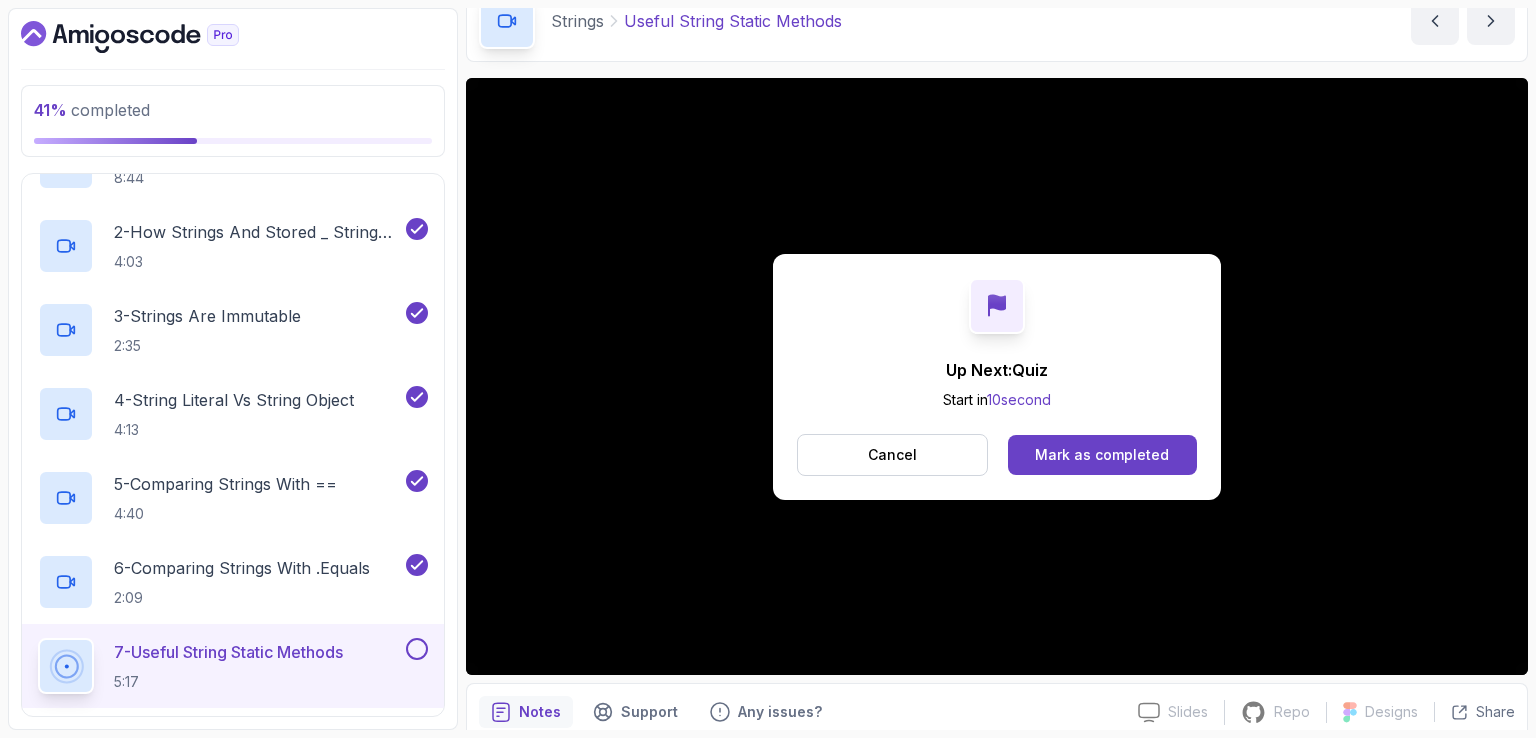 click on "Strings Useful String Static Methods Useful String Static Methods by [NAME]" at bounding box center (997, 21) 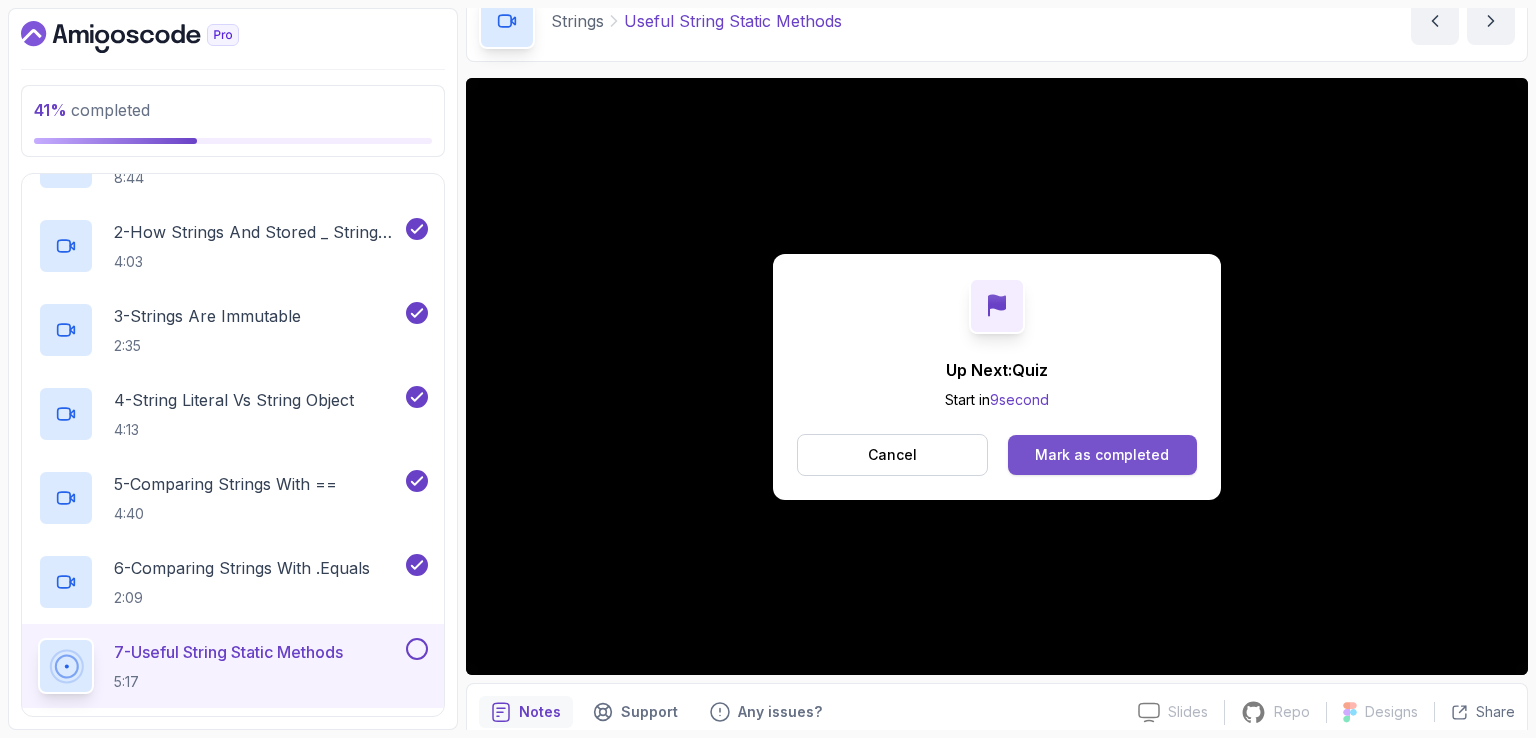 click on "Mark as completed" at bounding box center [1102, 455] 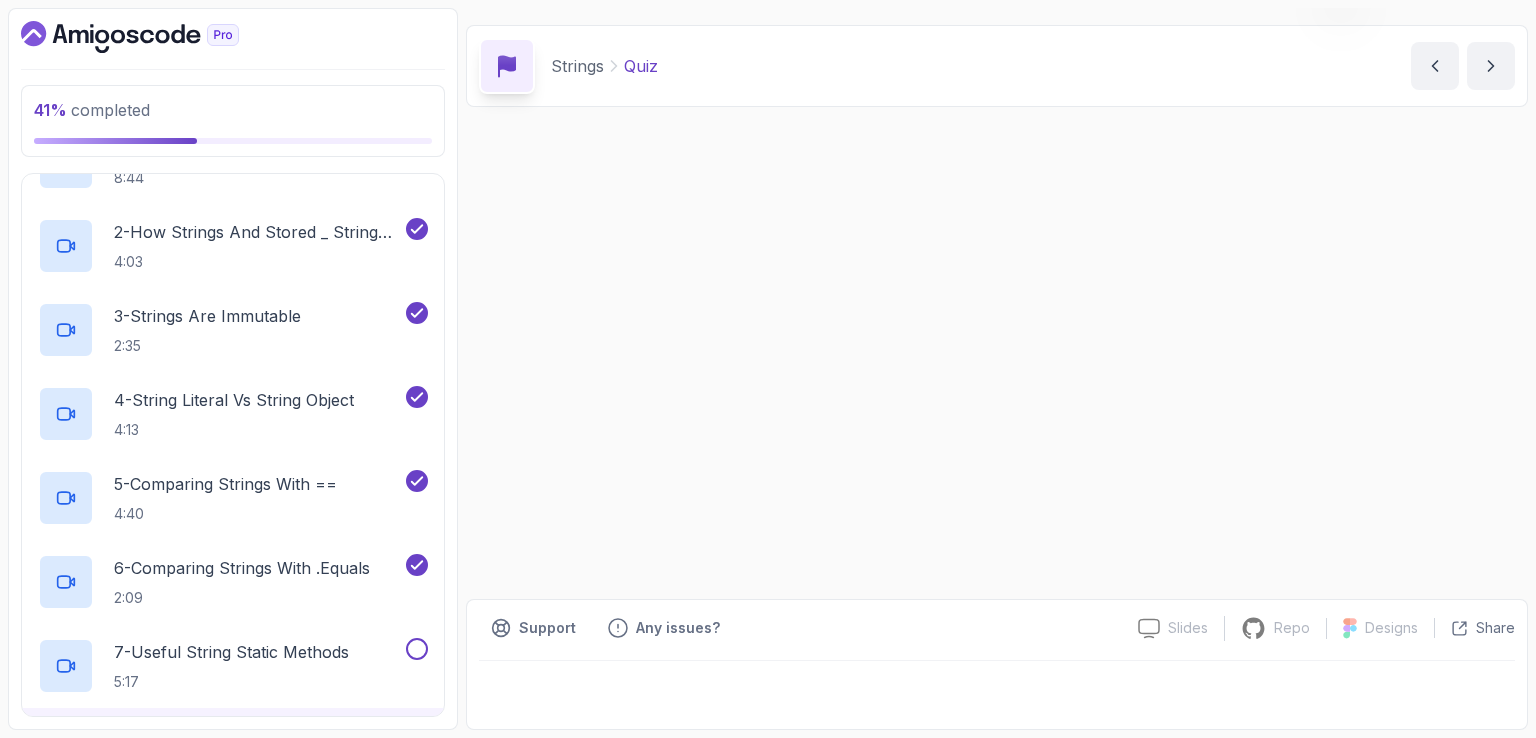 scroll, scrollTop: 0, scrollLeft: 0, axis: both 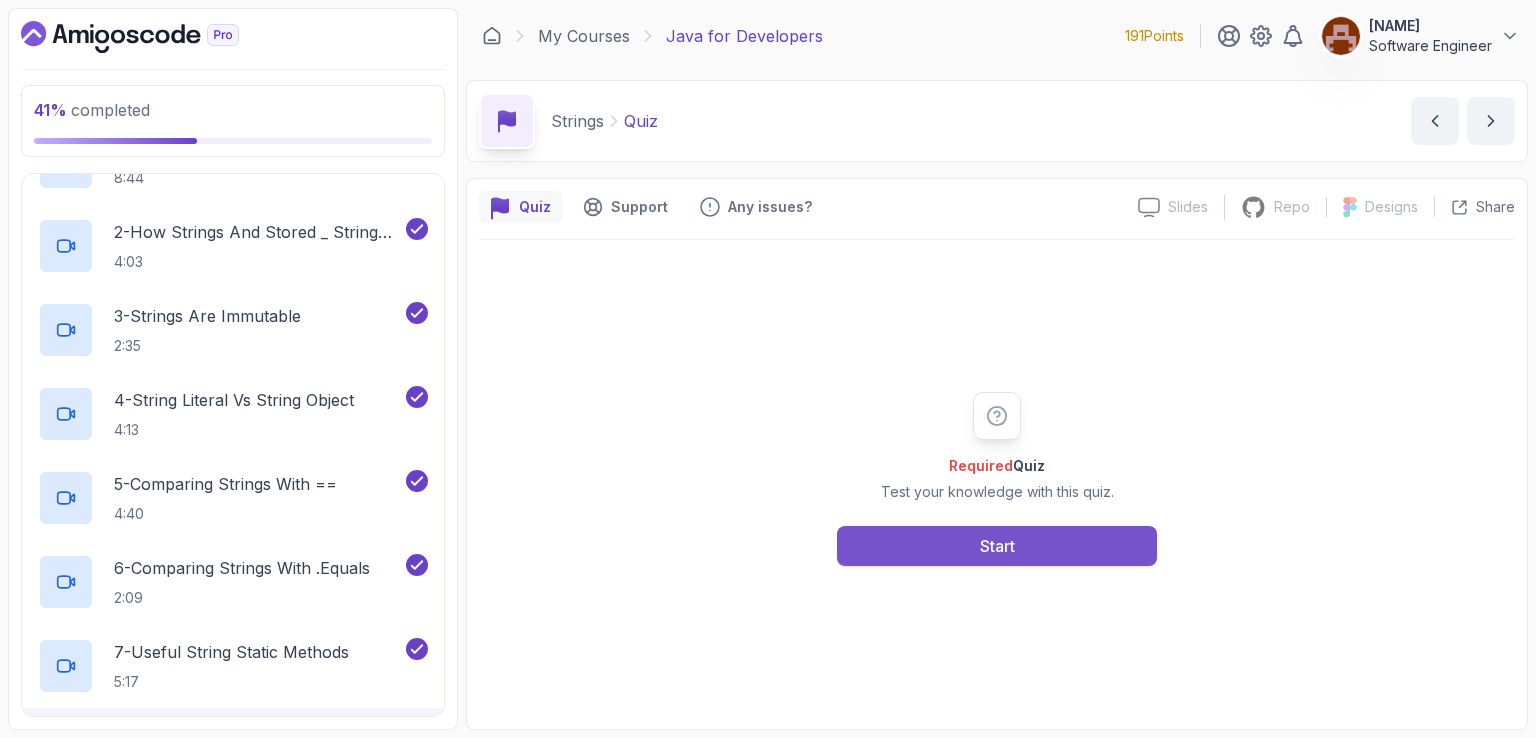 click on "Start" at bounding box center [997, 546] 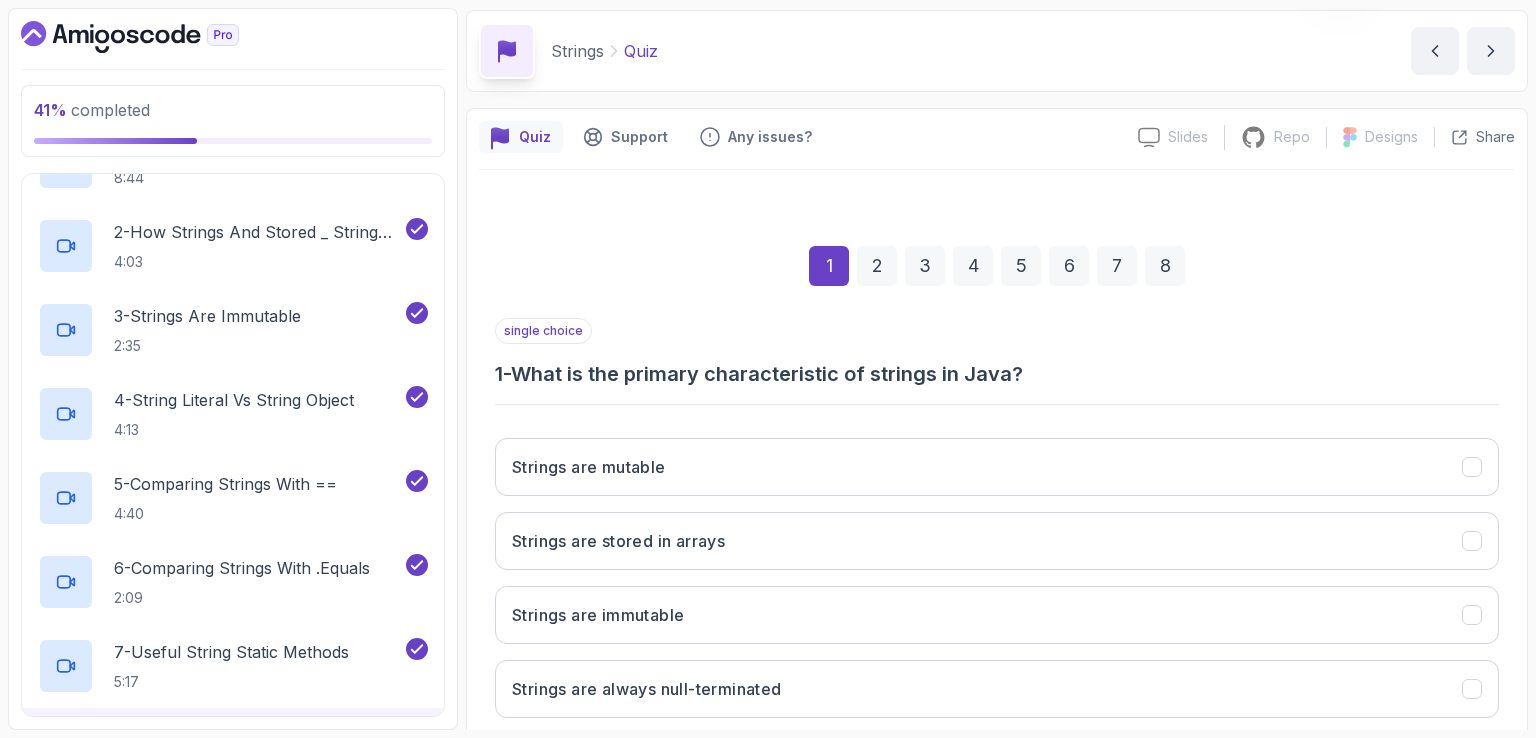 scroll, scrollTop: 184, scrollLeft: 0, axis: vertical 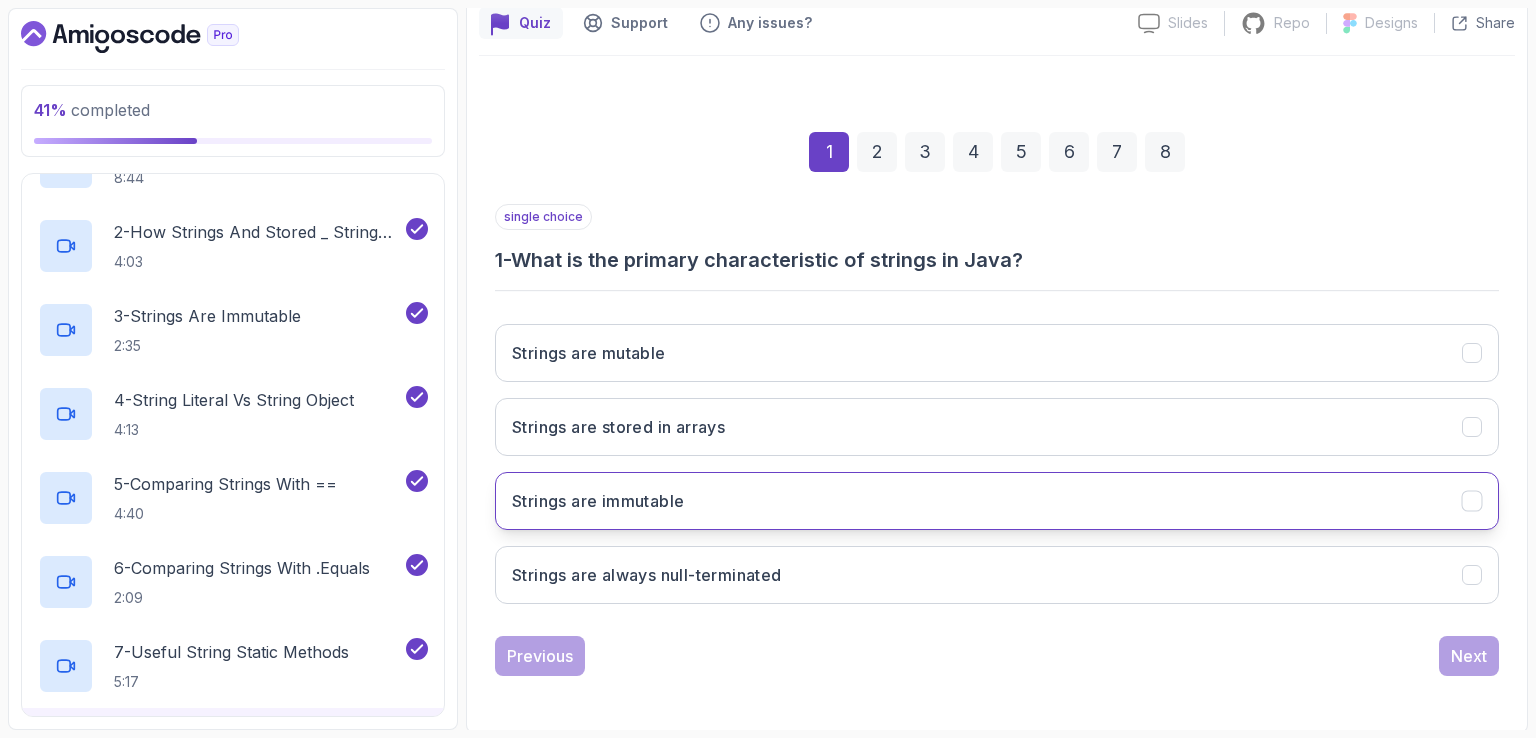 click on "Strings are immutable" at bounding box center (598, 501) 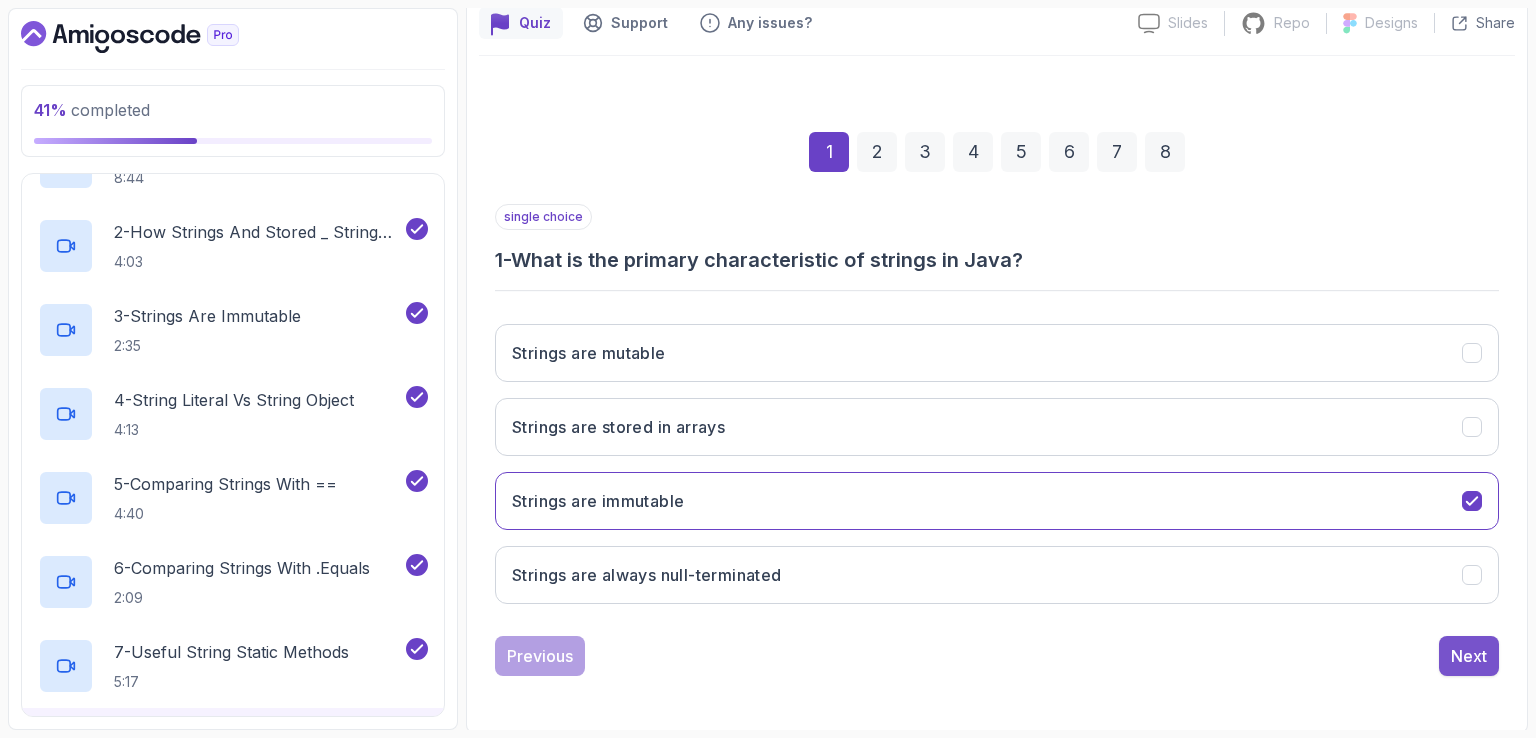 click on "Next" at bounding box center (1469, 656) 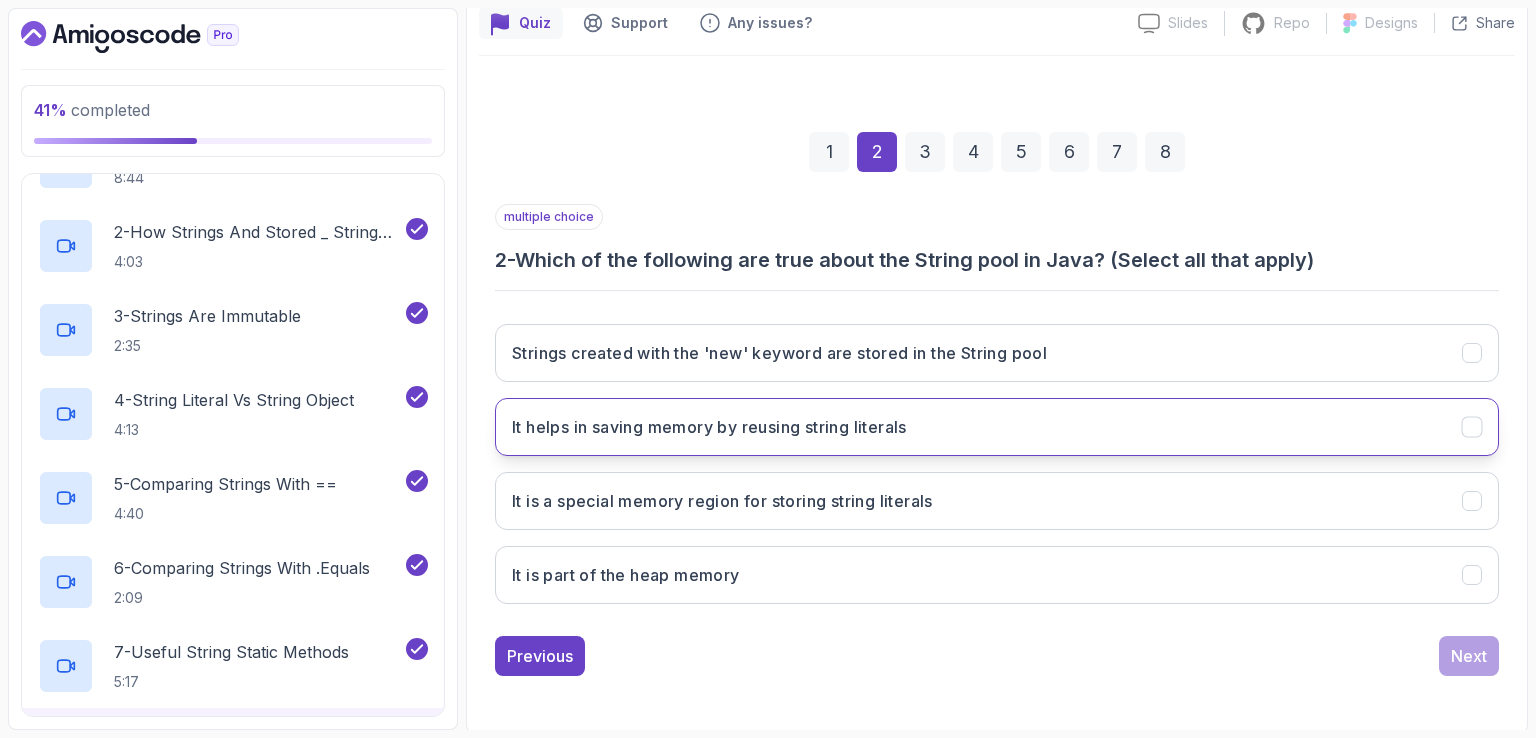 click on "It helps in saving memory by reusing string literals" at bounding box center (997, 427) 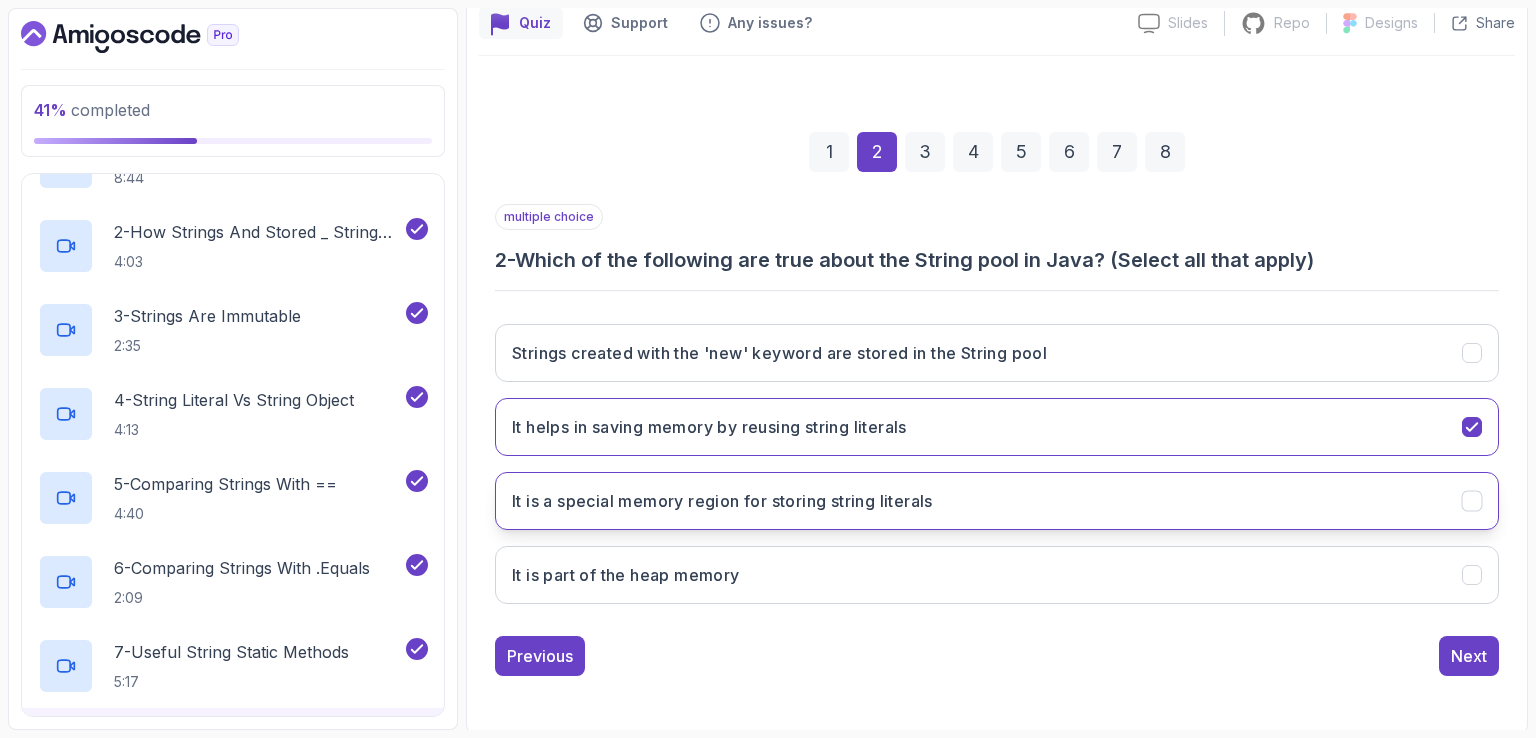 click on "It is a special memory region for storing string literals" at bounding box center (997, 501) 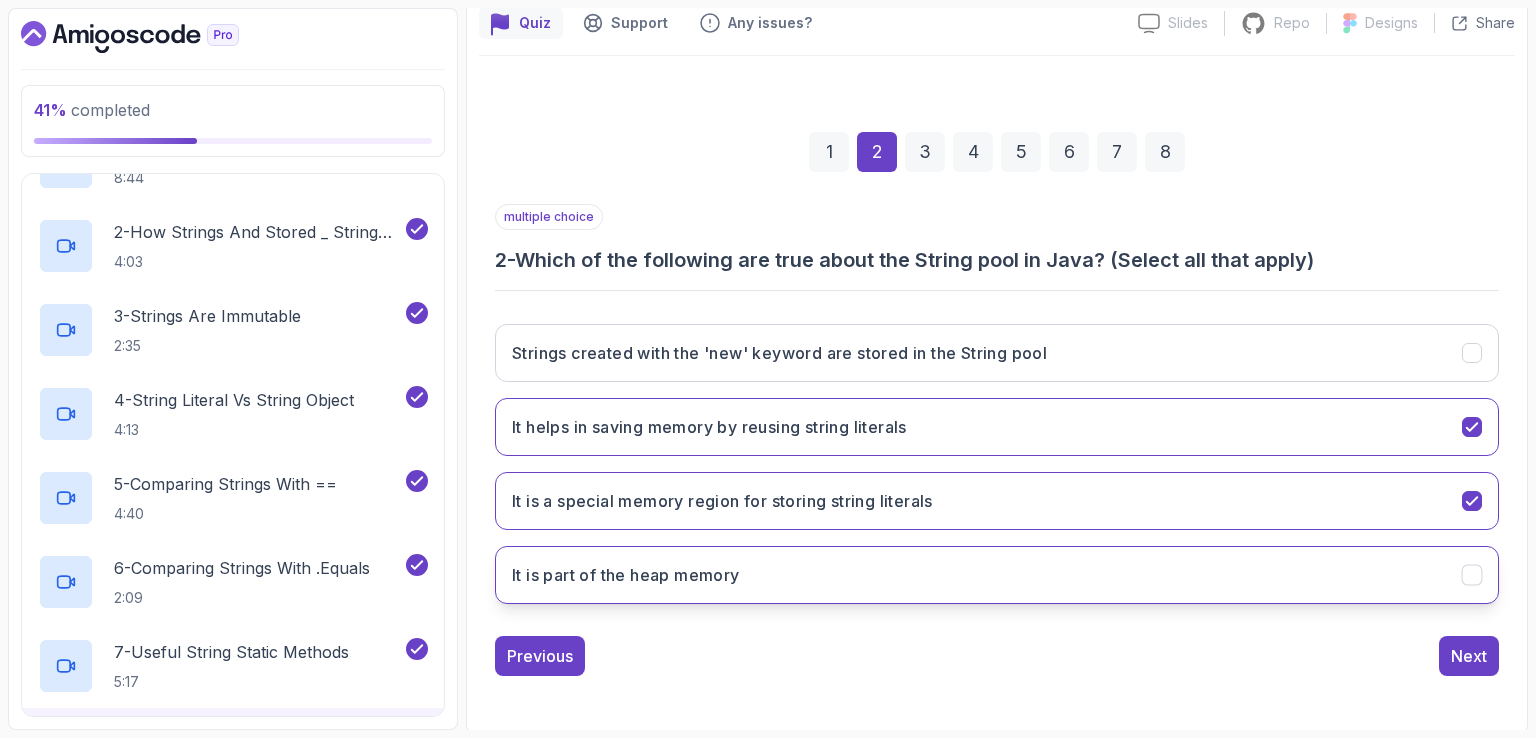 click on "It is part of the heap memory" at bounding box center [997, 575] 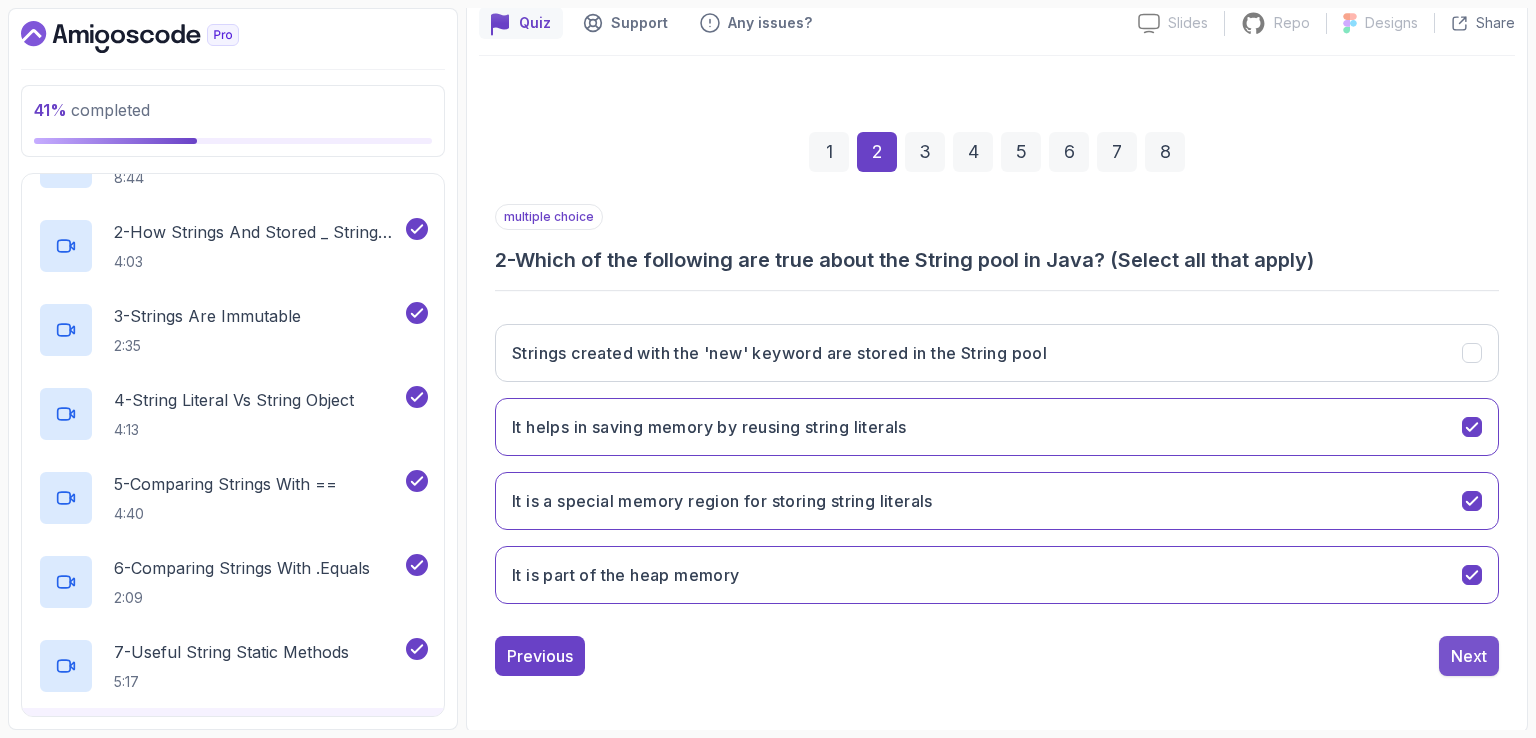 click on "Next" at bounding box center [1469, 656] 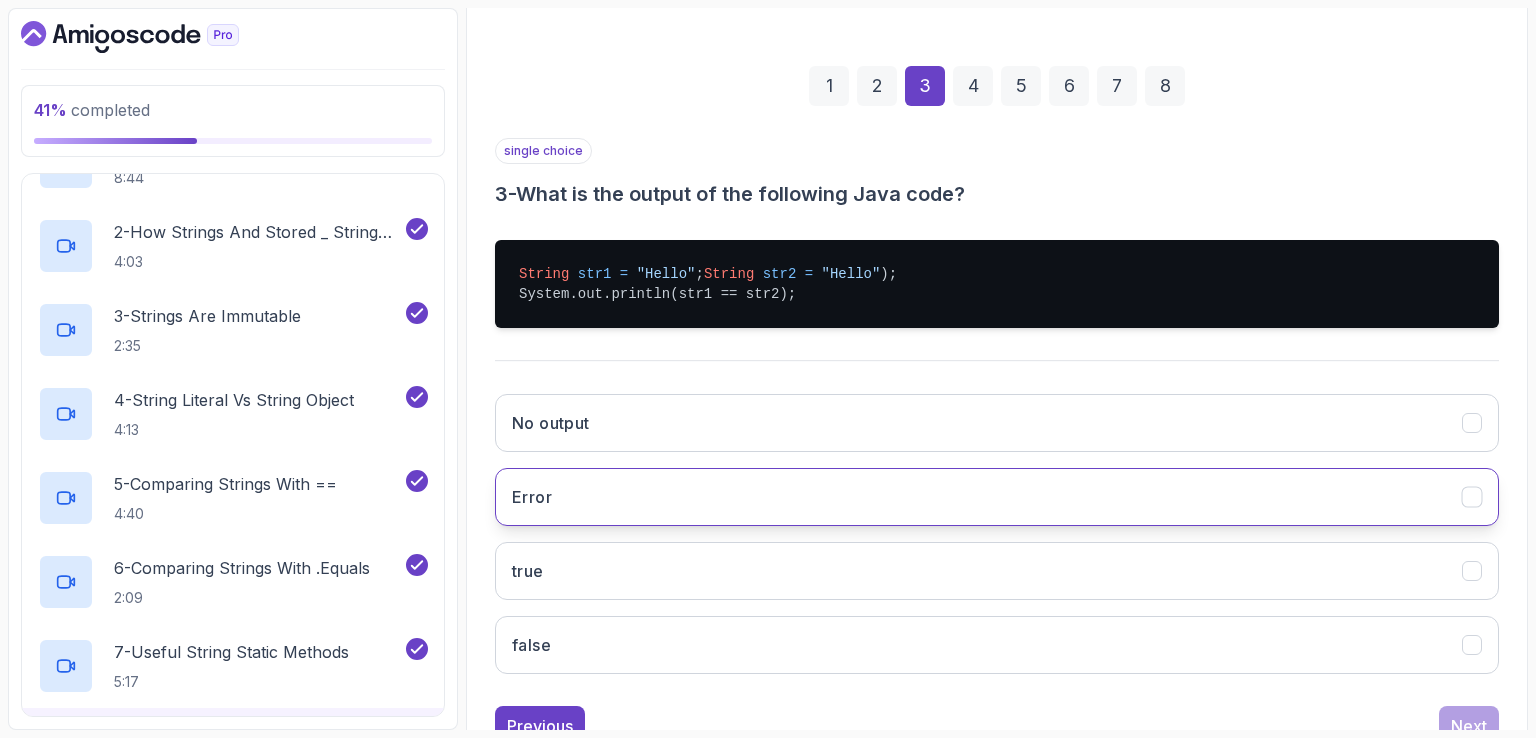 scroll, scrollTop: 284, scrollLeft: 0, axis: vertical 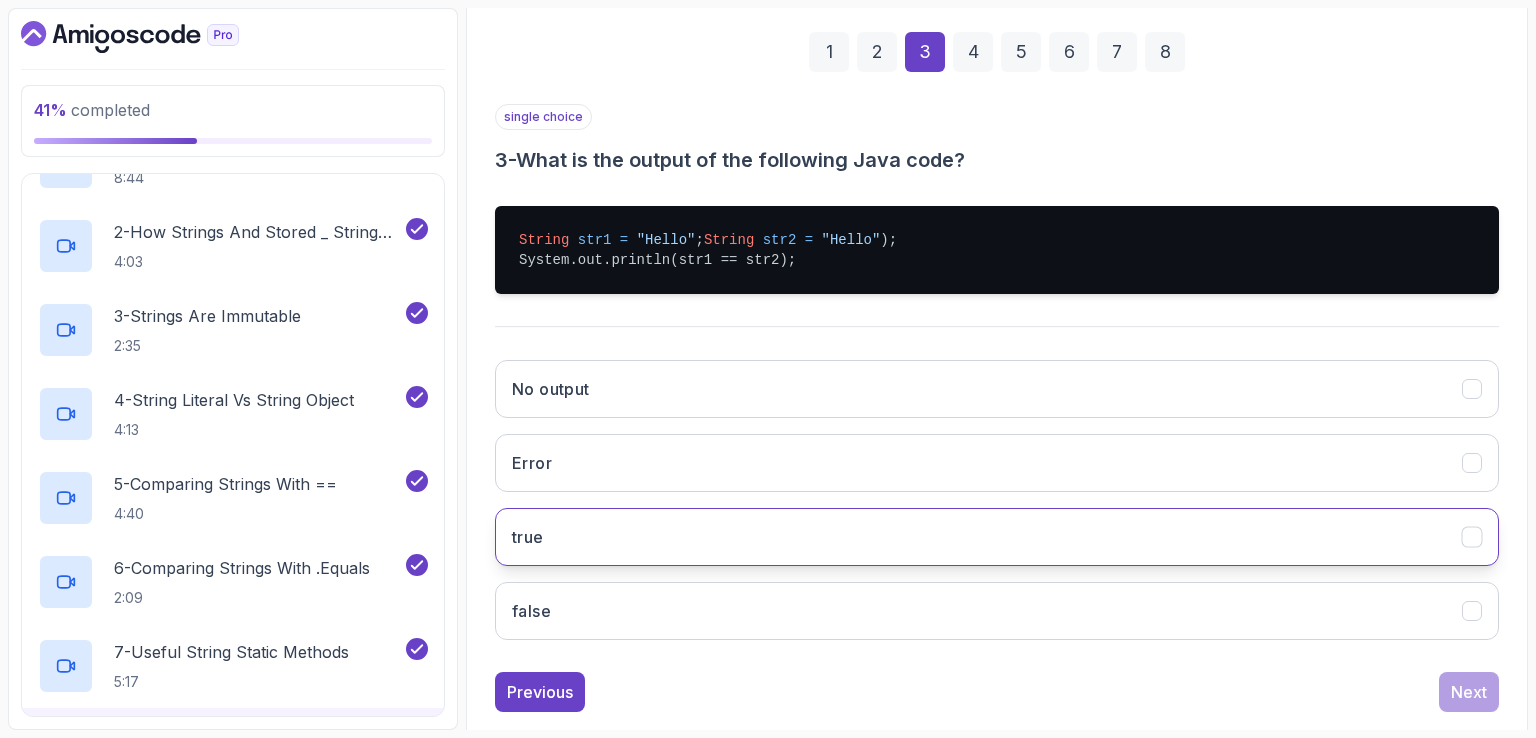 click on "true" at bounding box center [997, 537] 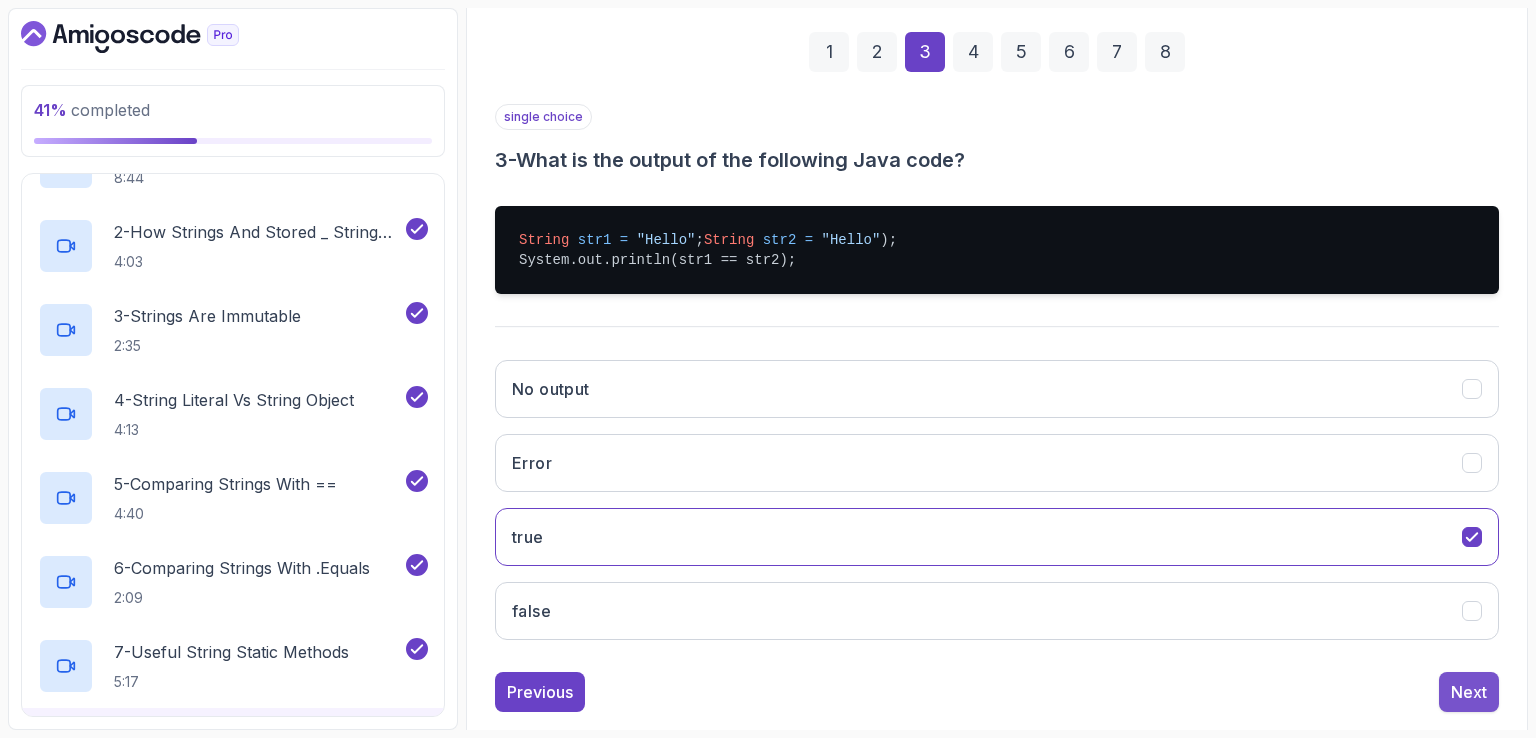click on "Next" at bounding box center [1469, 692] 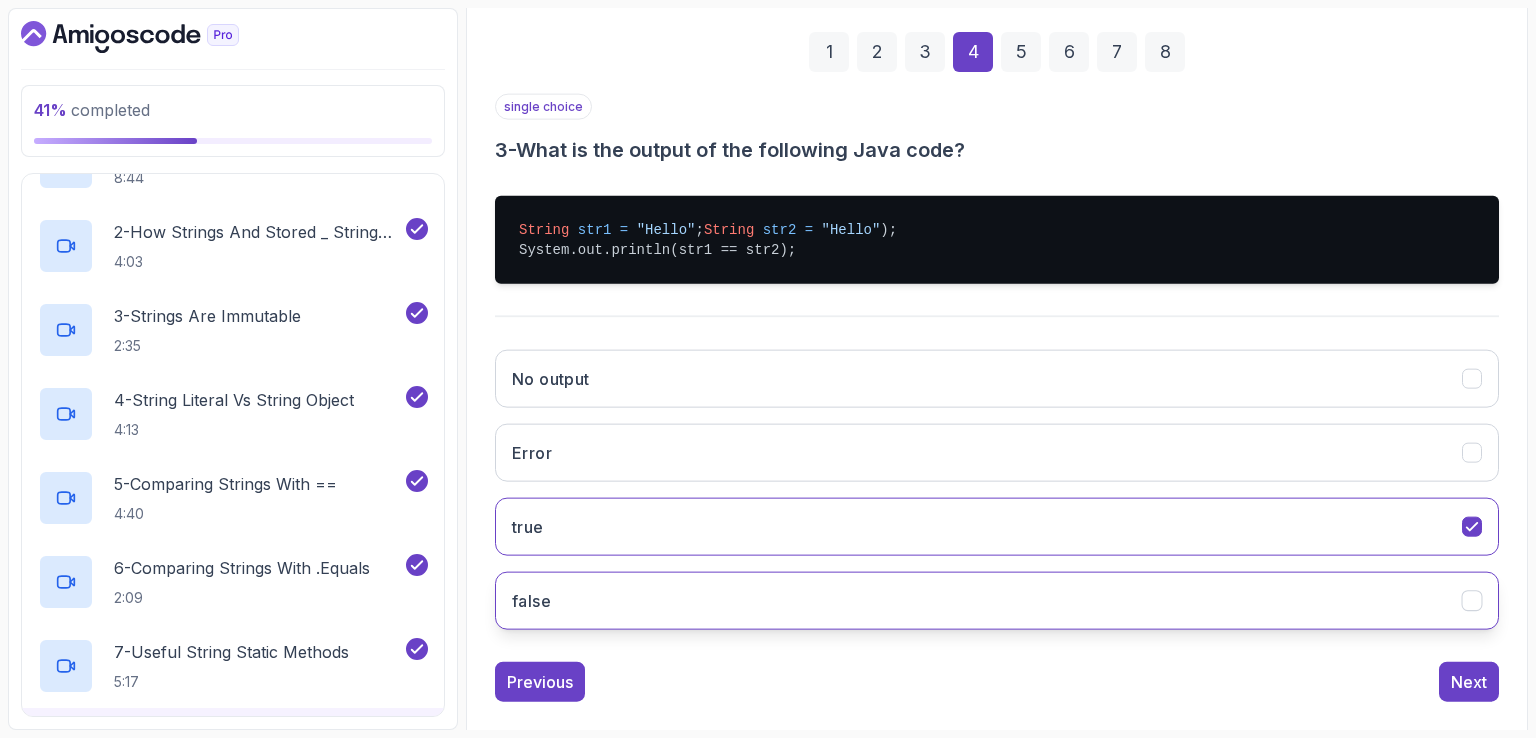 scroll, scrollTop: 184, scrollLeft: 0, axis: vertical 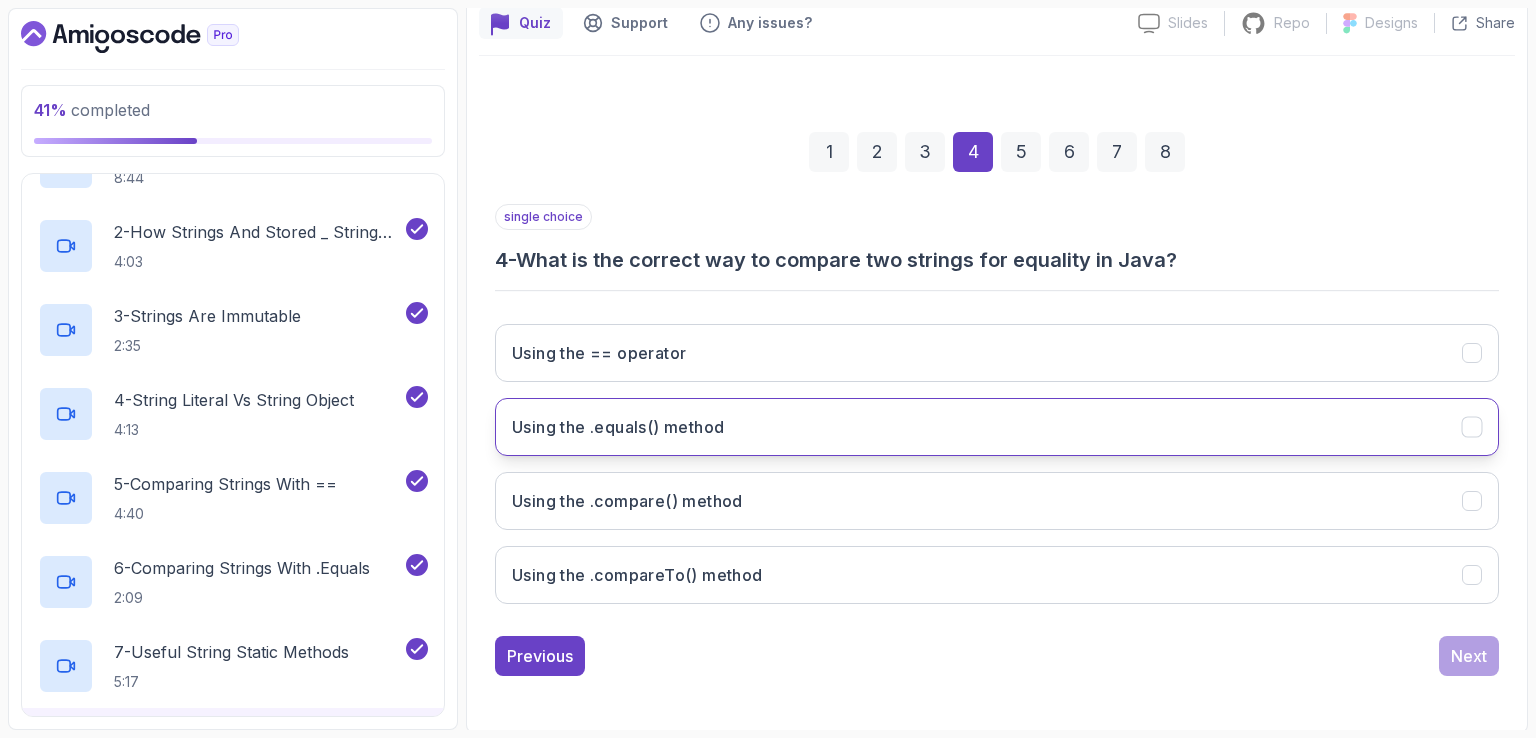 click on "Using the .equals() method" at bounding box center (997, 427) 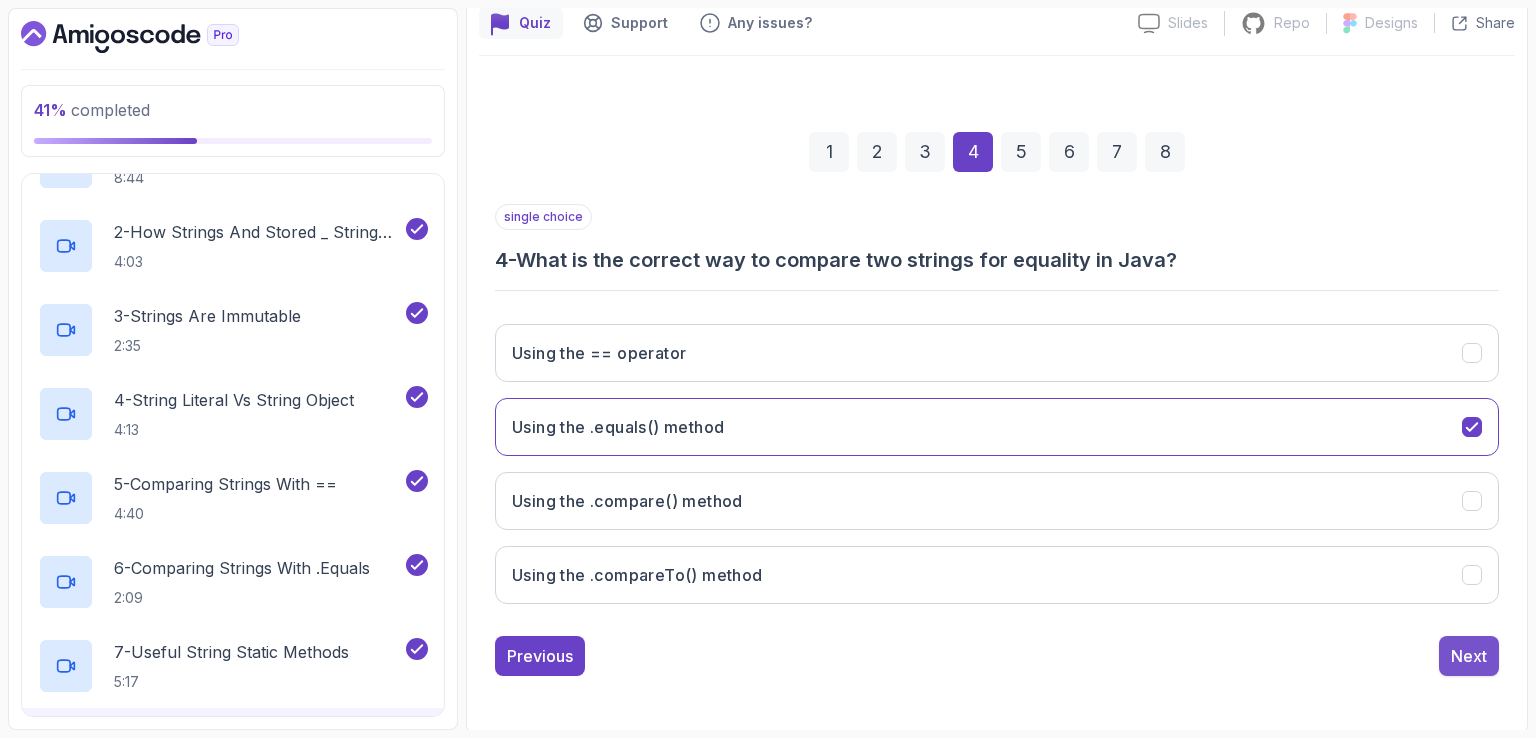 click on "Next" at bounding box center (1469, 656) 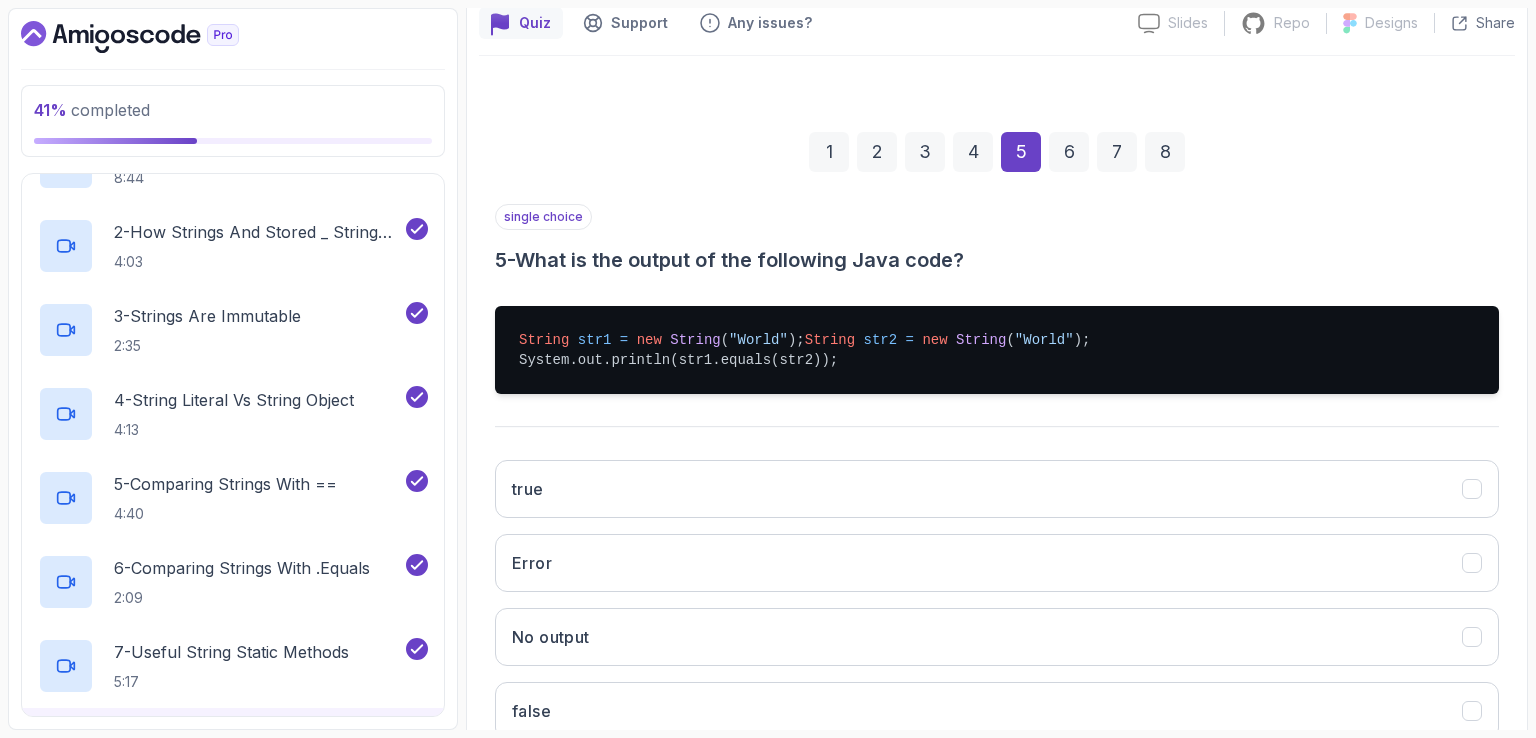 drag, startPoint x: 1304, startPoint y: 186, endPoint x: 1328, endPoint y: 189, distance: 24.186773 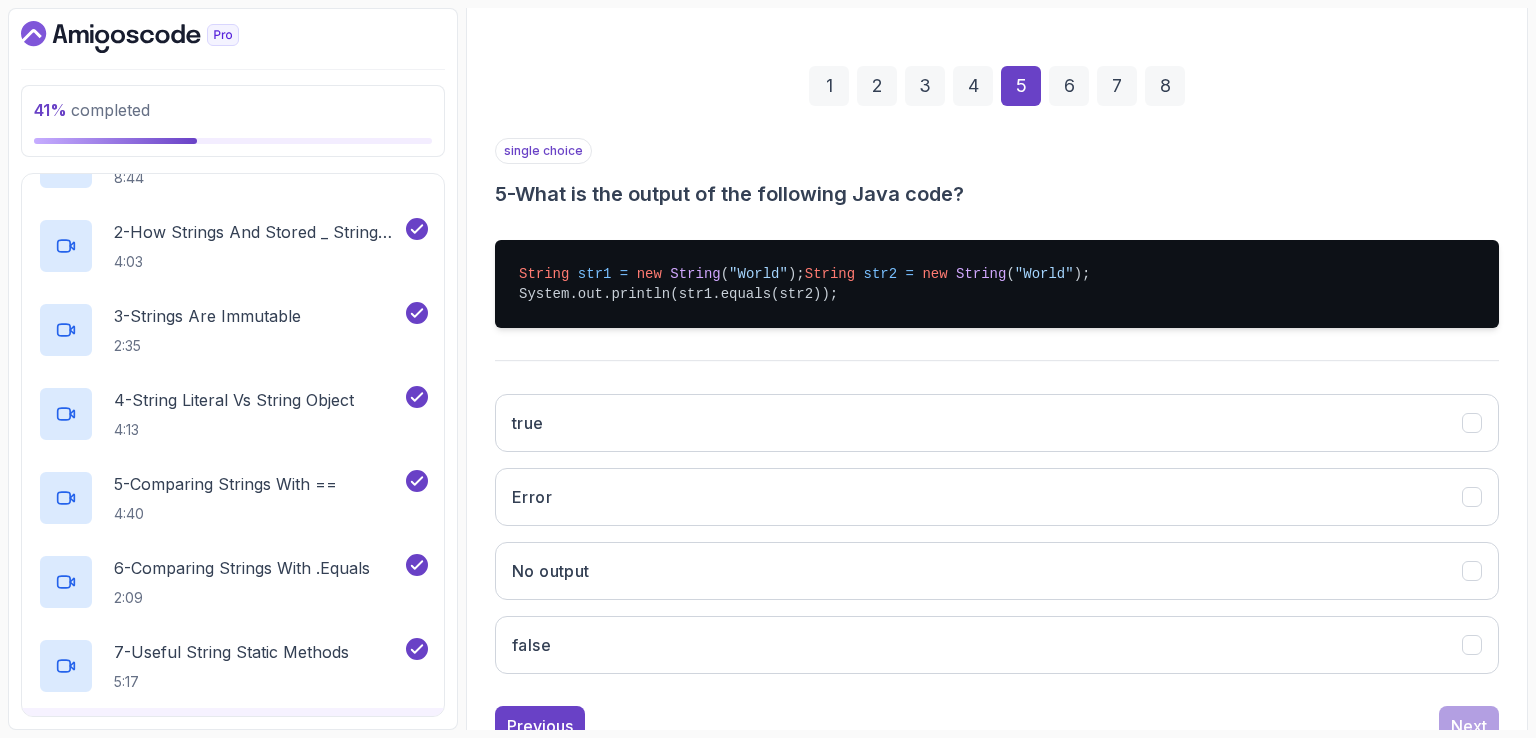scroll, scrollTop: 284, scrollLeft: 0, axis: vertical 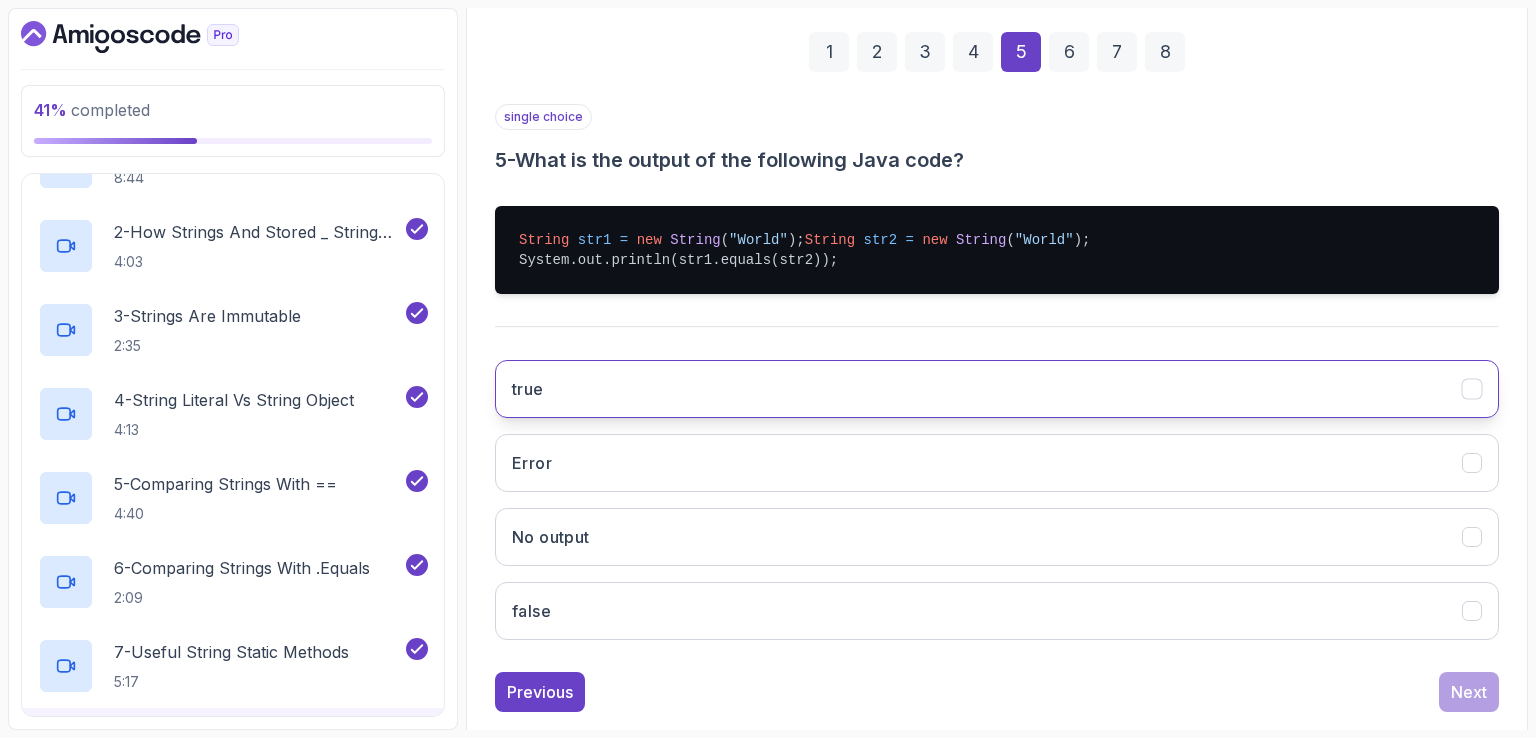 click on "true" at bounding box center (997, 389) 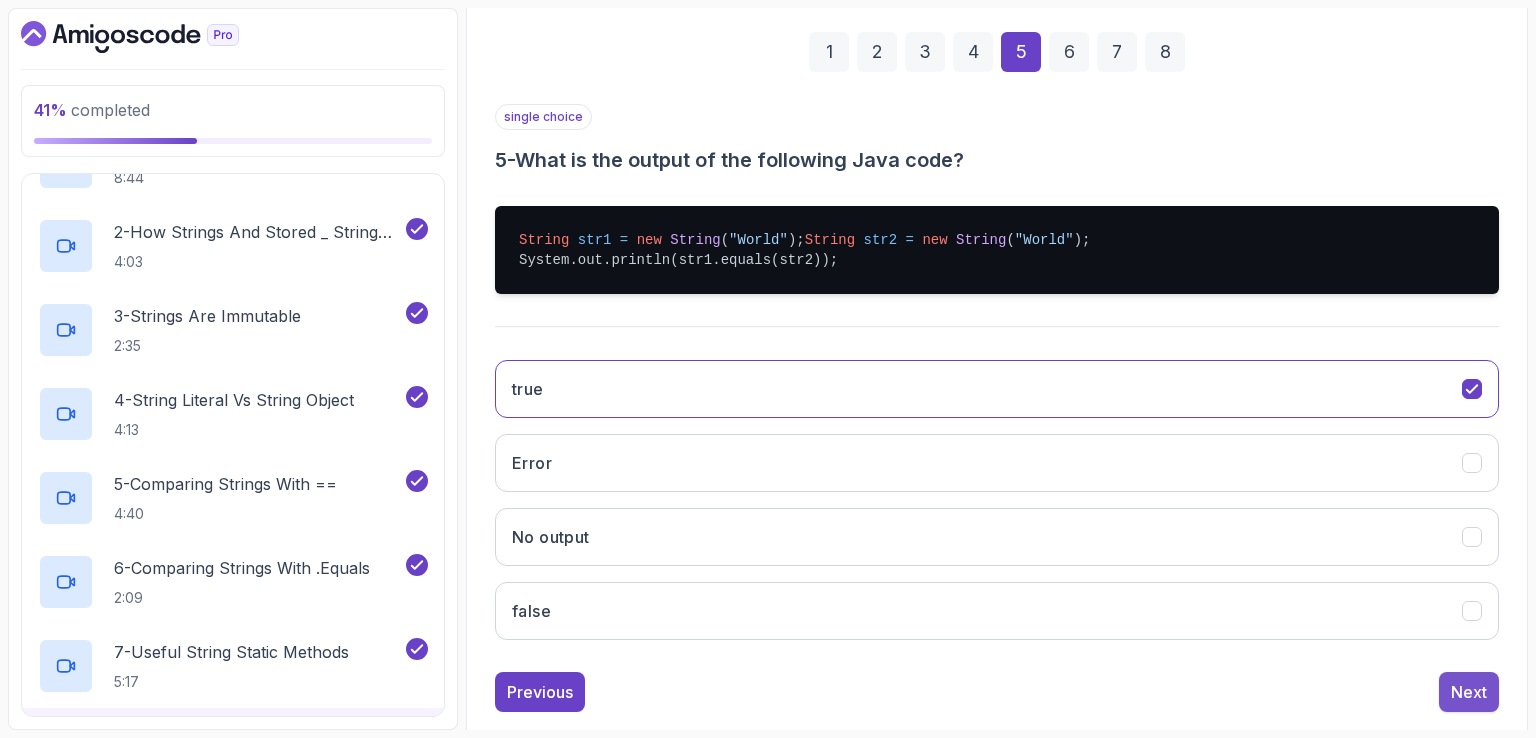 click on "Next" at bounding box center [1469, 692] 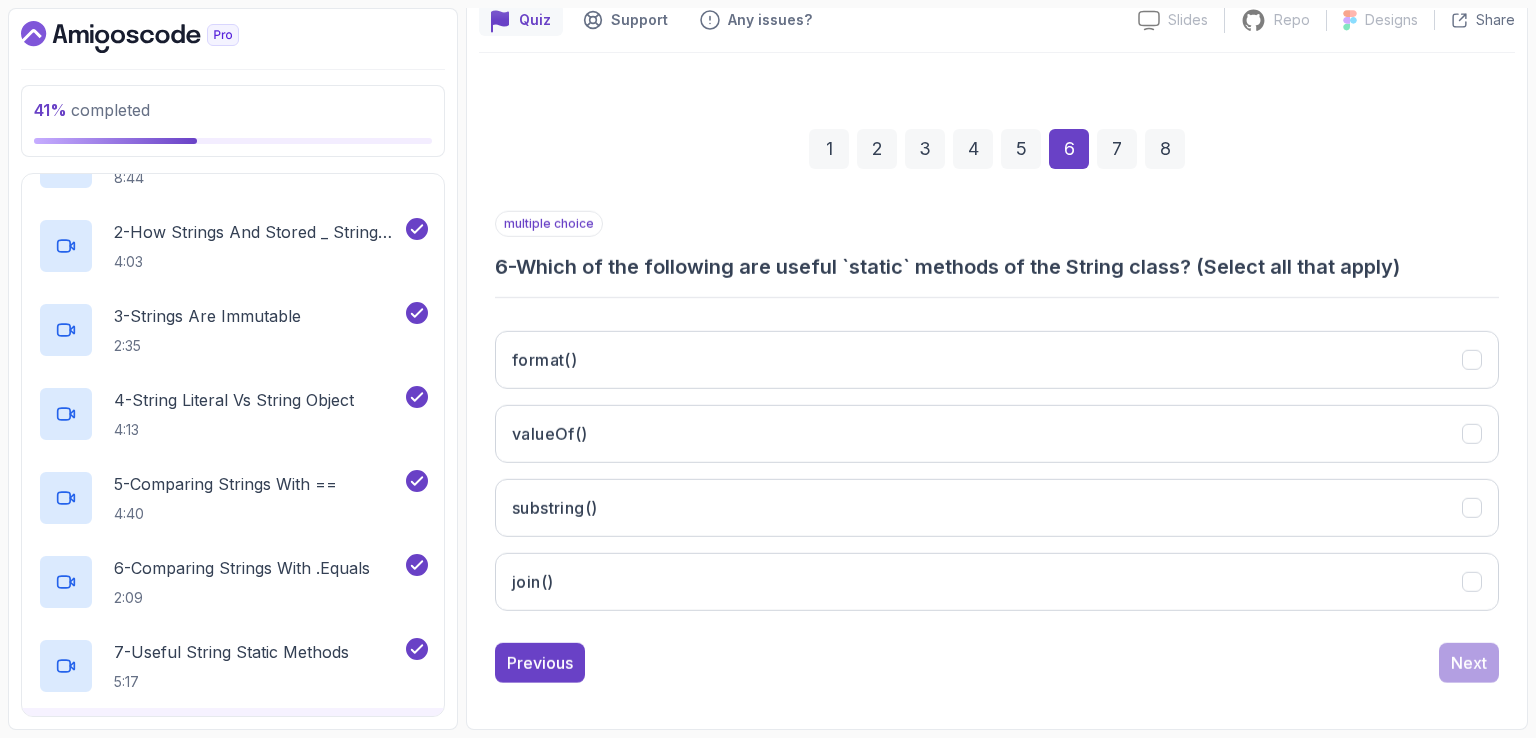 scroll, scrollTop: 184, scrollLeft: 0, axis: vertical 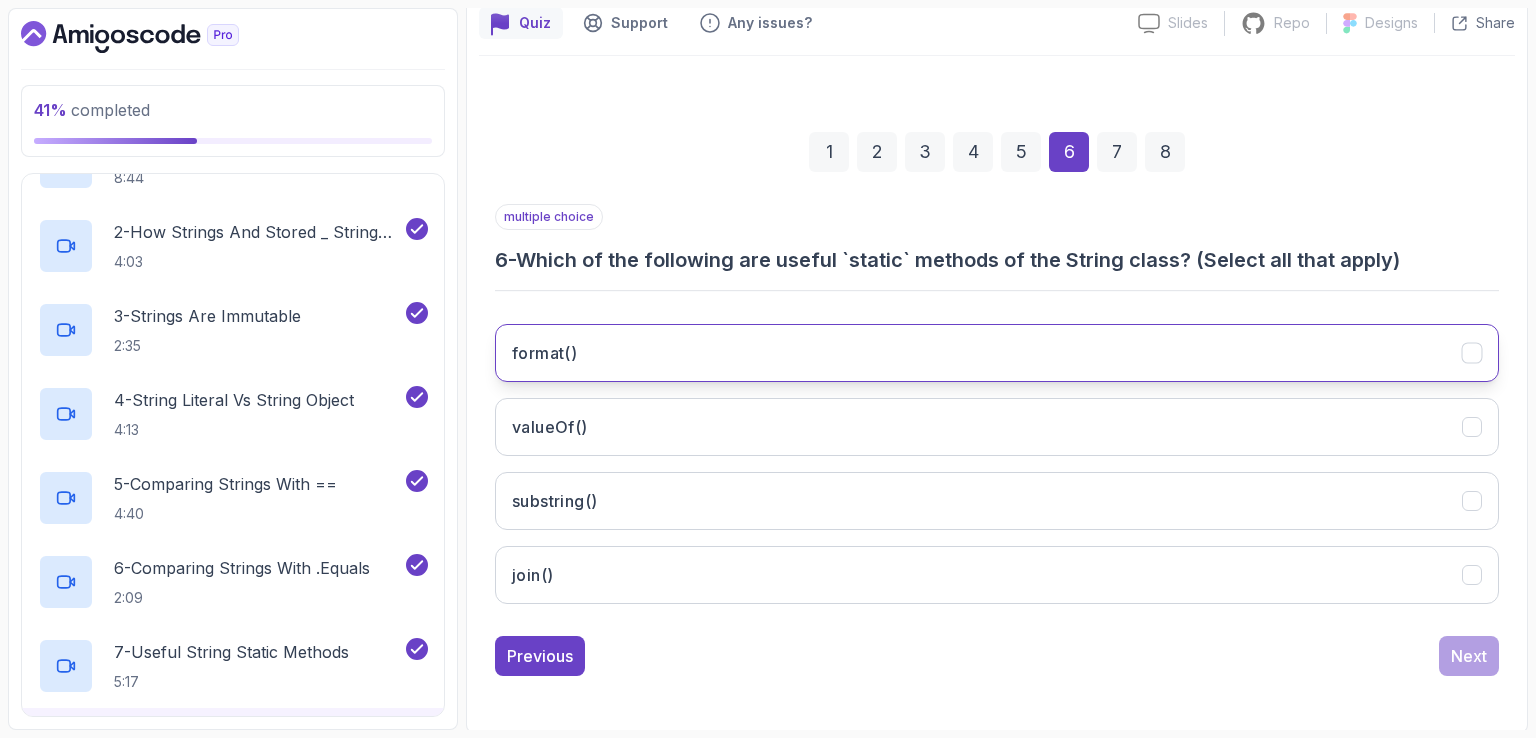 click on "format()" at bounding box center [997, 353] 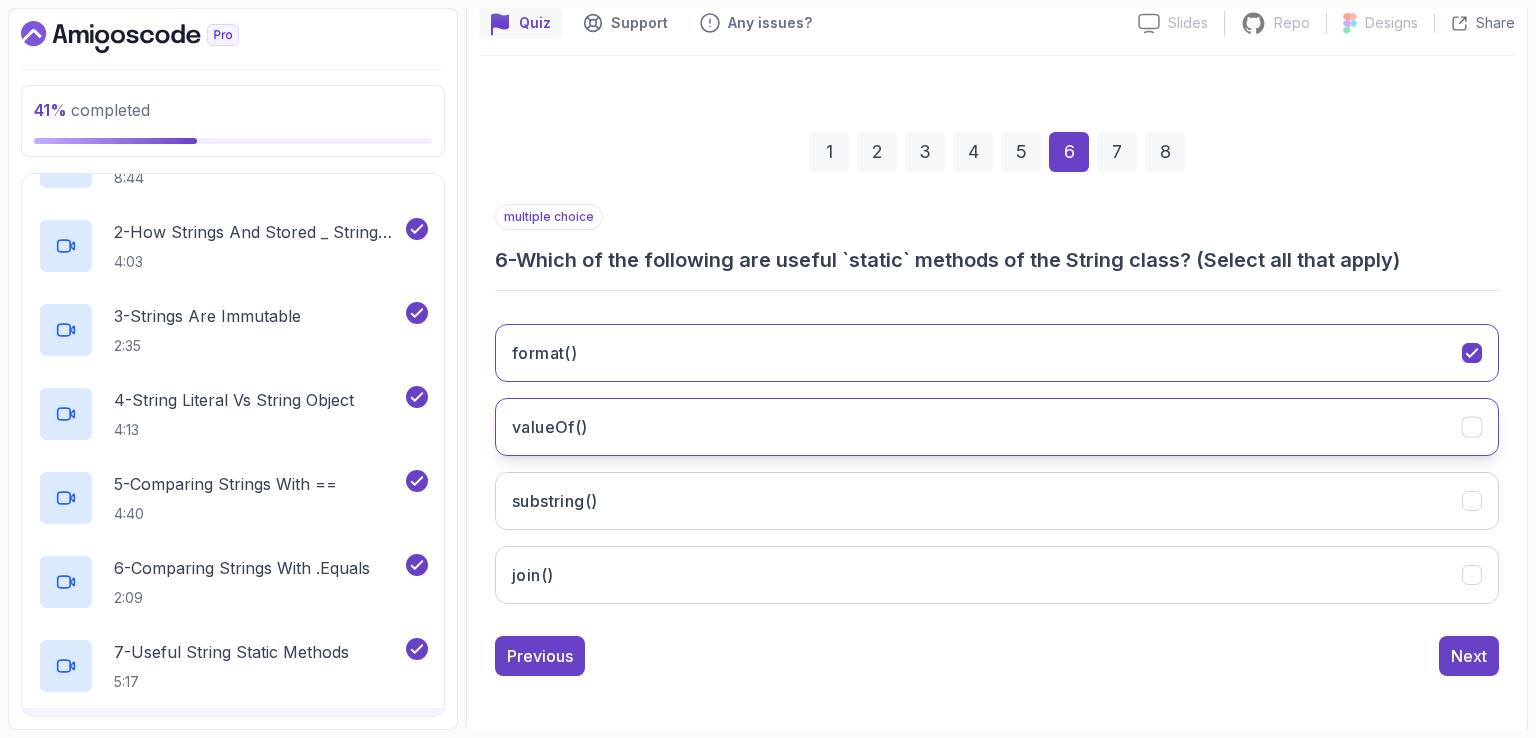 click on "valueOf()" at bounding box center [997, 427] 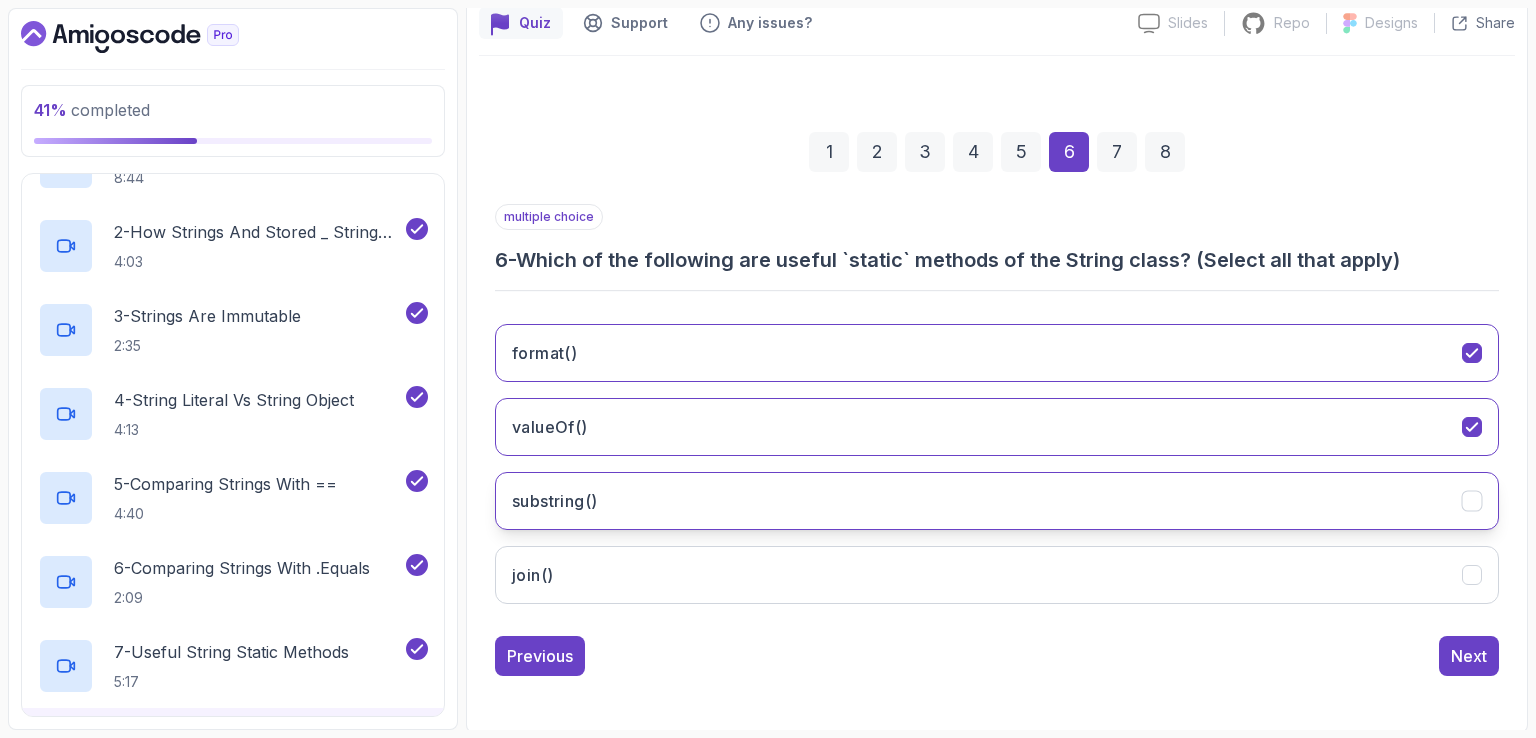 click on "substring()" at bounding box center (997, 501) 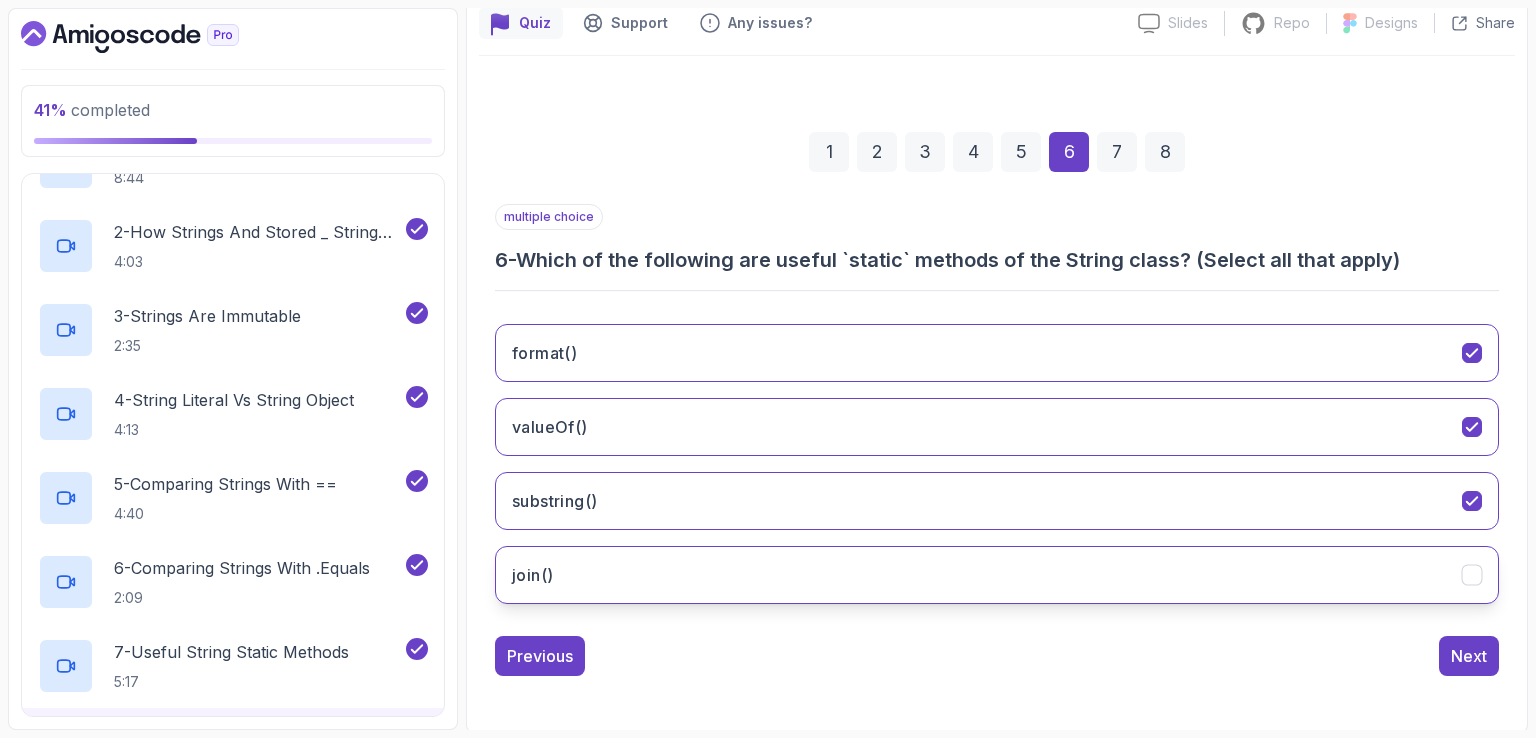 click on "join()" at bounding box center (997, 575) 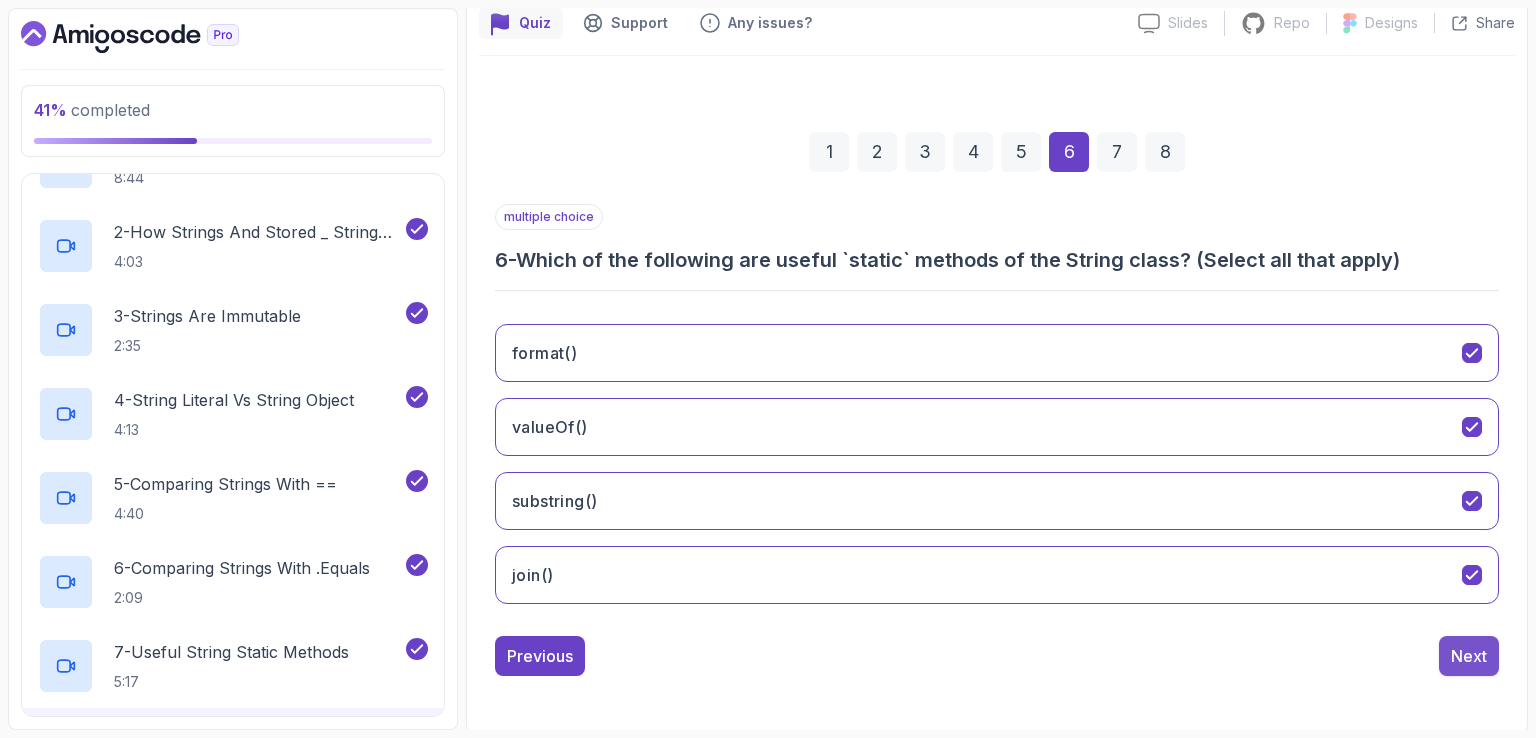 click on "Next" at bounding box center (1469, 656) 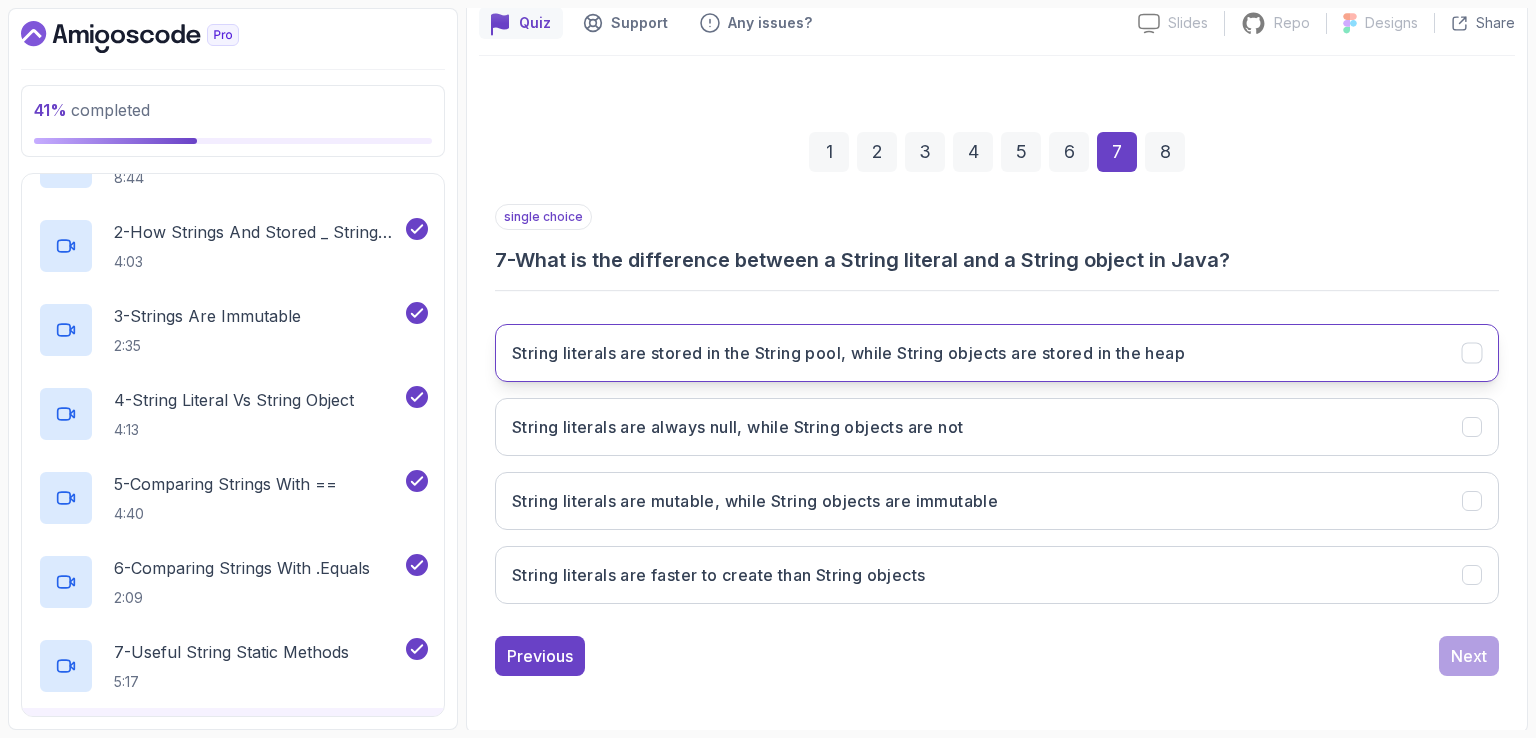 click on "String literals are stored in the String pool, while String objects are stored in the heap" at bounding box center [997, 353] 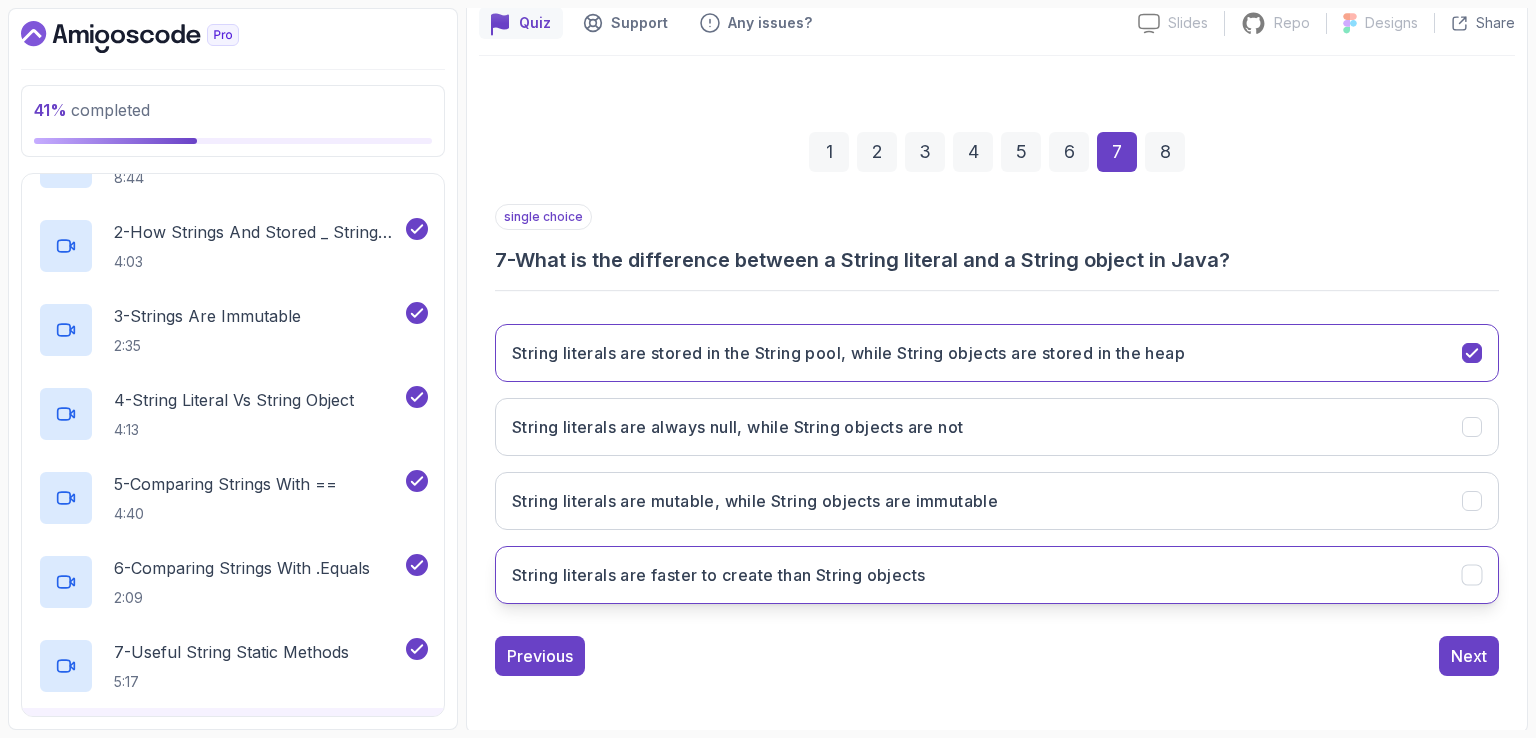 click 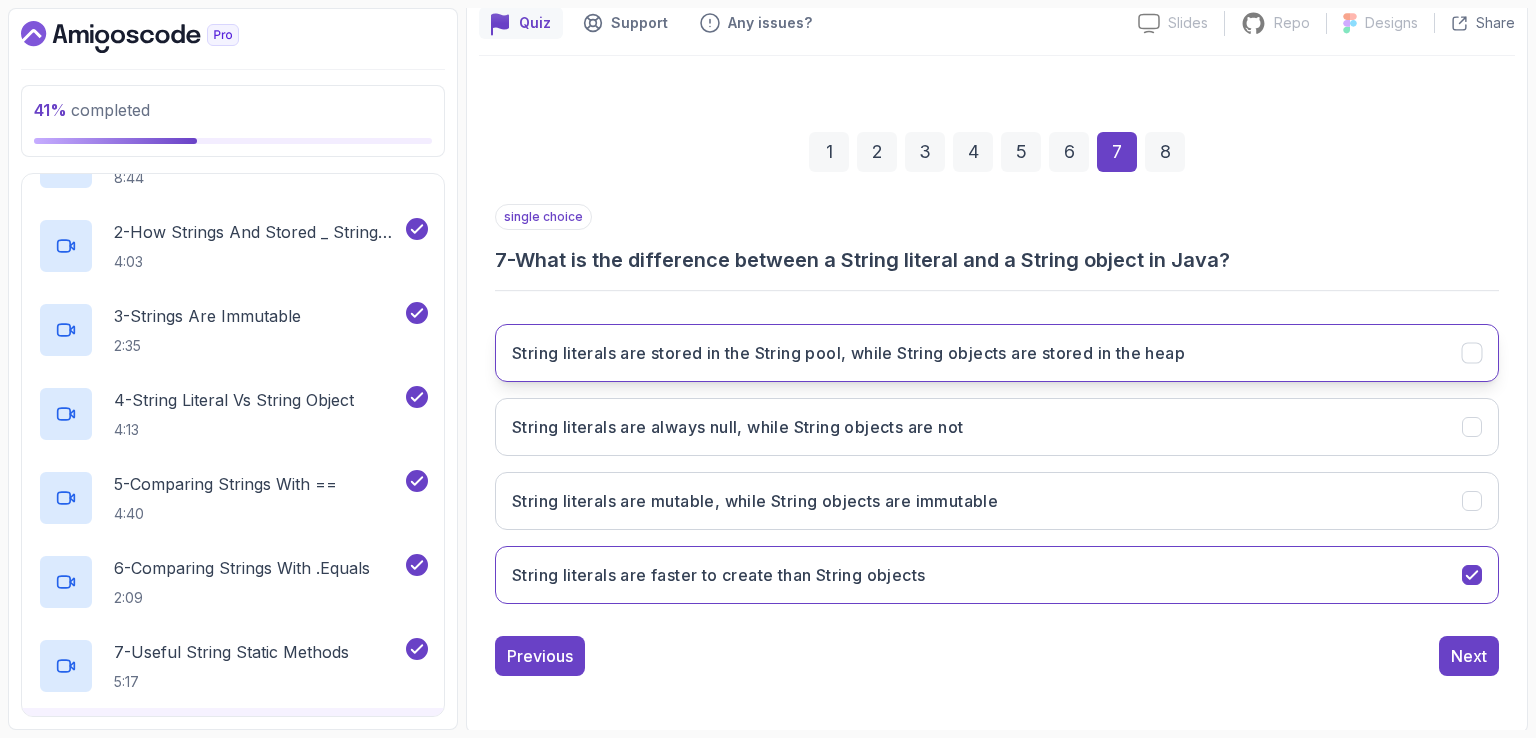 click 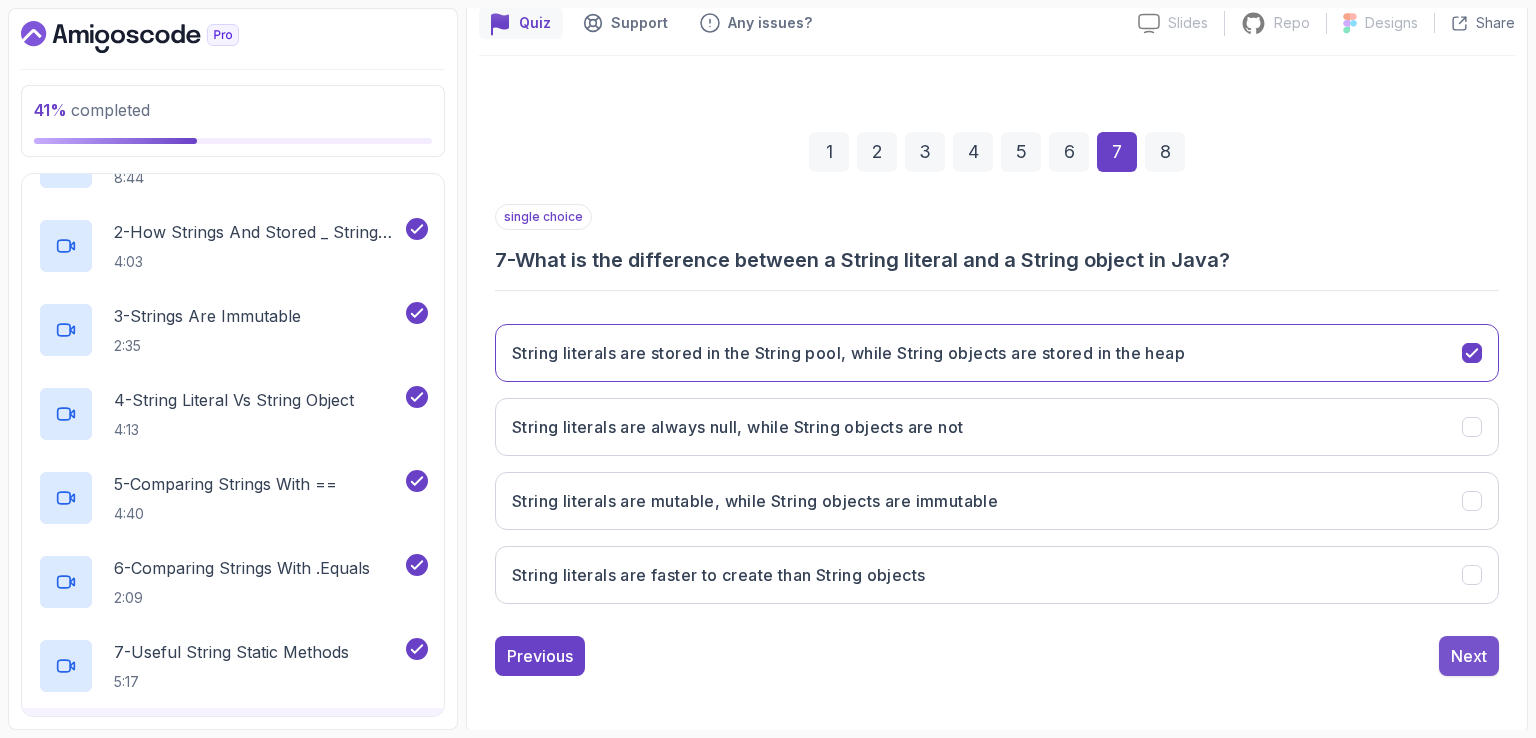 click on "Next" at bounding box center [1469, 656] 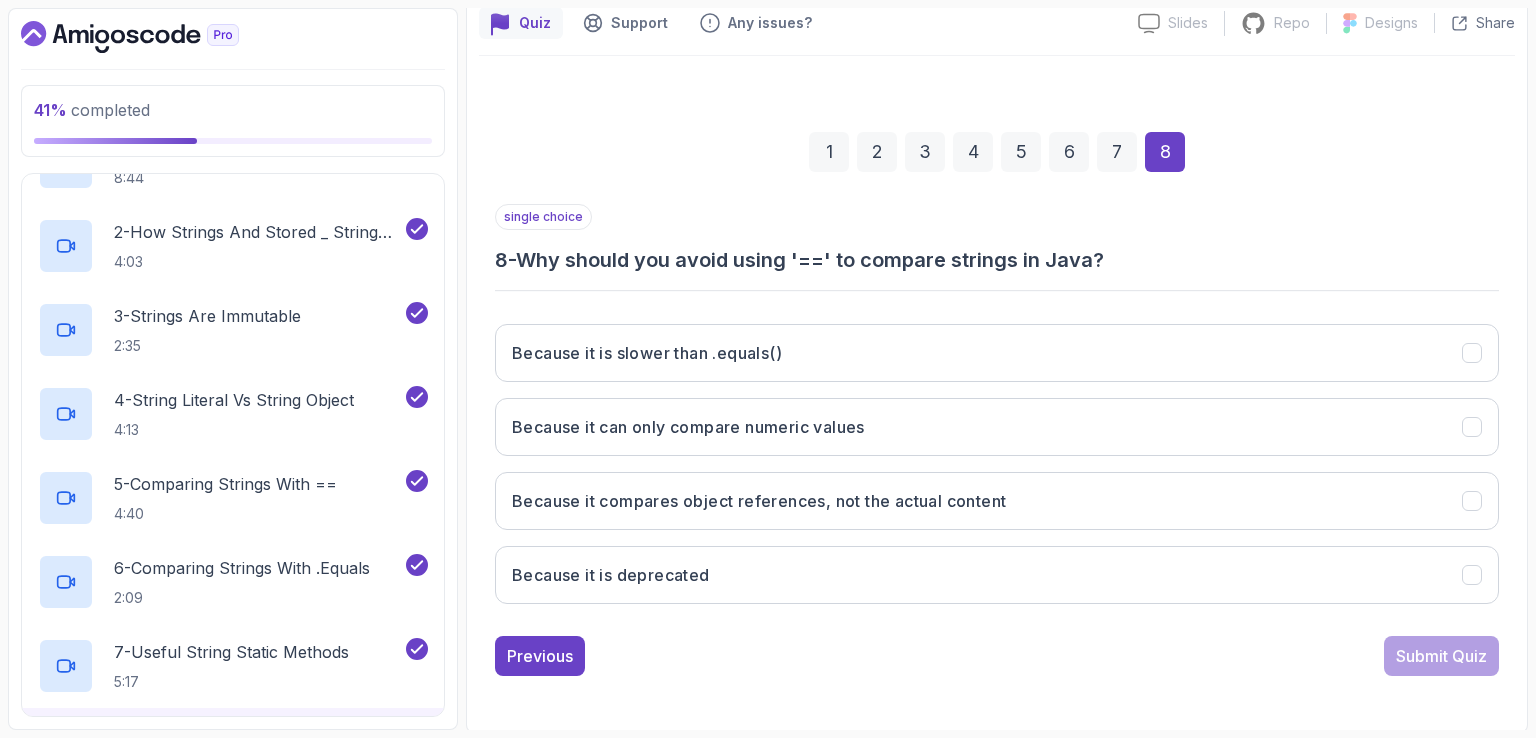 click on "1 2 3 4 5 6 7 8" at bounding box center (997, 152) 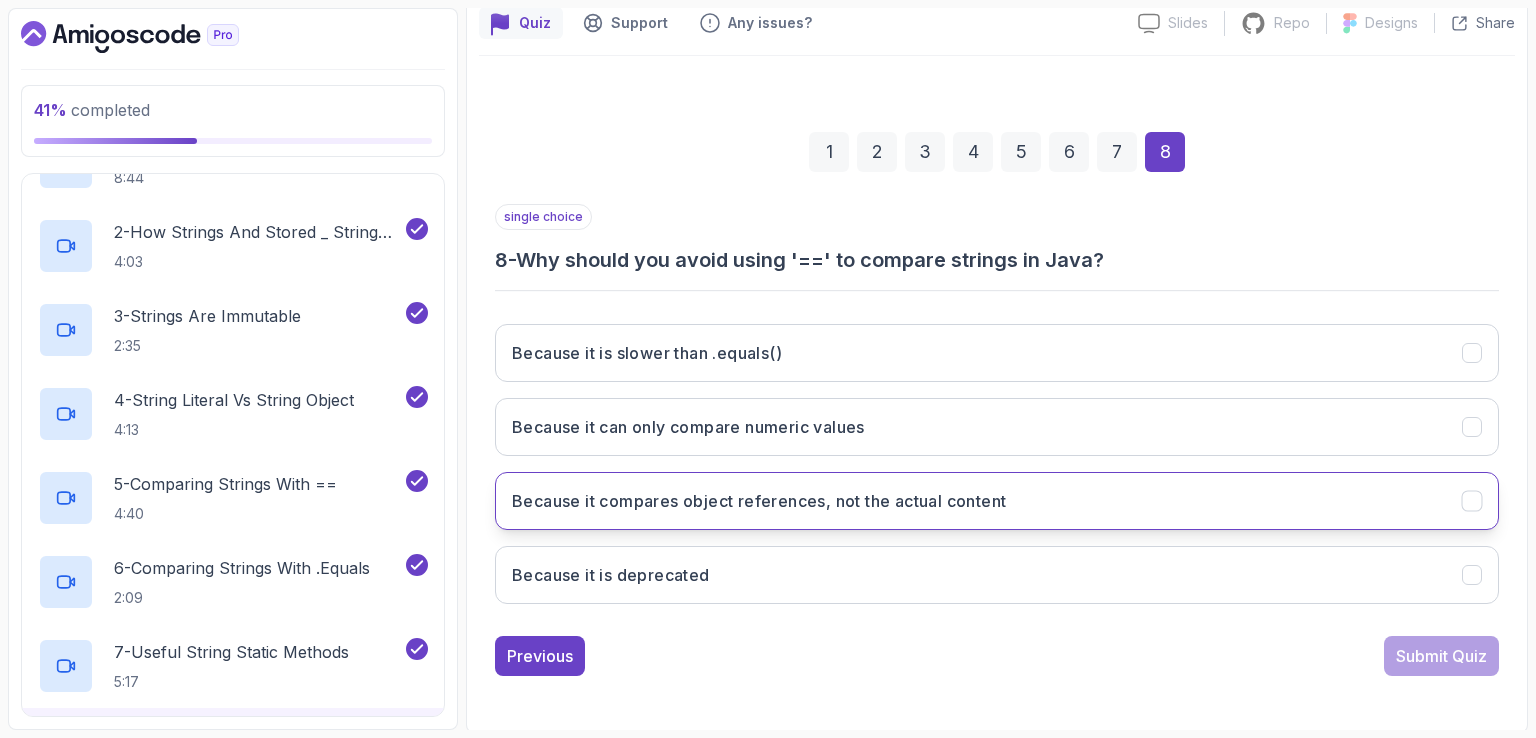 click on "Because it compares object references, not the actual content" at bounding box center (997, 501) 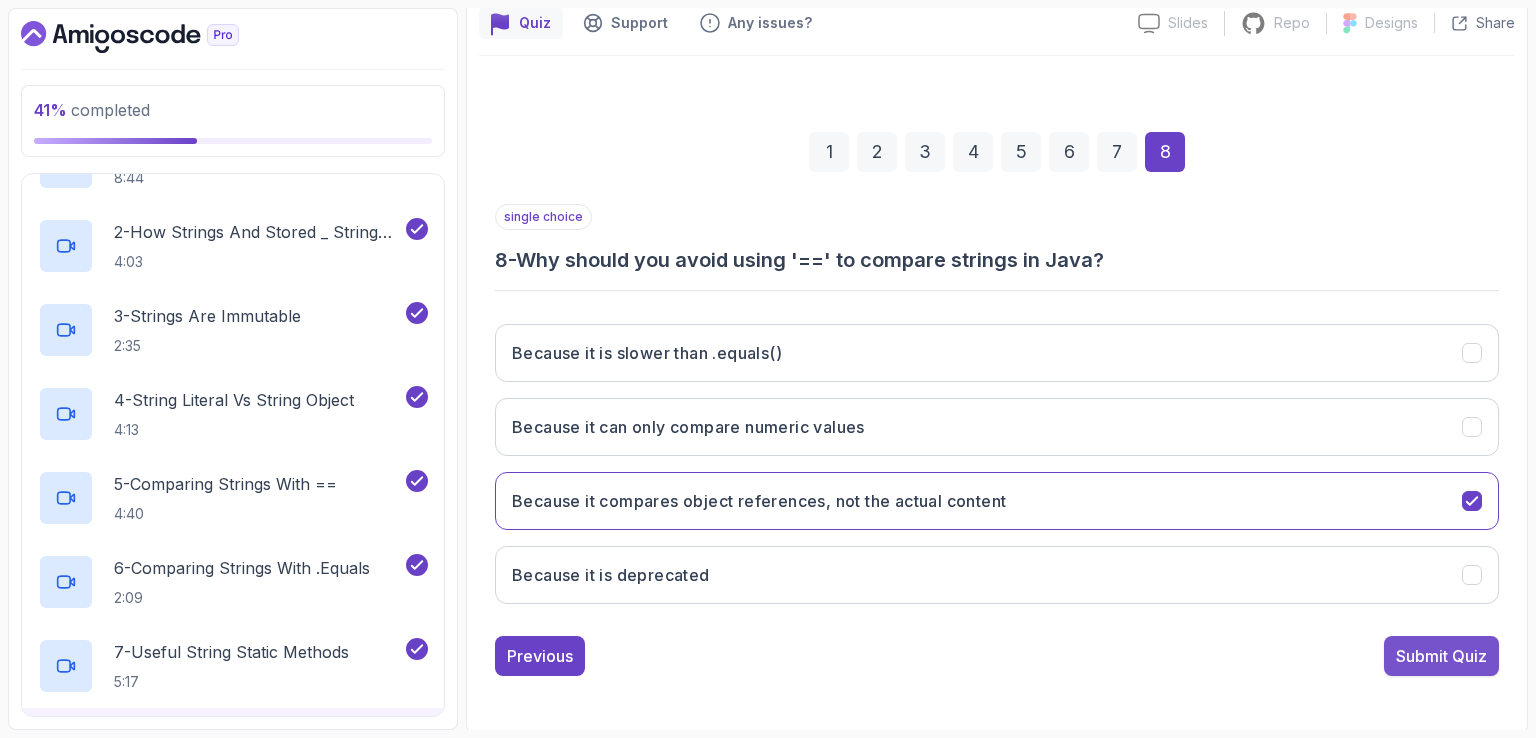 click on "Submit Quiz" at bounding box center (1441, 656) 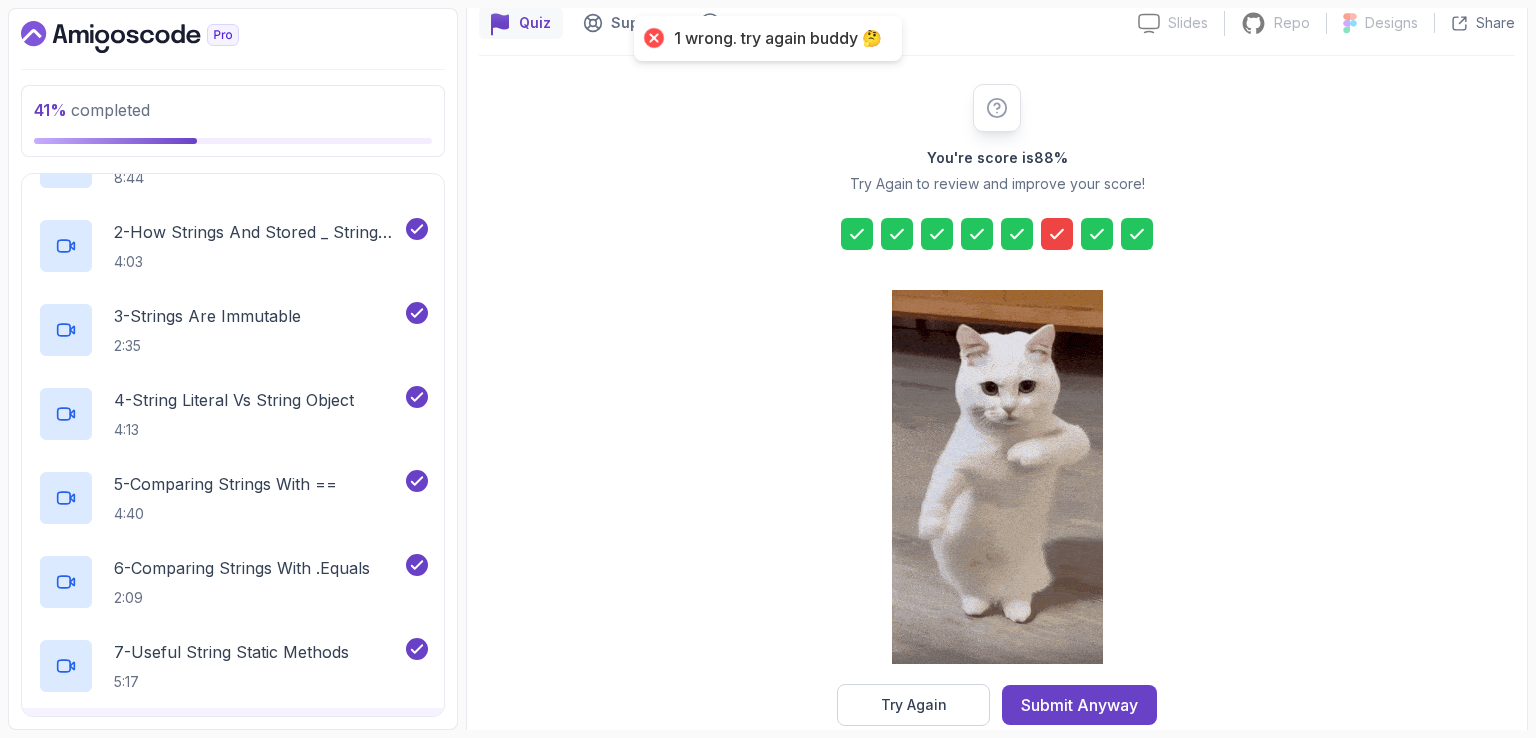 click 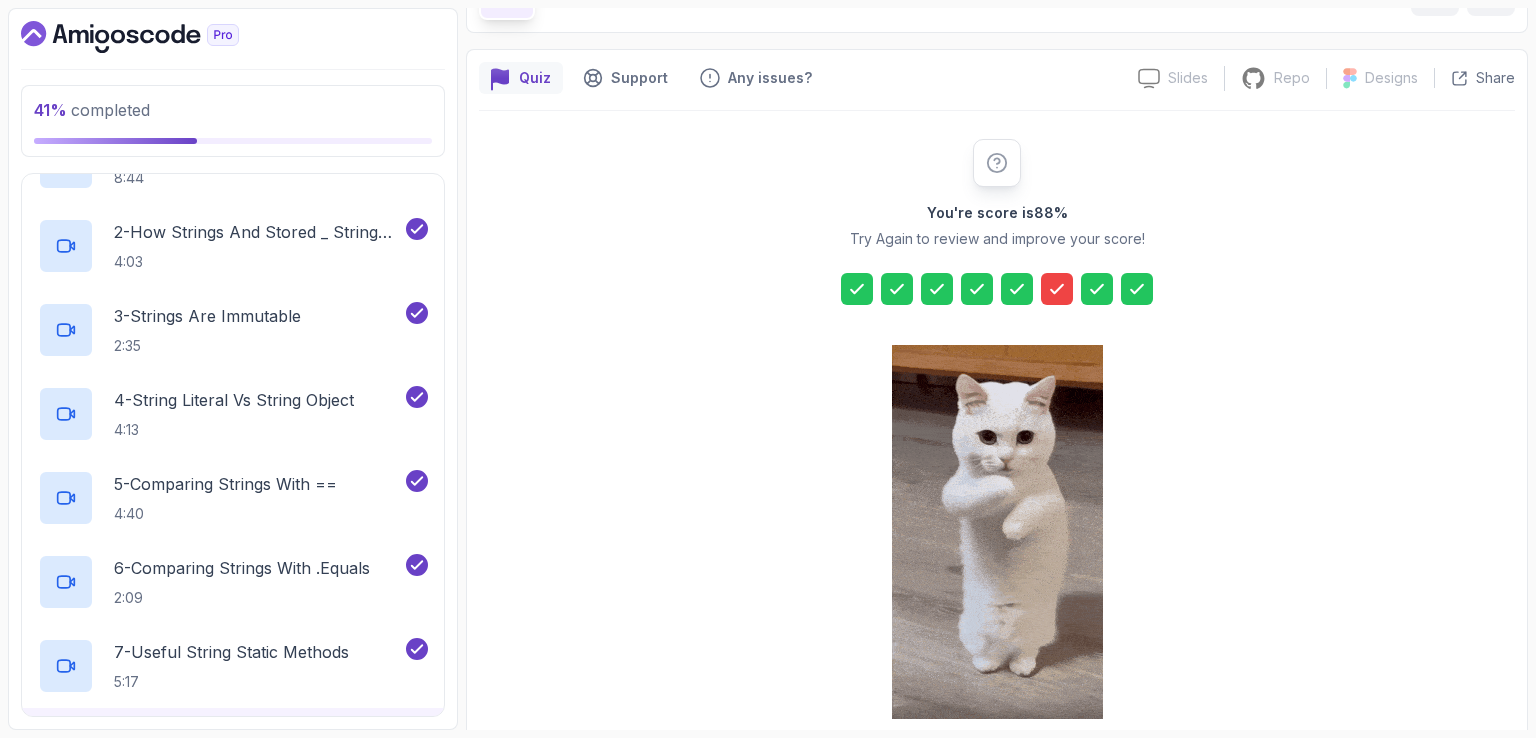 scroll, scrollTop: 220, scrollLeft: 0, axis: vertical 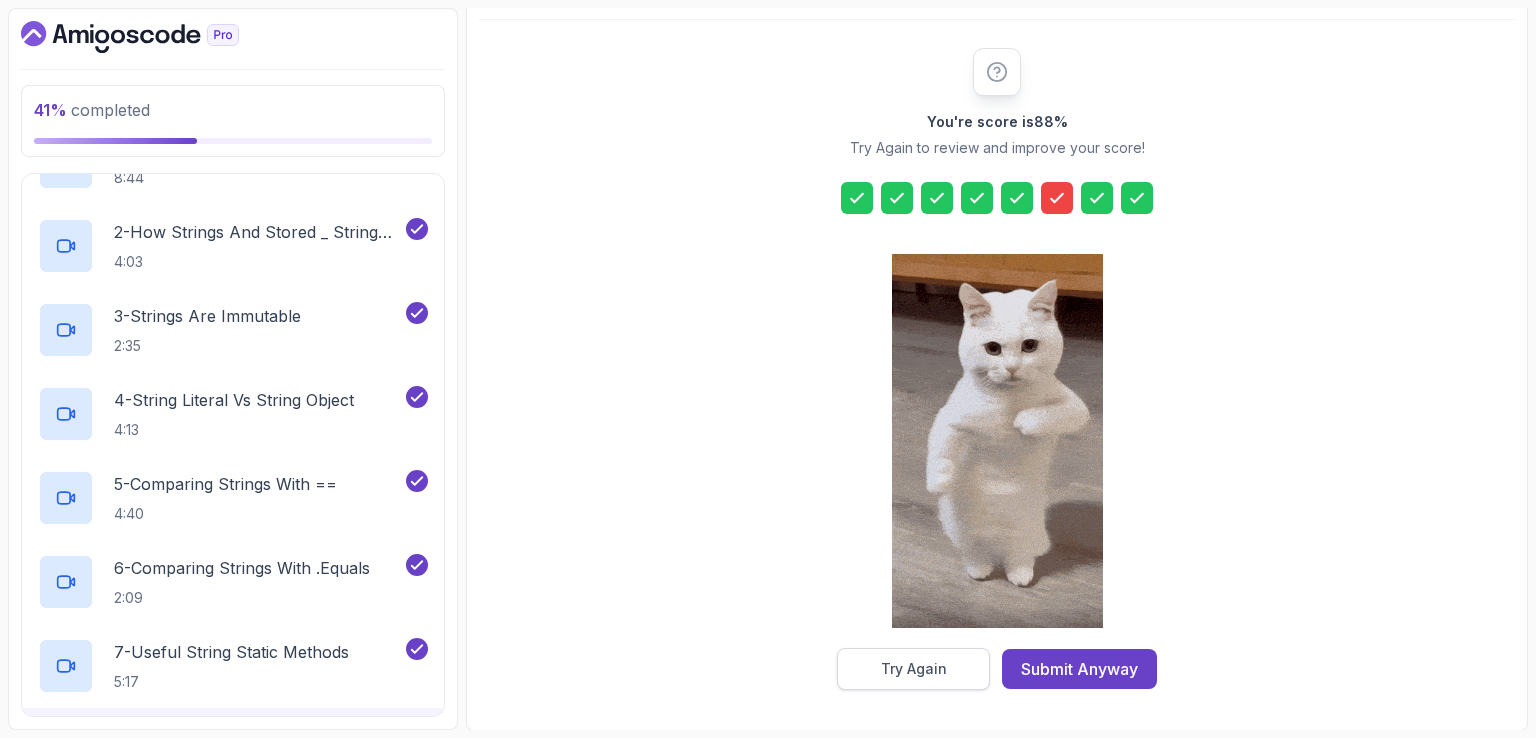 click on "Try Again" at bounding box center (913, 669) 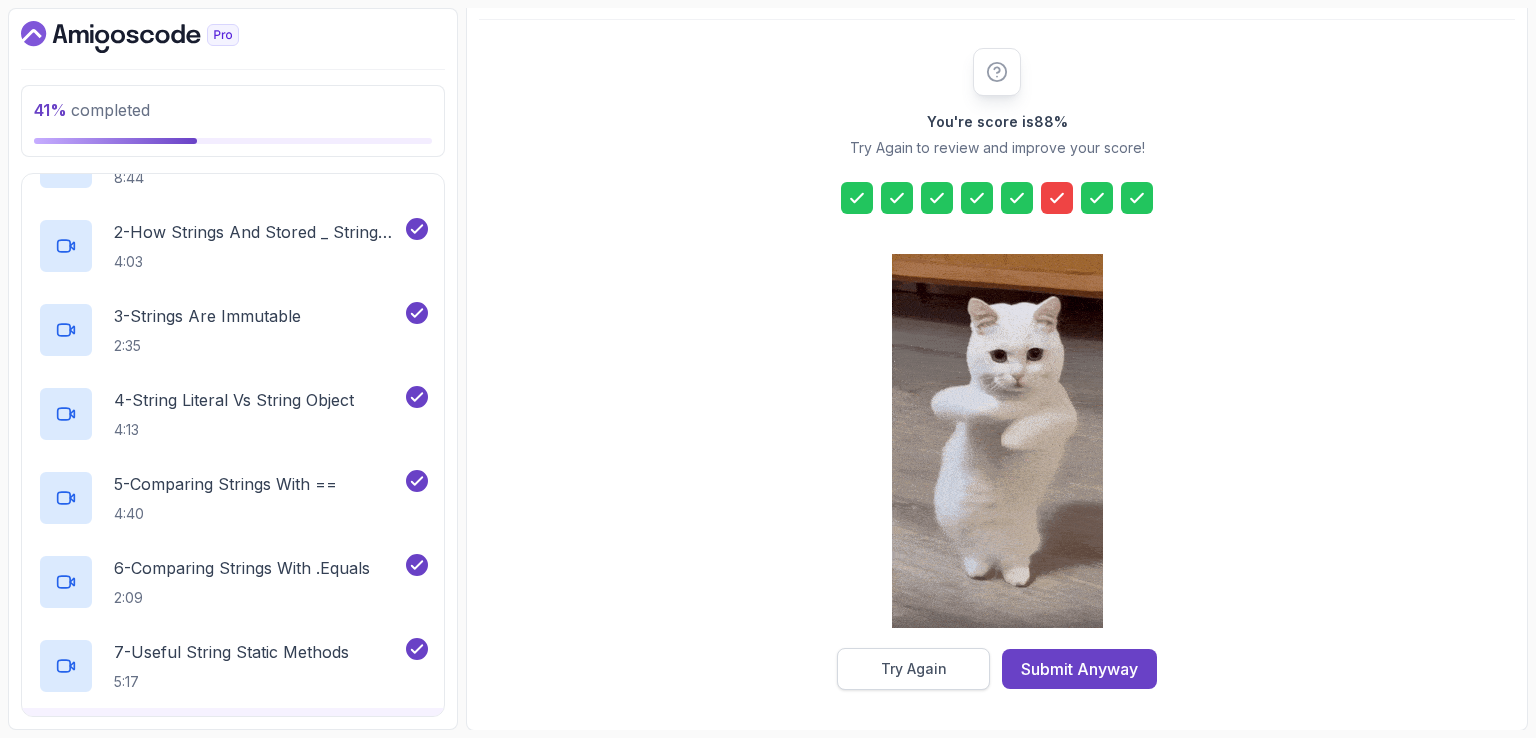 scroll, scrollTop: 184, scrollLeft: 0, axis: vertical 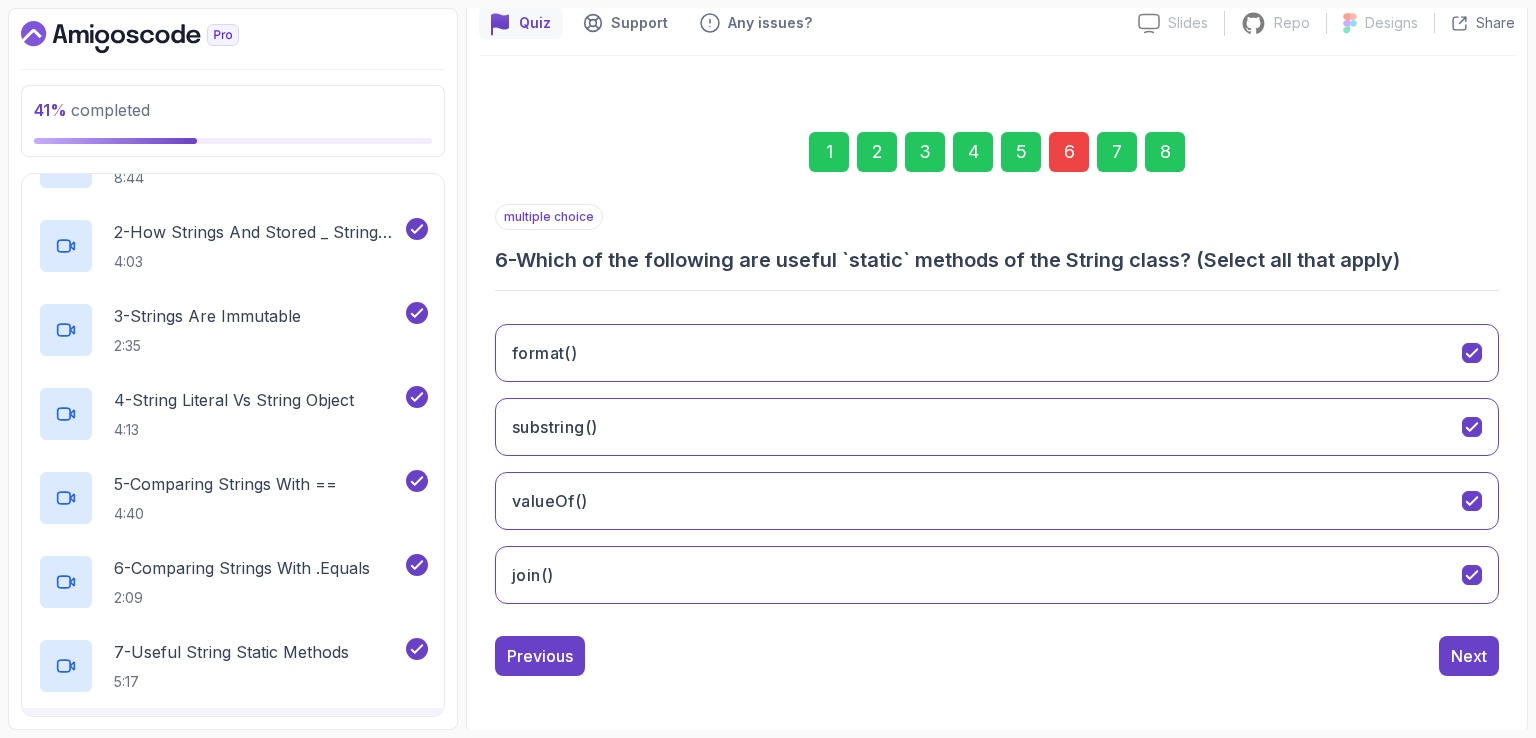 click on "6" at bounding box center [1069, 152] 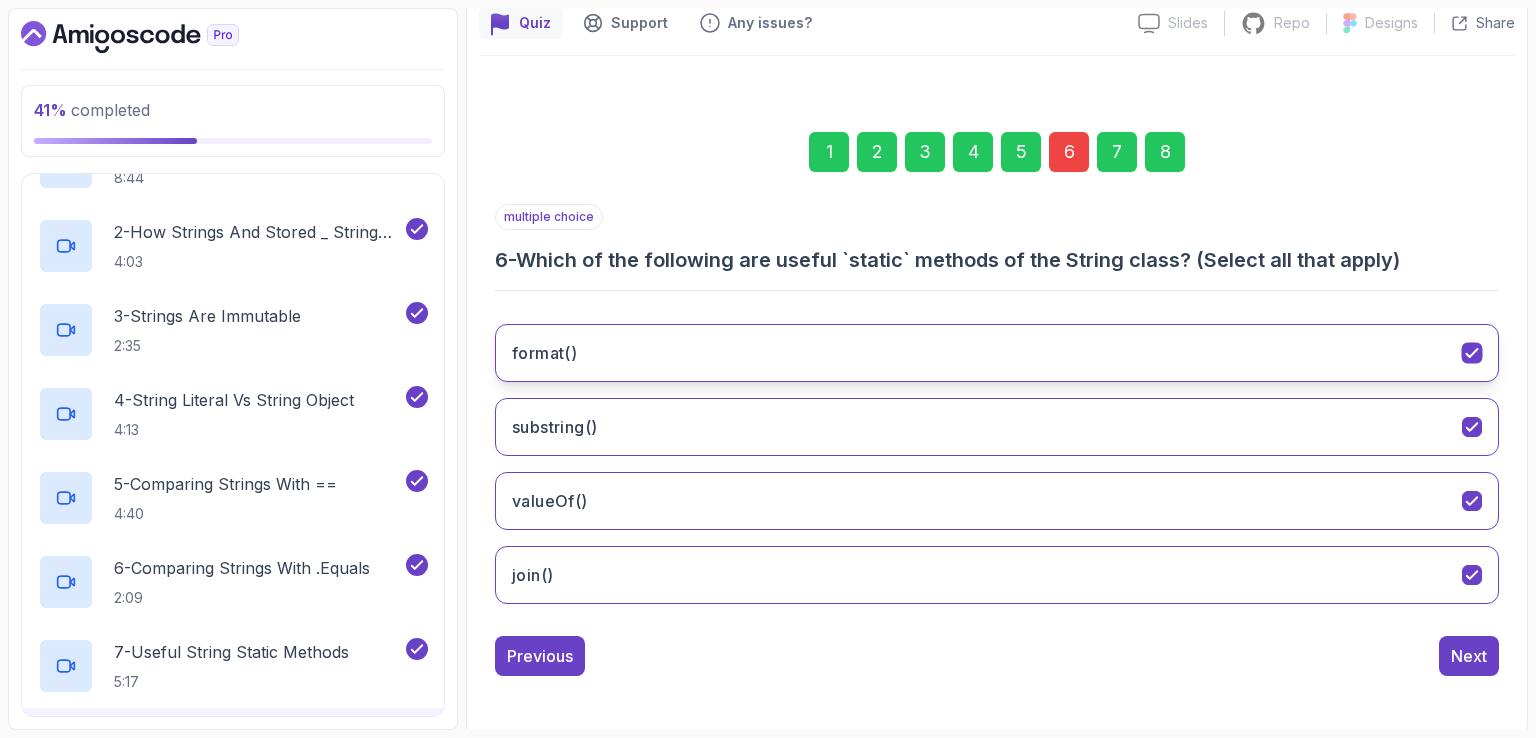 click on "format()" at bounding box center [997, 353] 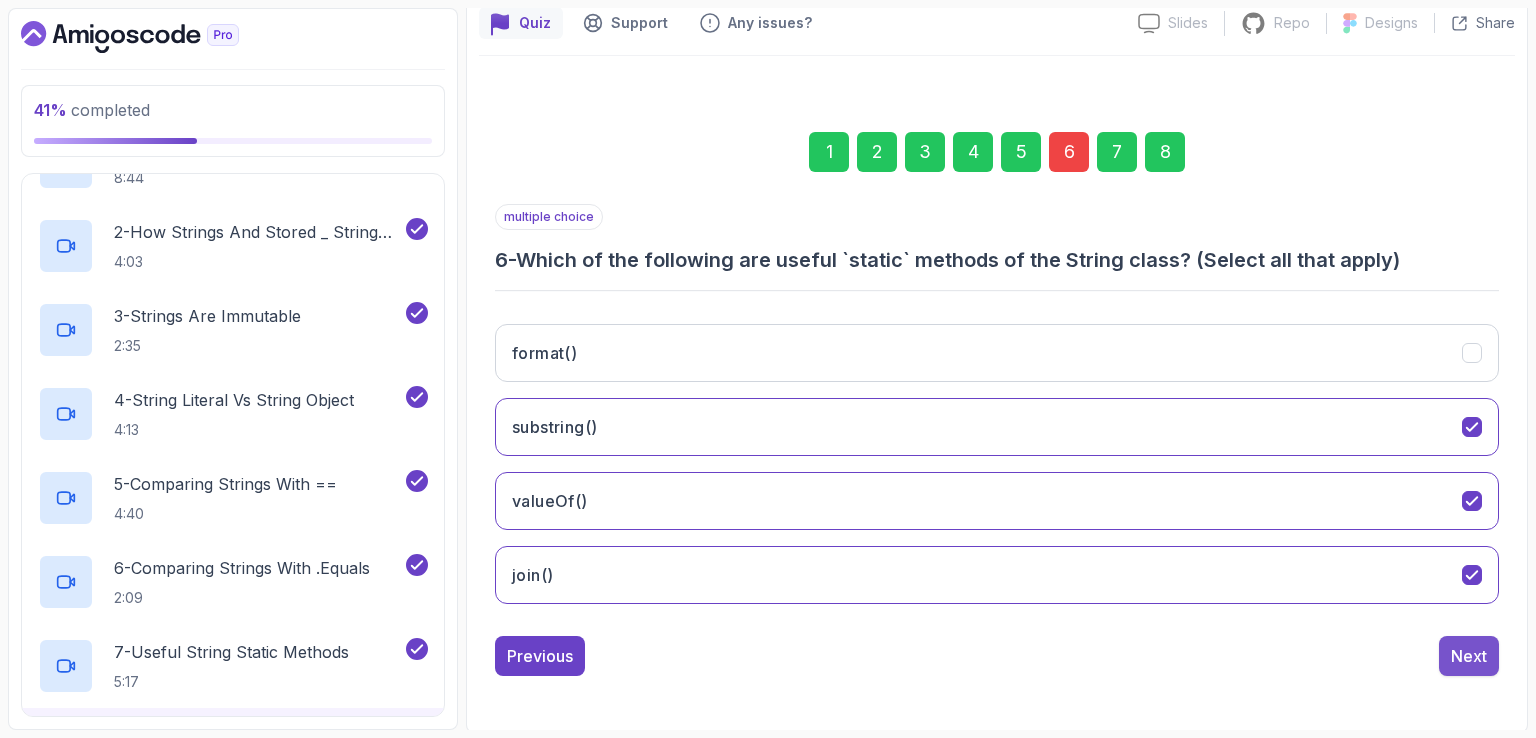 click on "Next" at bounding box center (1469, 656) 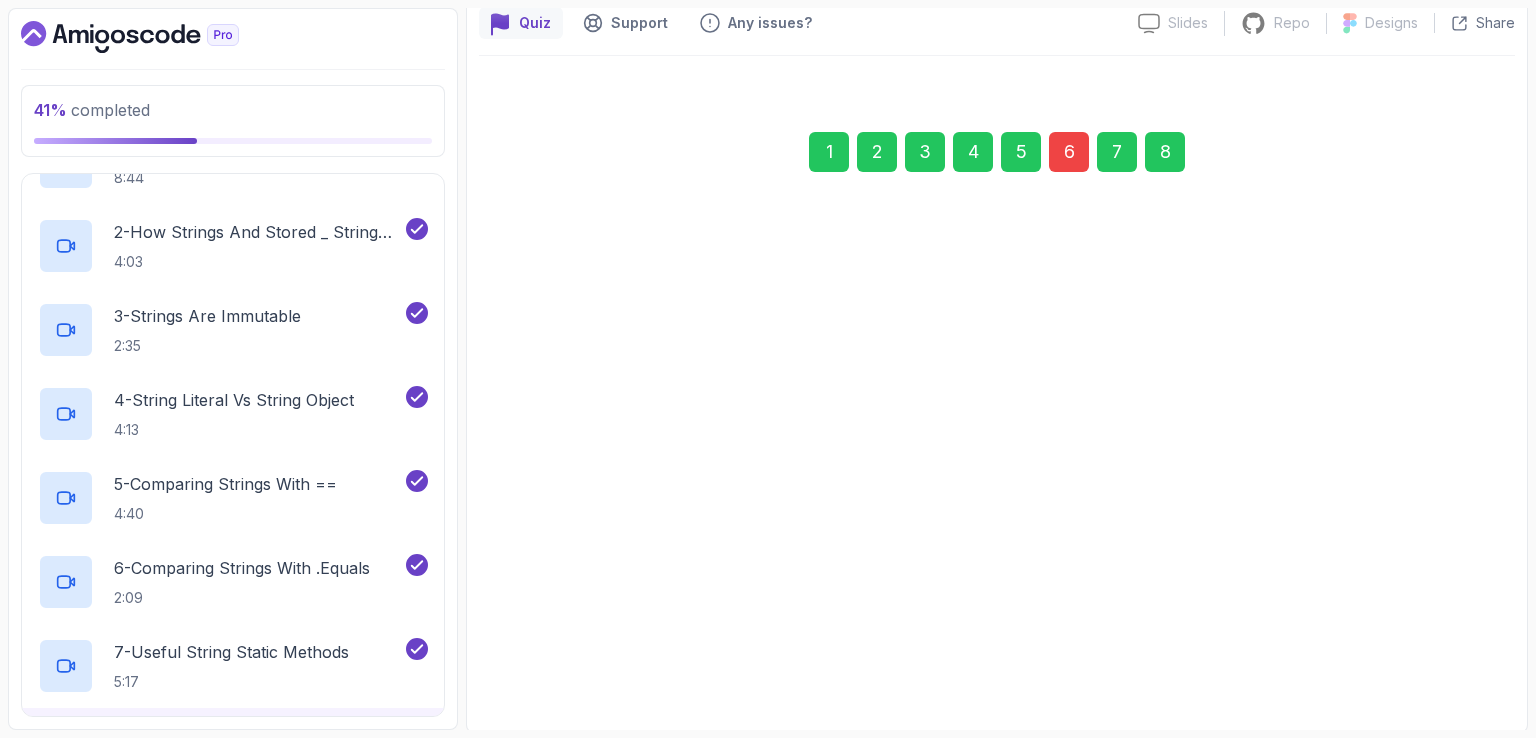 click on "Next" at bounding box center [1469, 656] 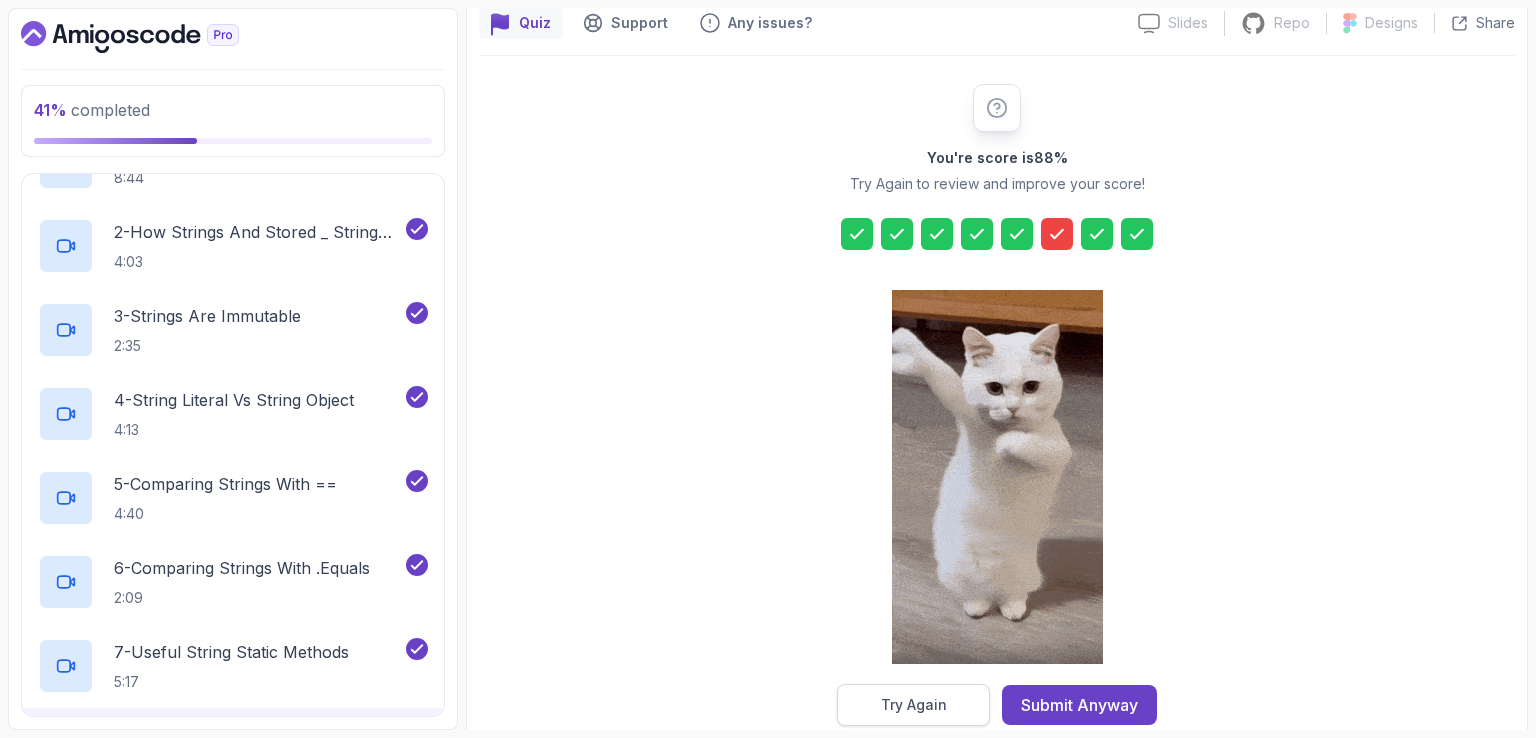 click on "Try Again" at bounding box center (914, 705) 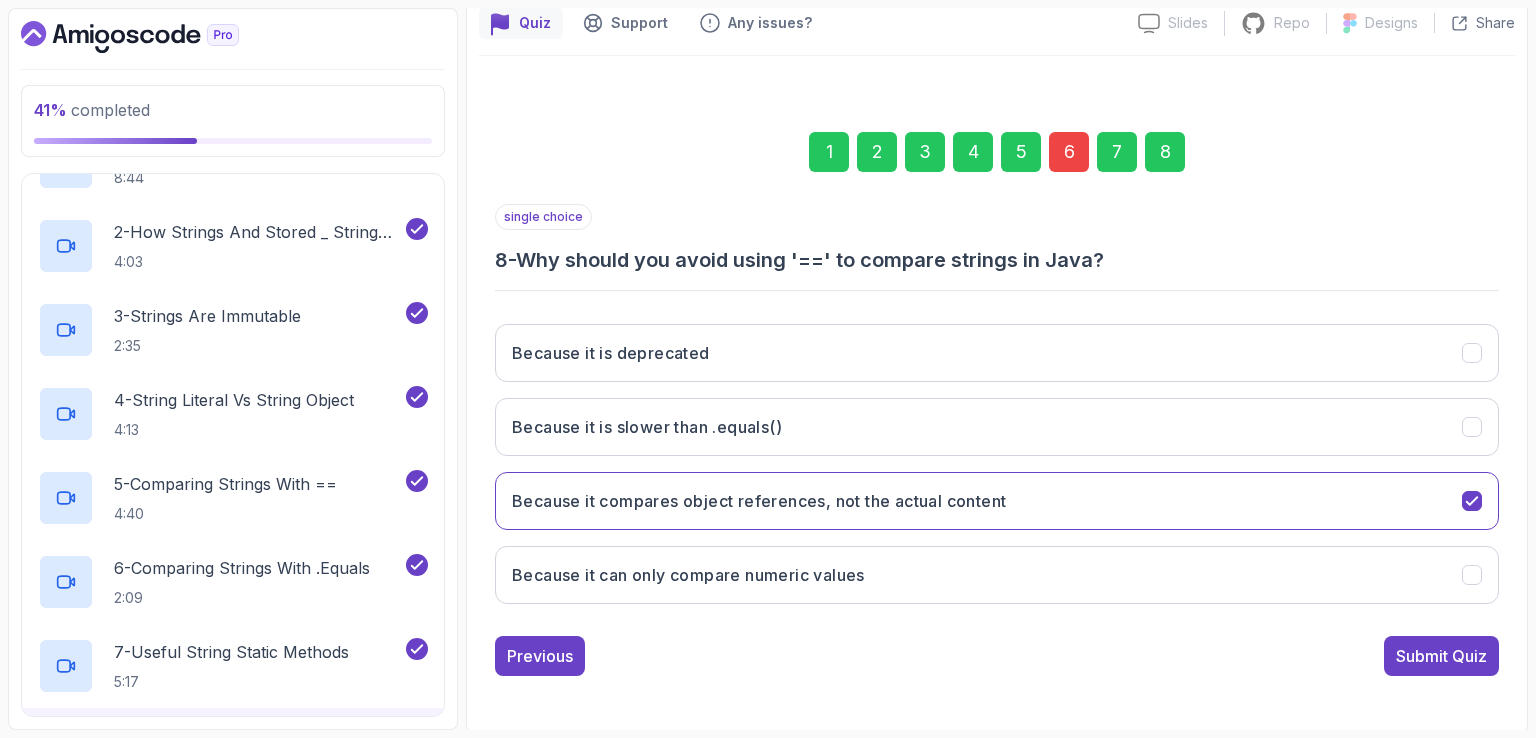 click on "6" at bounding box center [1069, 152] 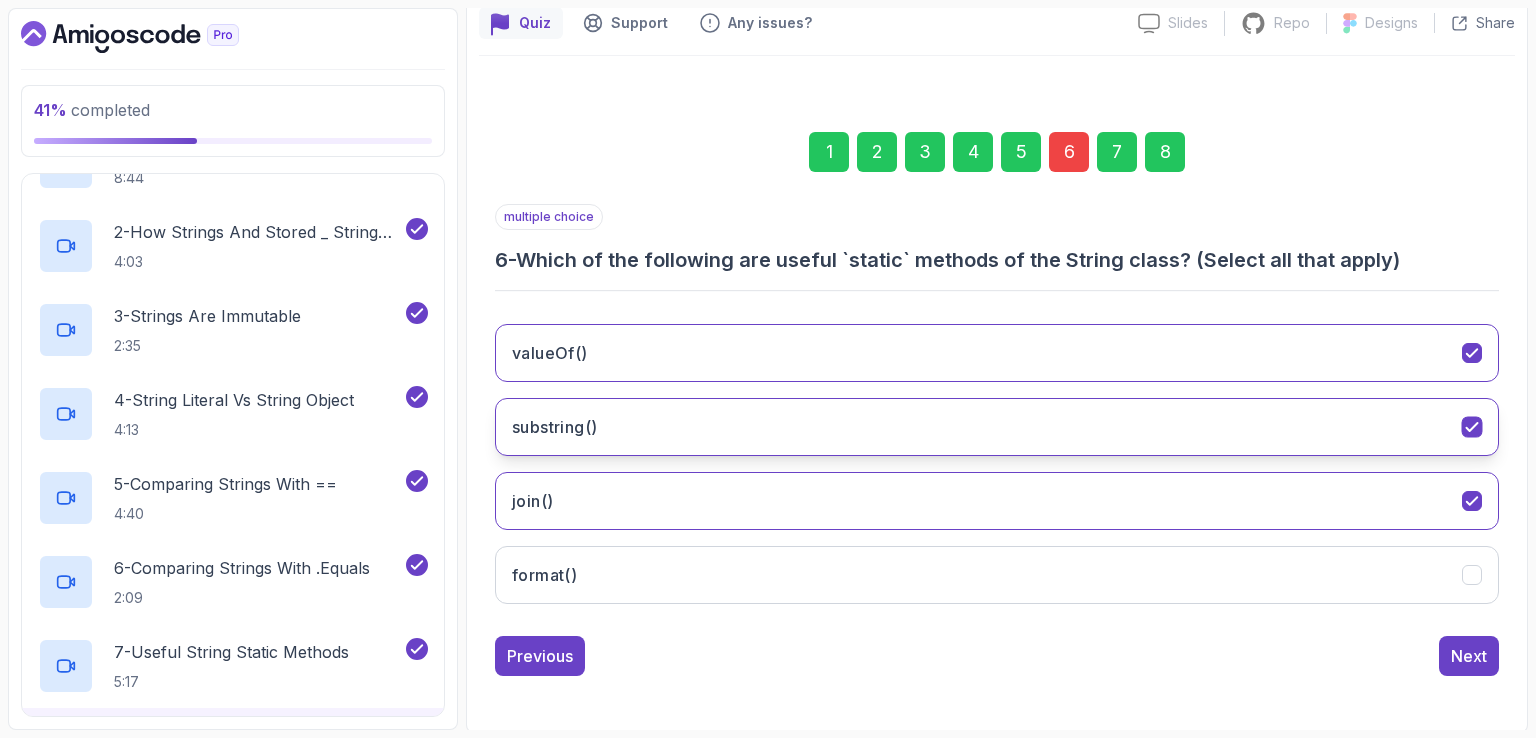 click 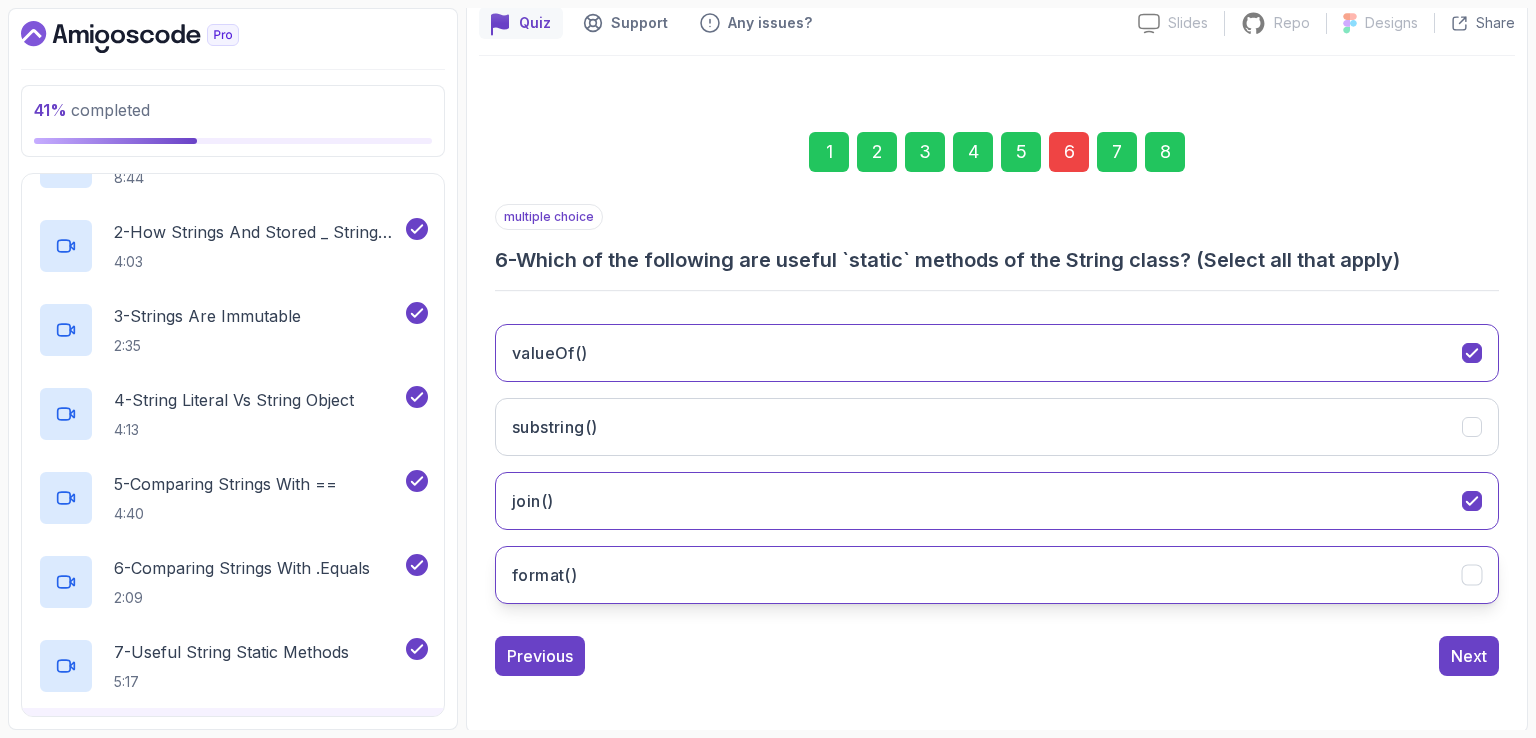 click on "format()" at bounding box center [997, 575] 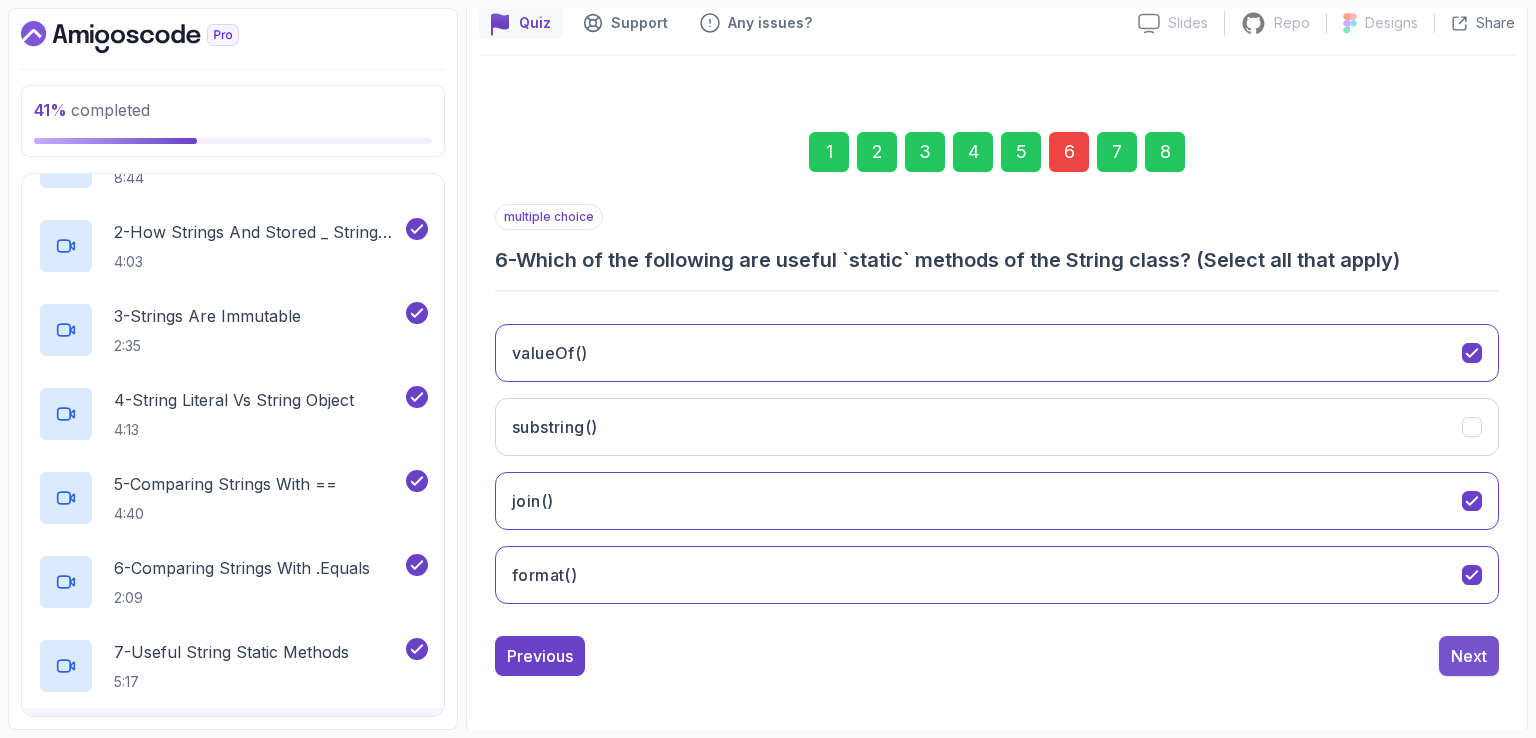 click on "Next" at bounding box center [1469, 656] 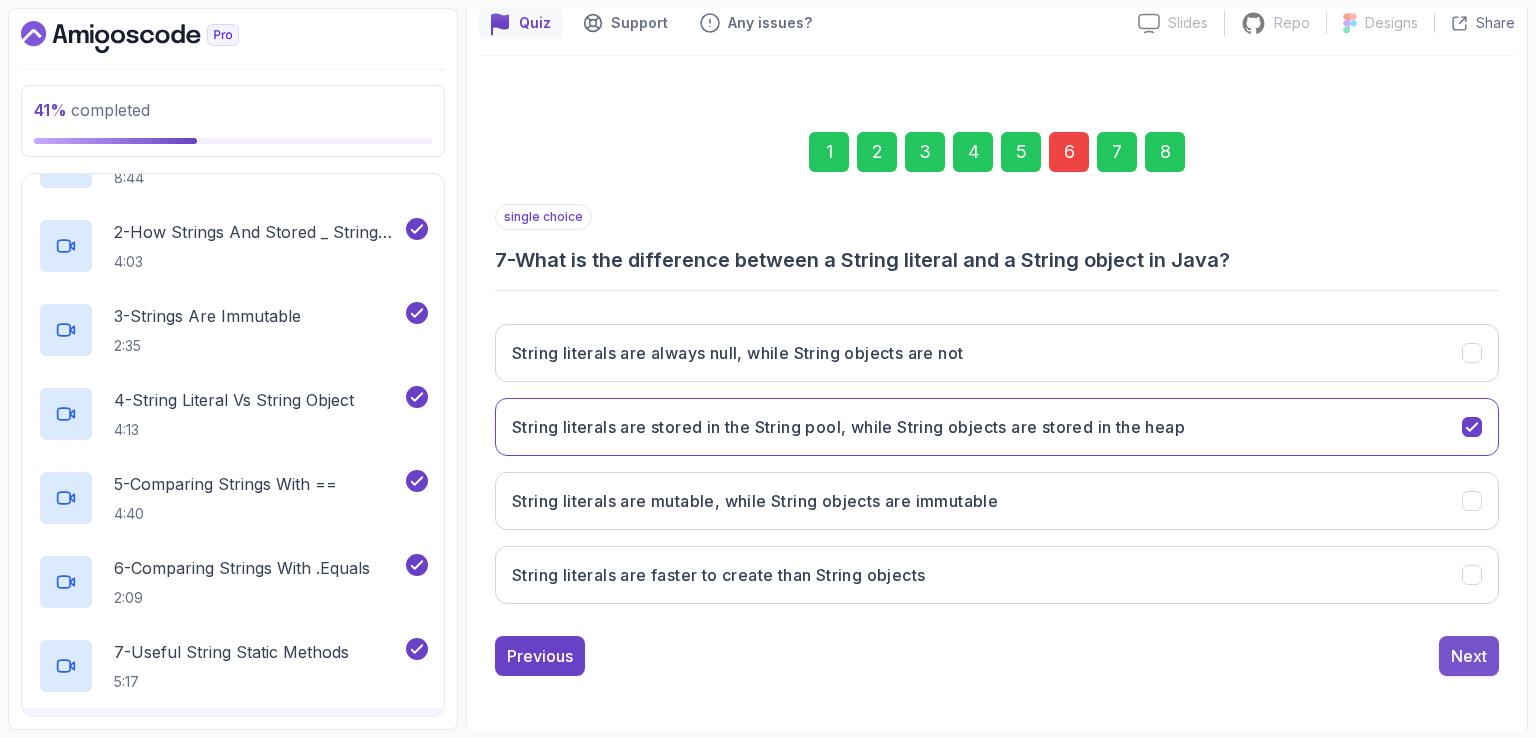 click on "Next" at bounding box center [1469, 656] 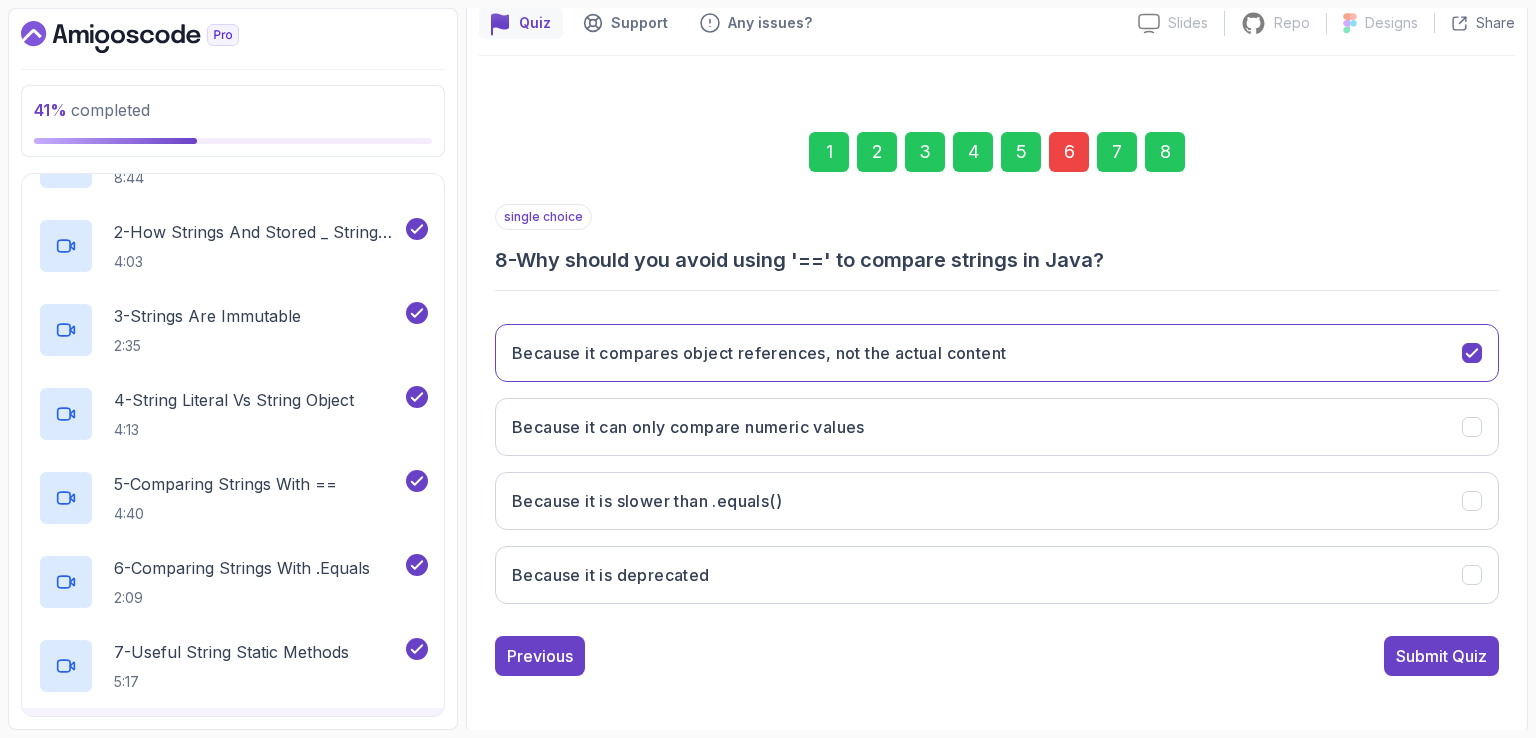 click on "Submit Quiz" at bounding box center (1441, 656) 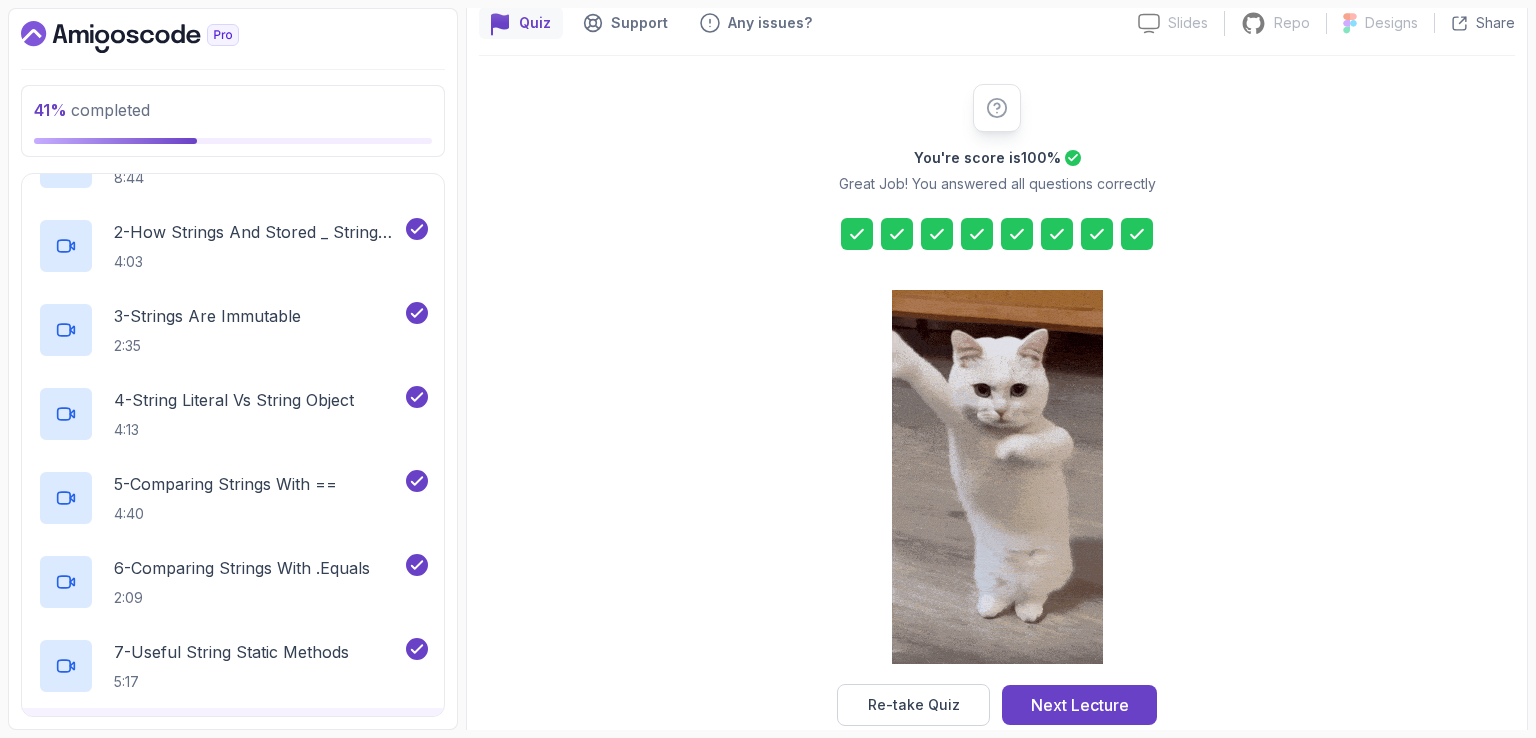 click on "Next Lecture" at bounding box center [1080, 705] 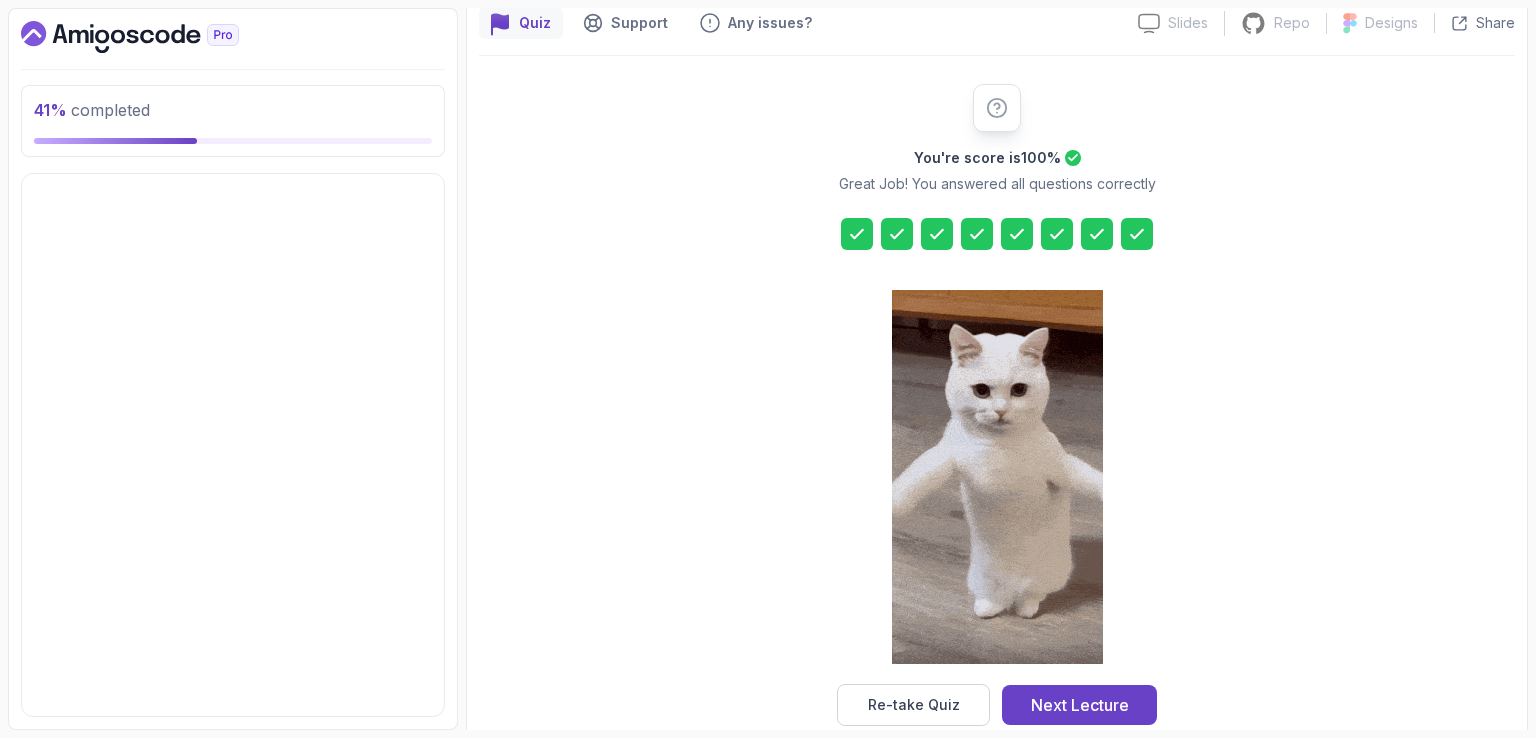 scroll, scrollTop: 0, scrollLeft: 0, axis: both 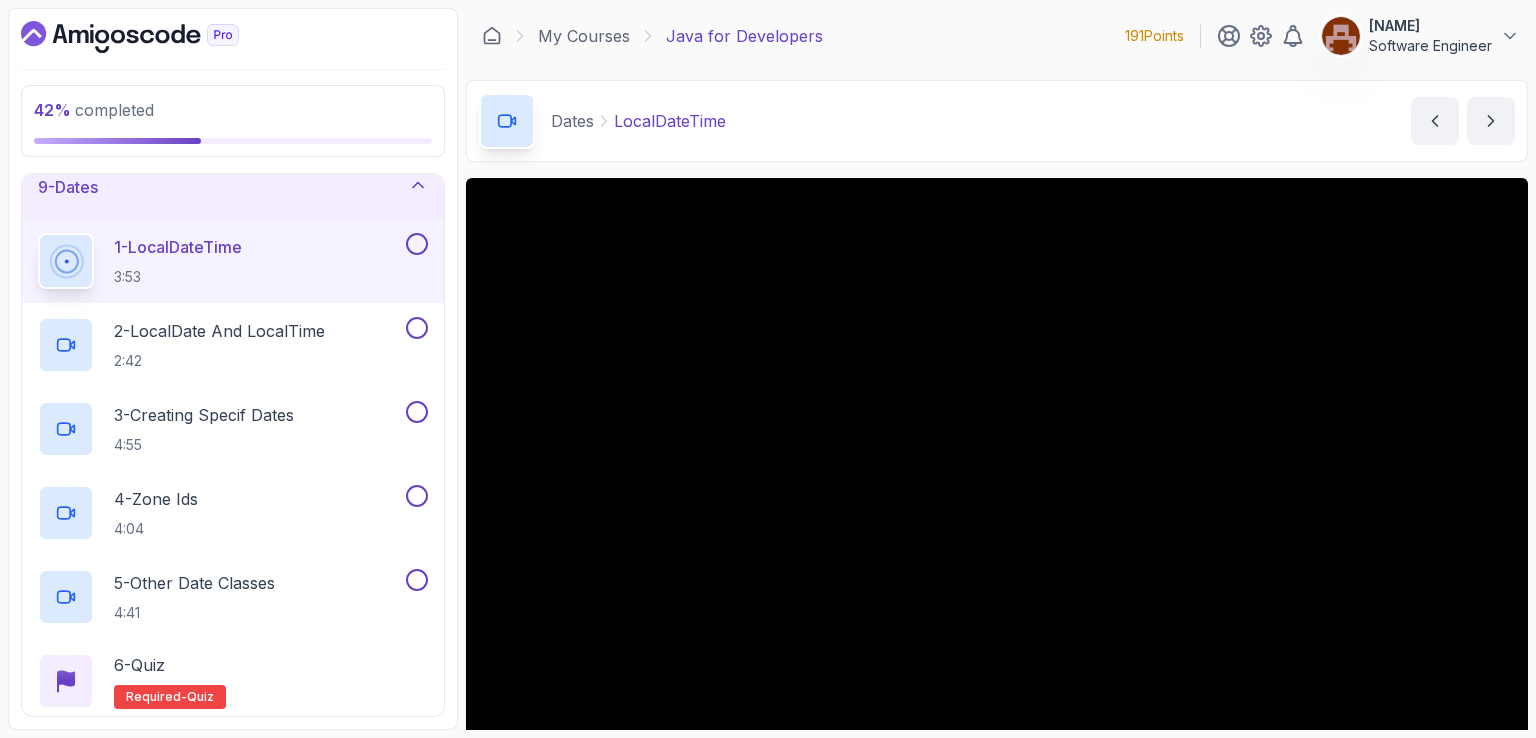 click on "191  Points" at bounding box center (1154, 36) 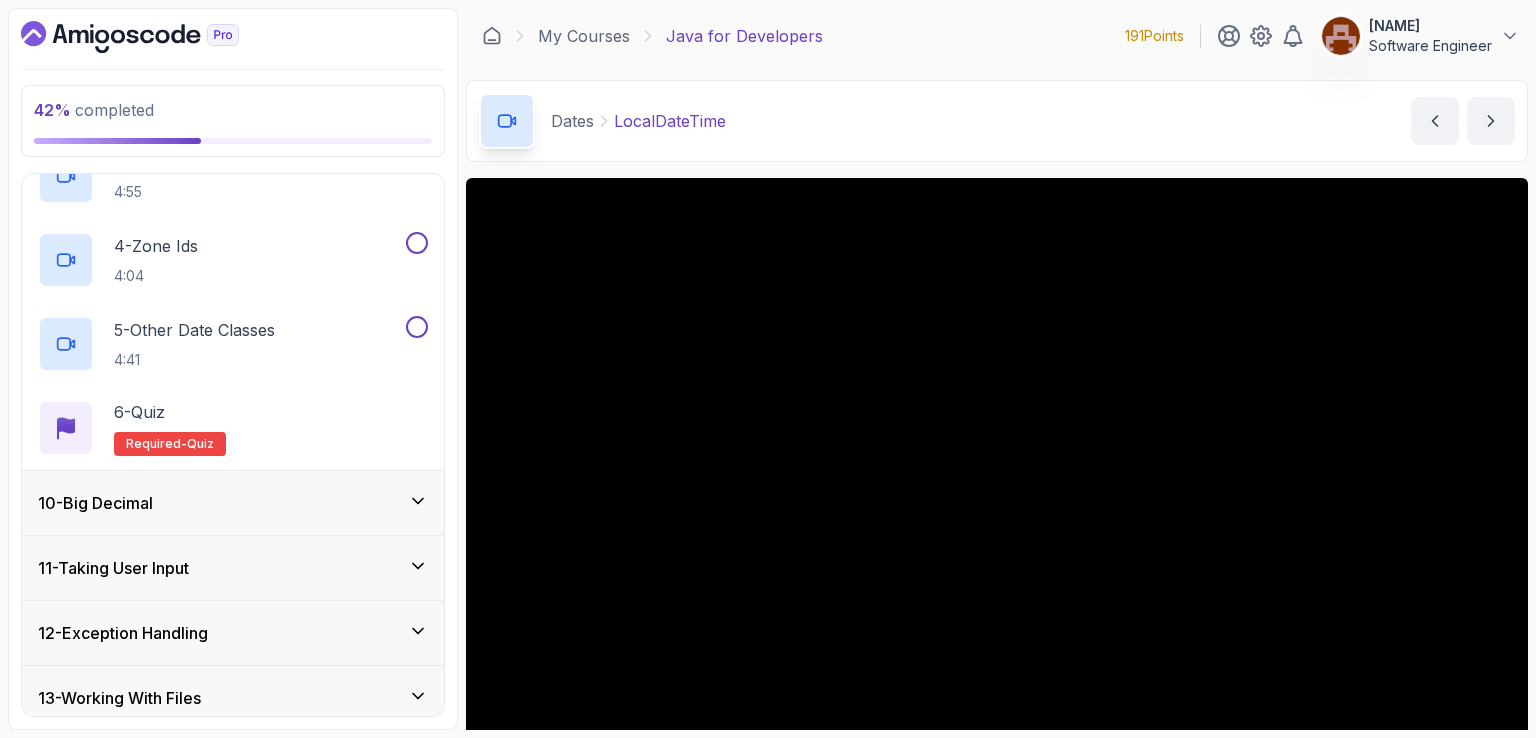 scroll, scrollTop: 392, scrollLeft: 0, axis: vertical 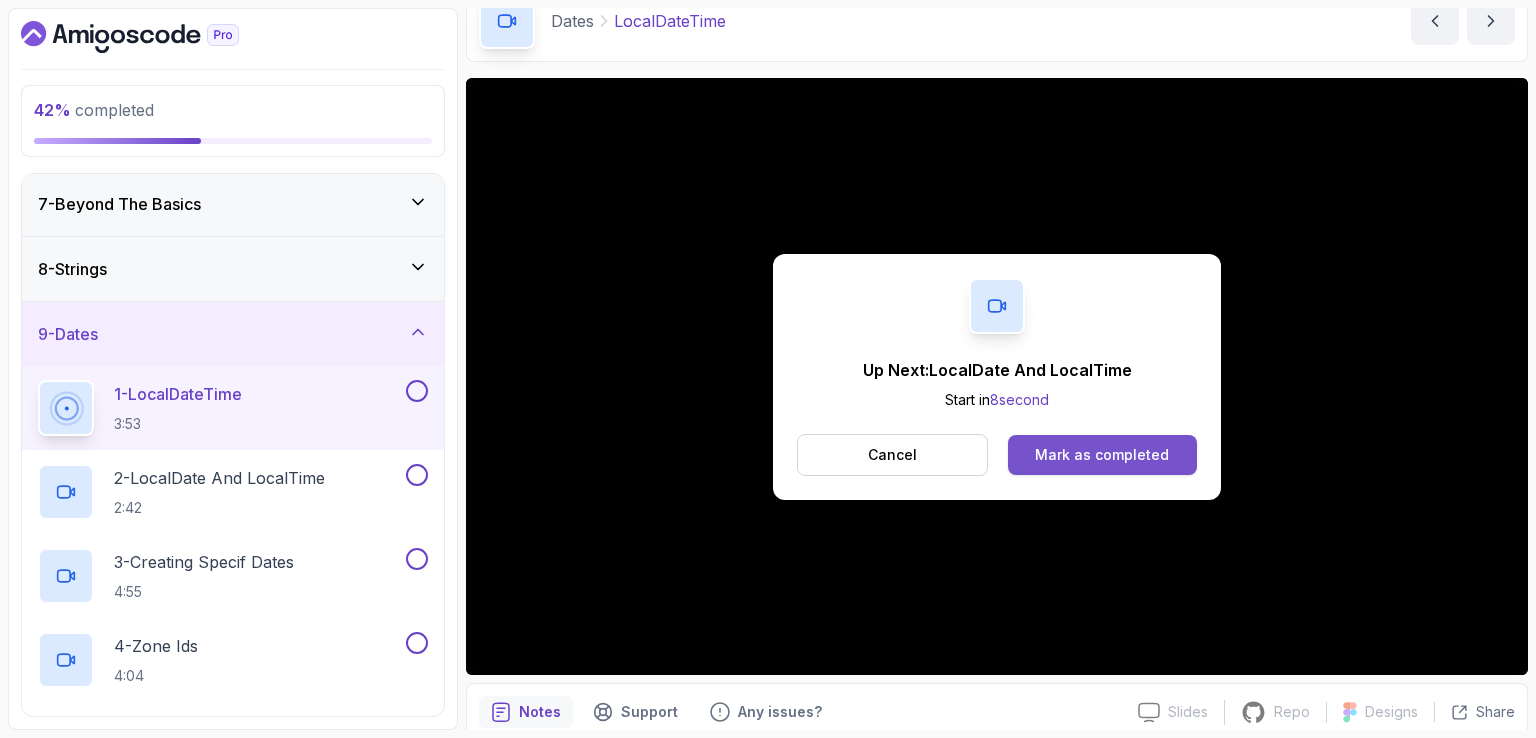 click on "Mark as completed" at bounding box center [1102, 455] 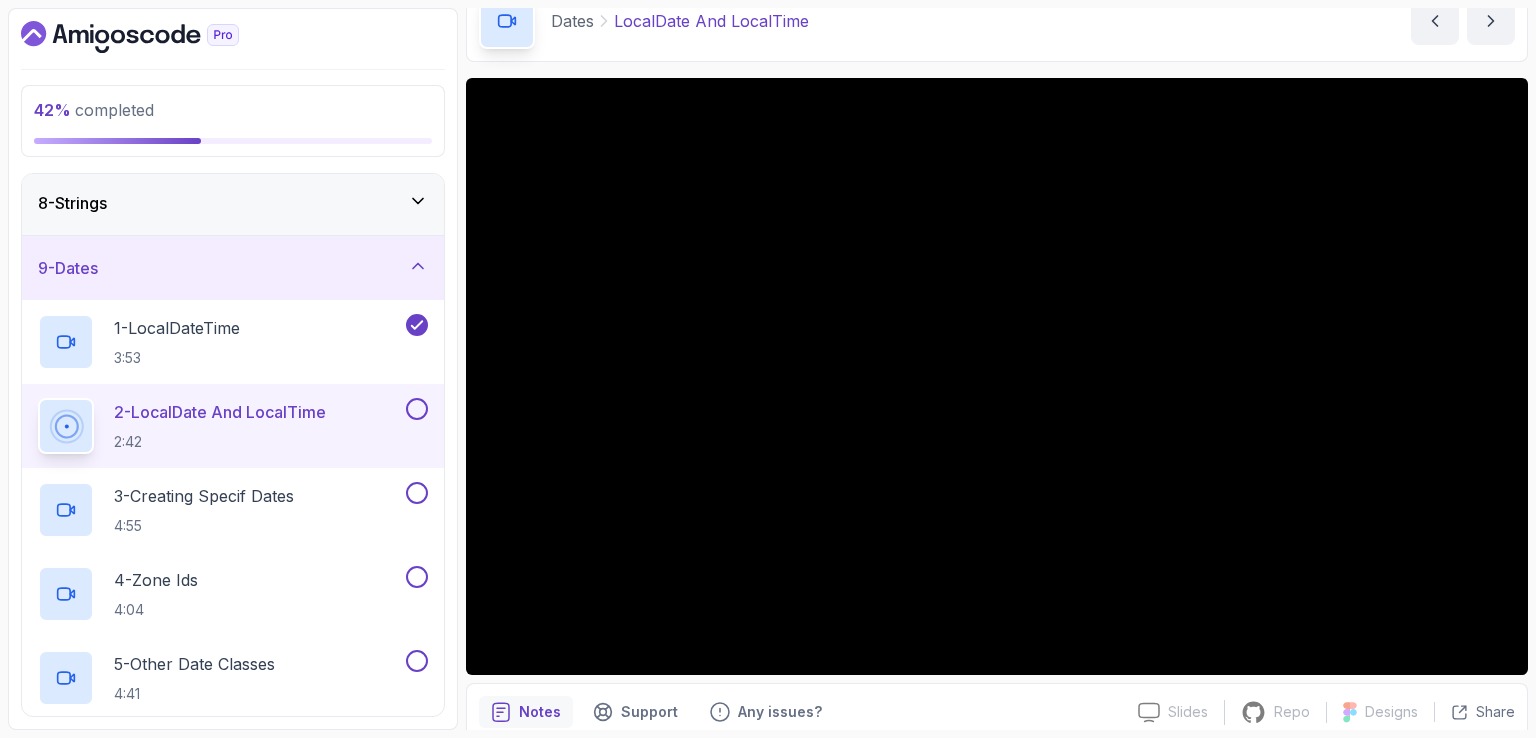 scroll, scrollTop: 292, scrollLeft: 0, axis: vertical 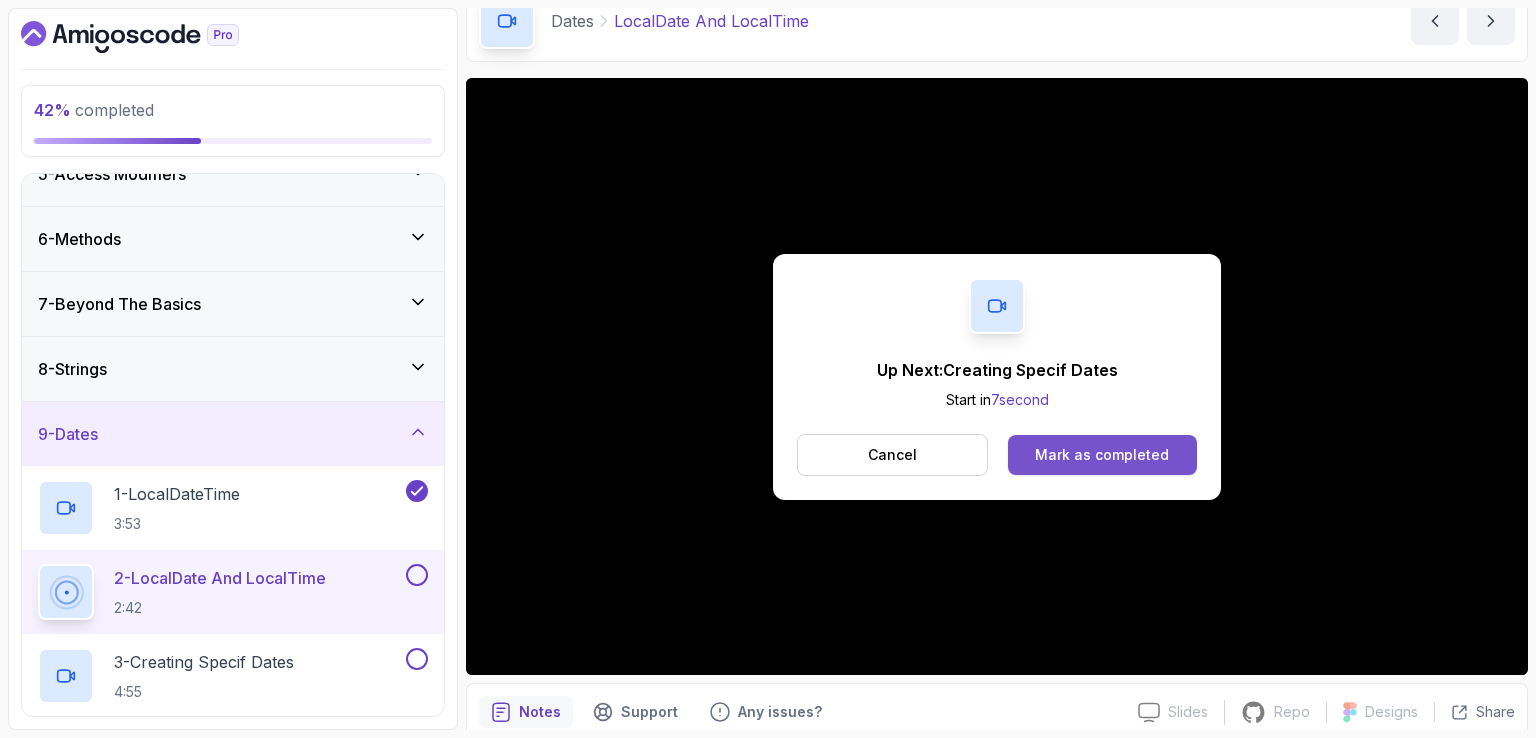 click on "Mark as completed" at bounding box center [1102, 455] 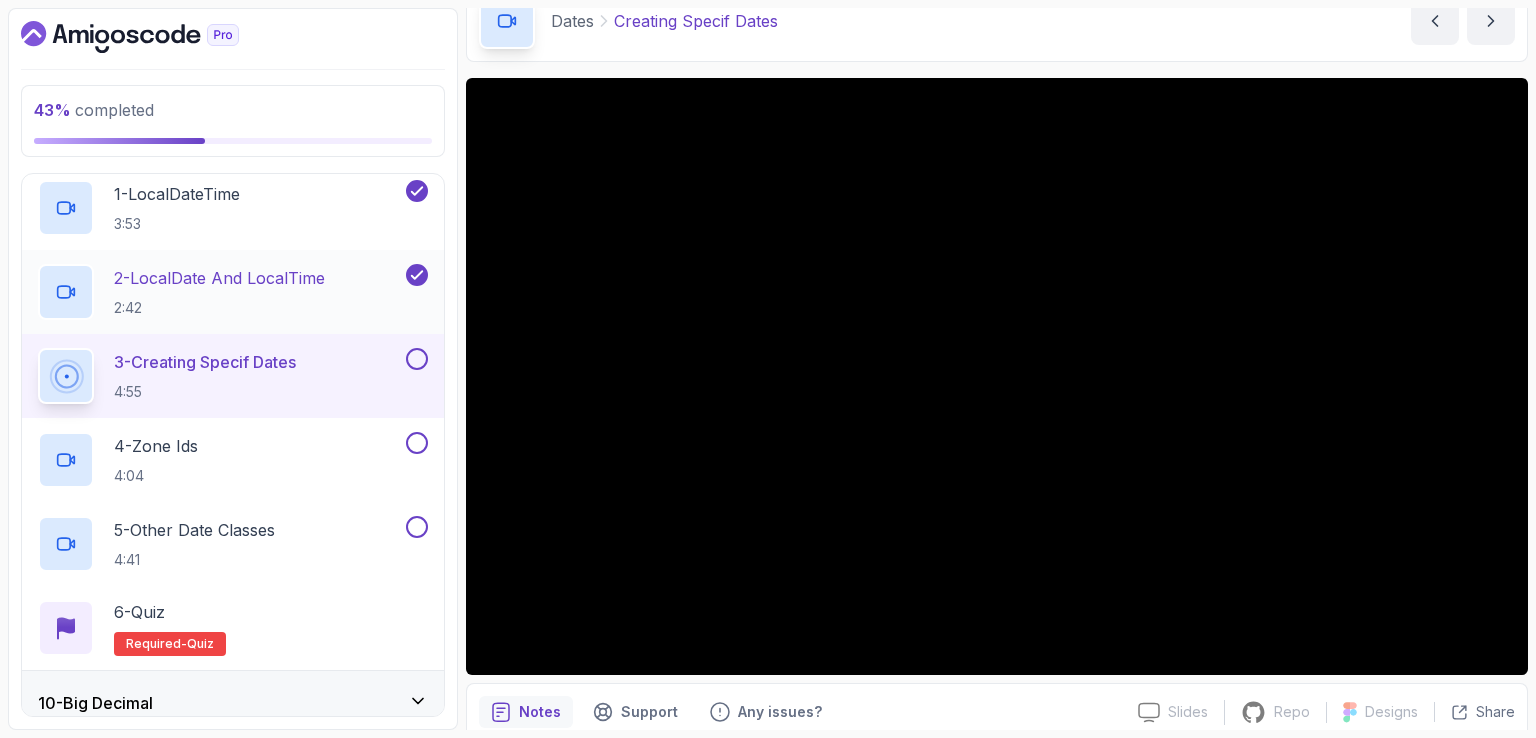 scroll, scrollTop: 692, scrollLeft: 0, axis: vertical 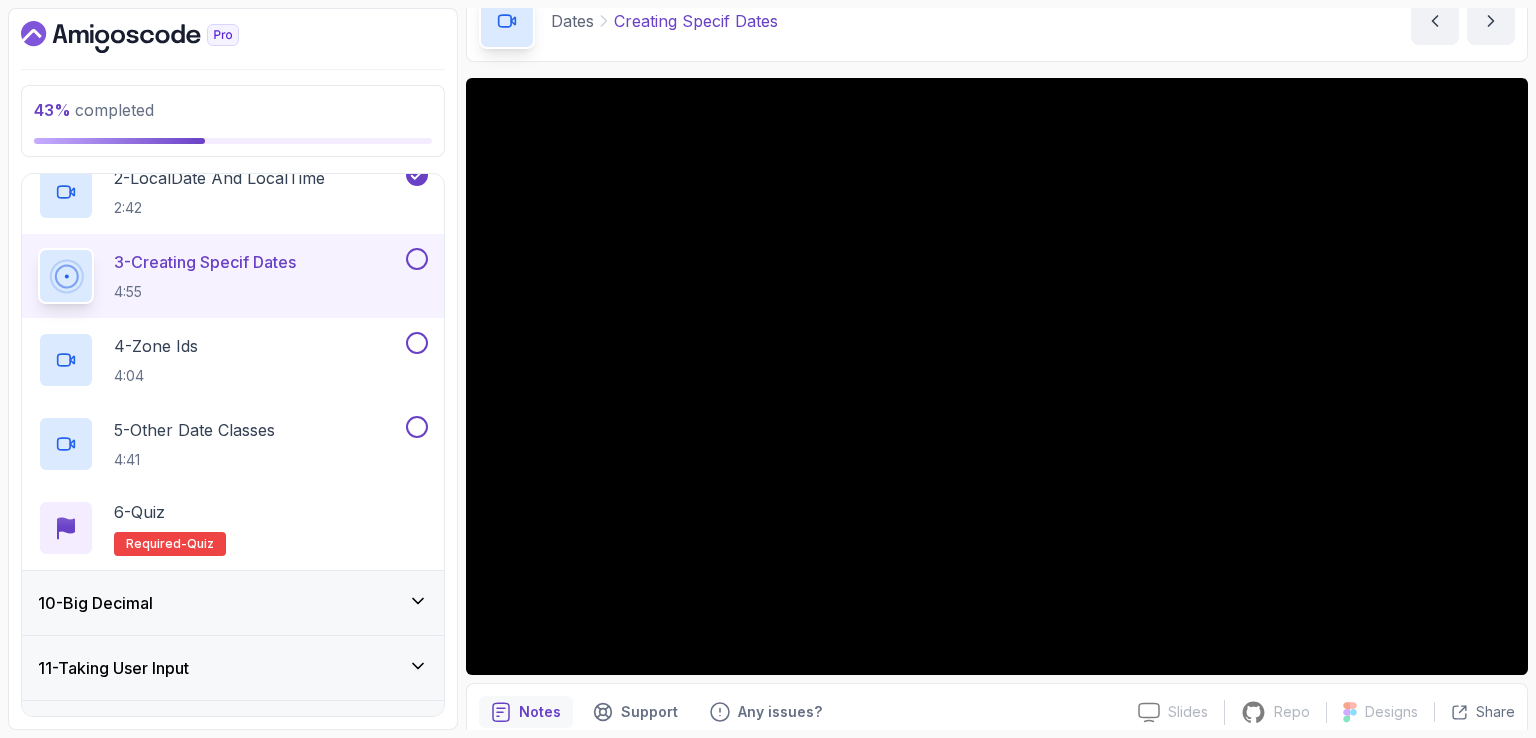 click on "Dates Creating Specif Dates Creating Specif Dates by [NAME]" at bounding box center [997, 21] 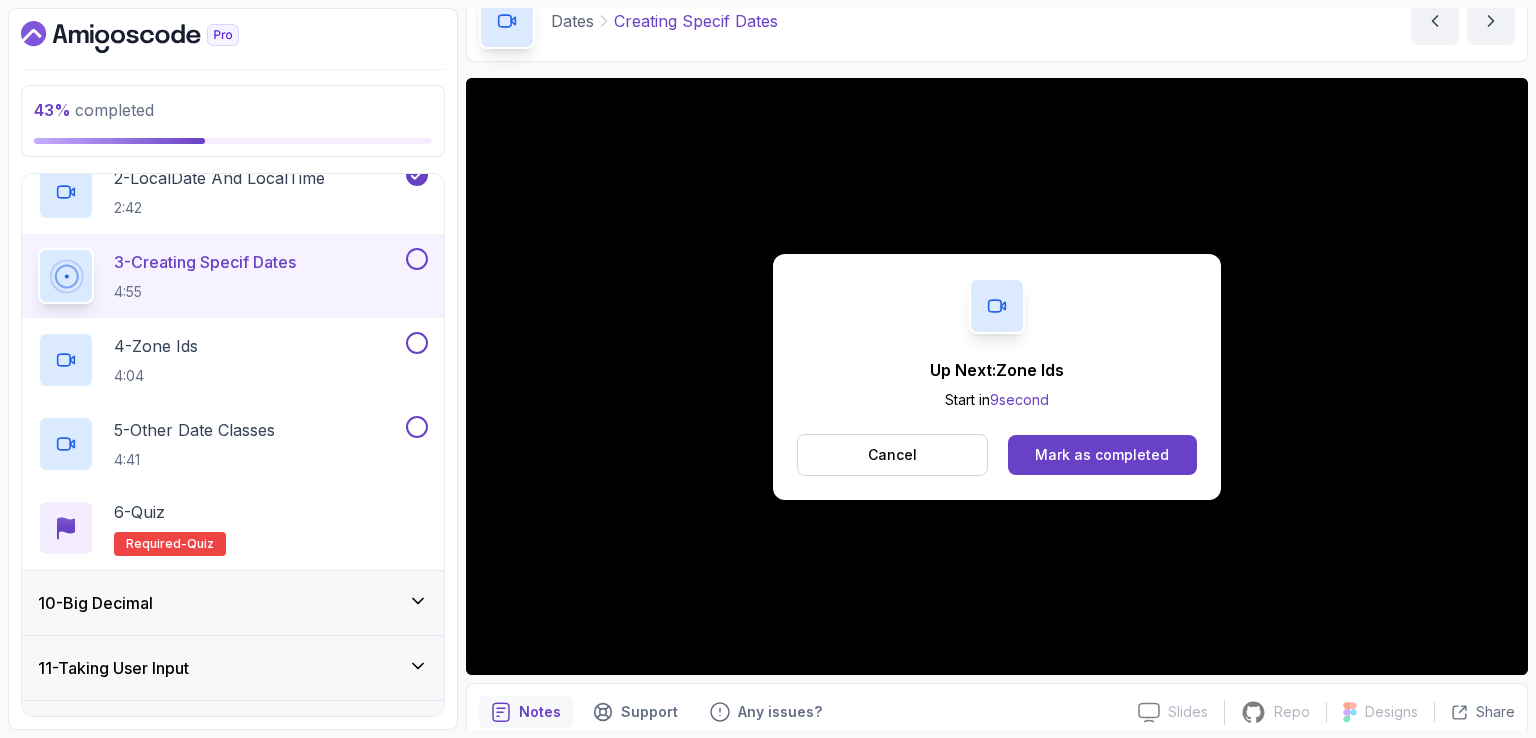click on "Up Next:  Zone Ids Start in  9  second Cancel Mark as completed" at bounding box center [997, 377] 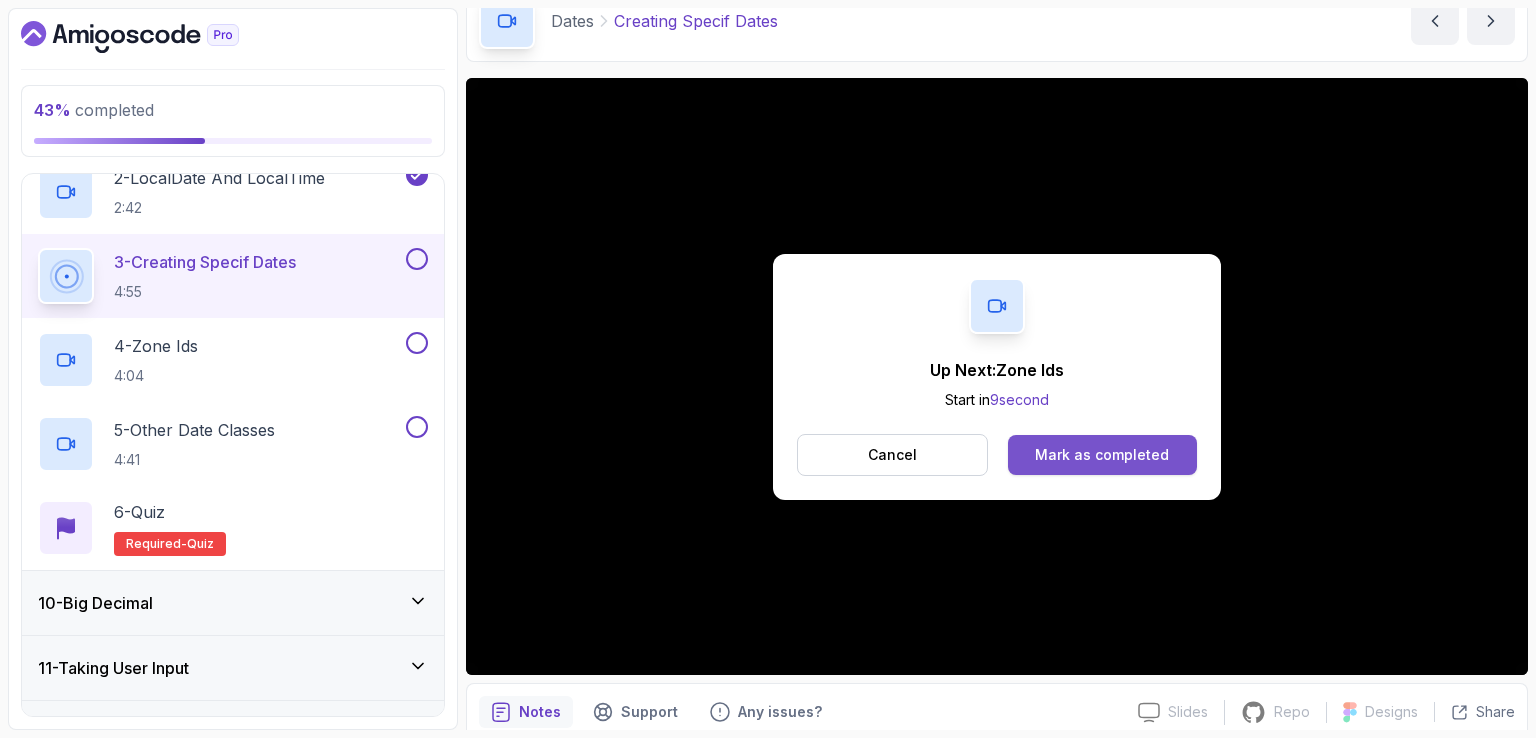 click on "Mark as completed" at bounding box center (1102, 455) 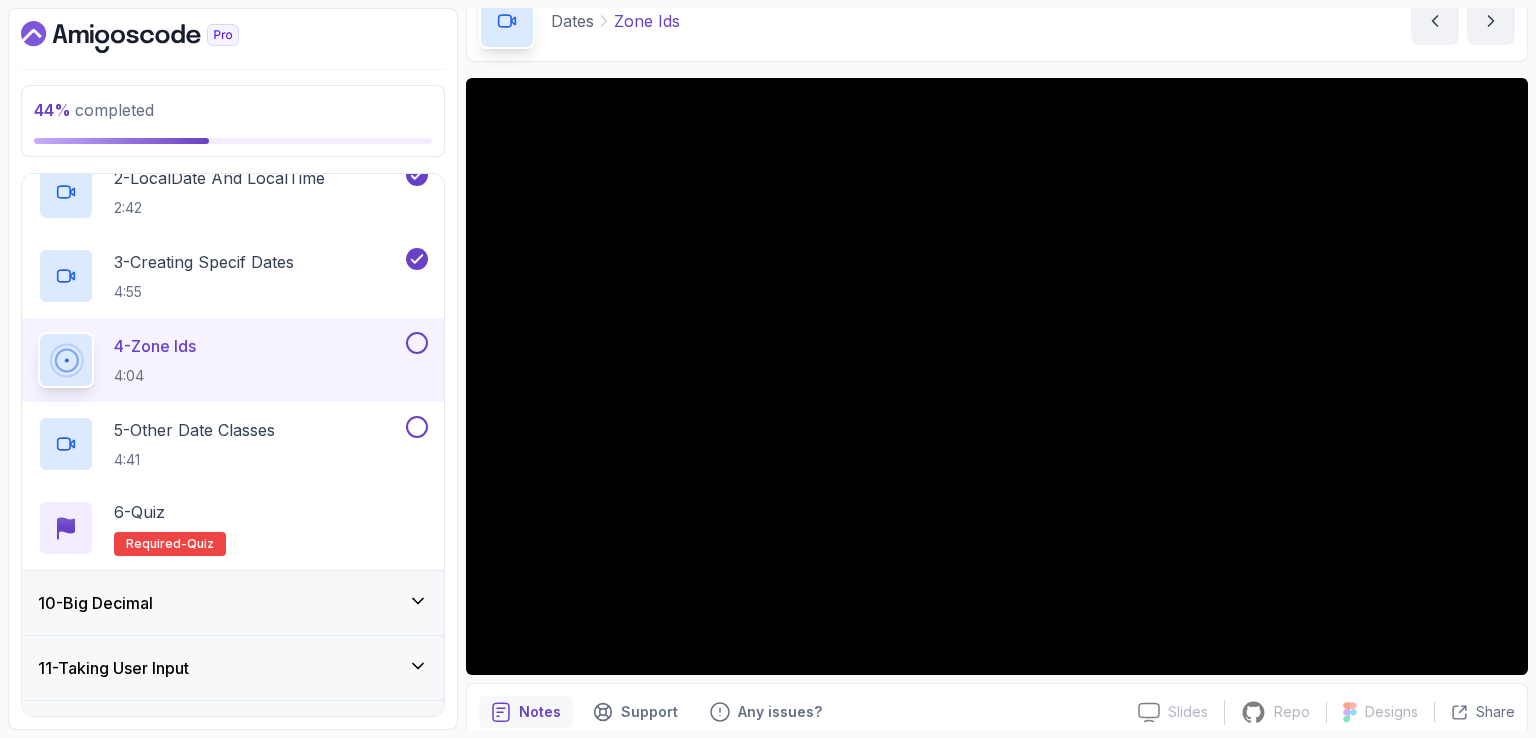 click on "Dates Zone Ids Zone Ids by [NAME]" at bounding box center (997, 21) 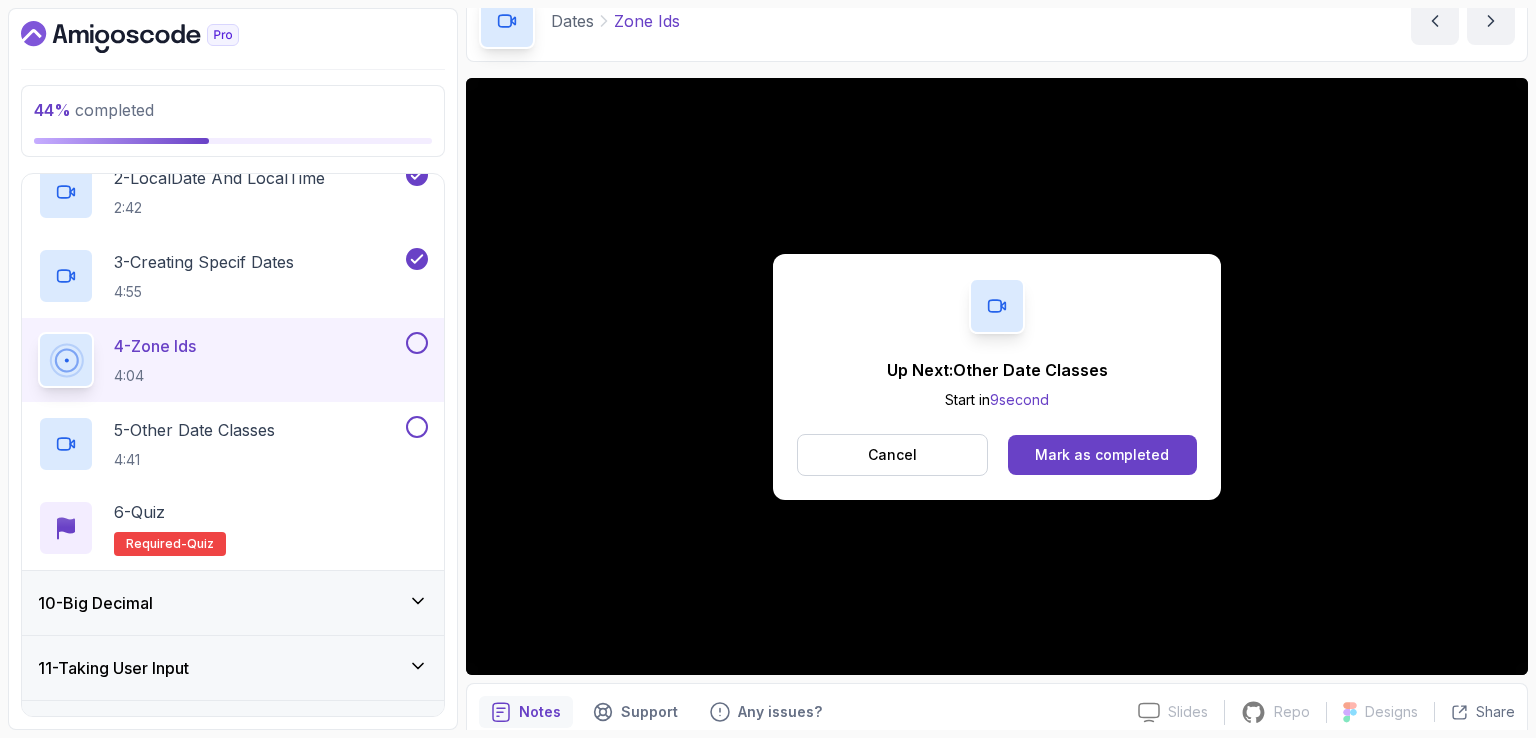 click on "Cancel Mark as completed" at bounding box center [997, 455] 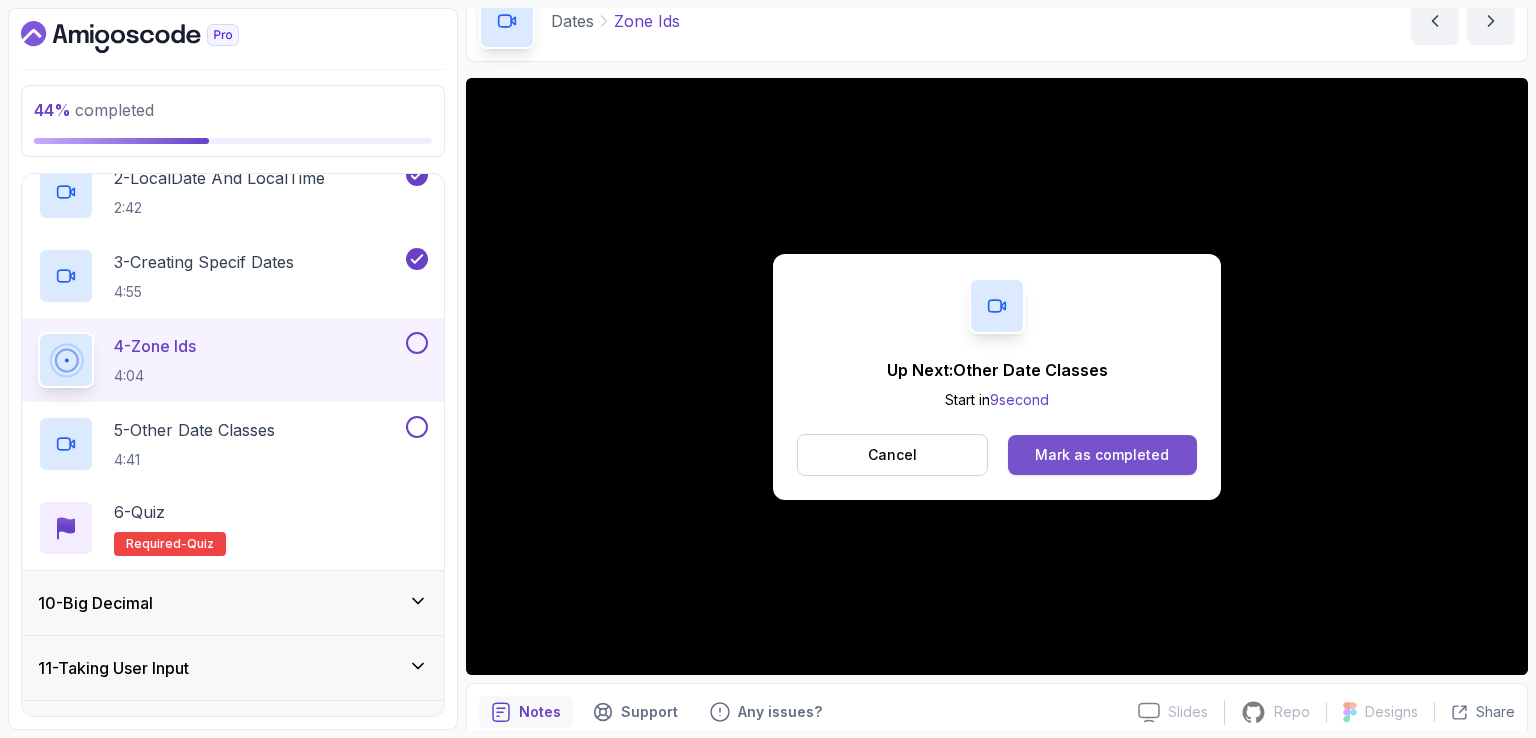 click on "Mark as completed" at bounding box center (1102, 455) 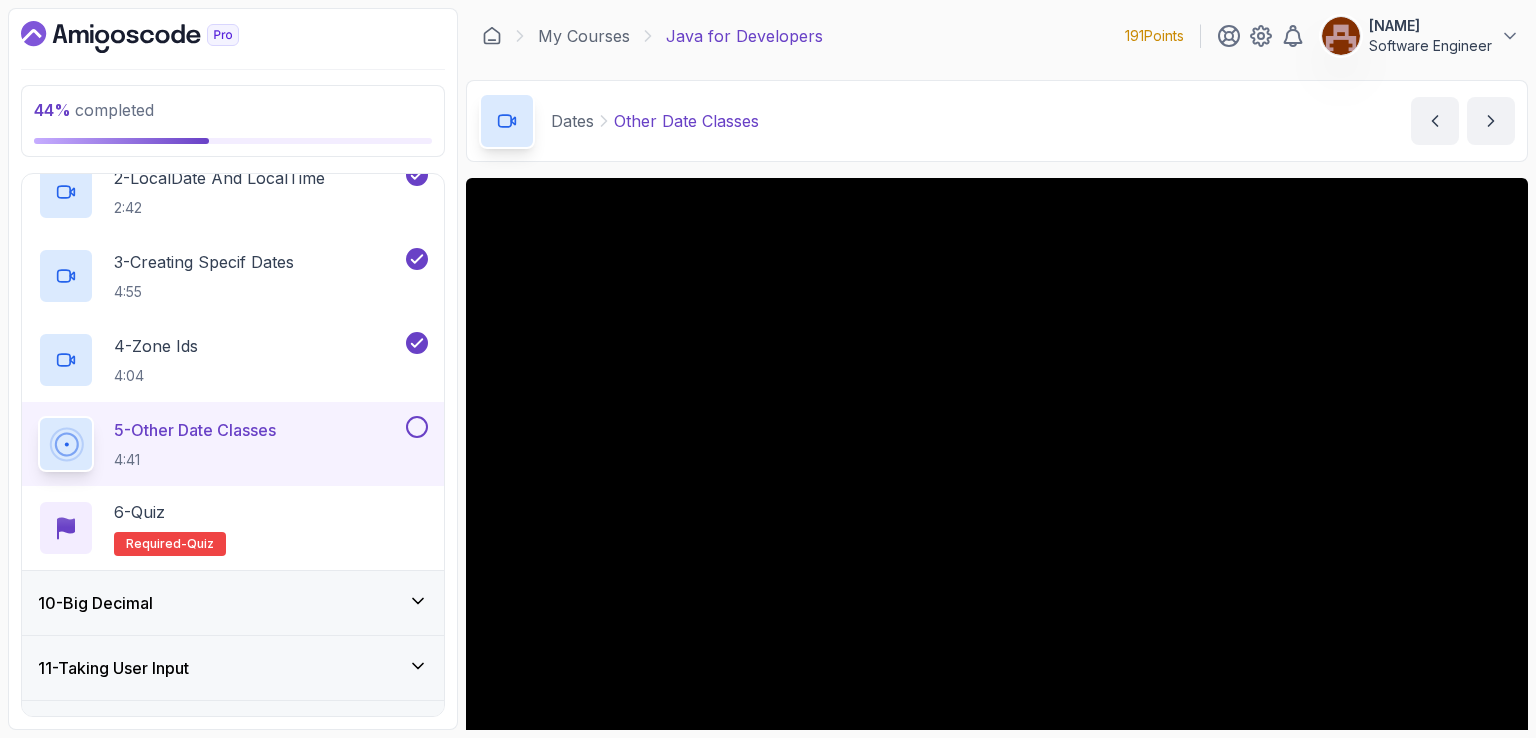 scroll, scrollTop: 184, scrollLeft: 0, axis: vertical 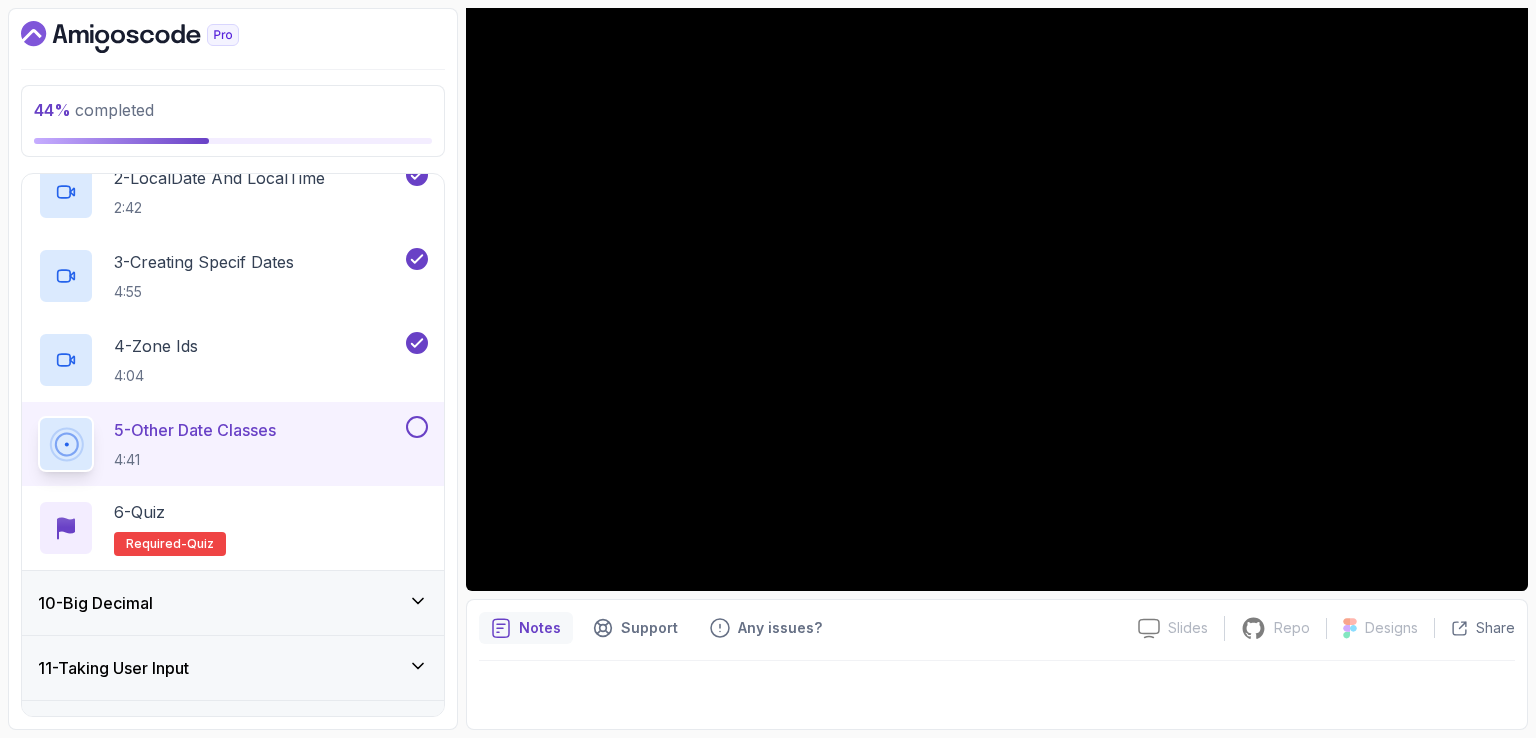 click on "Notes" at bounding box center (540, 628) 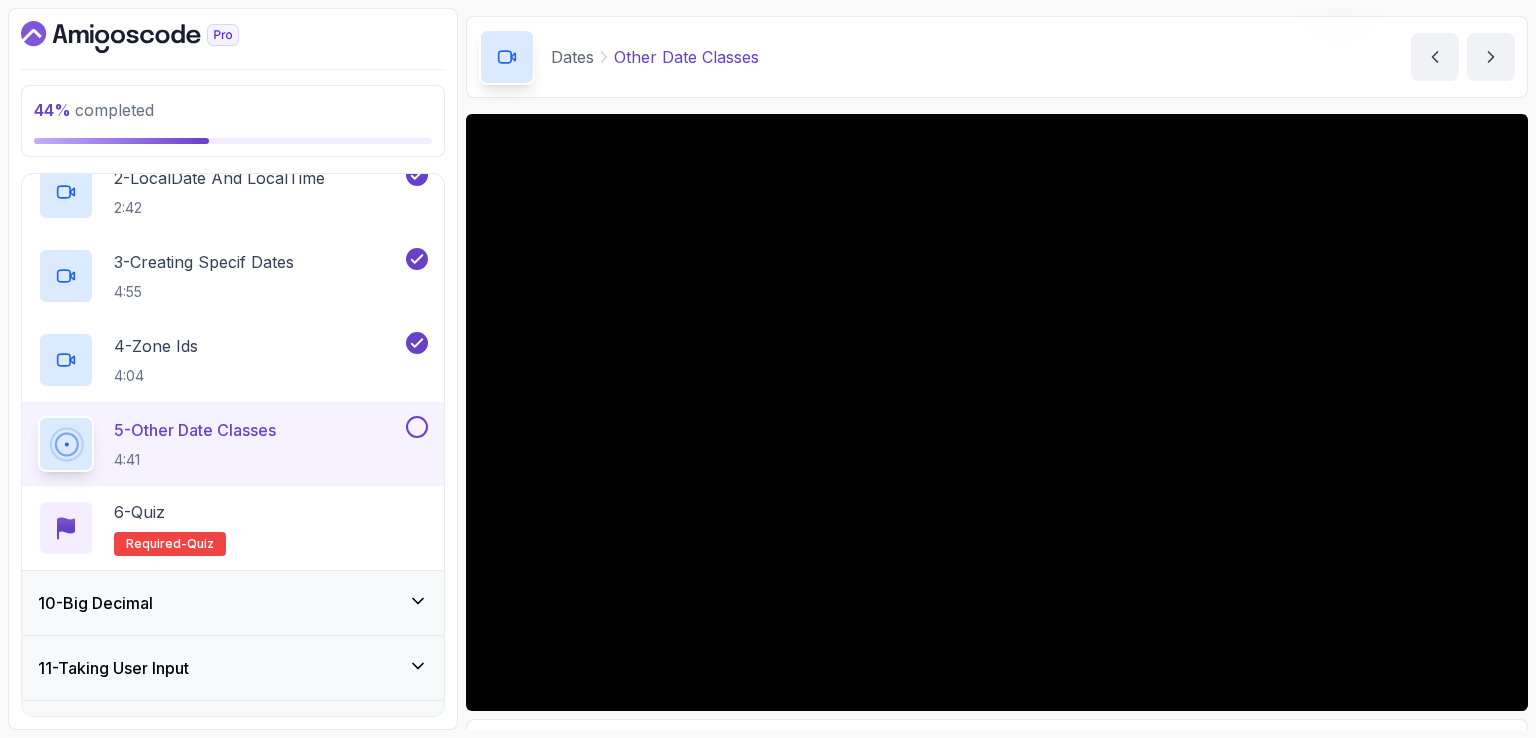 scroll, scrollTop: 100, scrollLeft: 0, axis: vertical 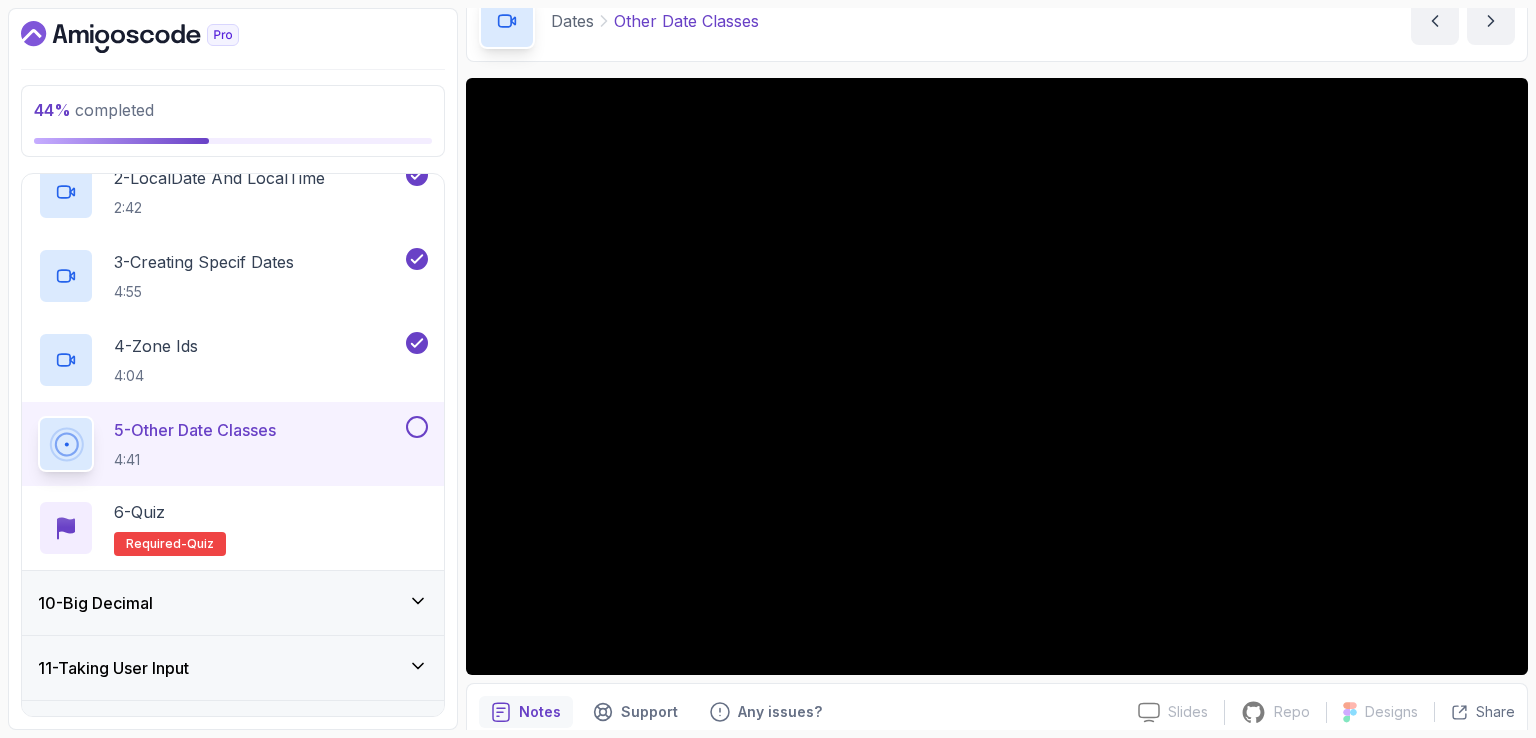 click on "Dates Other Date Classes Other Date Classes by [NAME]" at bounding box center (997, 21) 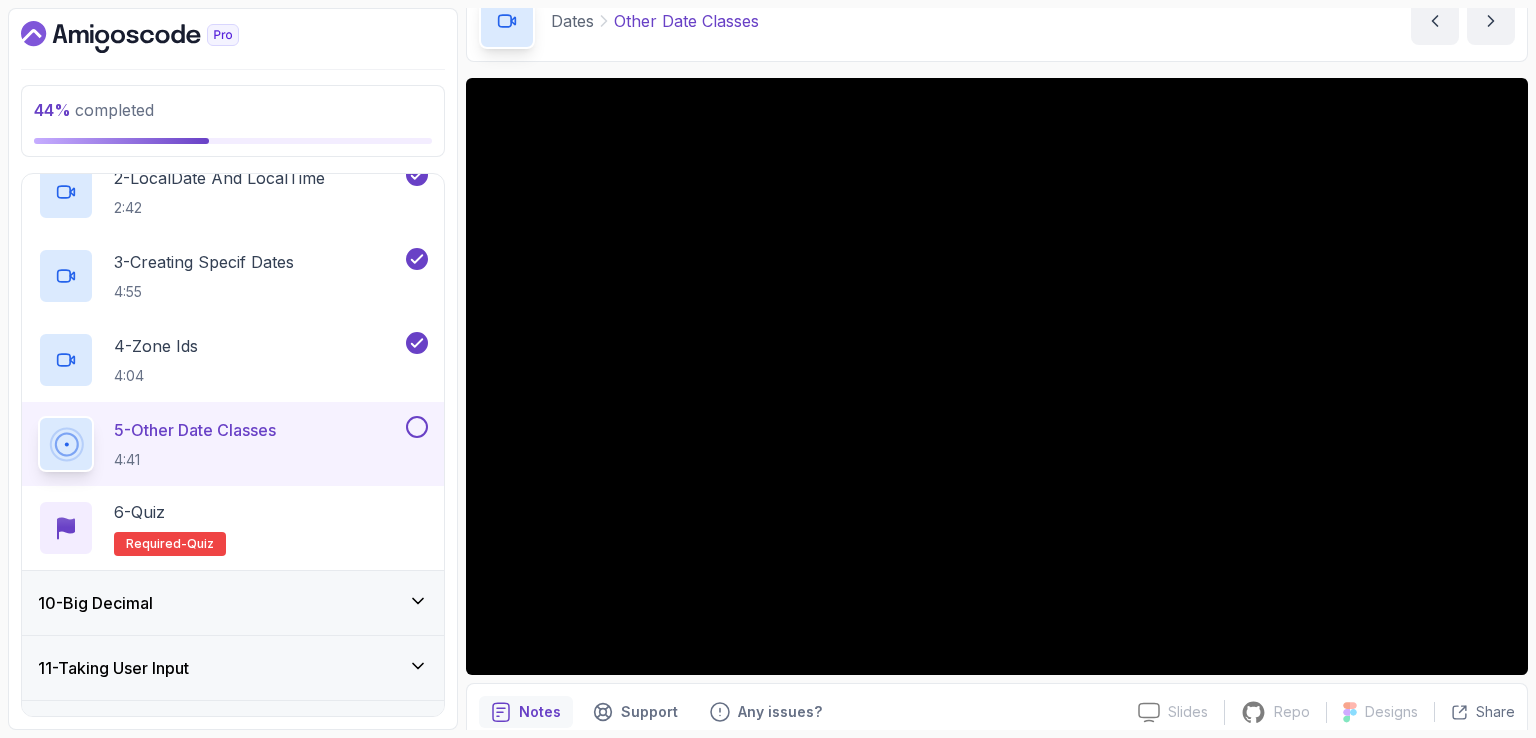 click on "Dates Other Date Classes Other Date Classes by [NAME]" at bounding box center (997, 21) 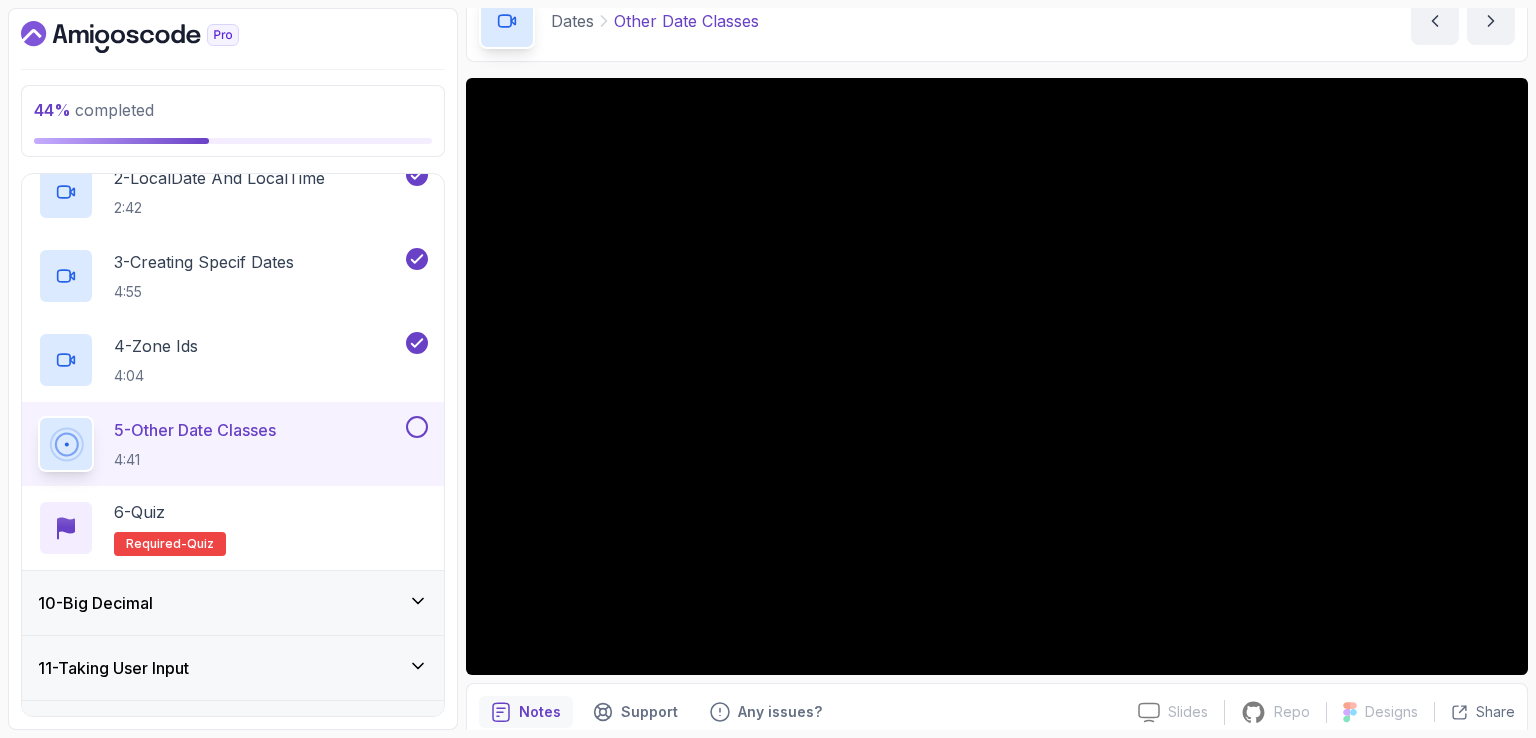 drag, startPoint x: 1056, startPoint y: 14, endPoint x: 1066, endPoint y: 17, distance: 10.440307 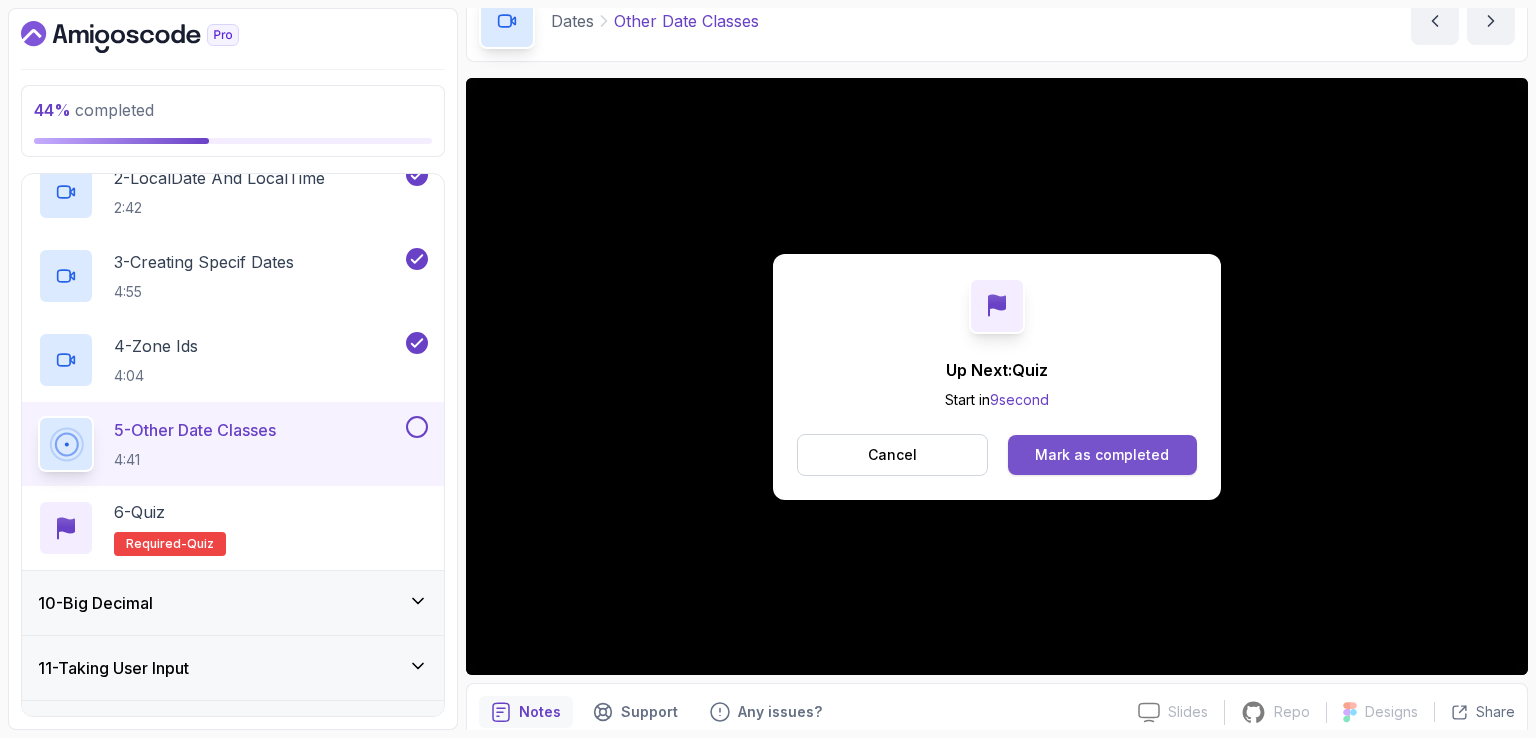 click on "Mark as completed" at bounding box center [1102, 455] 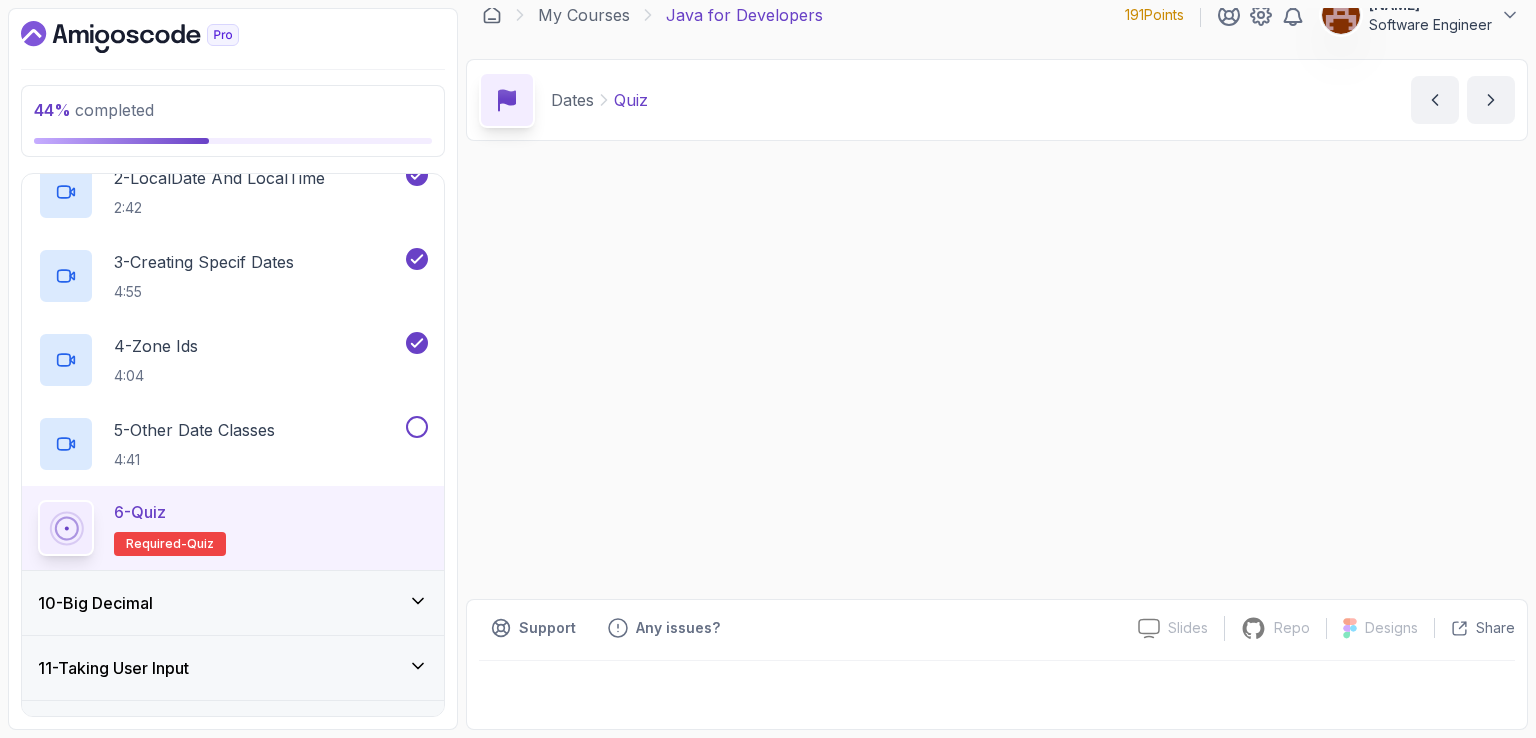 scroll, scrollTop: 0, scrollLeft: 0, axis: both 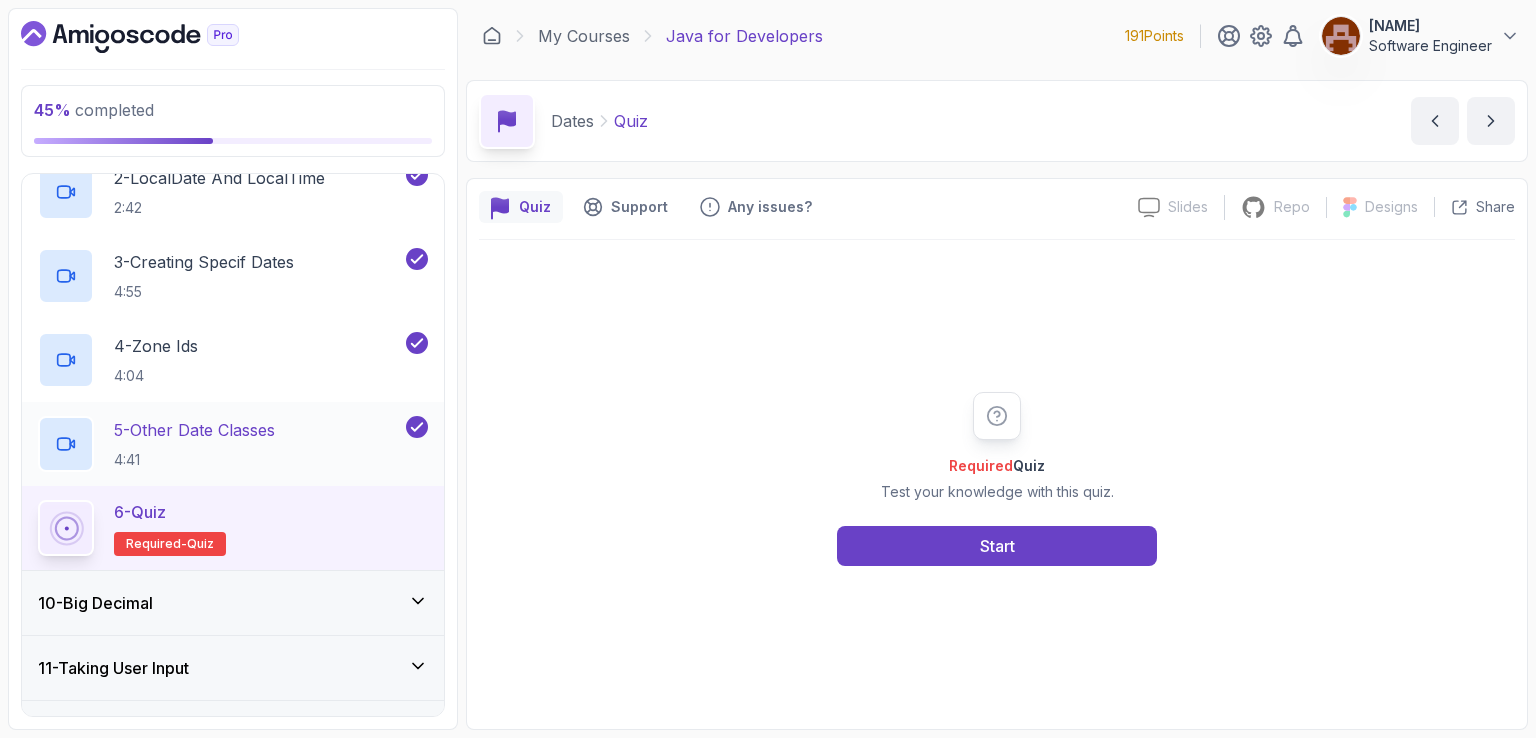 click on "5  -  Other Date Classes" at bounding box center (194, 430) 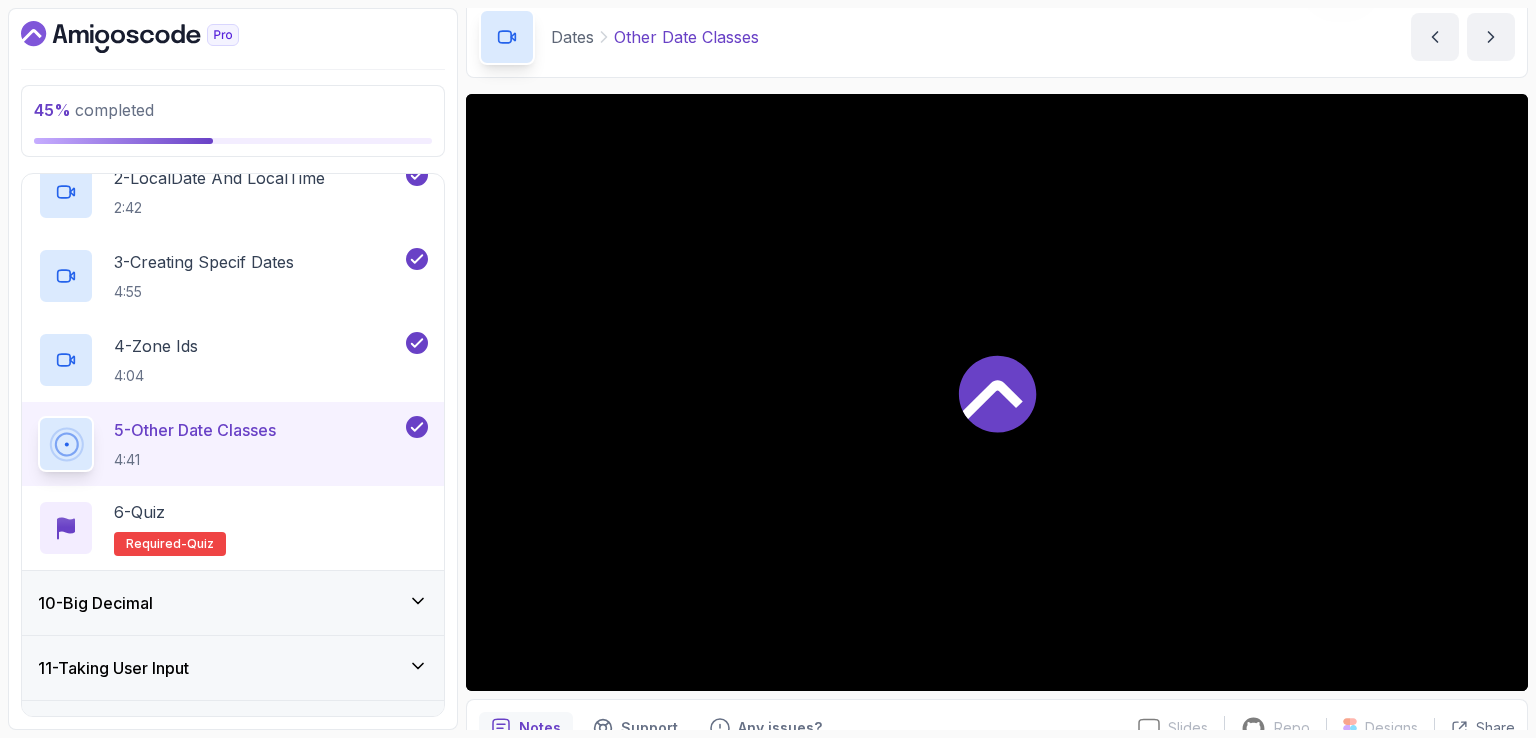 scroll, scrollTop: 184, scrollLeft: 0, axis: vertical 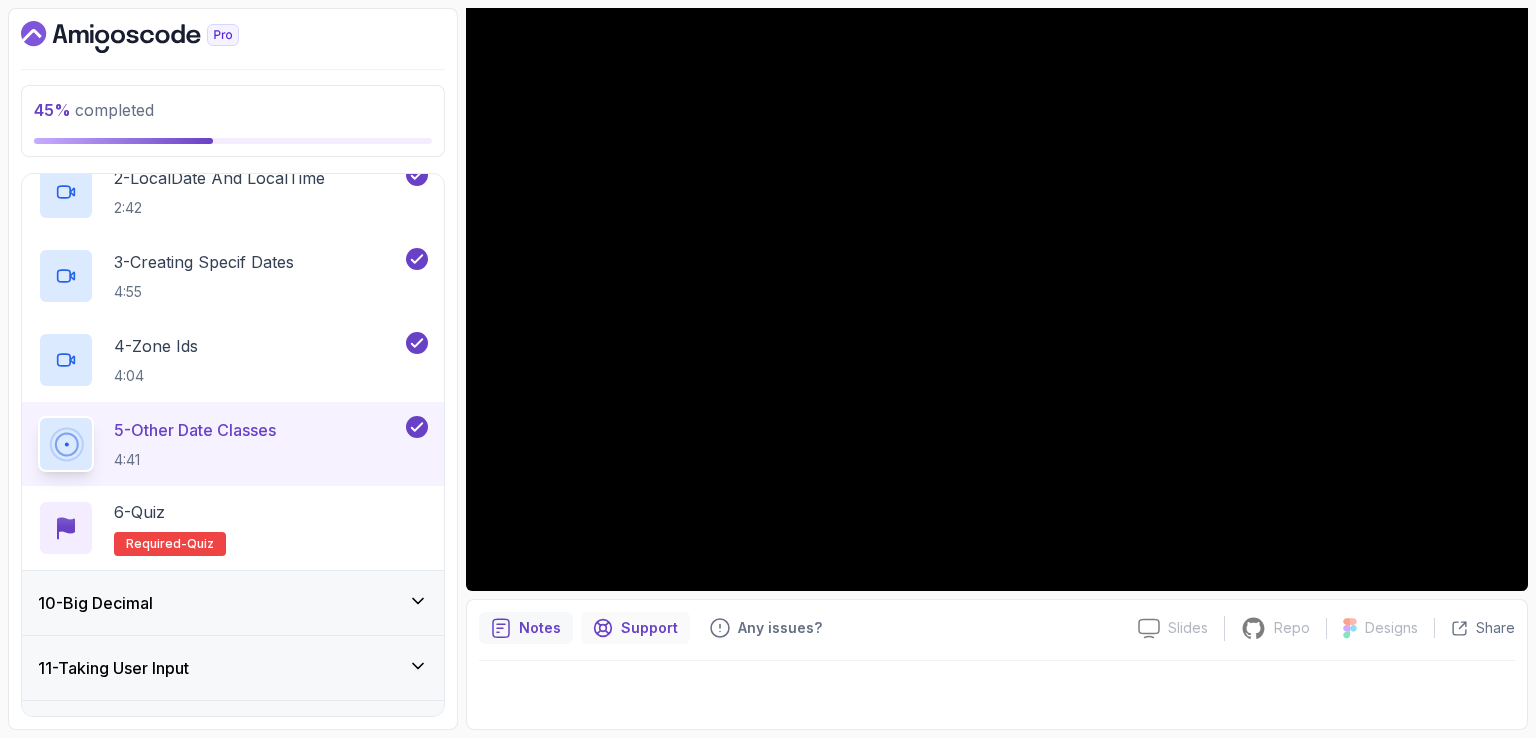 click on "Support" at bounding box center [649, 628] 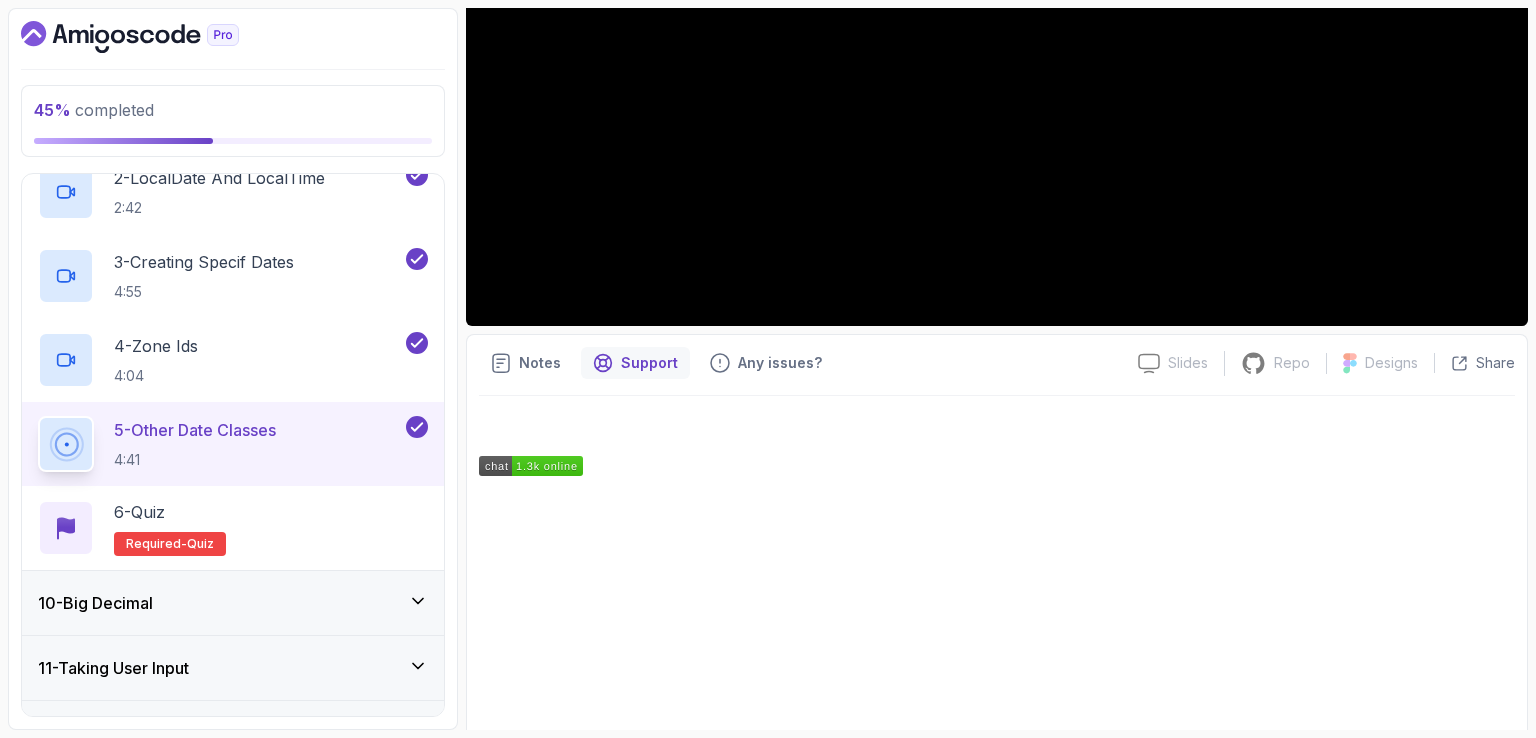 scroll, scrollTop: 548, scrollLeft: 0, axis: vertical 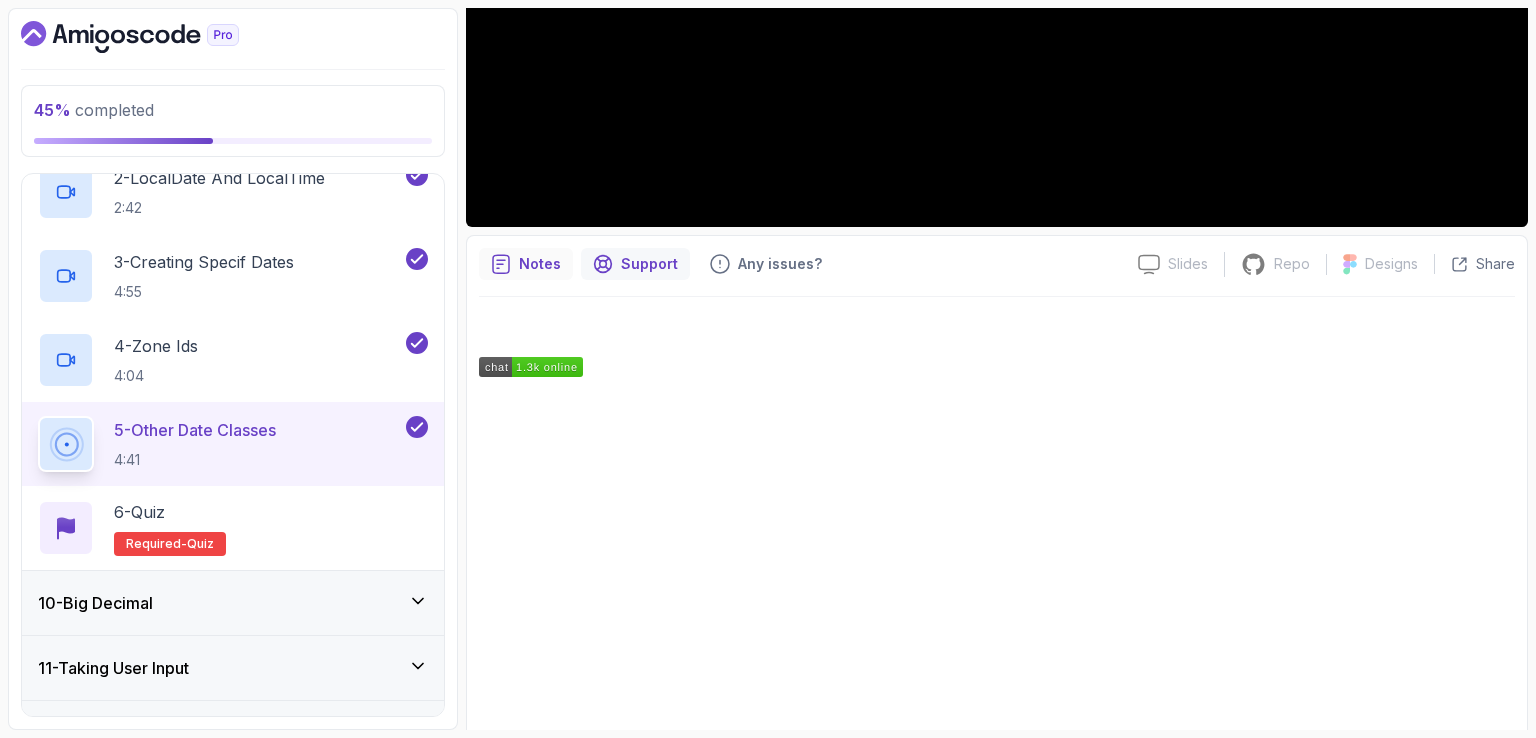 click on "Notes" at bounding box center [540, 264] 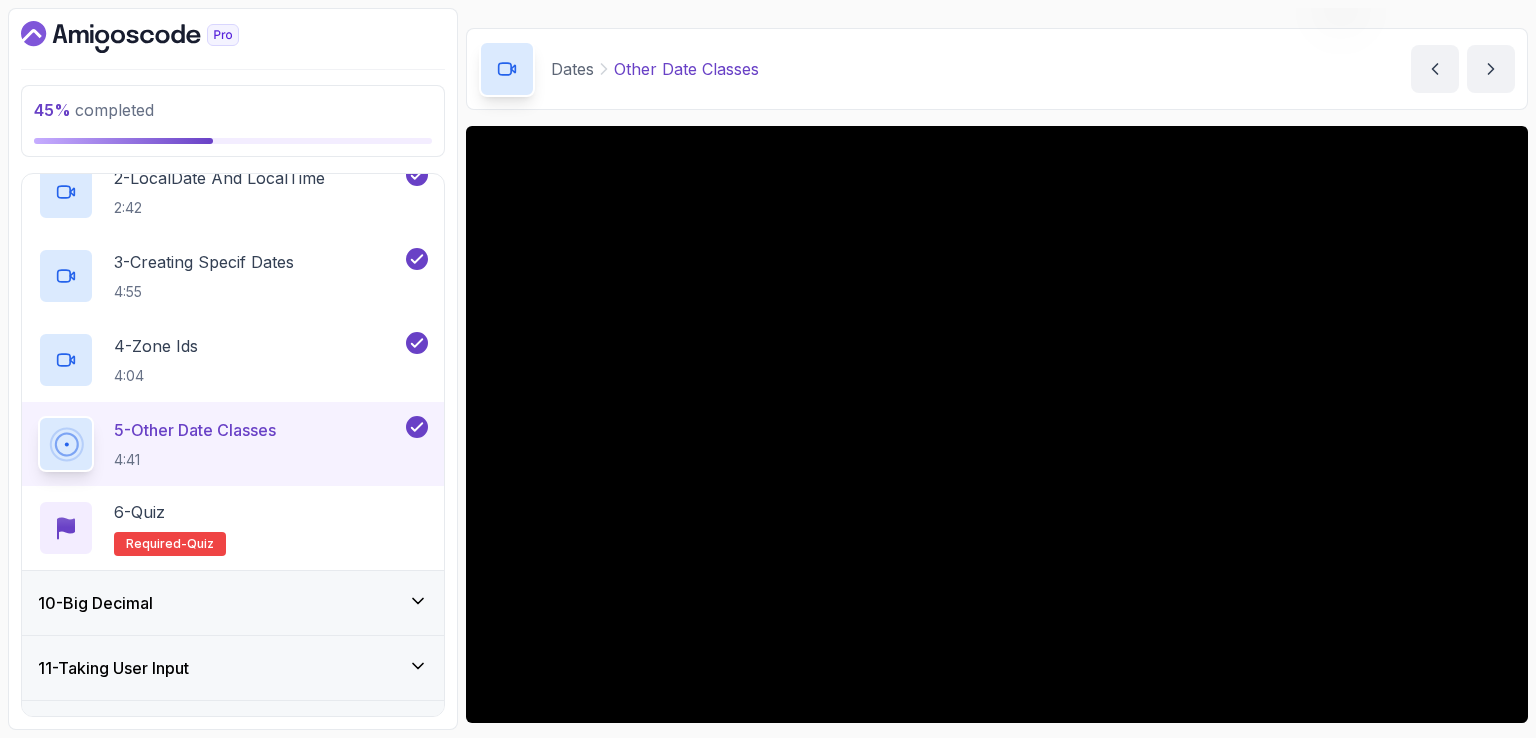 scroll, scrollTop: 184, scrollLeft: 0, axis: vertical 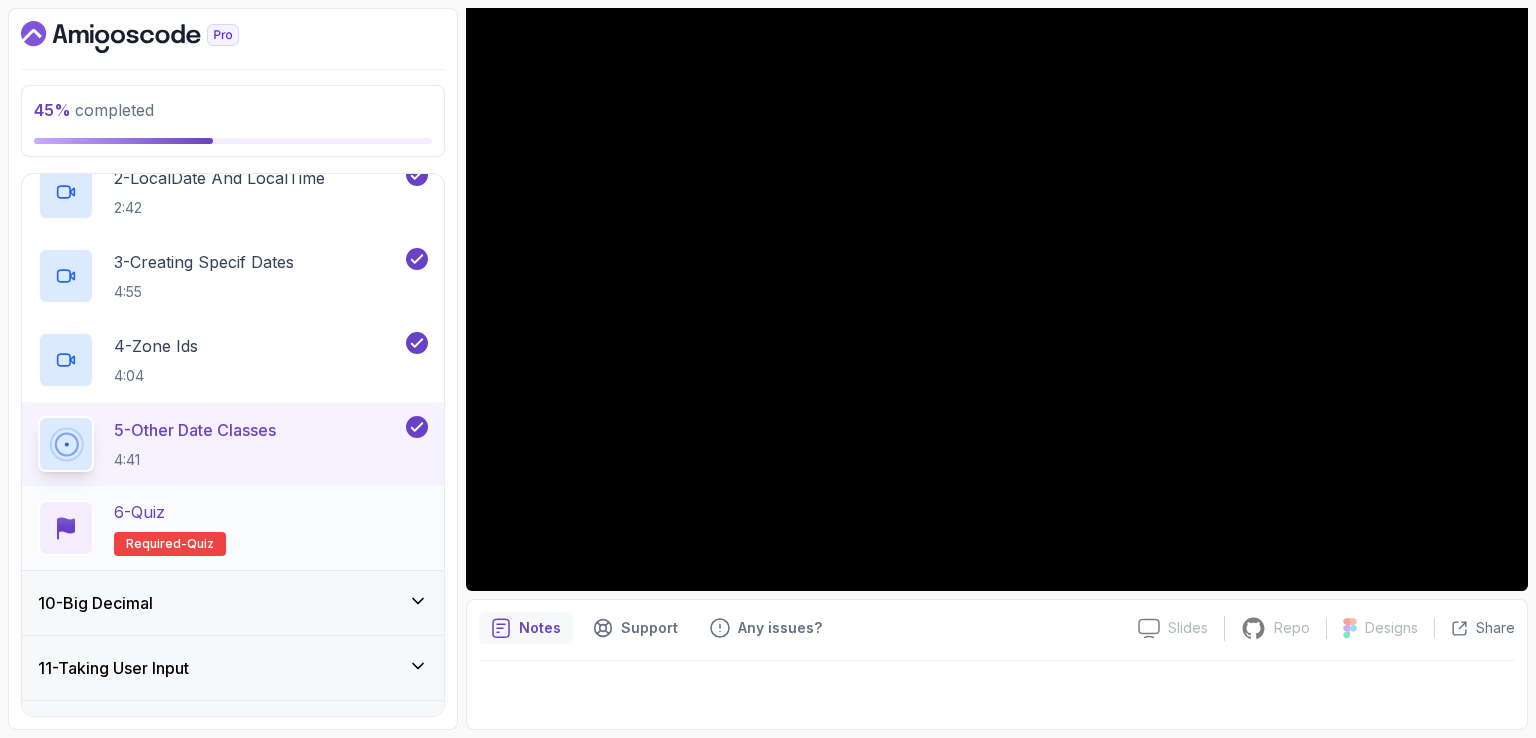 click on "6  -  Quiz Required- quiz" at bounding box center [233, 528] 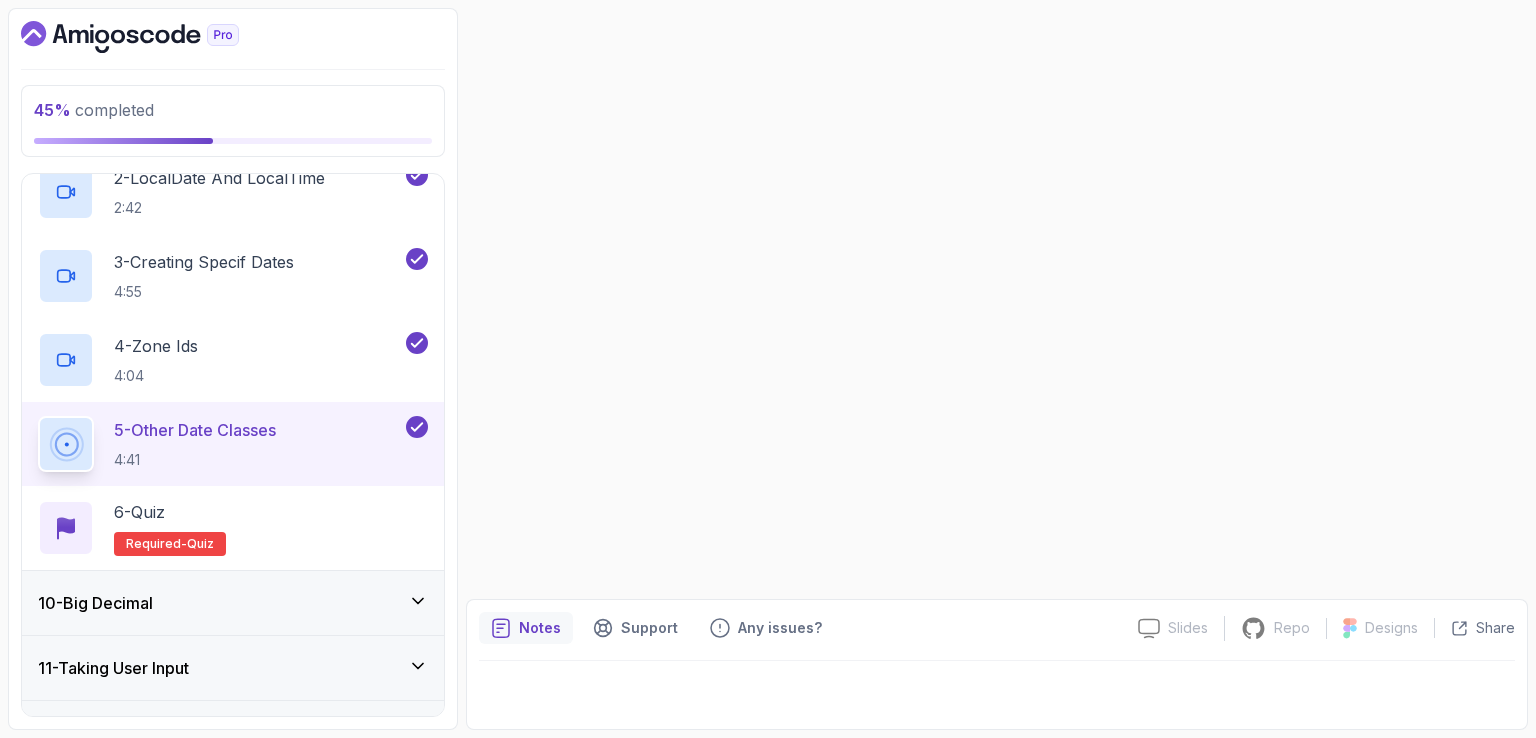 scroll, scrollTop: 0, scrollLeft: 0, axis: both 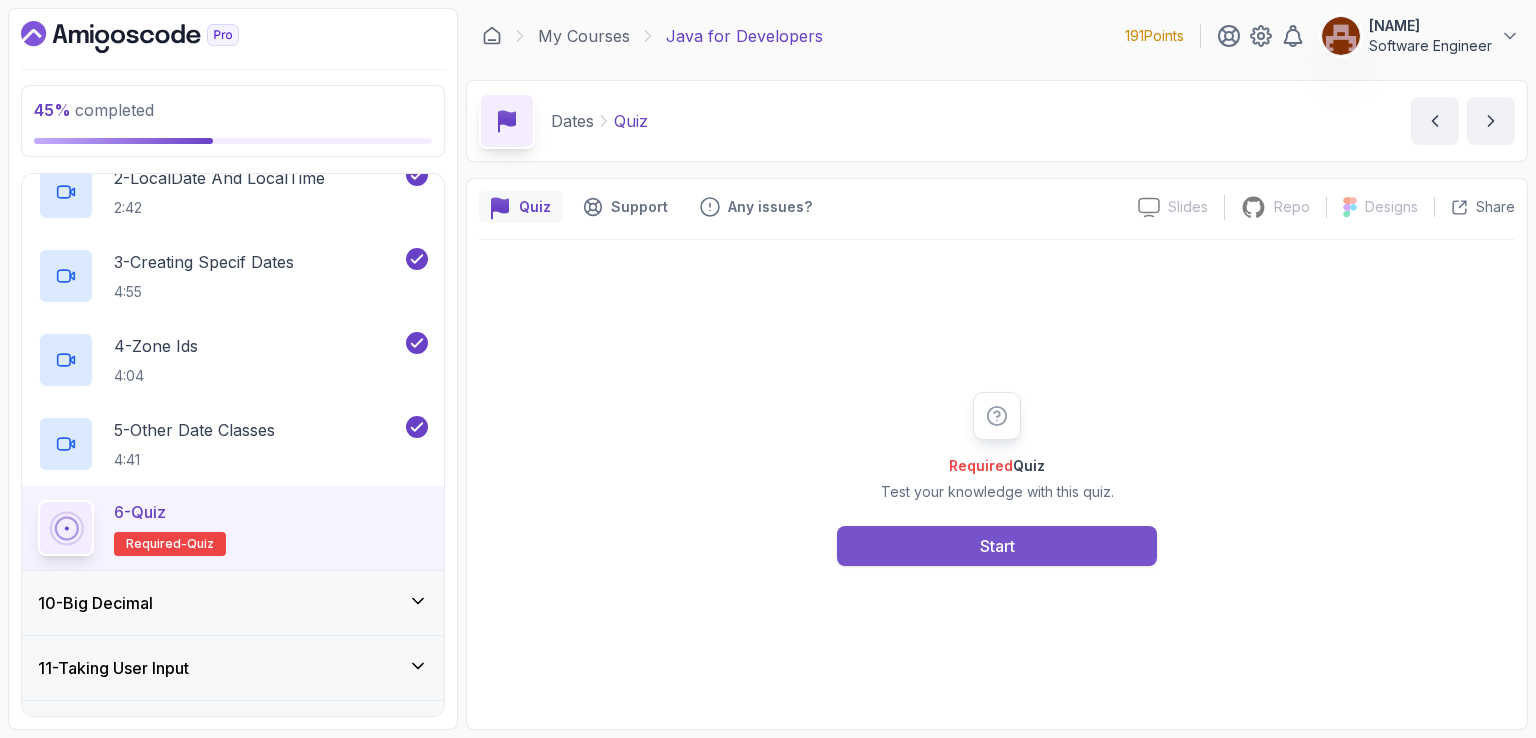 click on "Start" at bounding box center [997, 546] 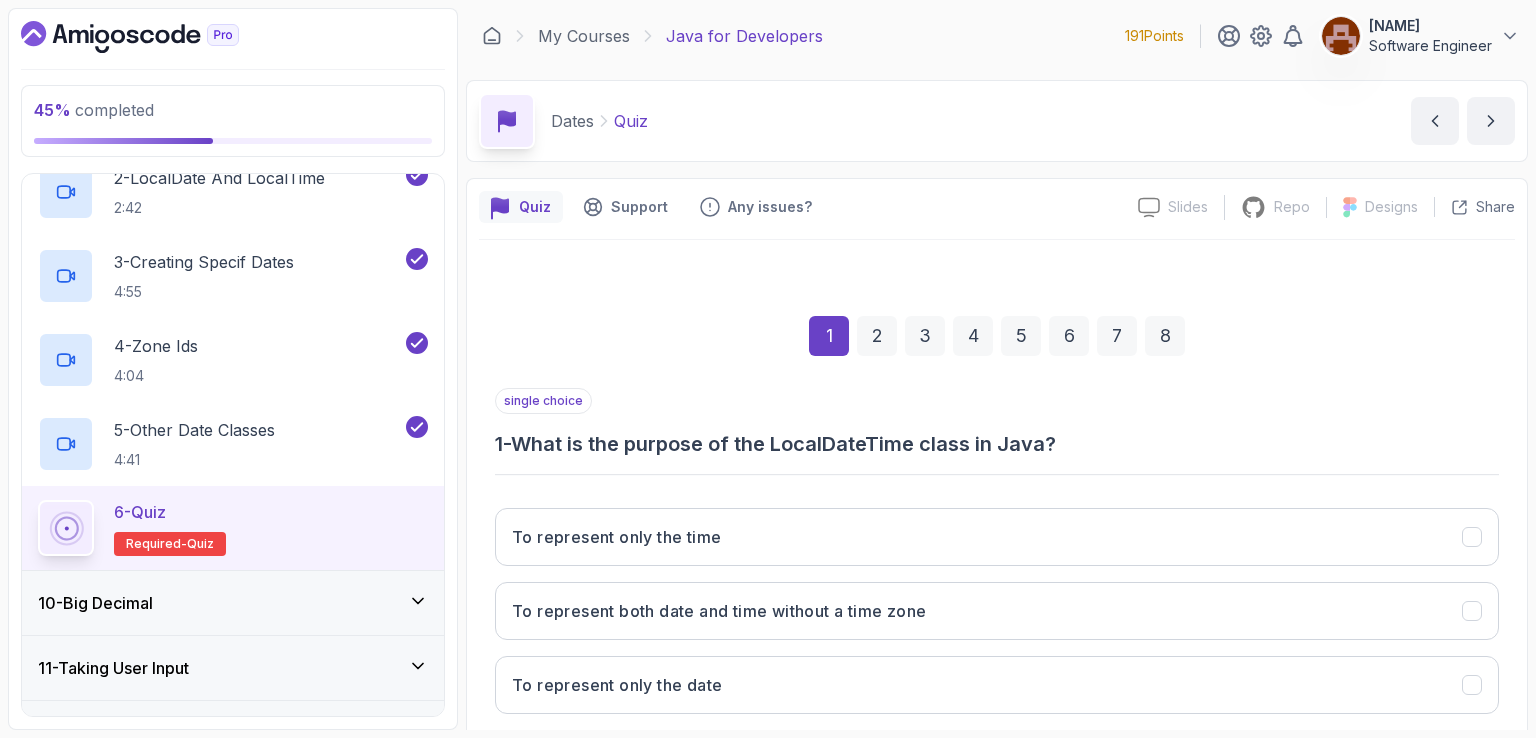 click on "Dates Quiz Quiz by [NAME]" at bounding box center (997, 121) 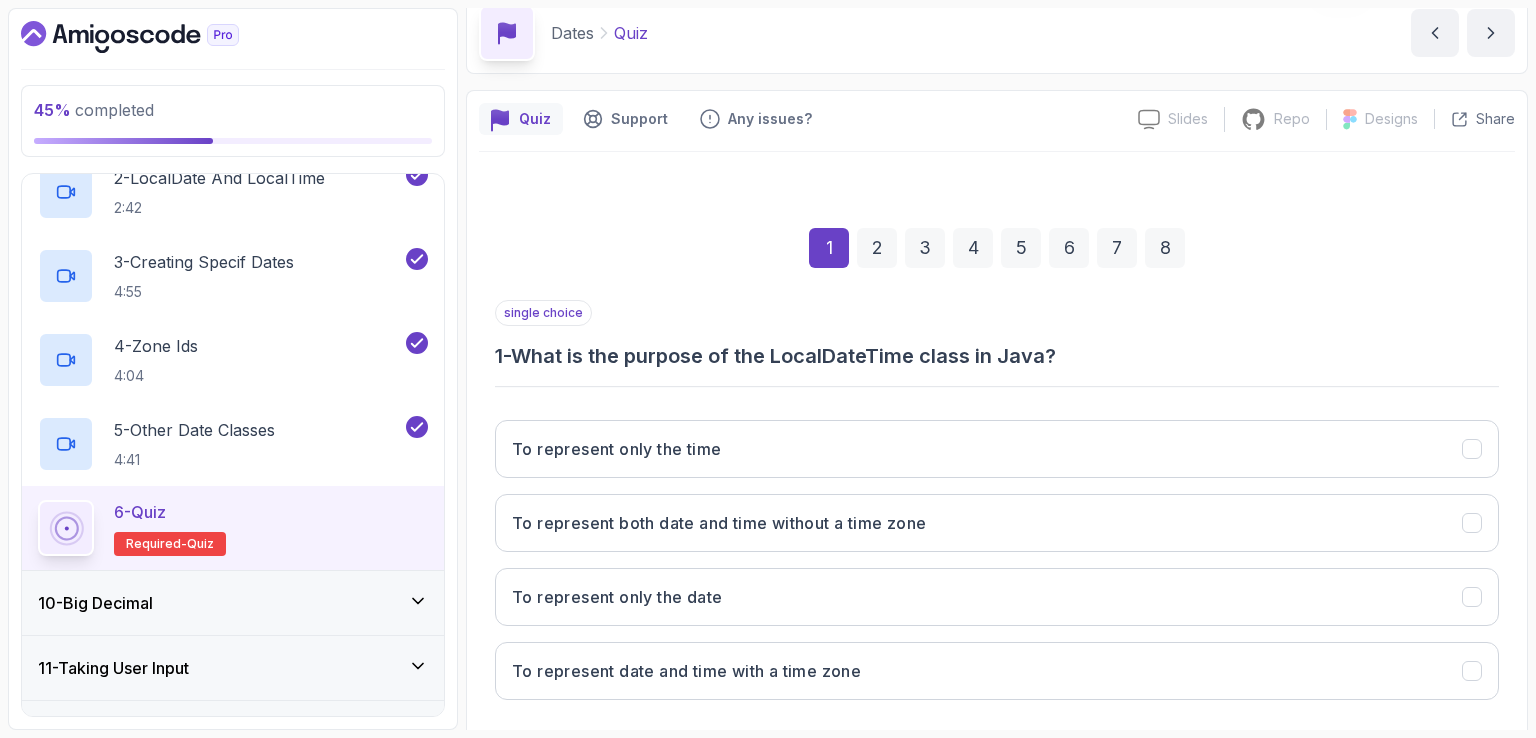scroll, scrollTop: 184, scrollLeft: 0, axis: vertical 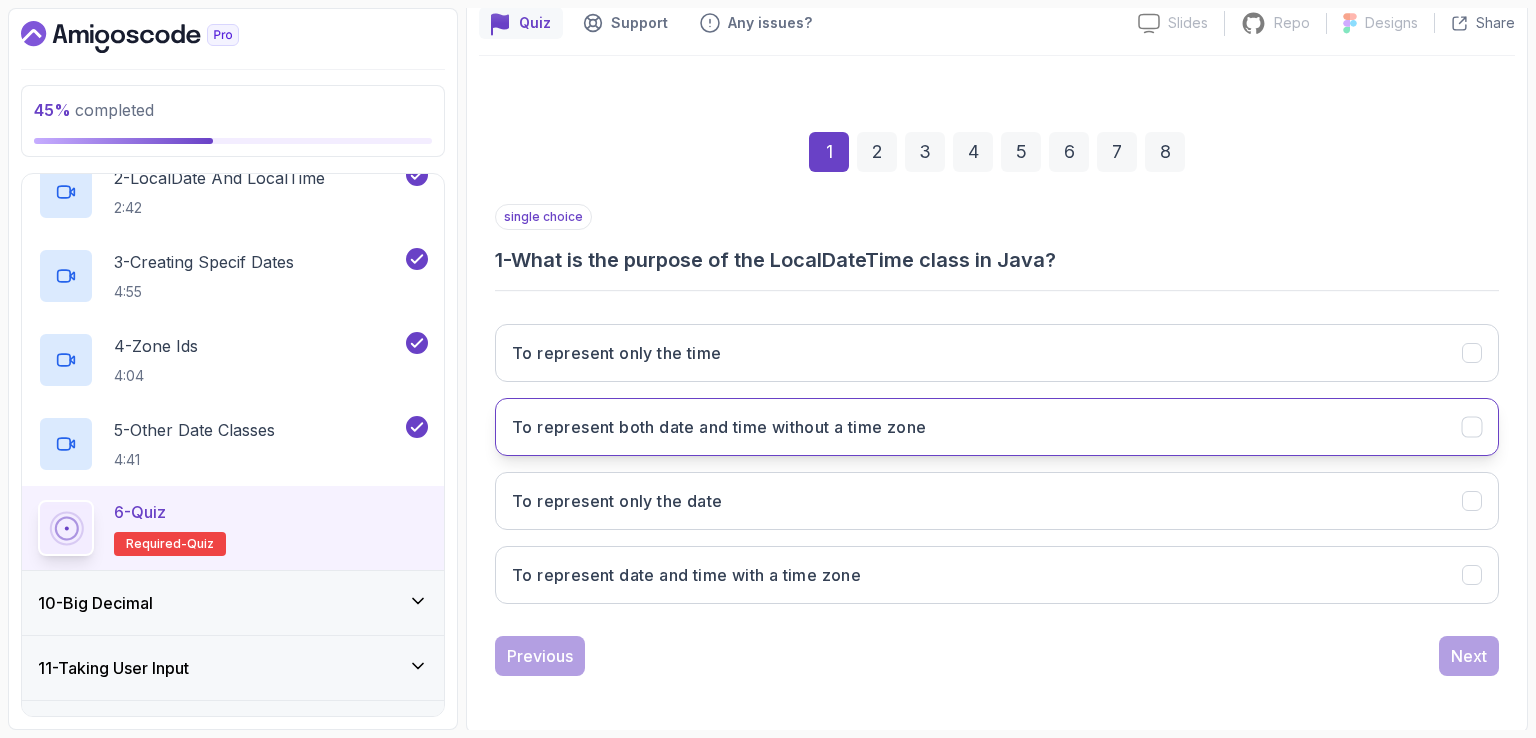 click on "To represent both date and time without a time zone" at bounding box center [719, 427] 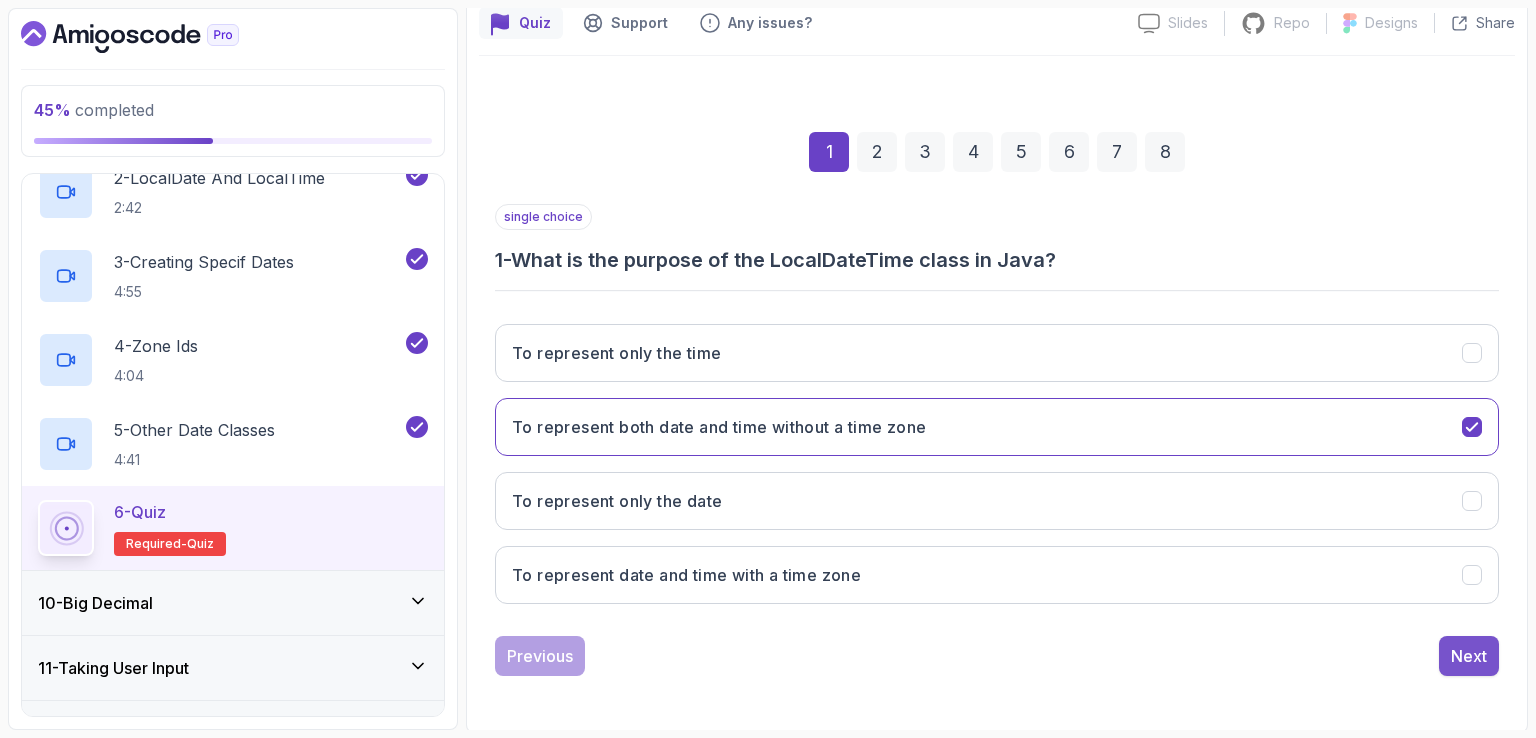 click on "Next" at bounding box center (1469, 656) 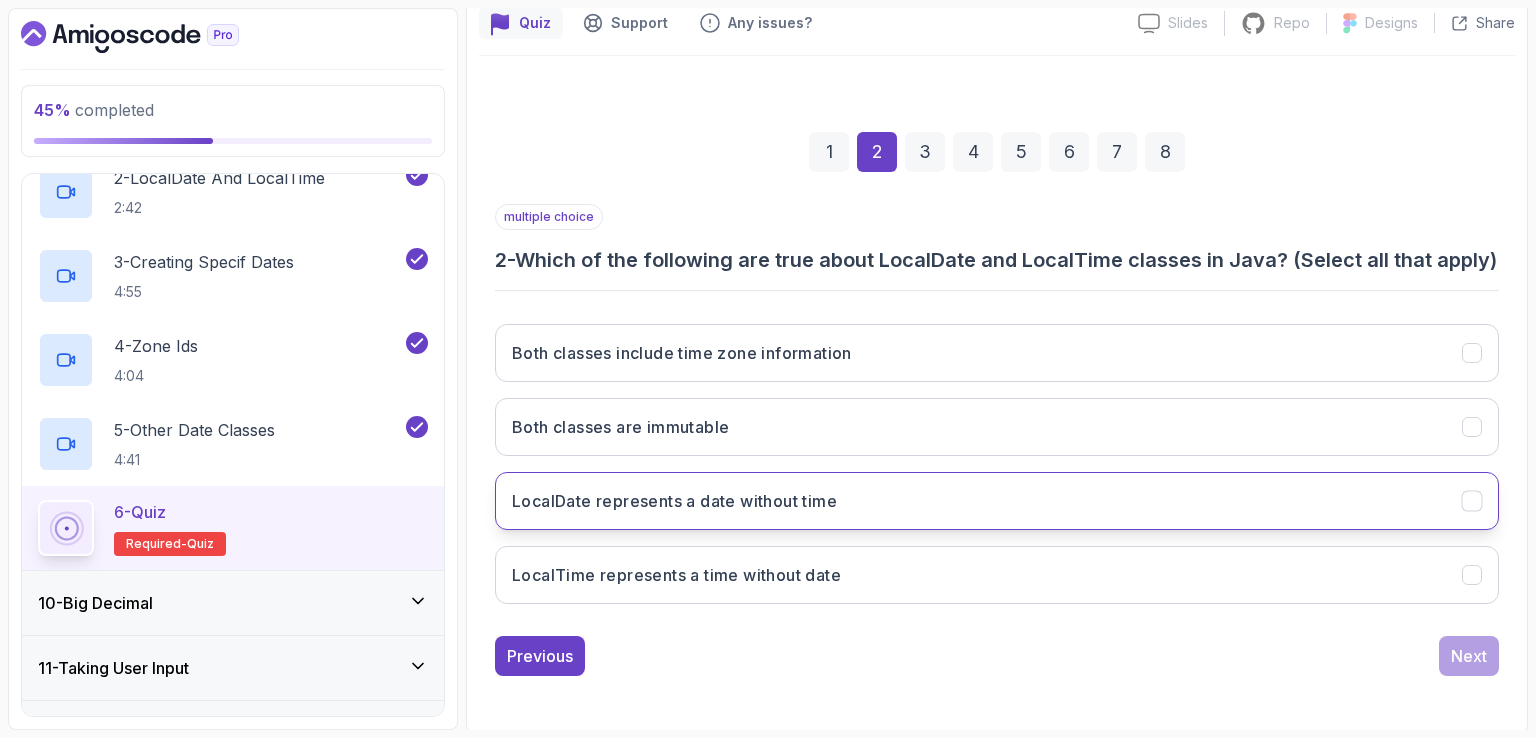 click on "LocalDate represents a date without time" at bounding box center (674, 501) 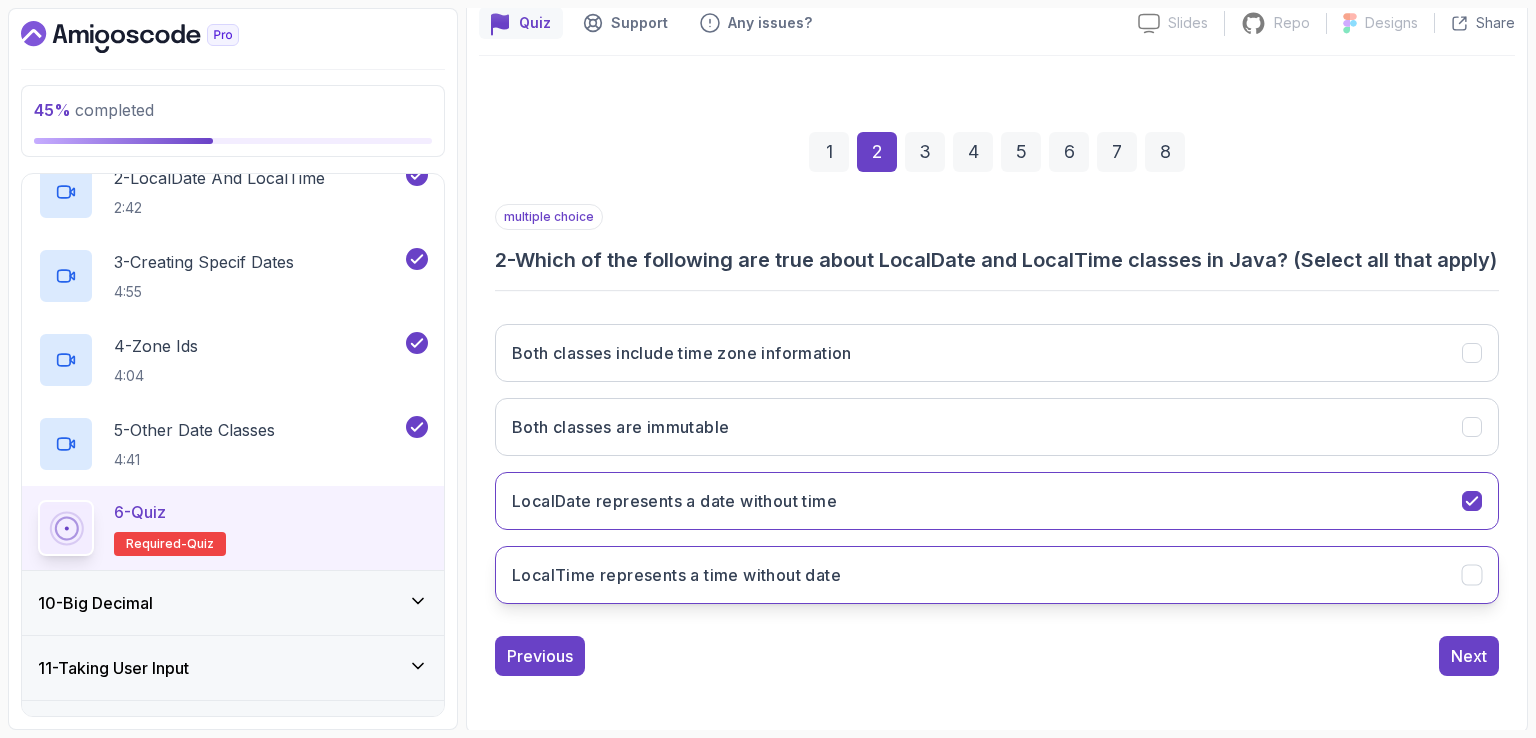 click on "LocalTime represents a time without date" at bounding box center [676, 575] 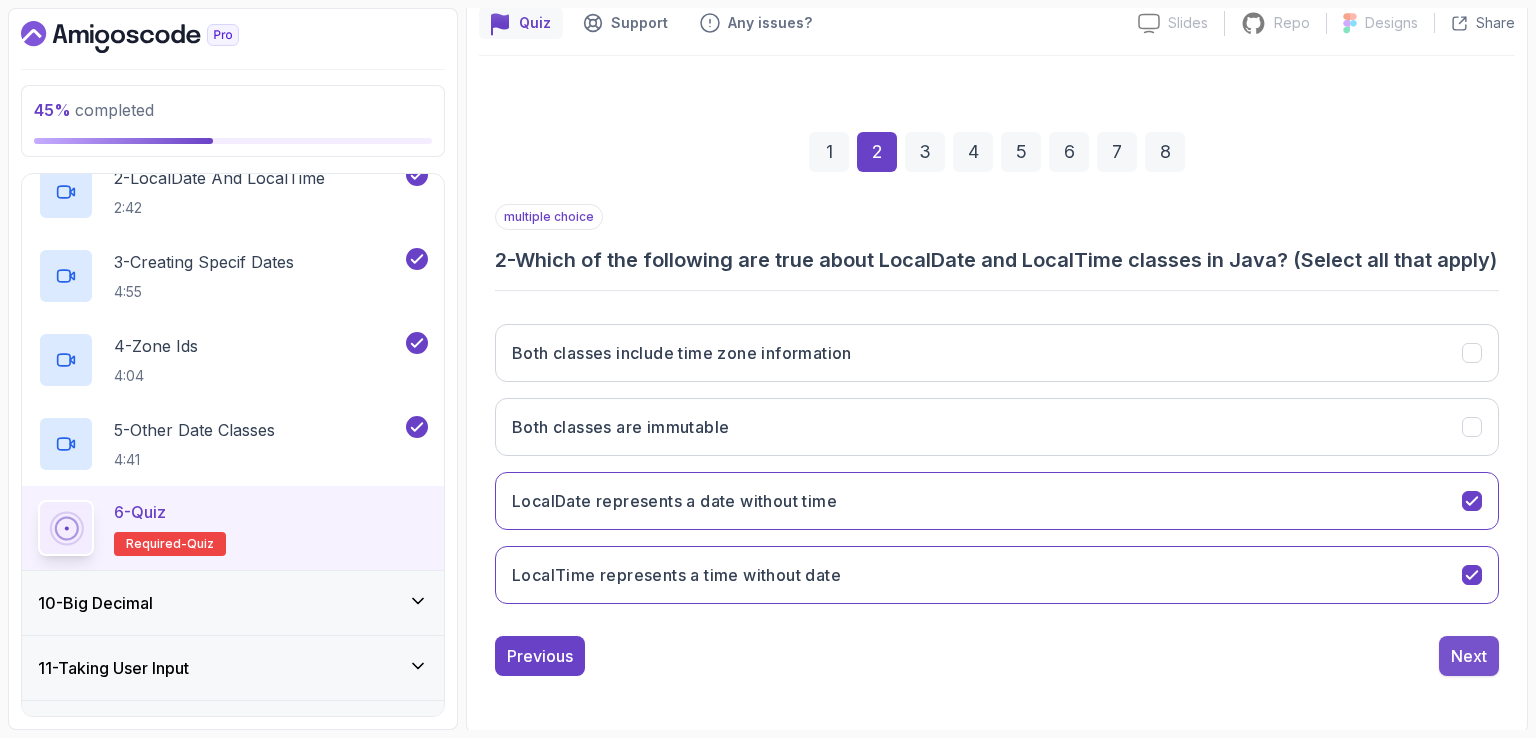 click on "Next" at bounding box center [1469, 656] 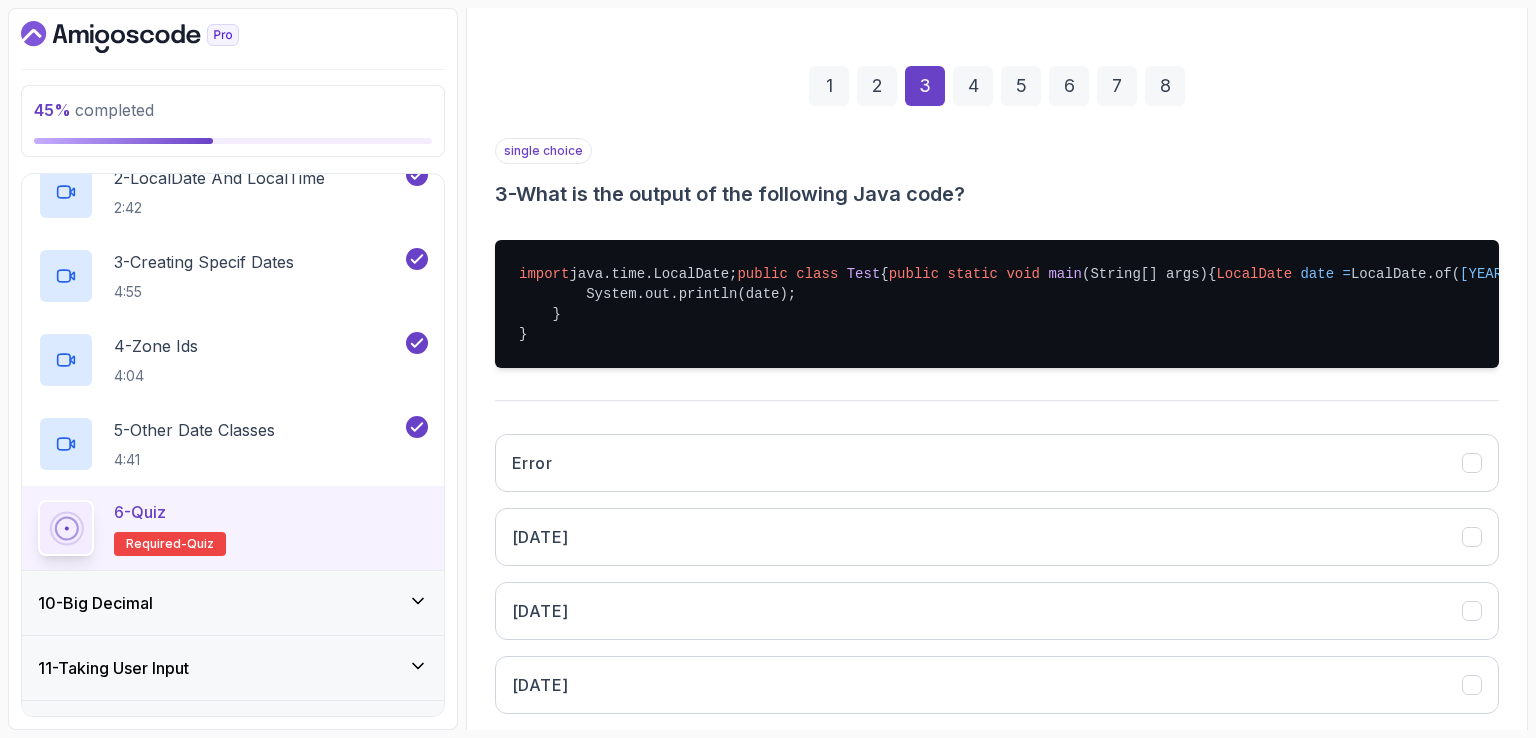 scroll, scrollTop: 284, scrollLeft: 0, axis: vertical 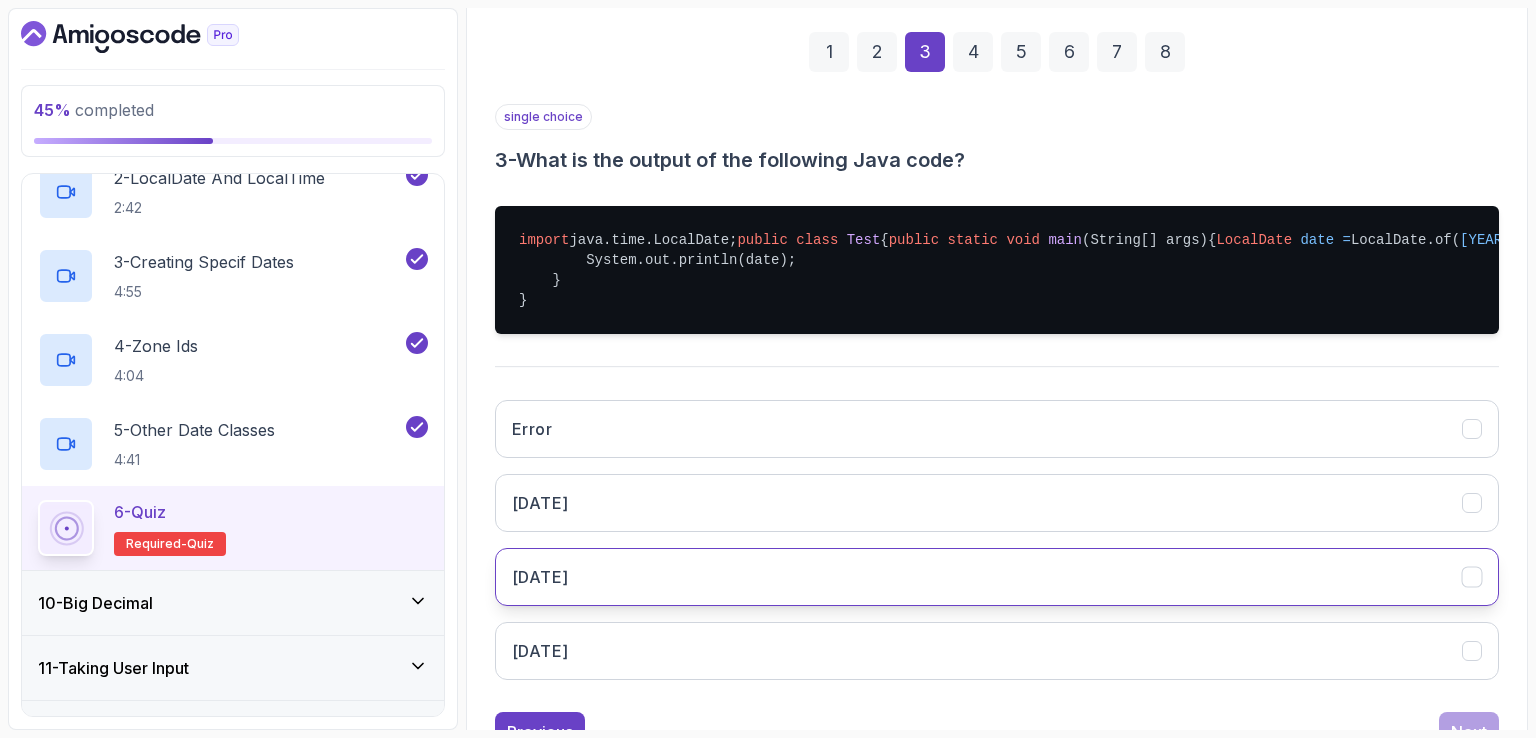 click on "[DATE]" at bounding box center [997, 577] 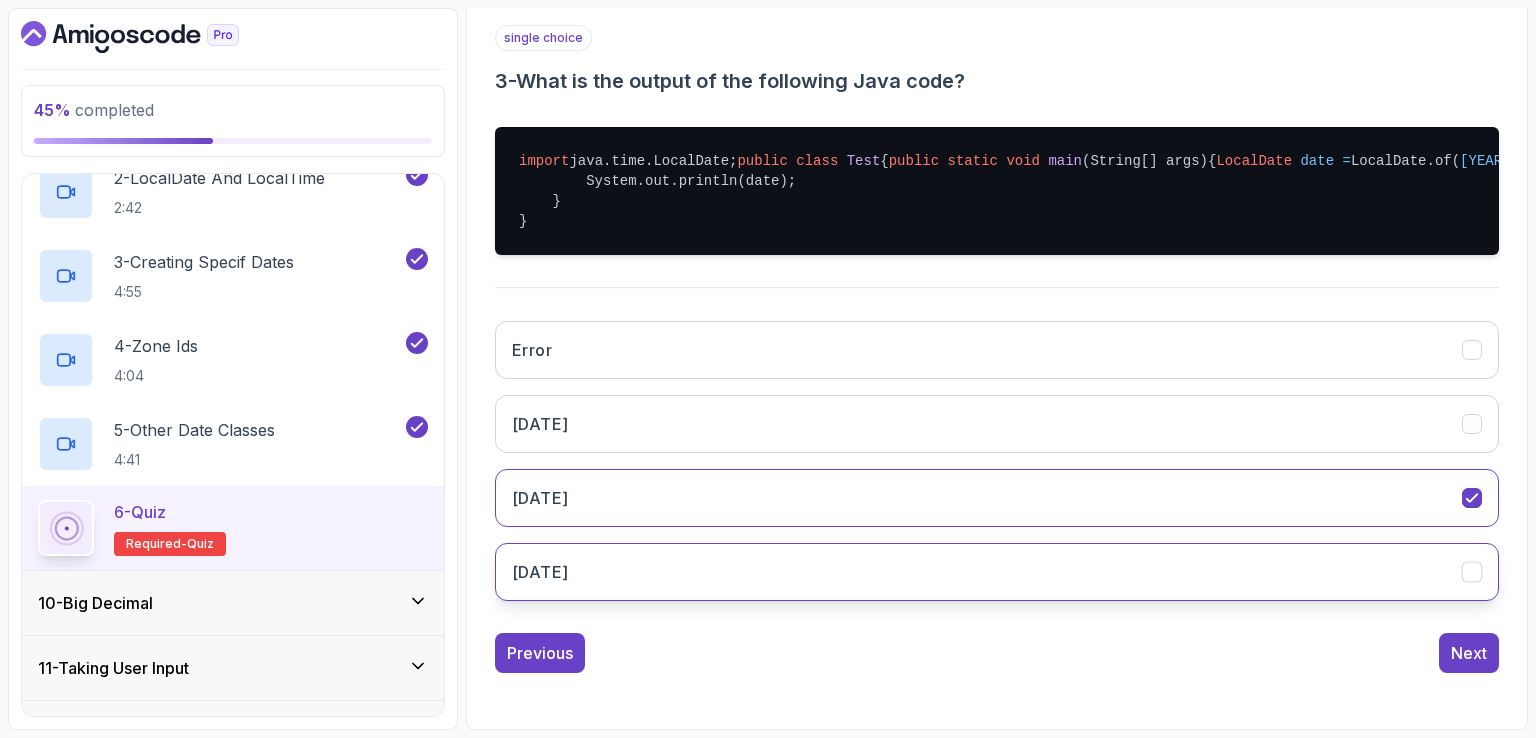 scroll, scrollTop: 420, scrollLeft: 0, axis: vertical 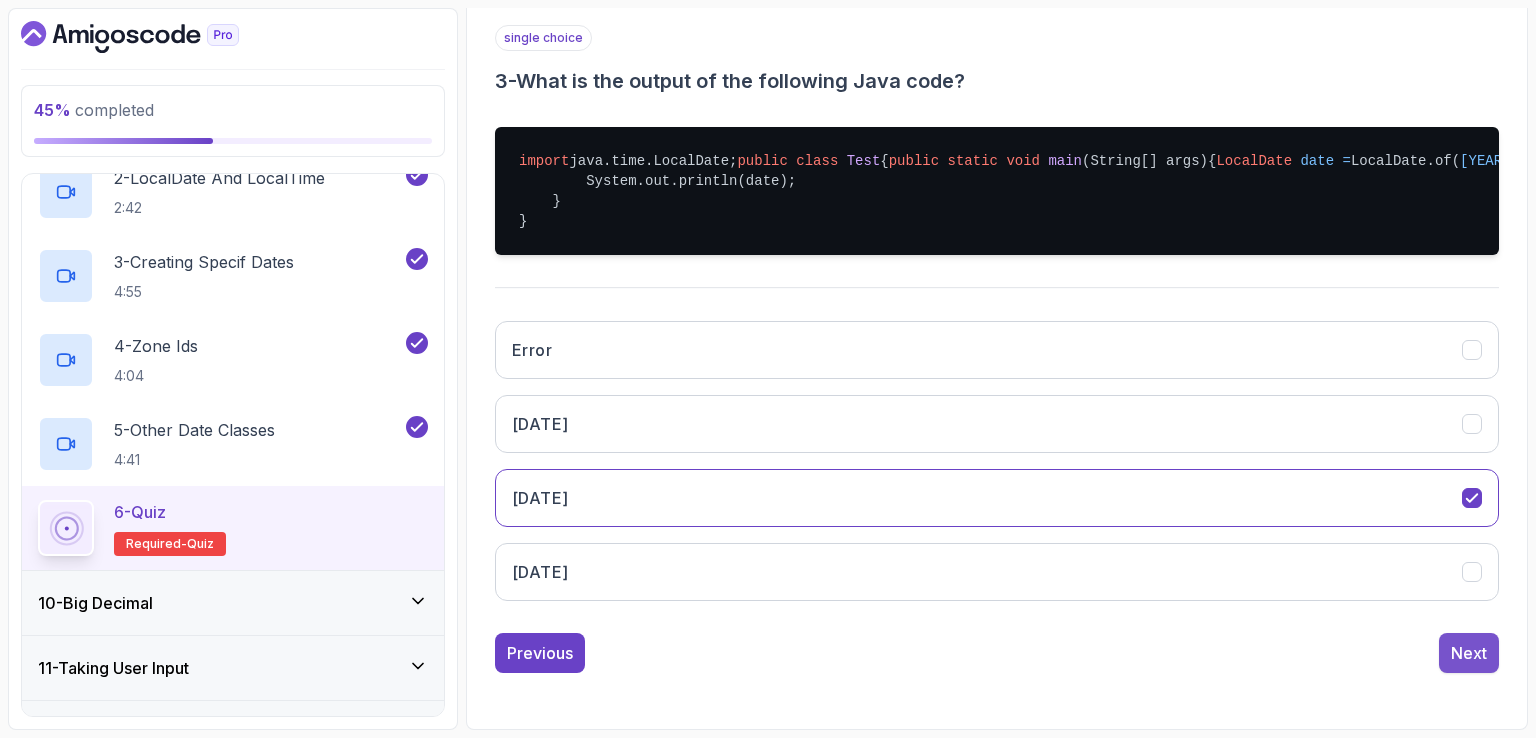 click on "Next" at bounding box center [1469, 653] 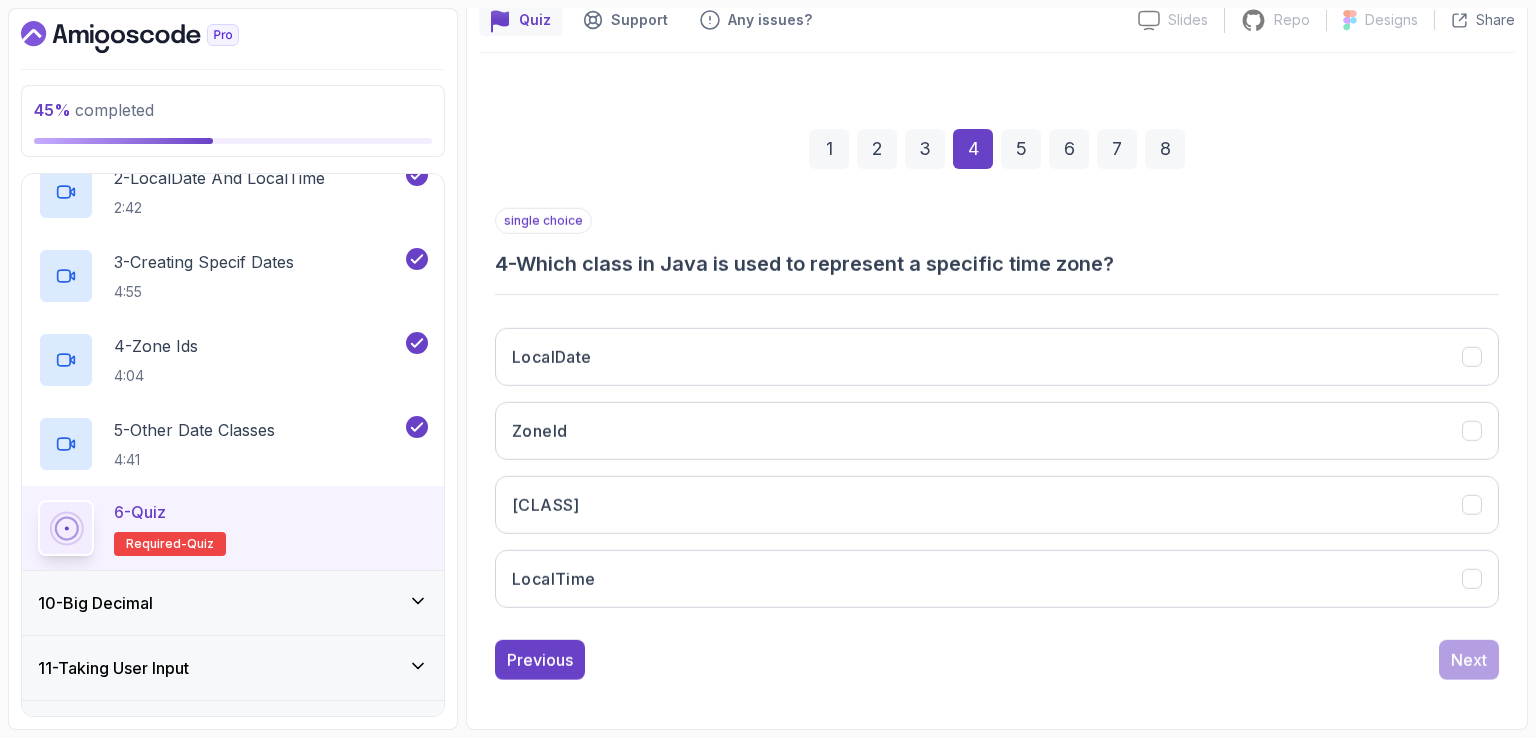 scroll, scrollTop: 184, scrollLeft: 0, axis: vertical 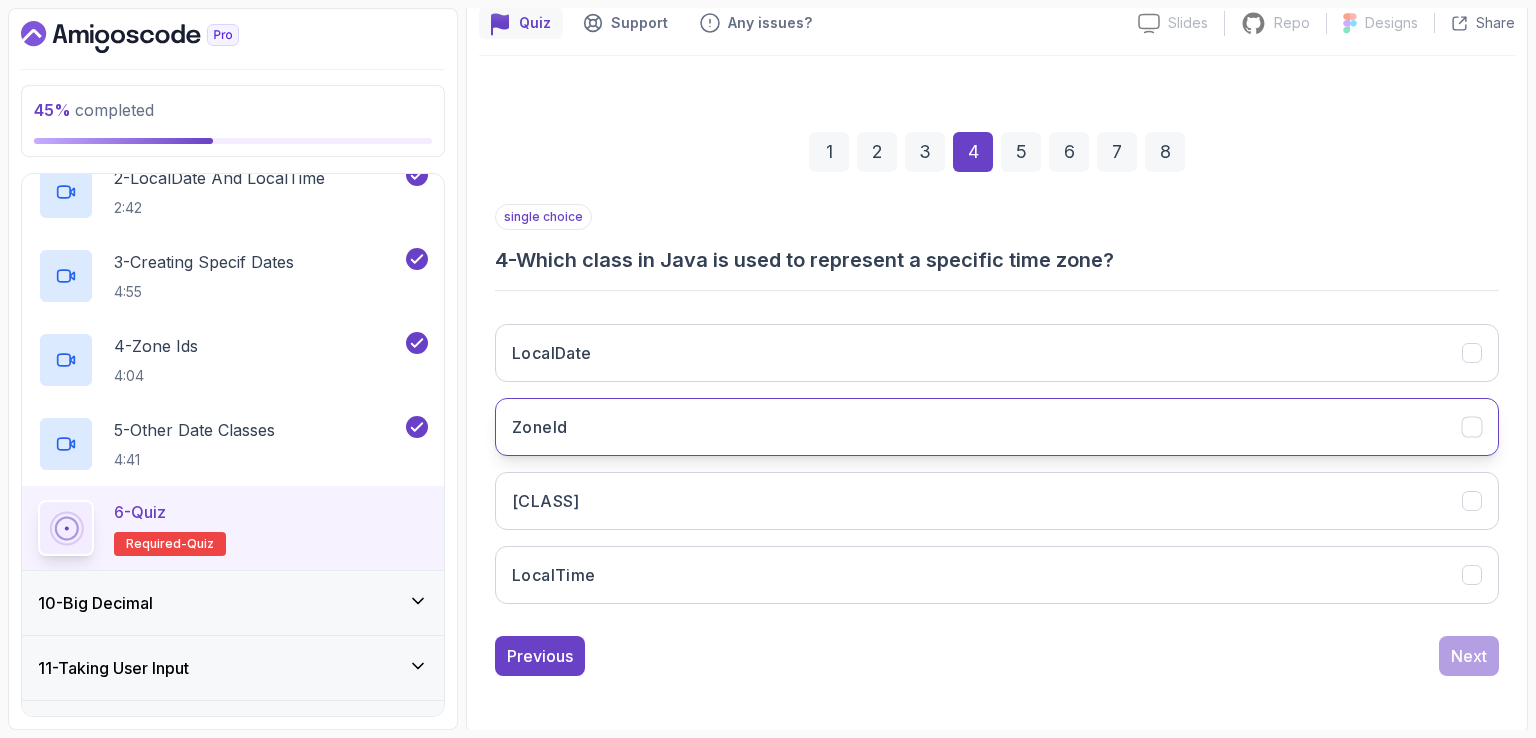 click on "ZoneId" at bounding box center [997, 427] 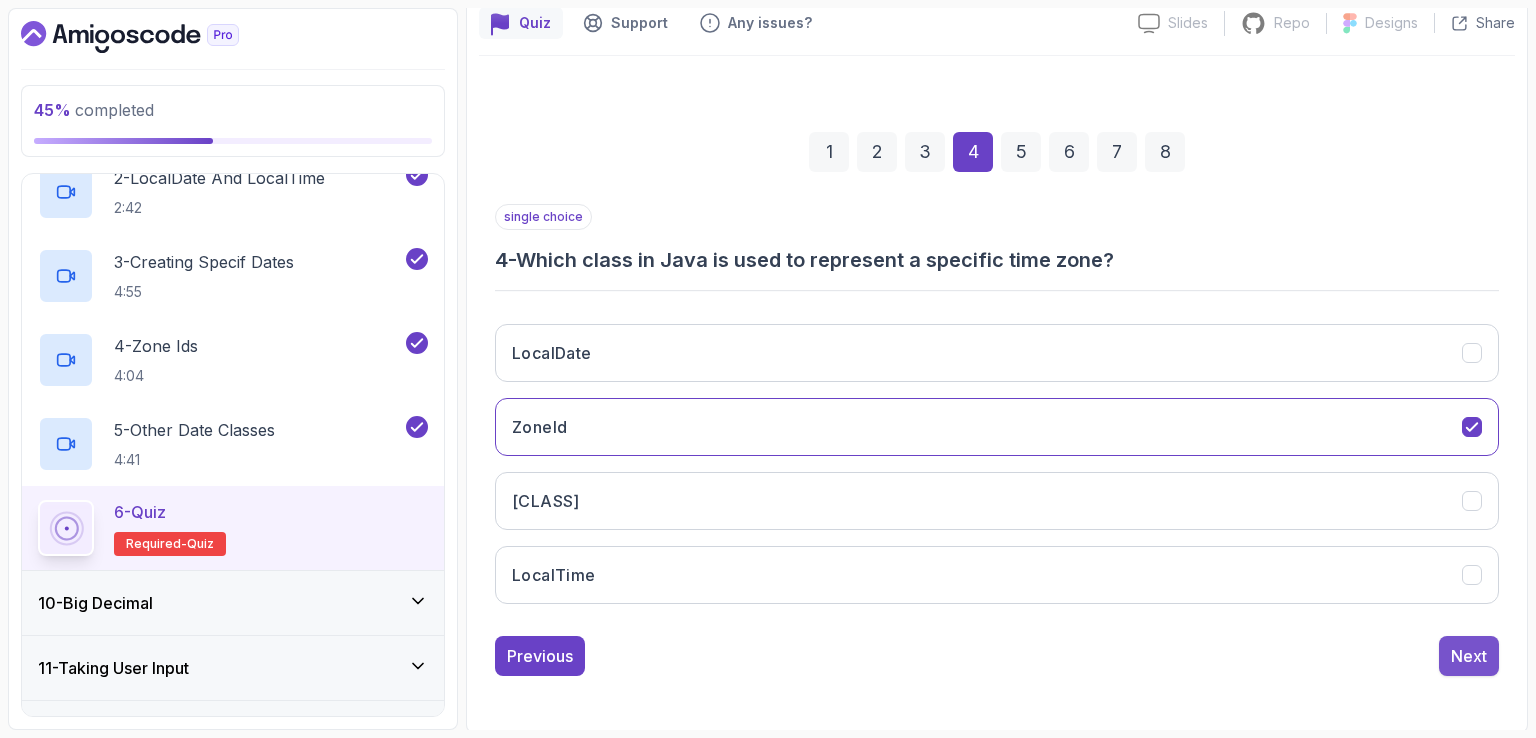 click on "Next" at bounding box center [1469, 656] 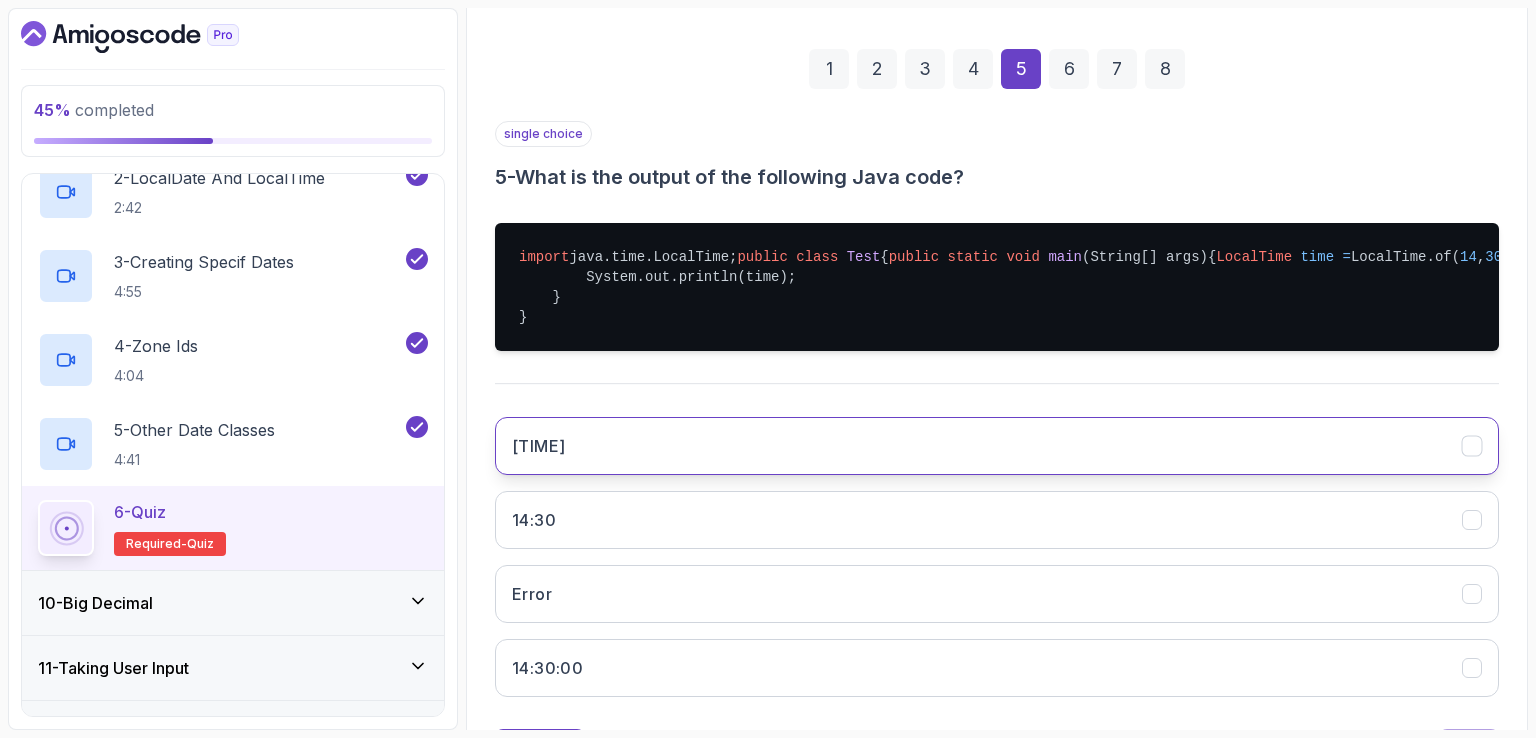 scroll, scrollTop: 384, scrollLeft: 0, axis: vertical 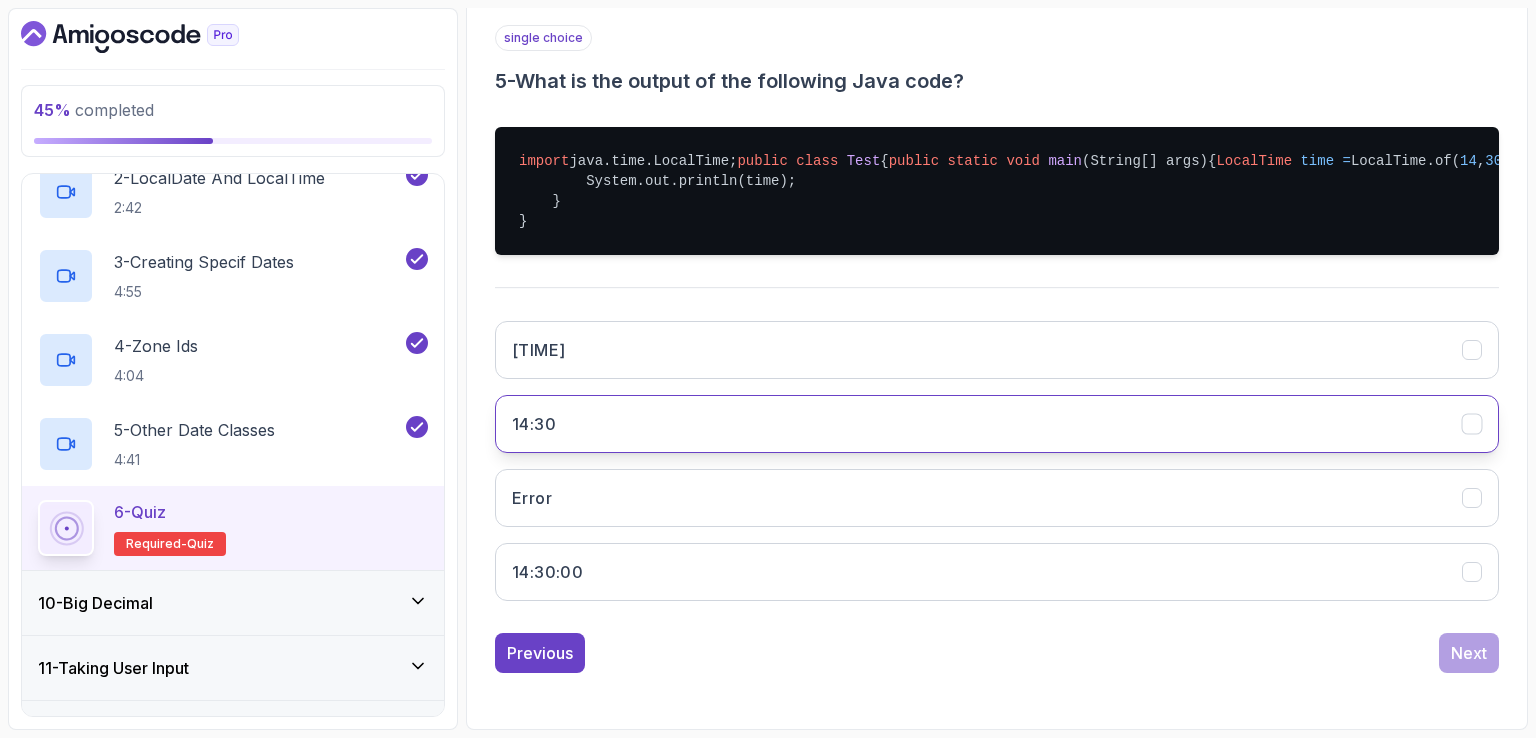 click on "14:30" at bounding box center [997, 424] 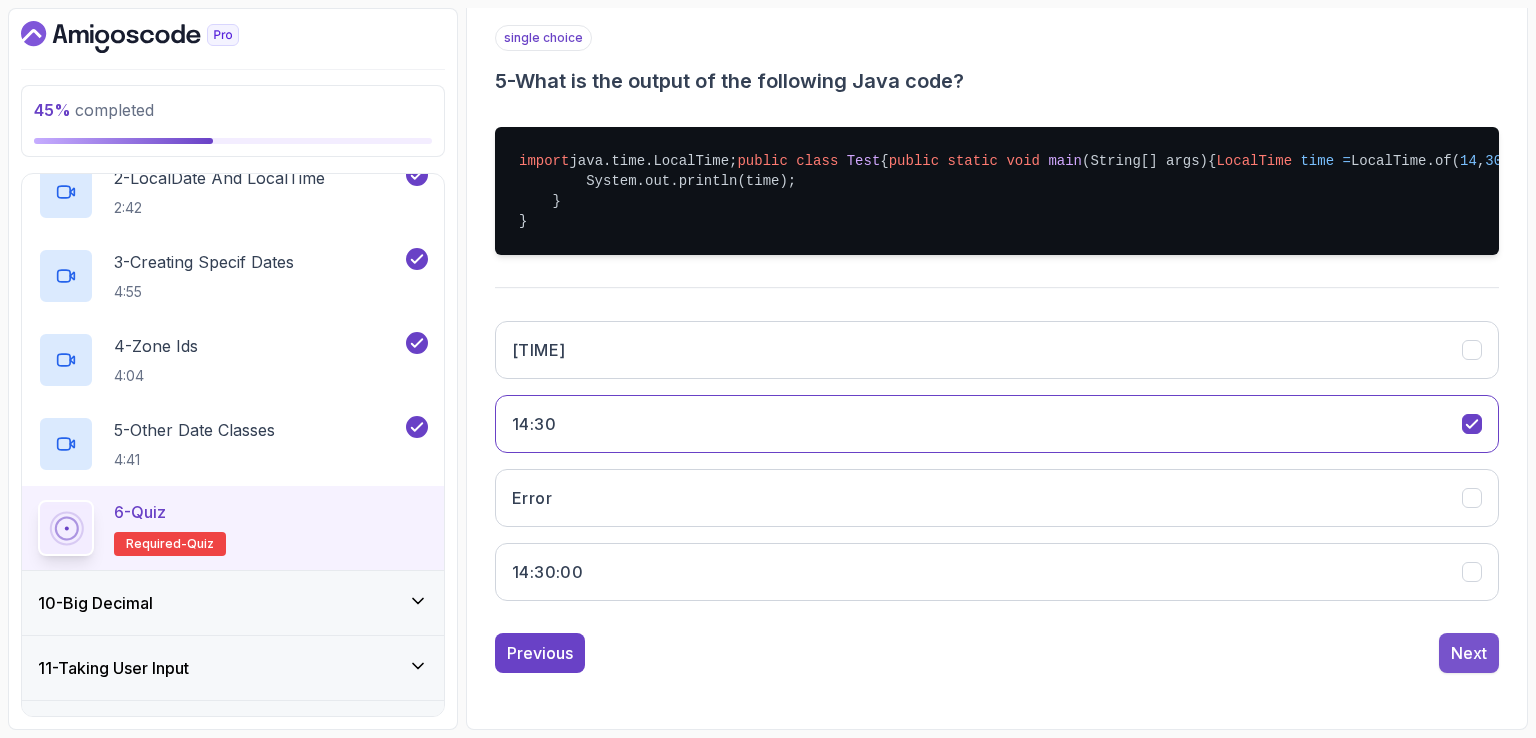 click on "Next" at bounding box center (1469, 653) 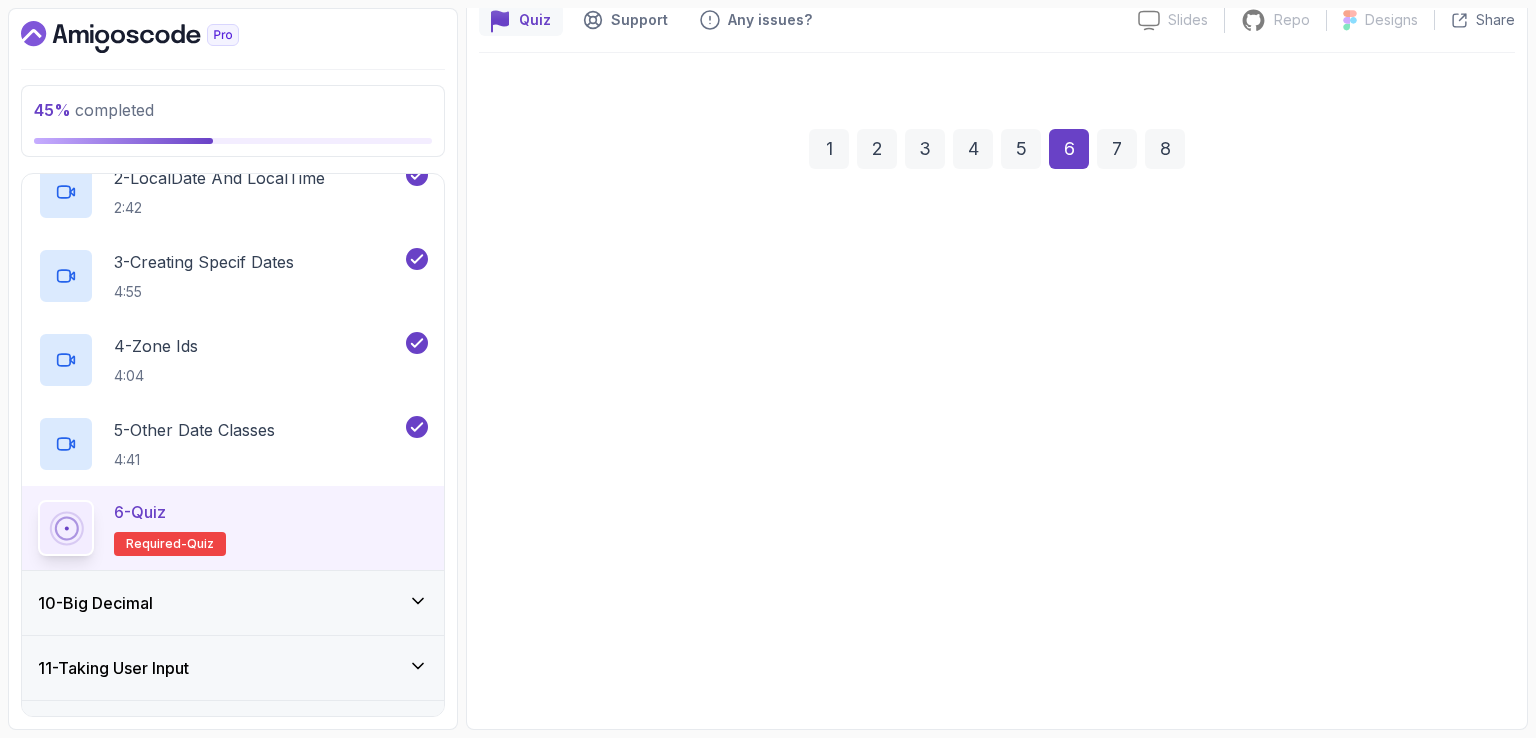 scroll, scrollTop: 184, scrollLeft: 0, axis: vertical 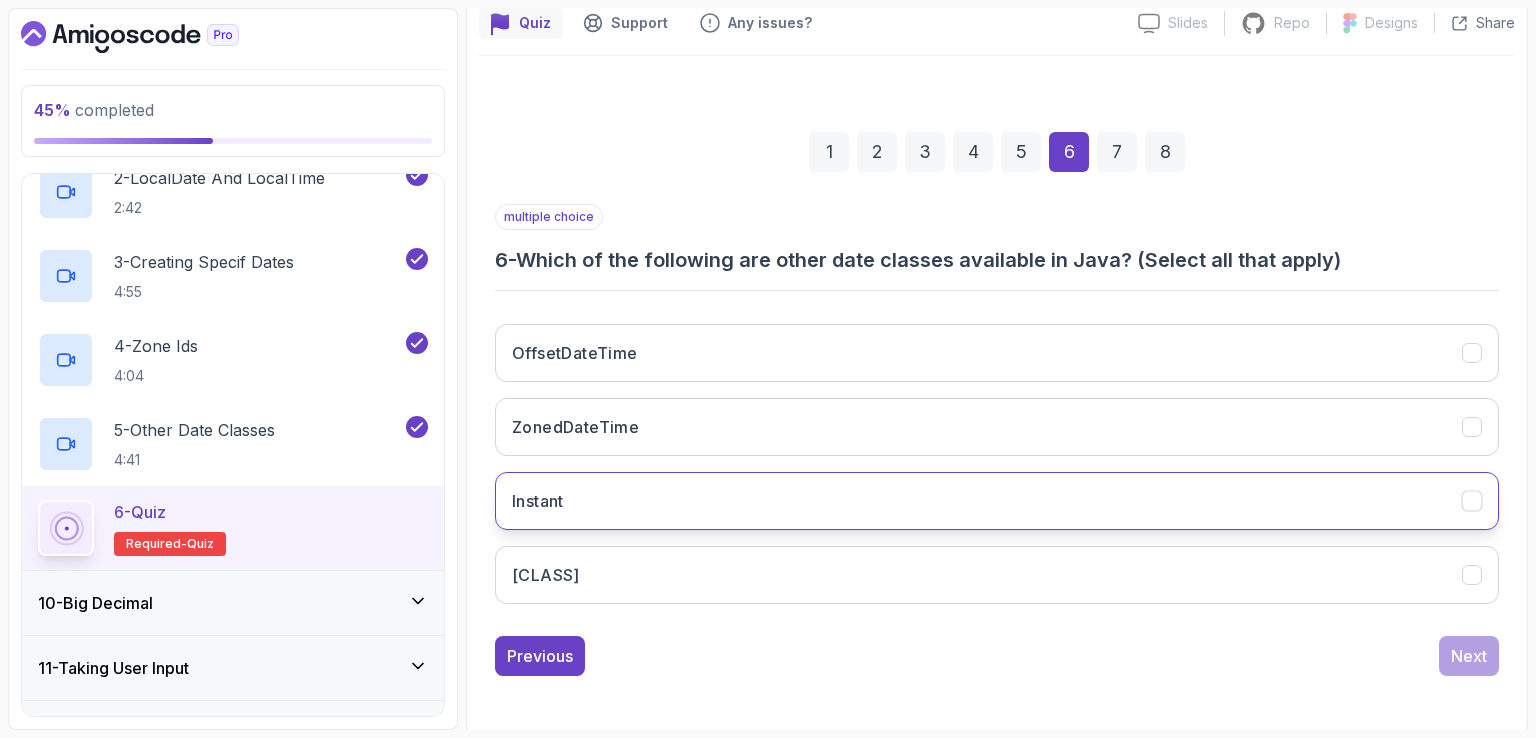 click 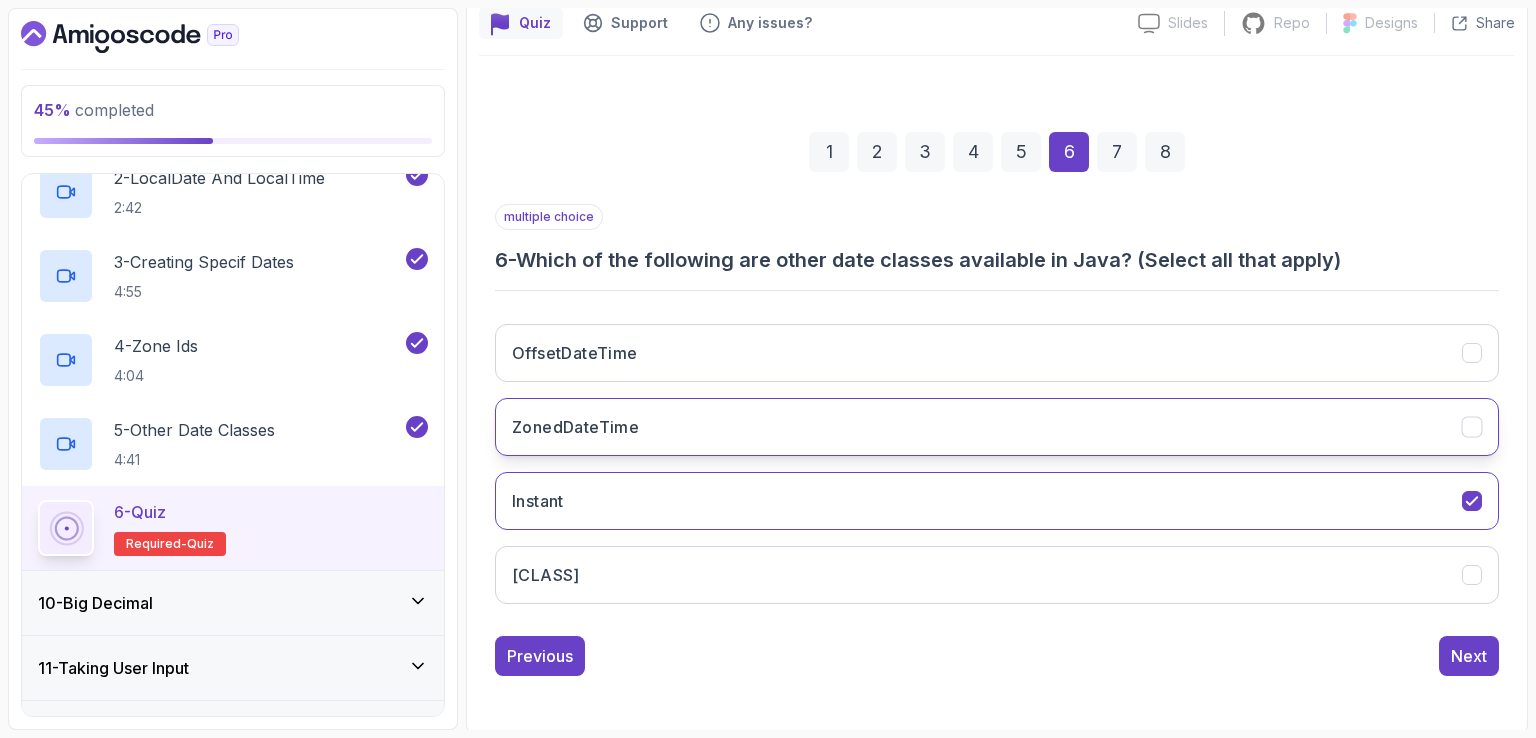 click 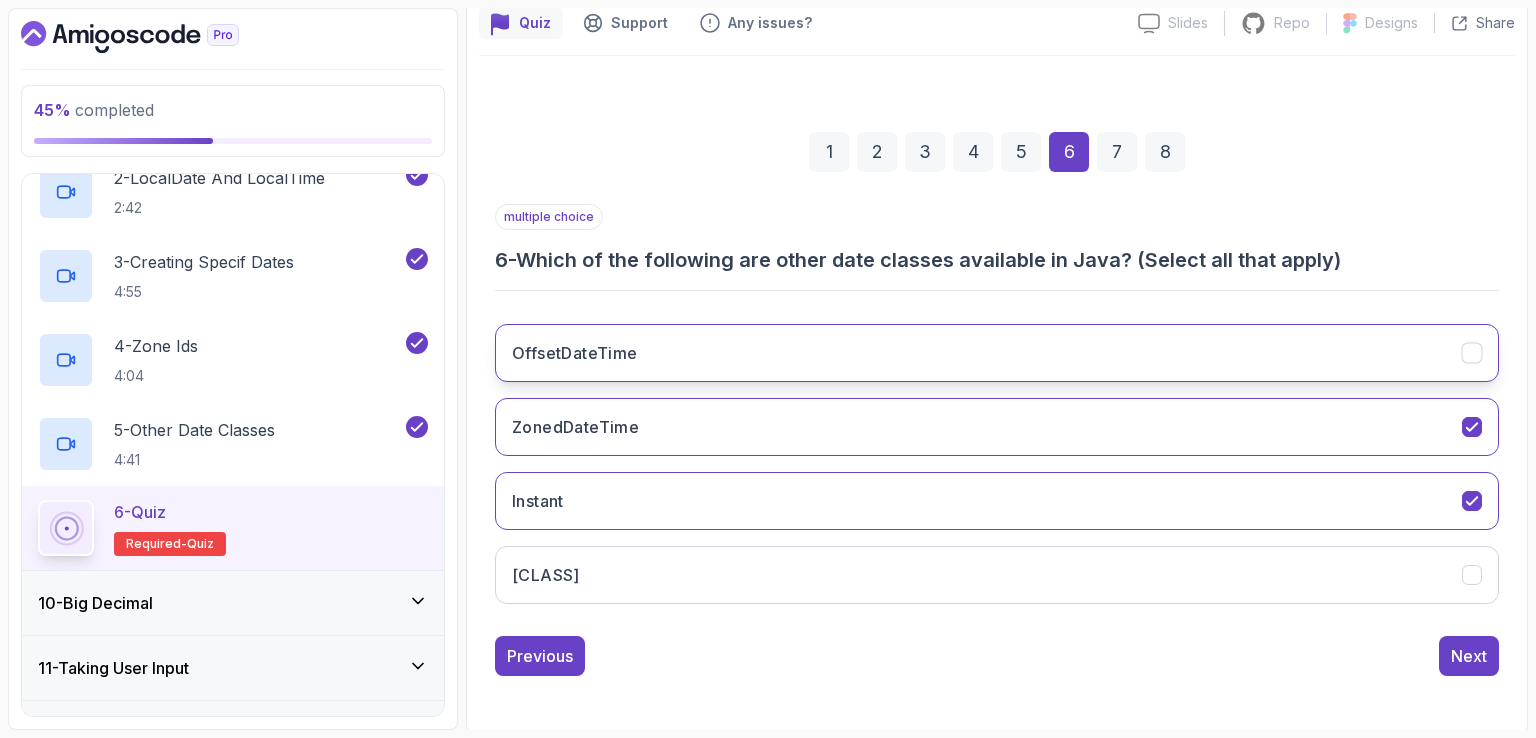 click 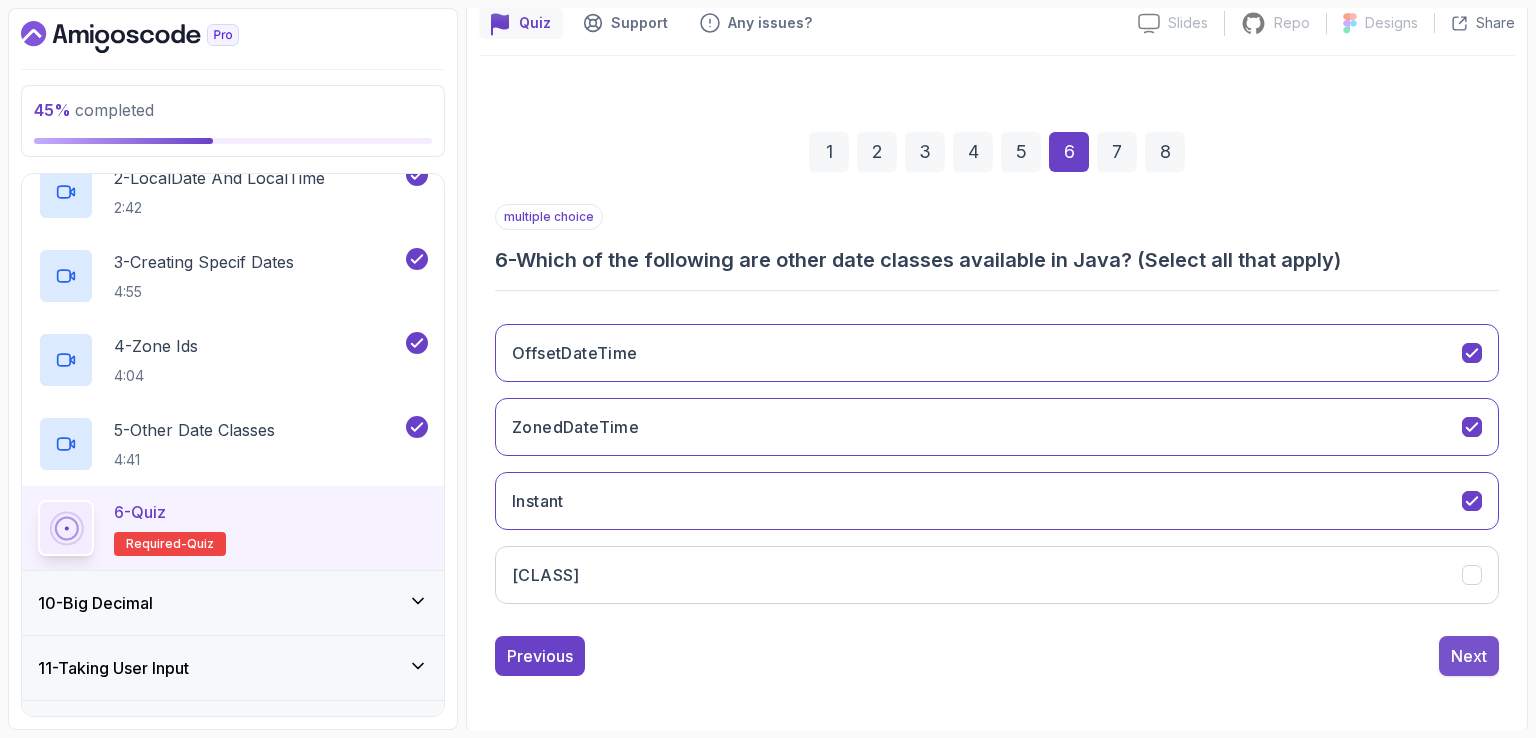click on "Next" at bounding box center (1469, 656) 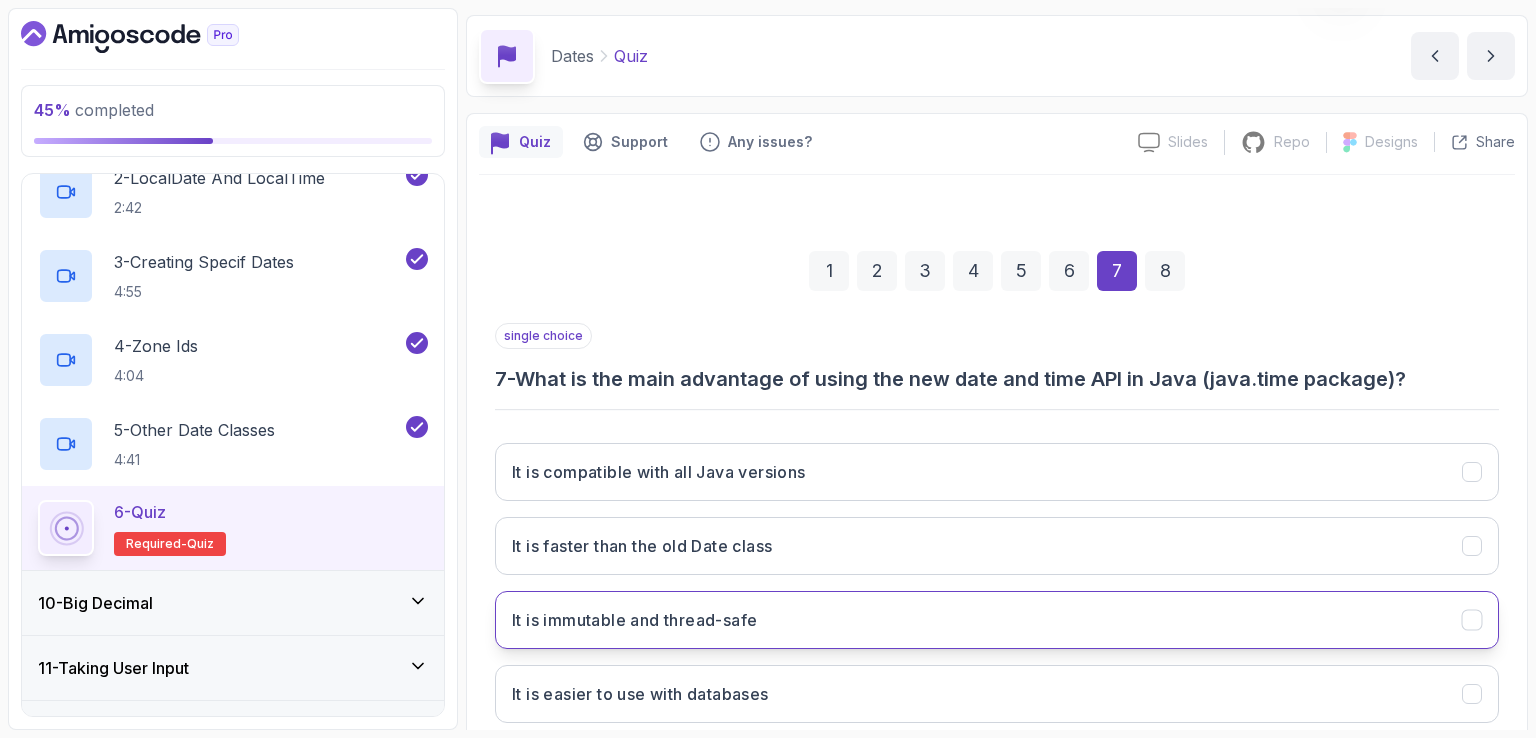 scroll, scrollTop: 184, scrollLeft: 0, axis: vertical 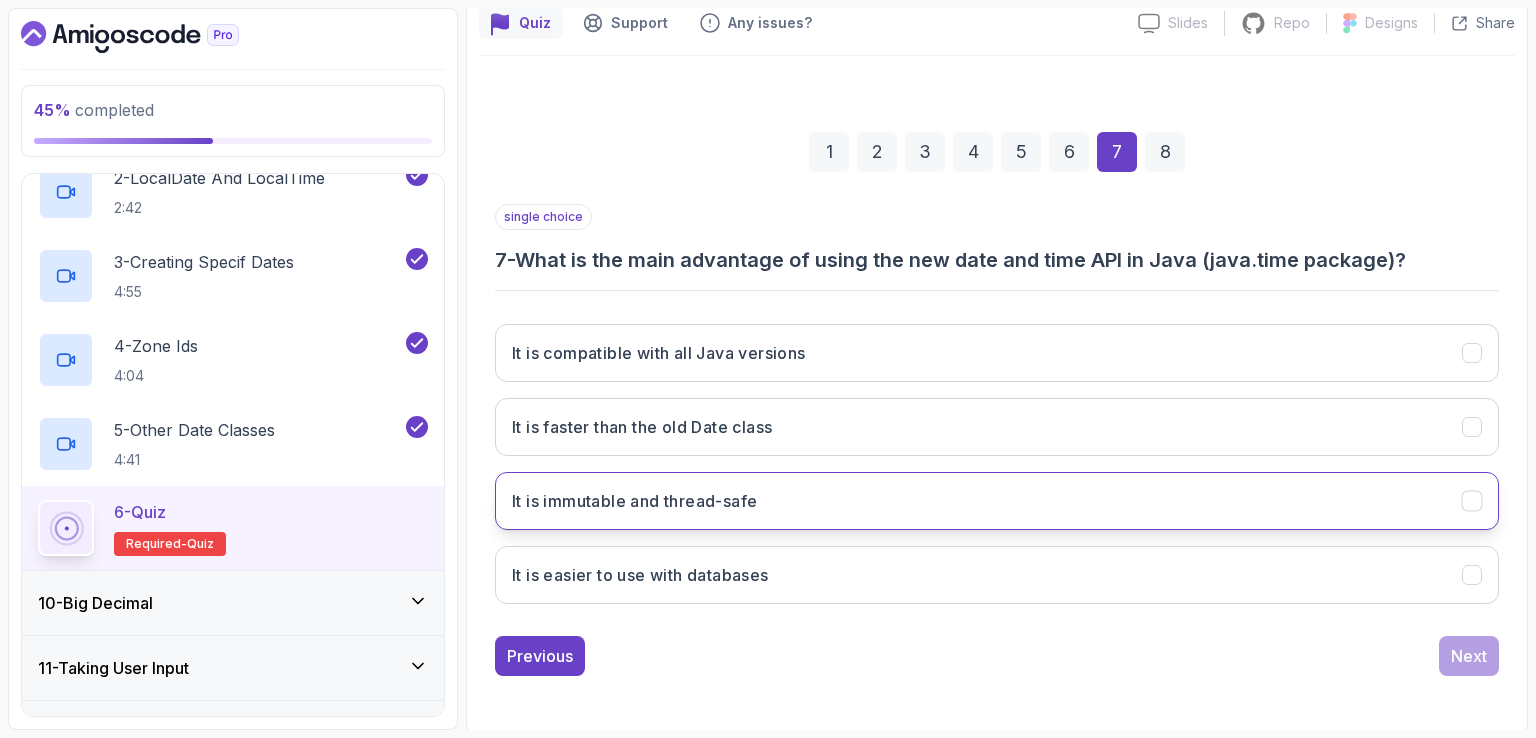 drag, startPoint x: 1461, startPoint y: 499, endPoint x: 1479, endPoint y: 524, distance: 30.805843 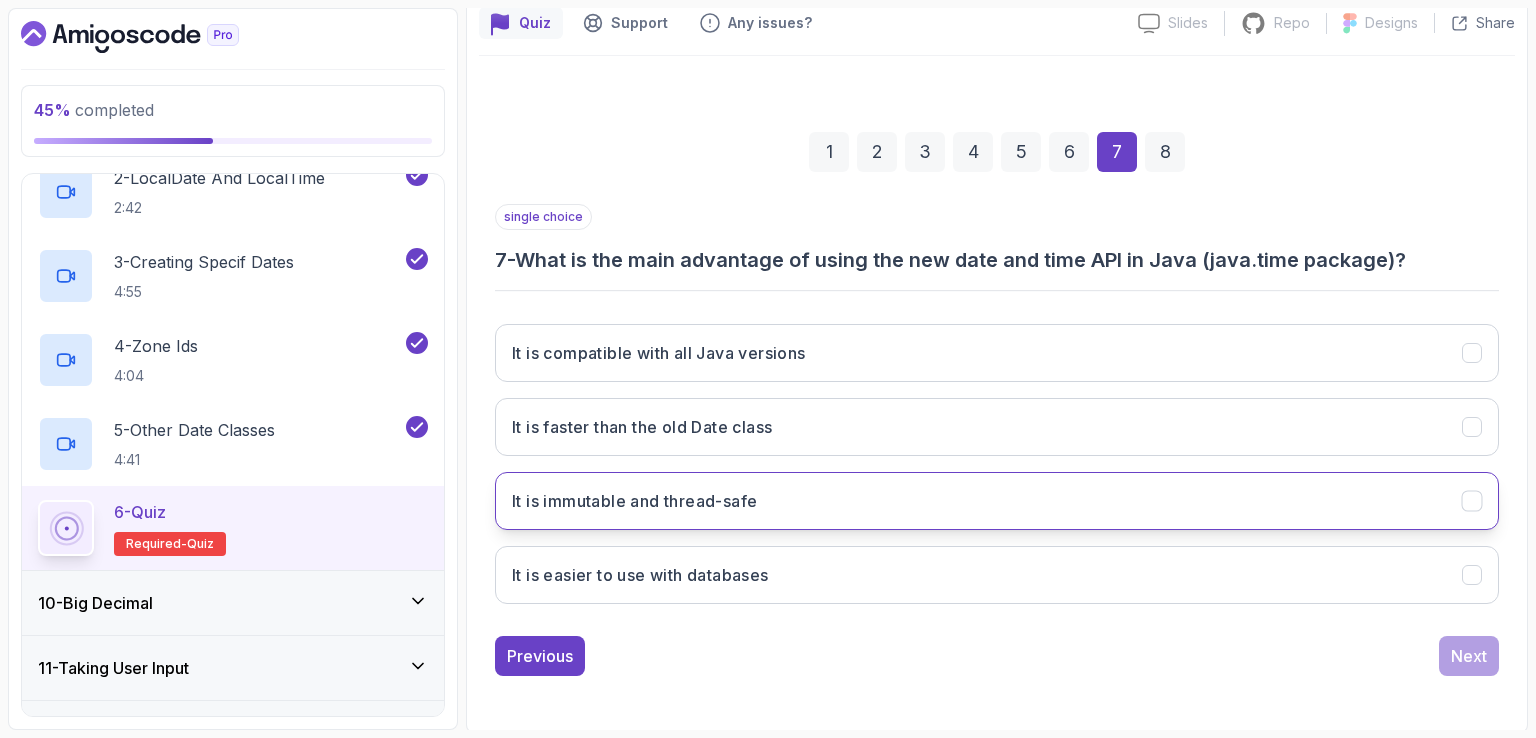 click at bounding box center [1472, 501] 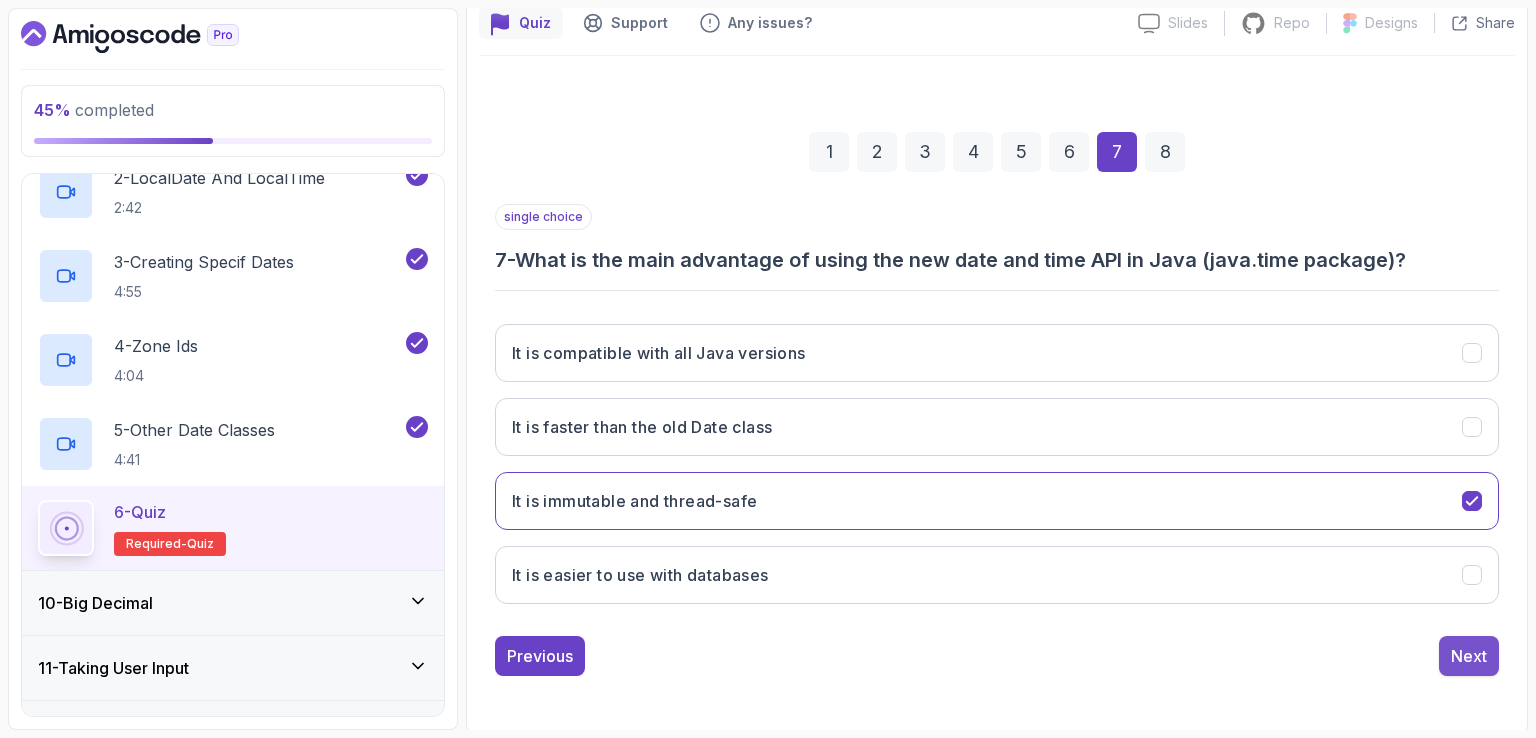 click on "Next" at bounding box center [1469, 656] 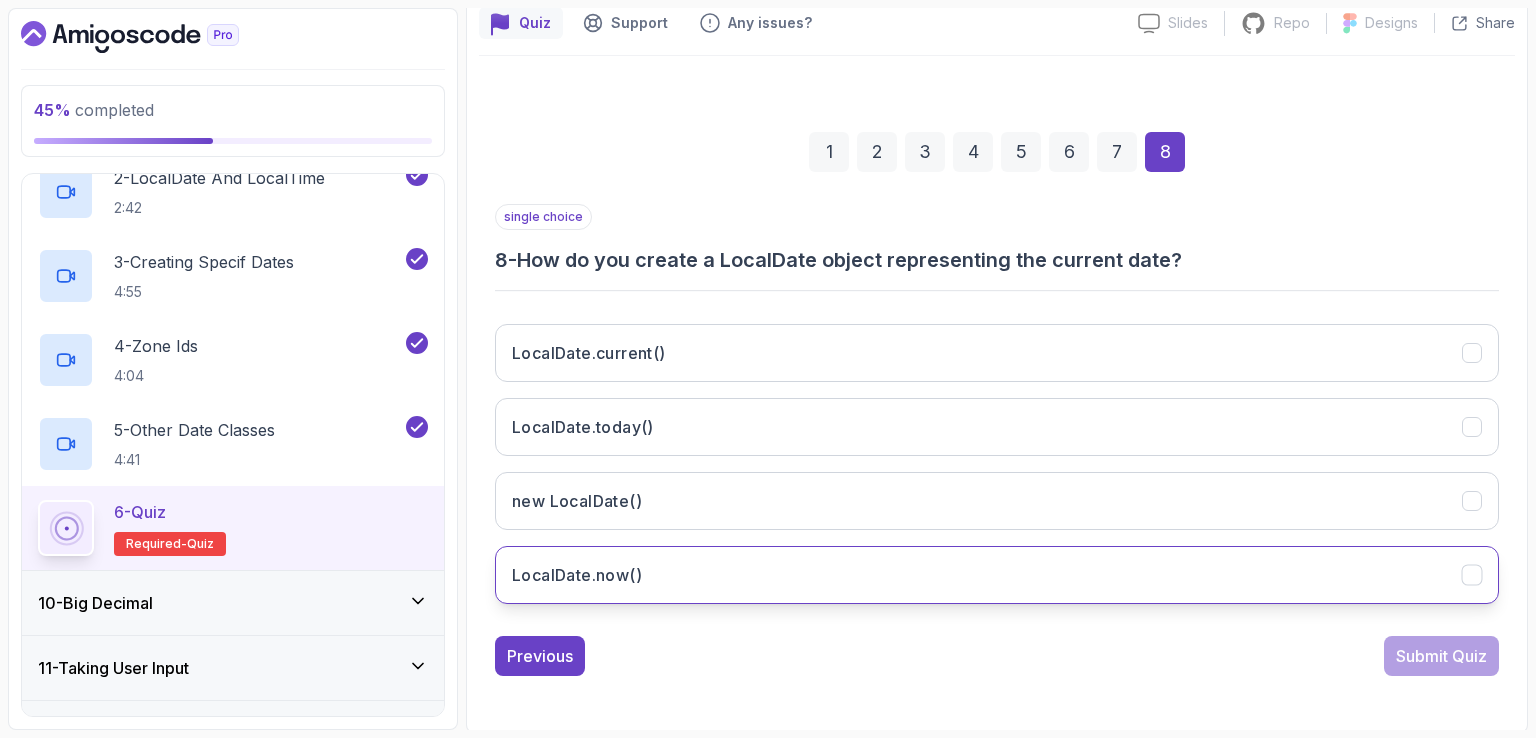 click on "LocalDate.now()" at bounding box center (997, 575) 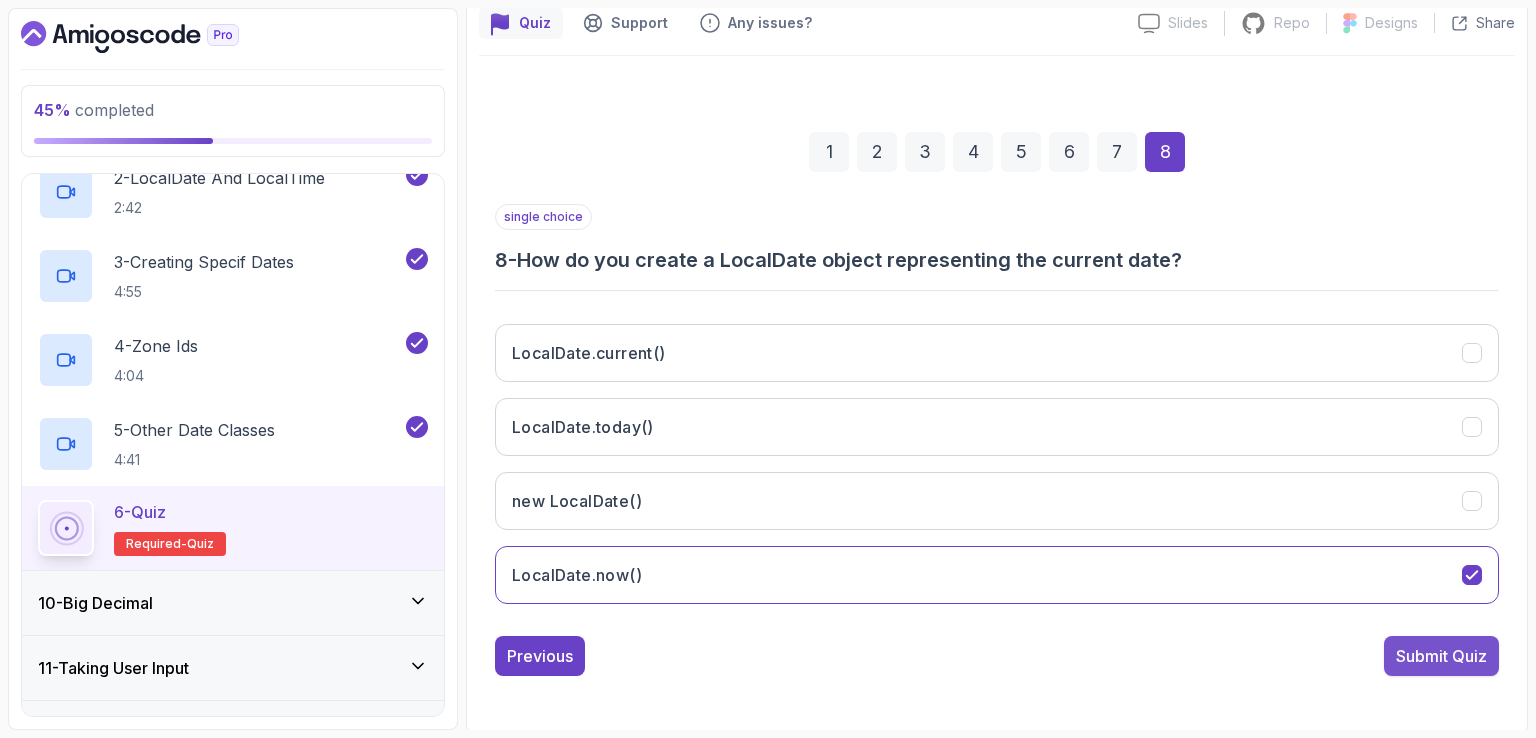 click on "Submit Quiz" at bounding box center [1441, 656] 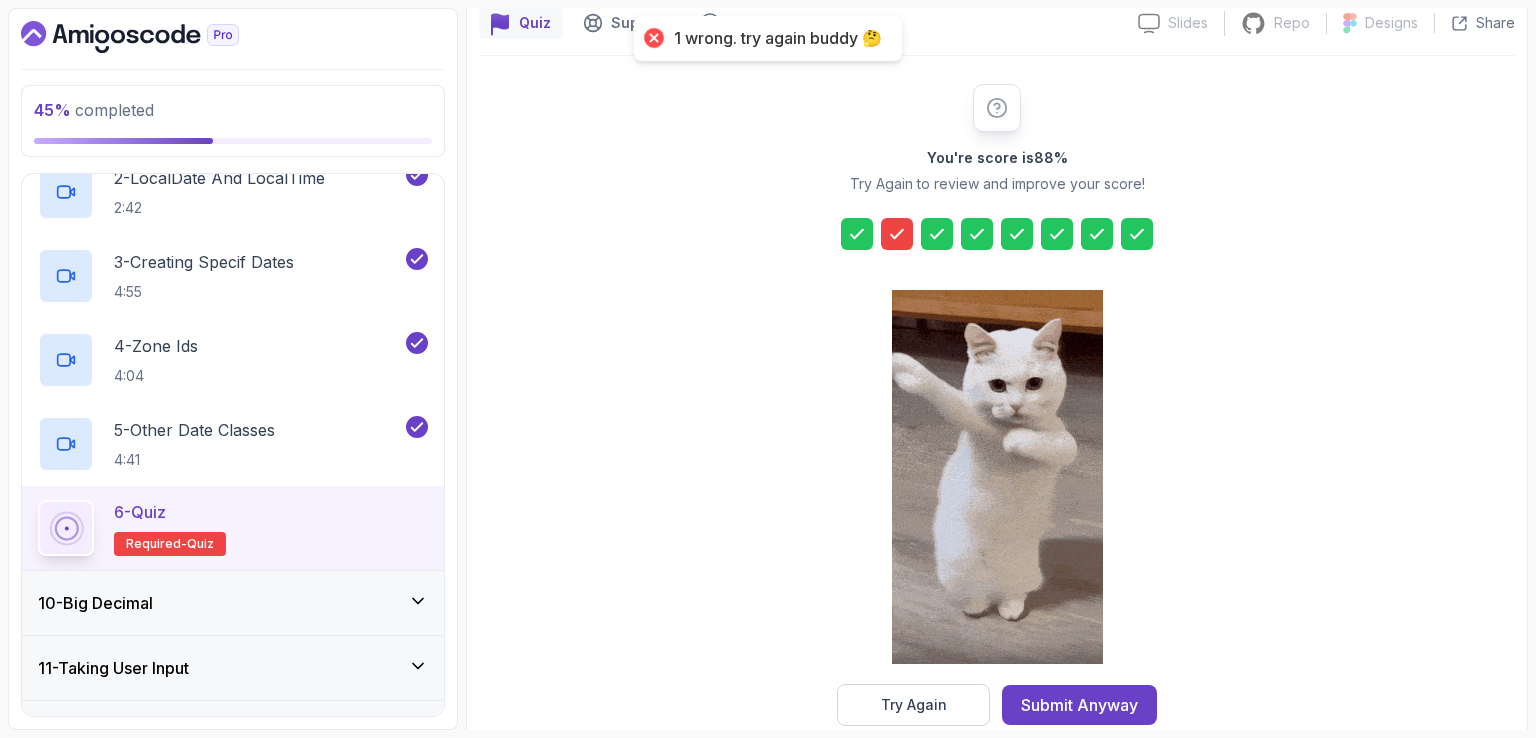 click on "You're score is  88 % Try Again to review and improve your score! Try Again Submit Anyway" at bounding box center [997, 405] 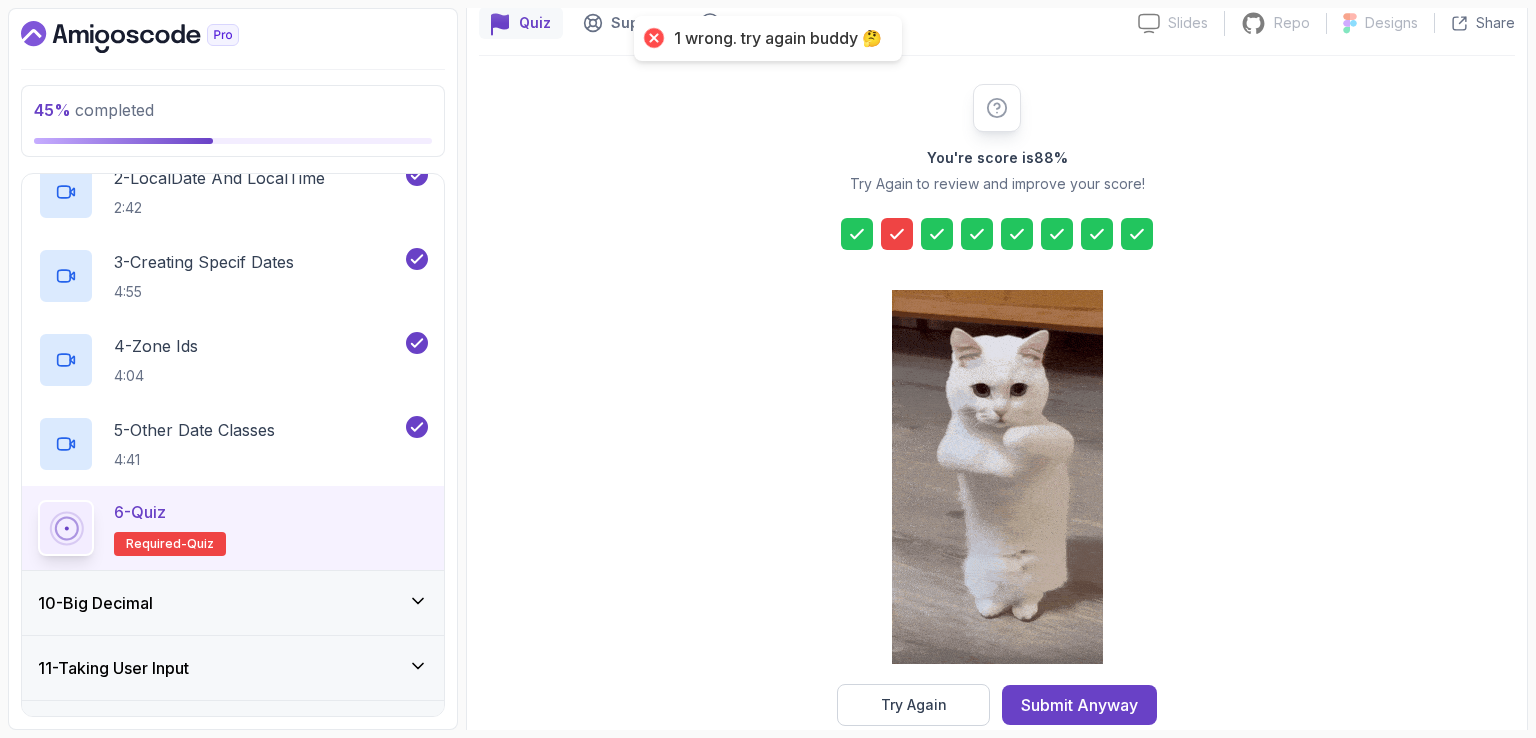 click on "You're score is  88 % Try Again to review and improve your score! Try Again Submit Anyway" at bounding box center (997, 405) 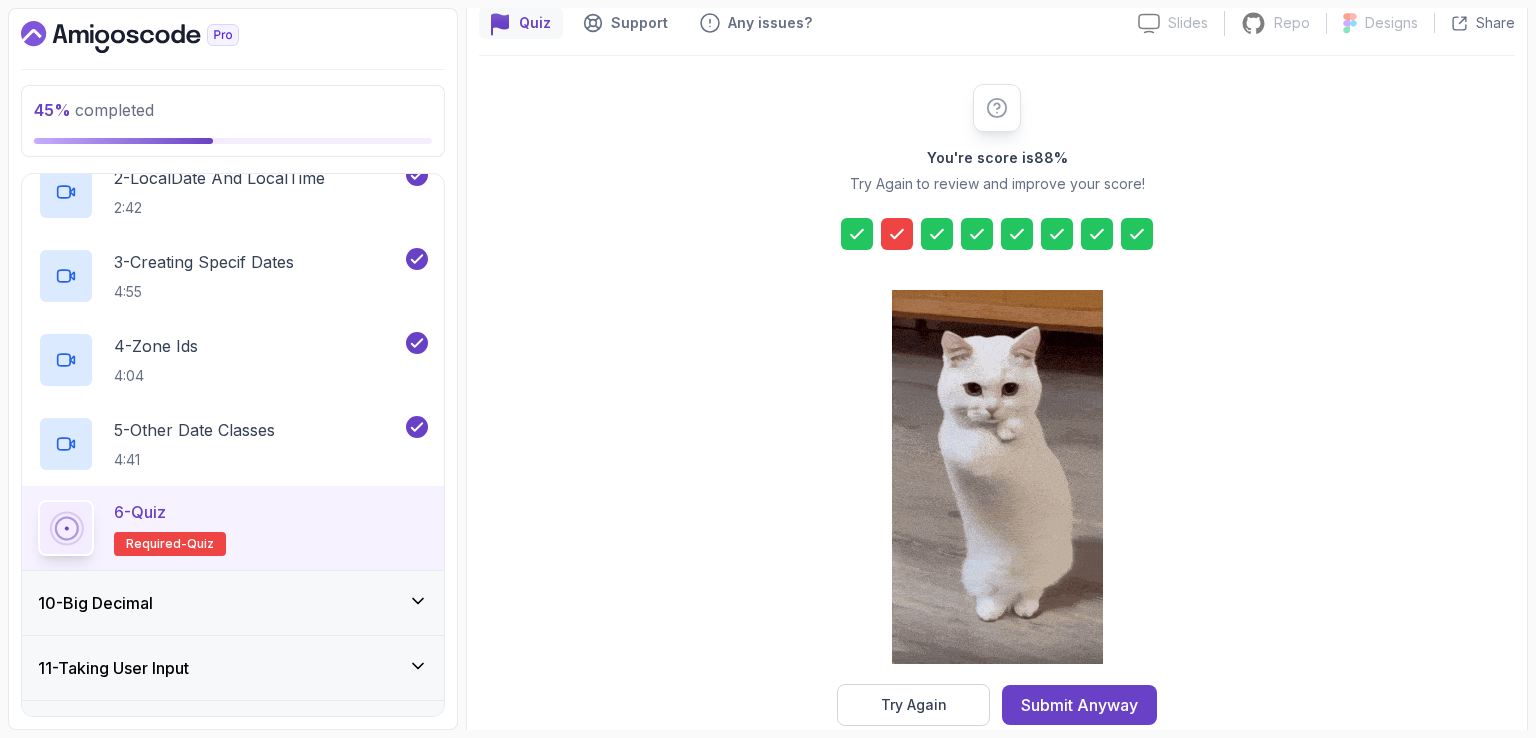 click 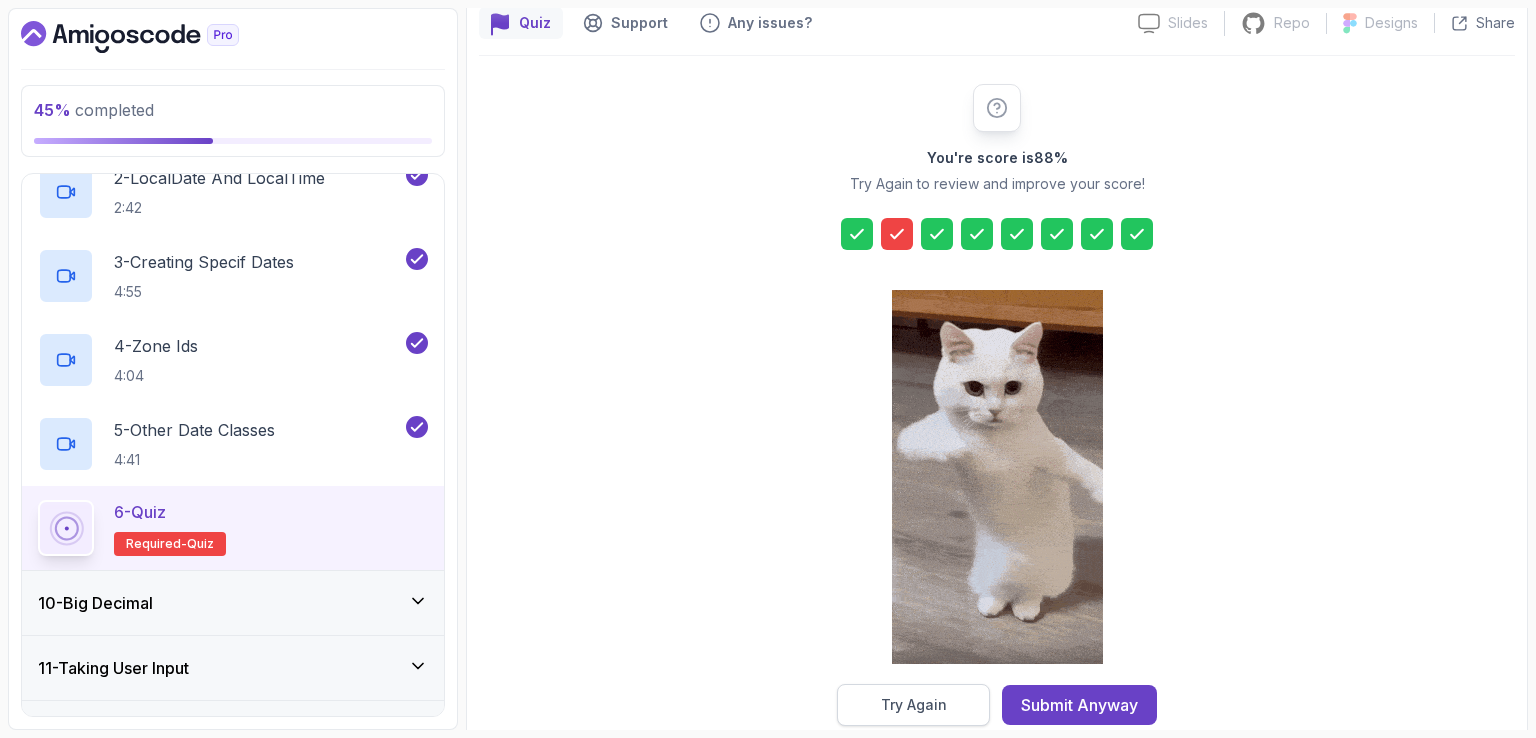click on "Try Again" at bounding box center [913, 705] 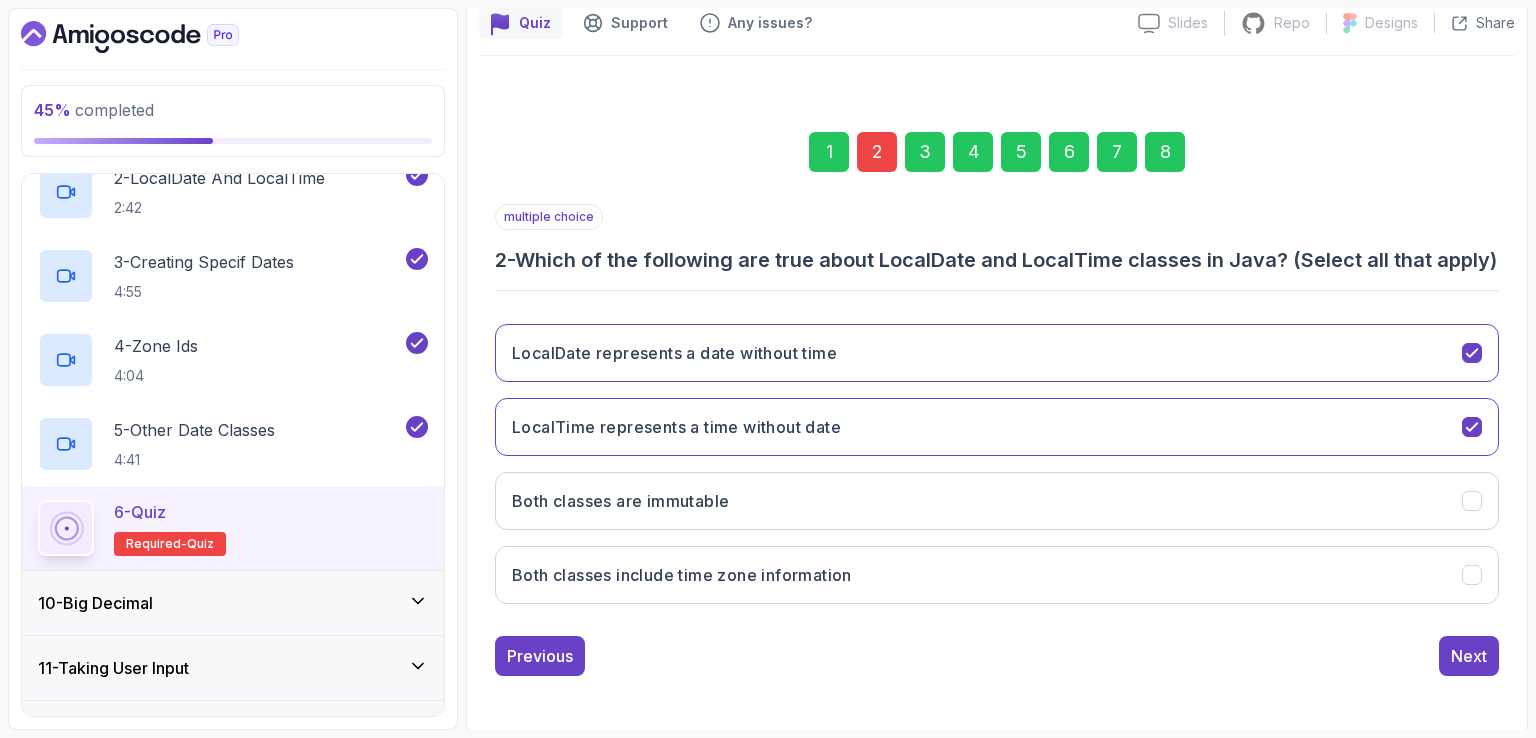 click on "2" at bounding box center [877, 152] 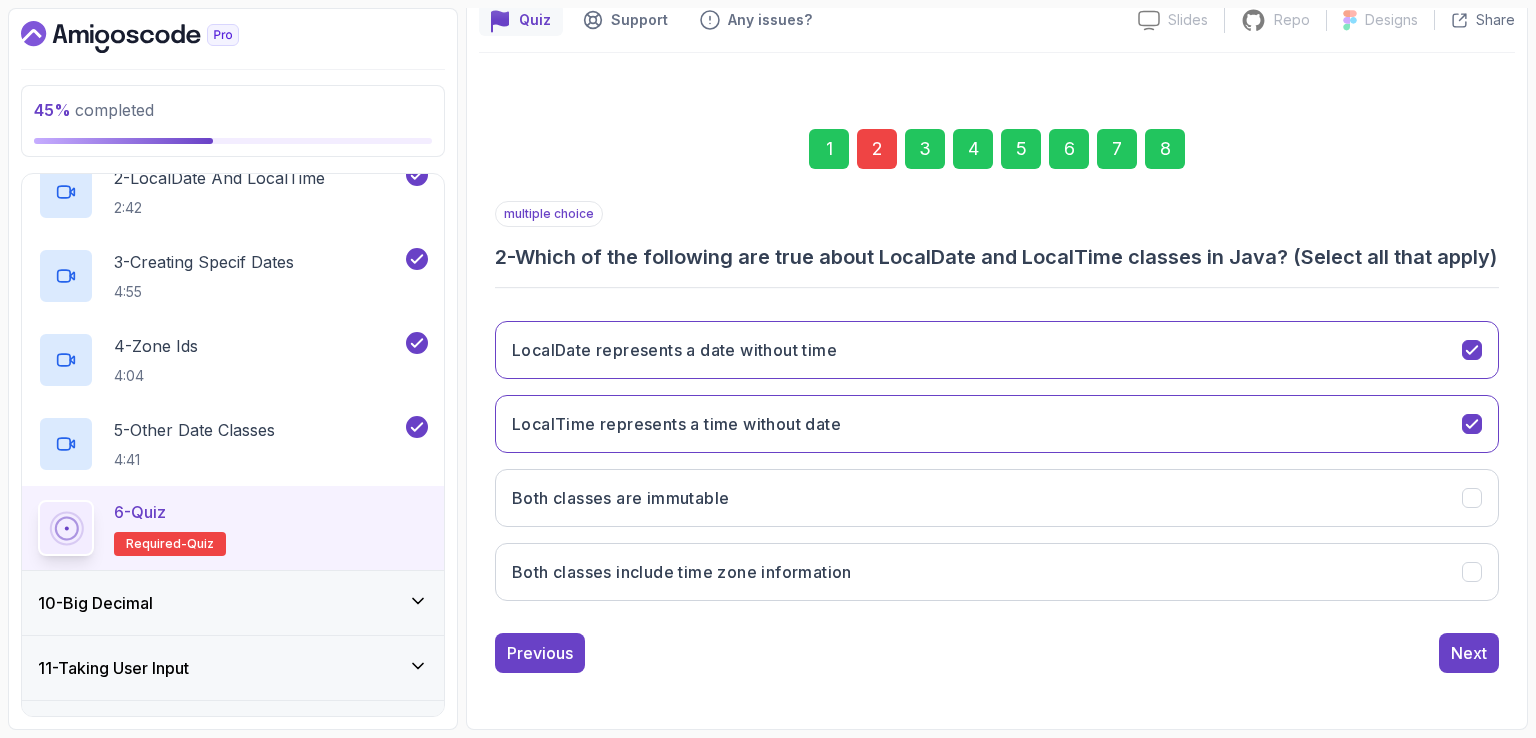 scroll, scrollTop: 212, scrollLeft: 0, axis: vertical 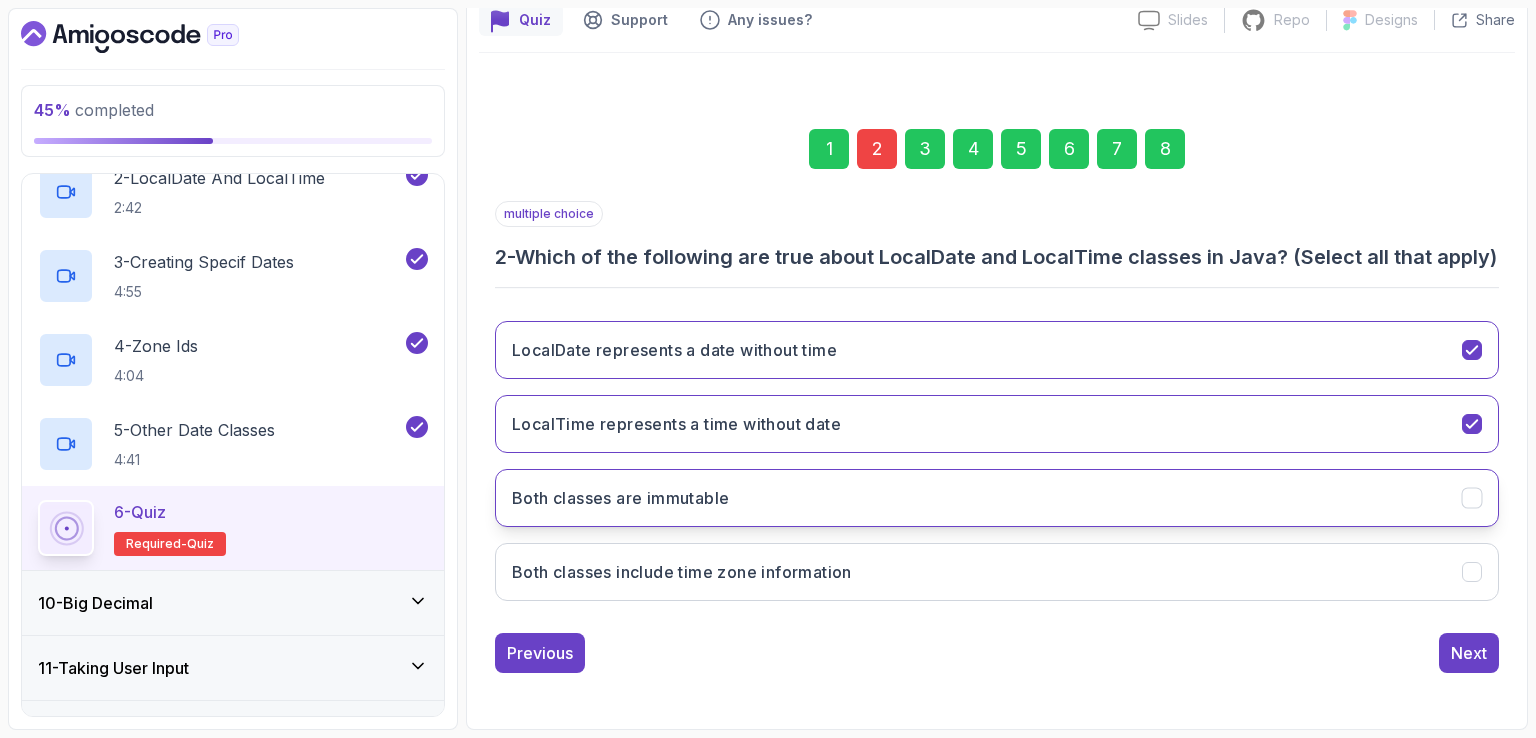click 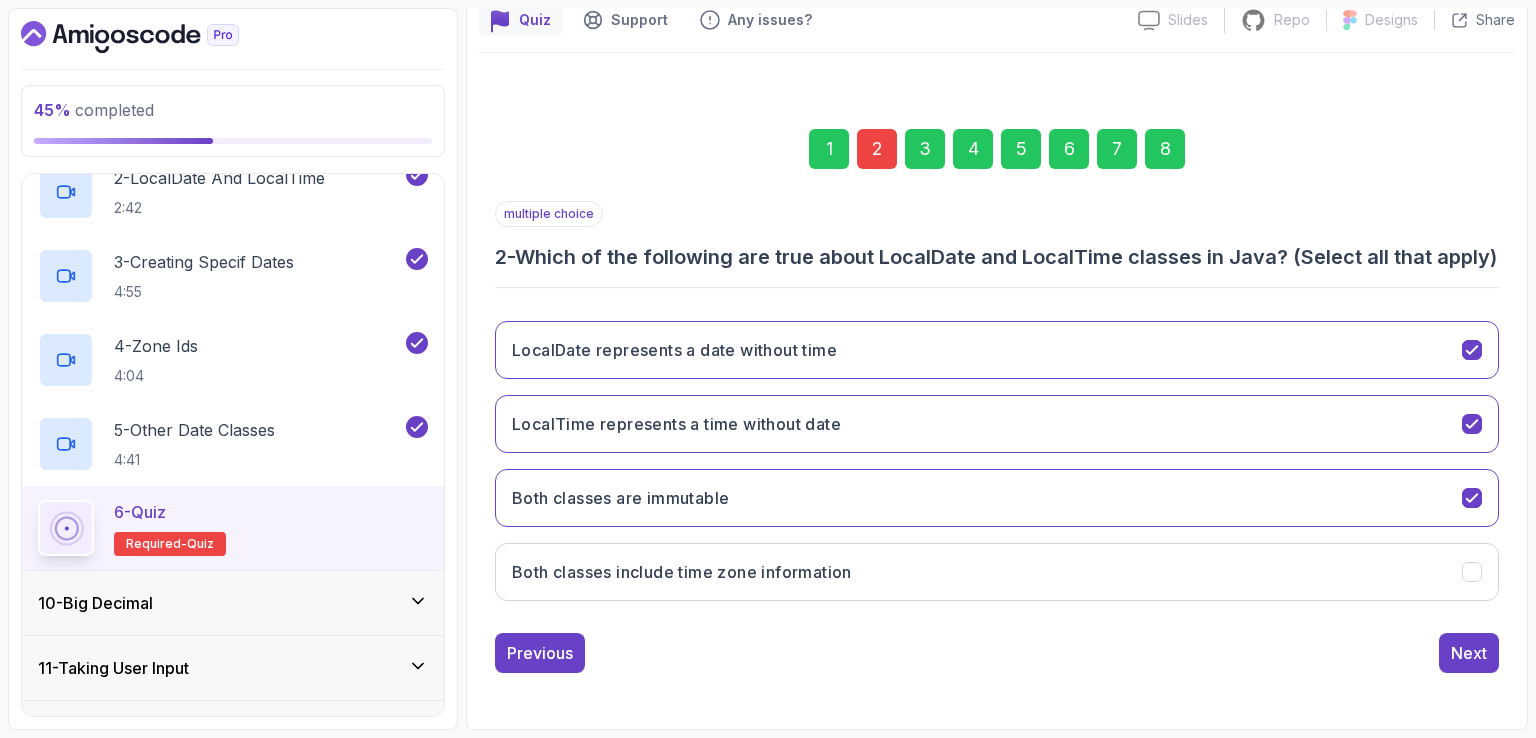 click on "1 2 3 4 5 6 7 8 multiple choice 2  -  Which of the following are true about LocalDate and LocalTime classes in Java? (Select all that apply) LocalDate represents a date without time LocalTime represents a time without date Both classes are immutable Both classes include time zone information Previous Next" at bounding box center (997, 385) 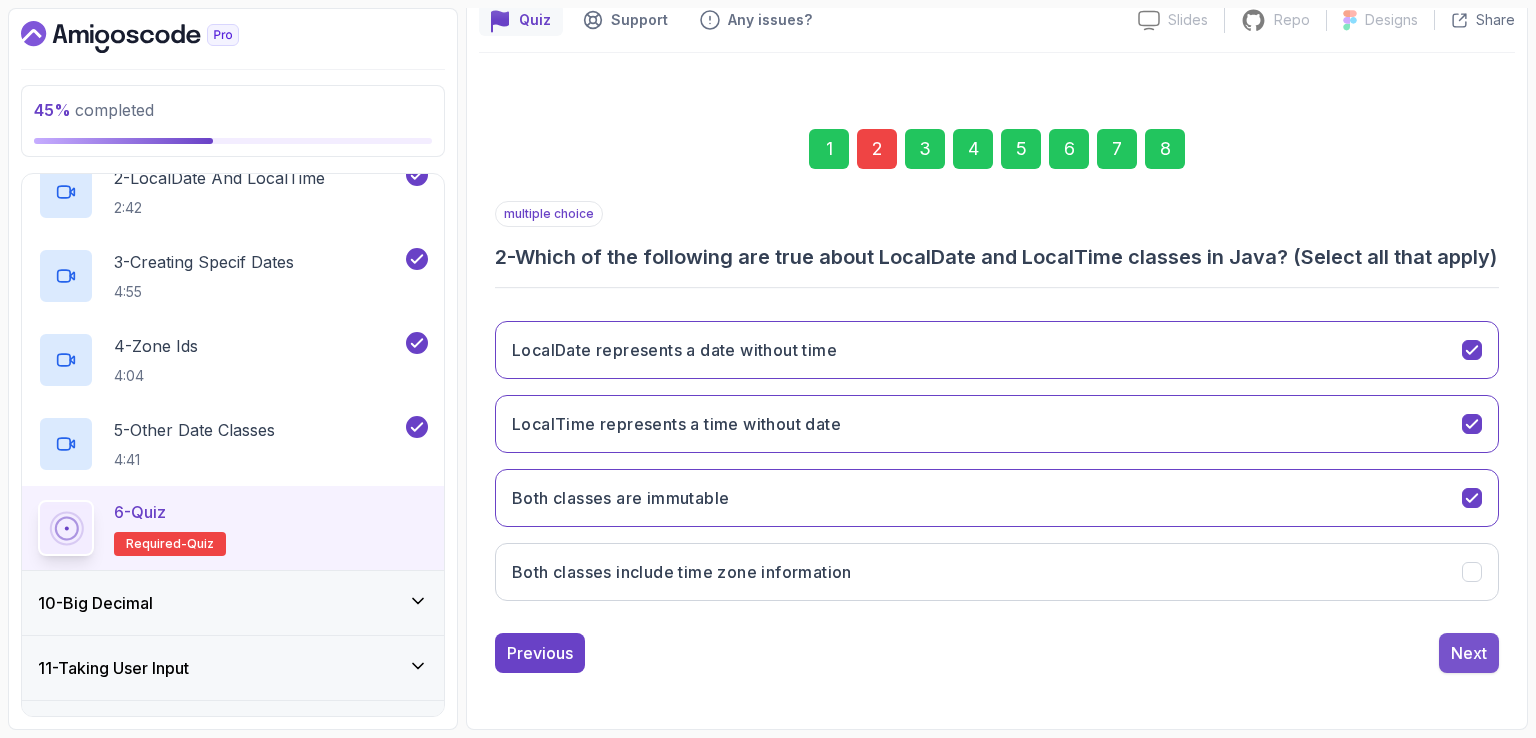 click on "Next" at bounding box center [1469, 653] 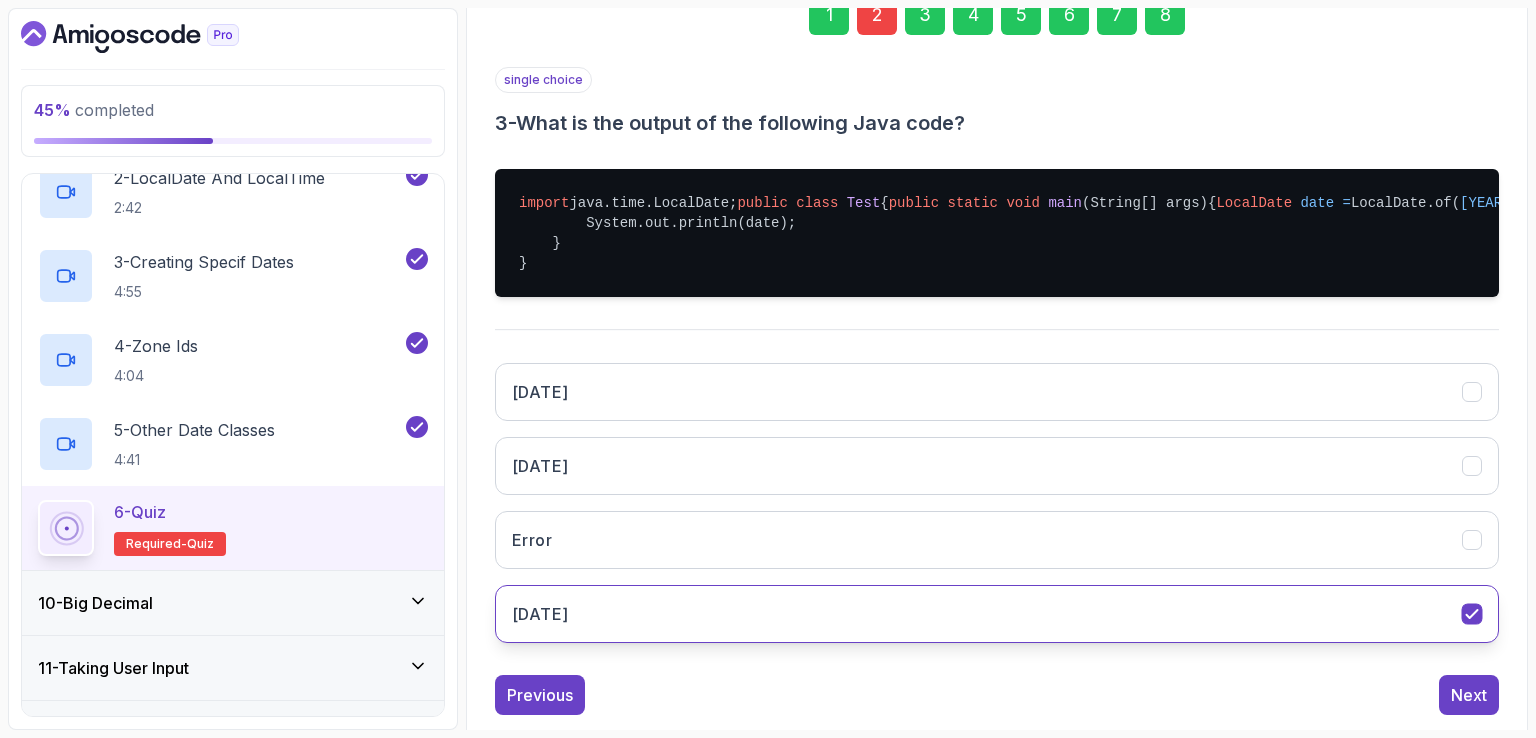 scroll, scrollTop: 420, scrollLeft: 0, axis: vertical 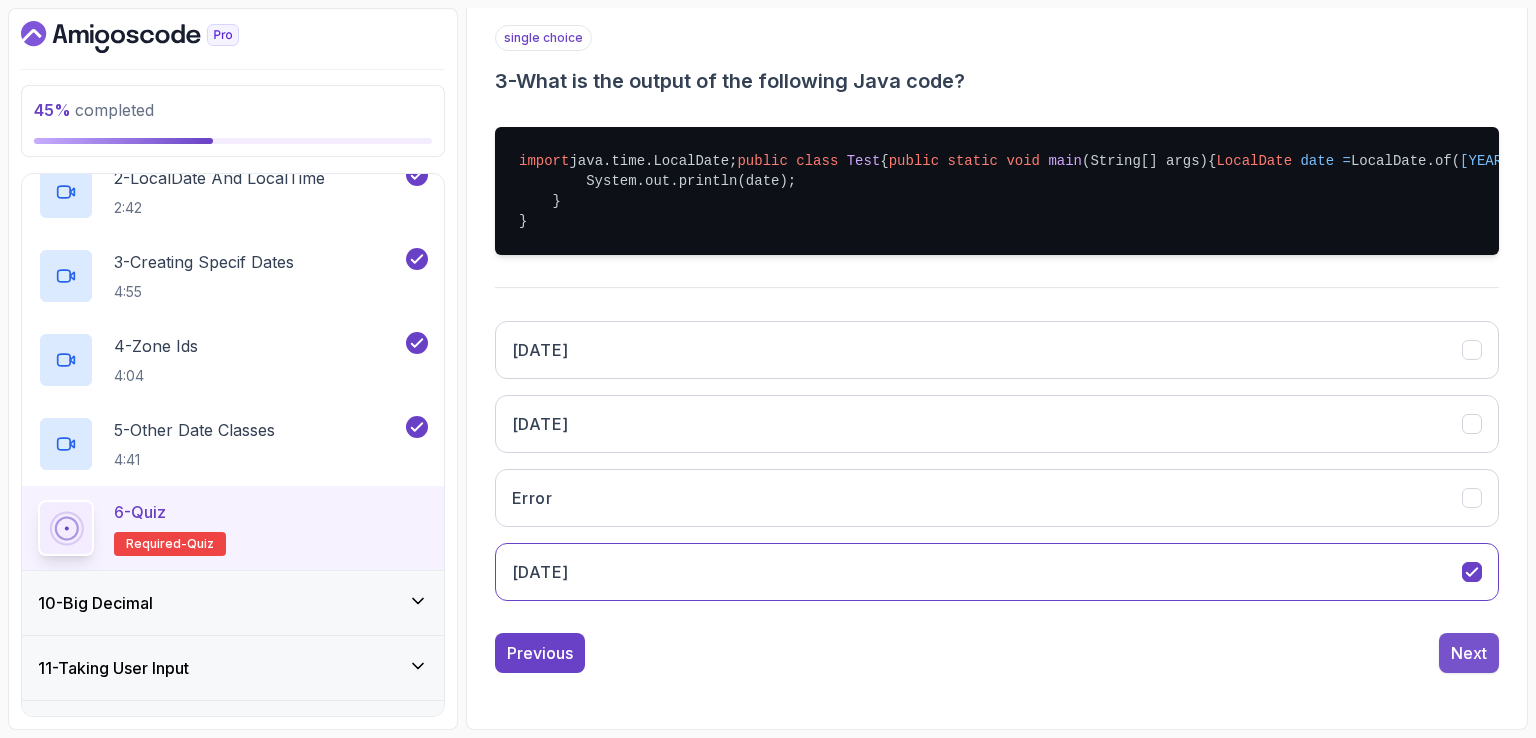 click on "Next" at bounding box center [1469, 653] 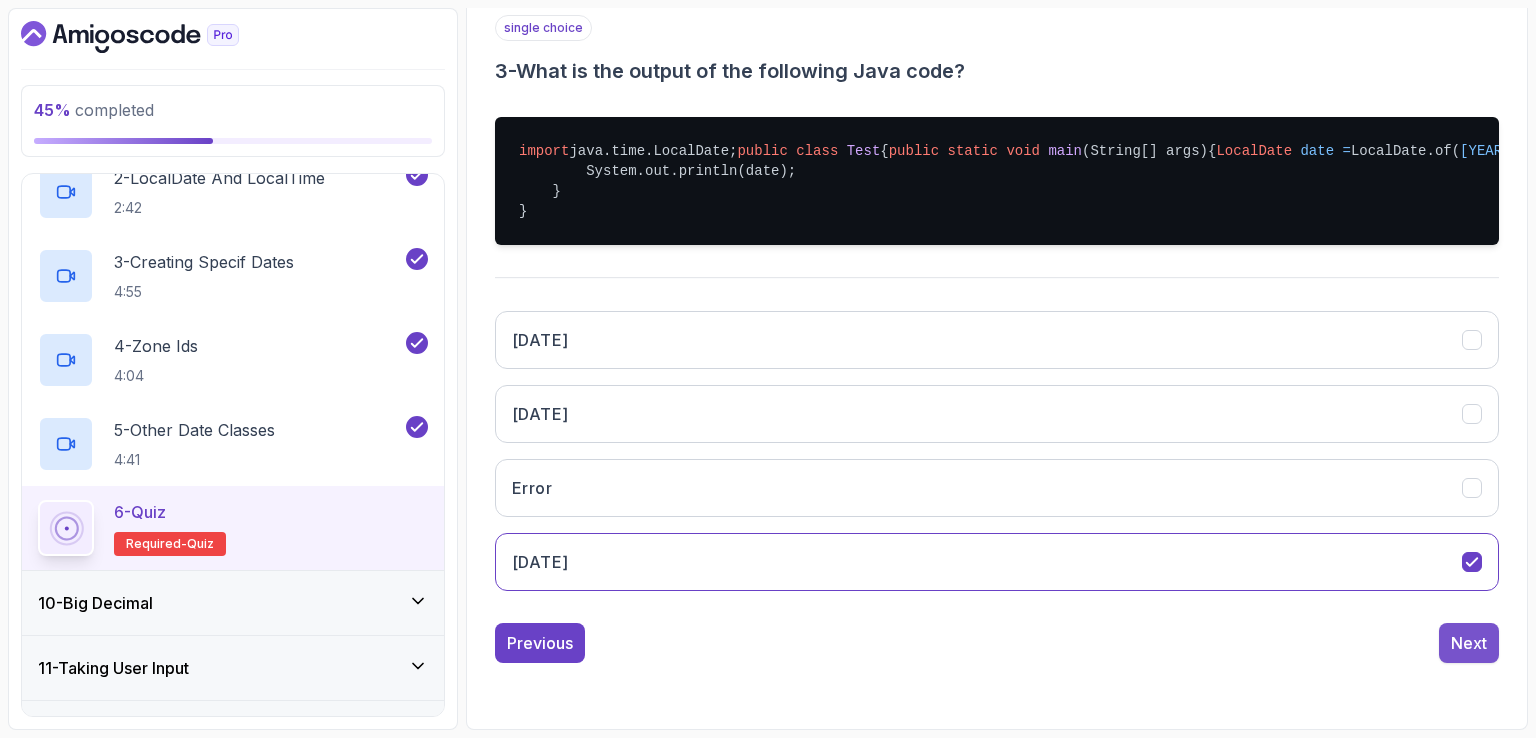 scroll, scrollTop: 184, scrollLeft: 0, axis: vertical 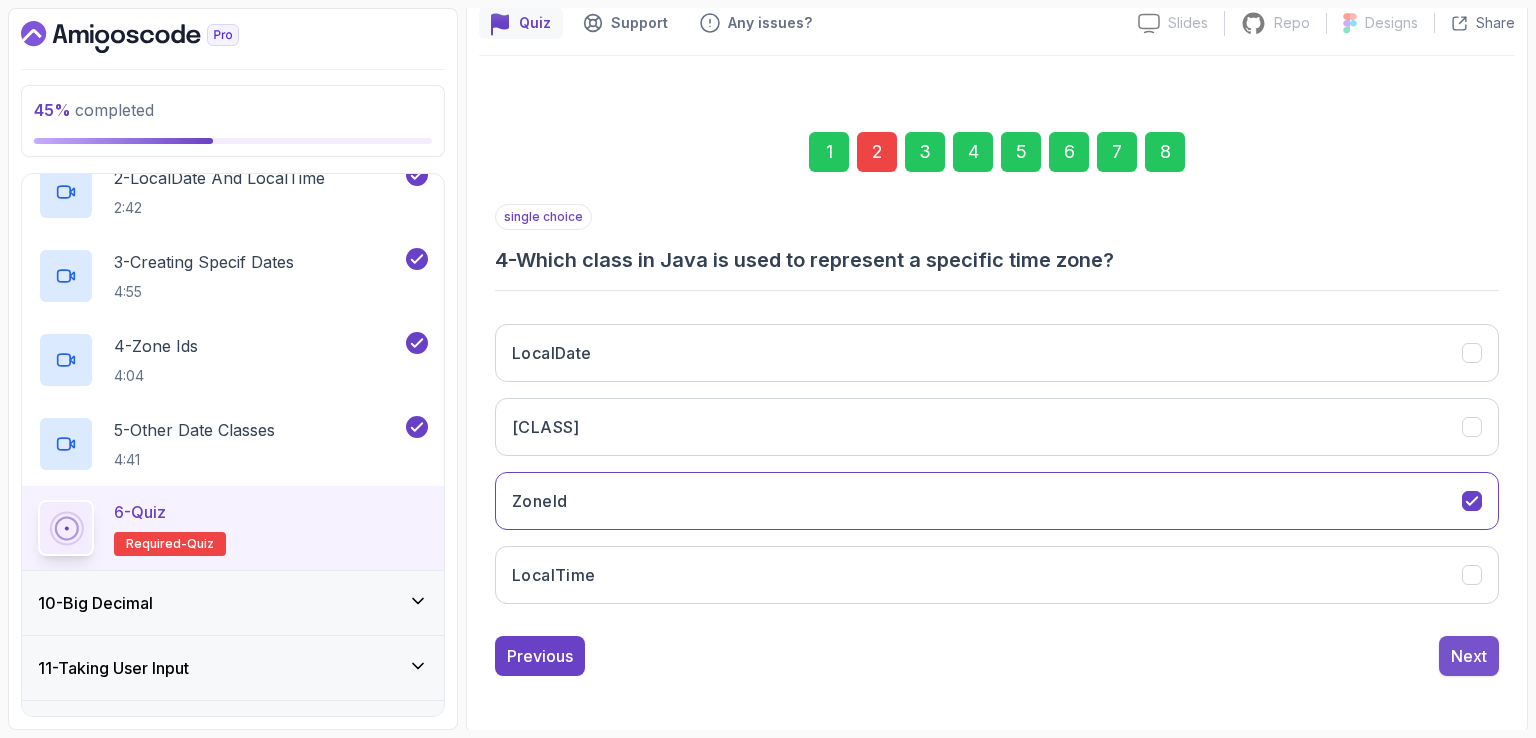 click on "Next" at bounding box center [1469, 656] 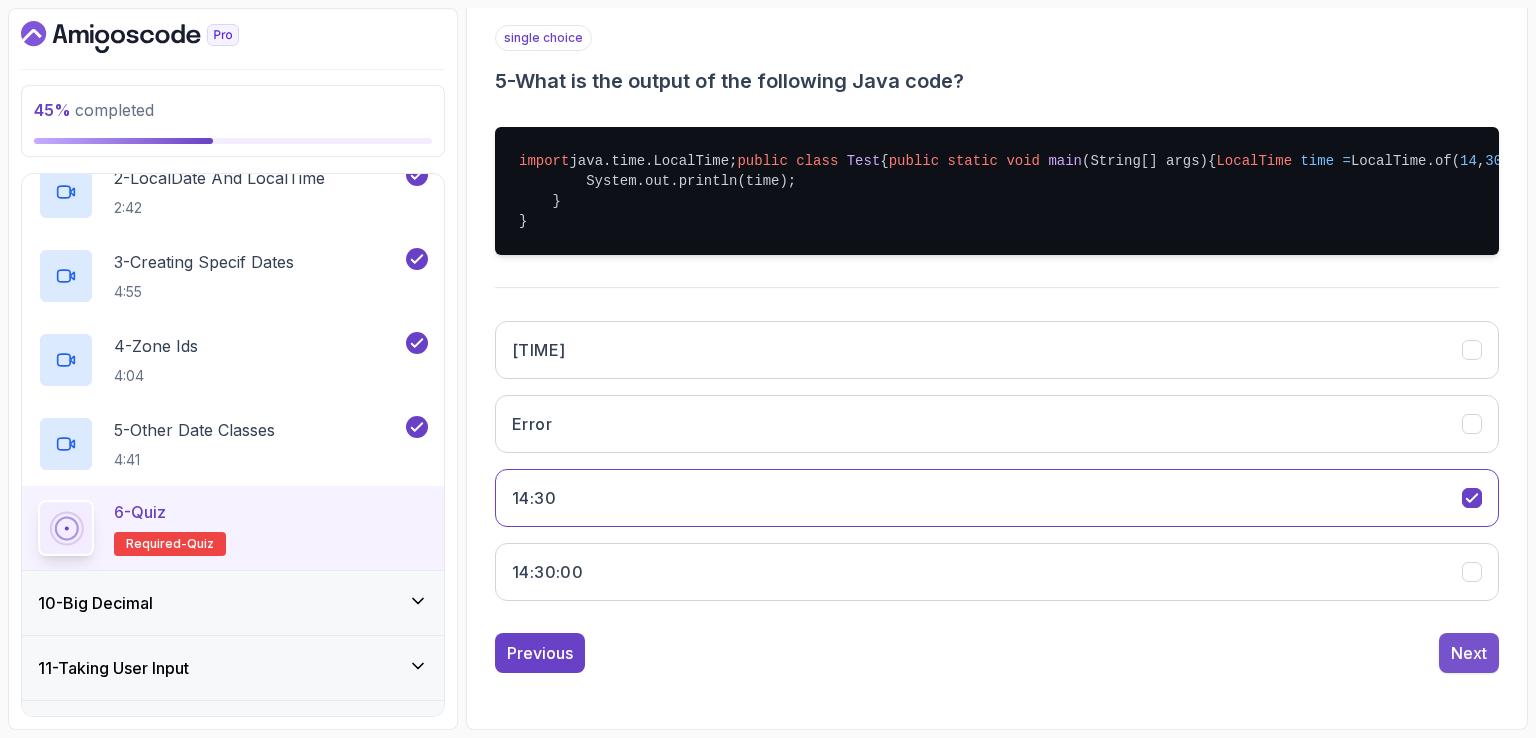 click on "Next" at bounding box center [1469, 653] 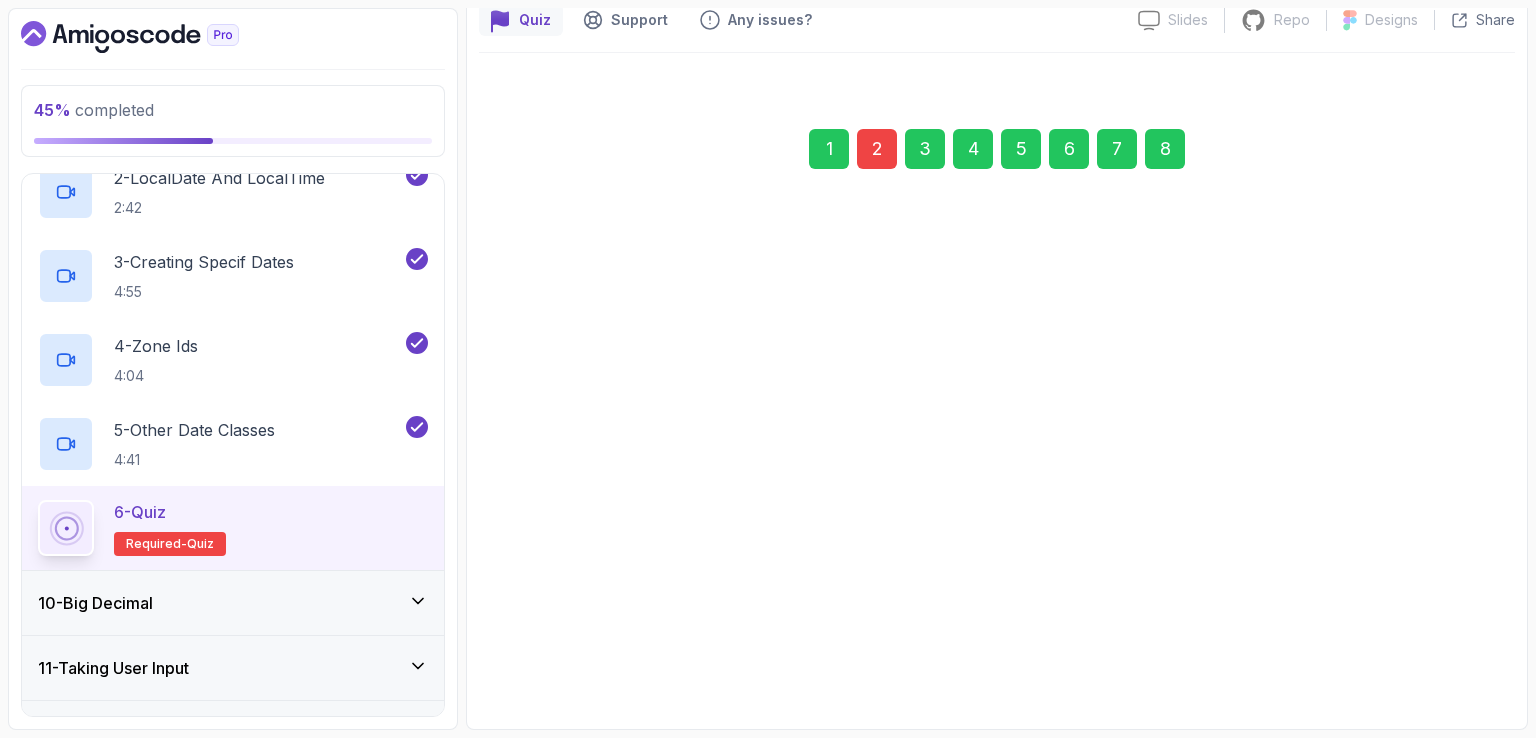 scroll, scrollTop: 184, scrollLeft: 0, axis: vertical 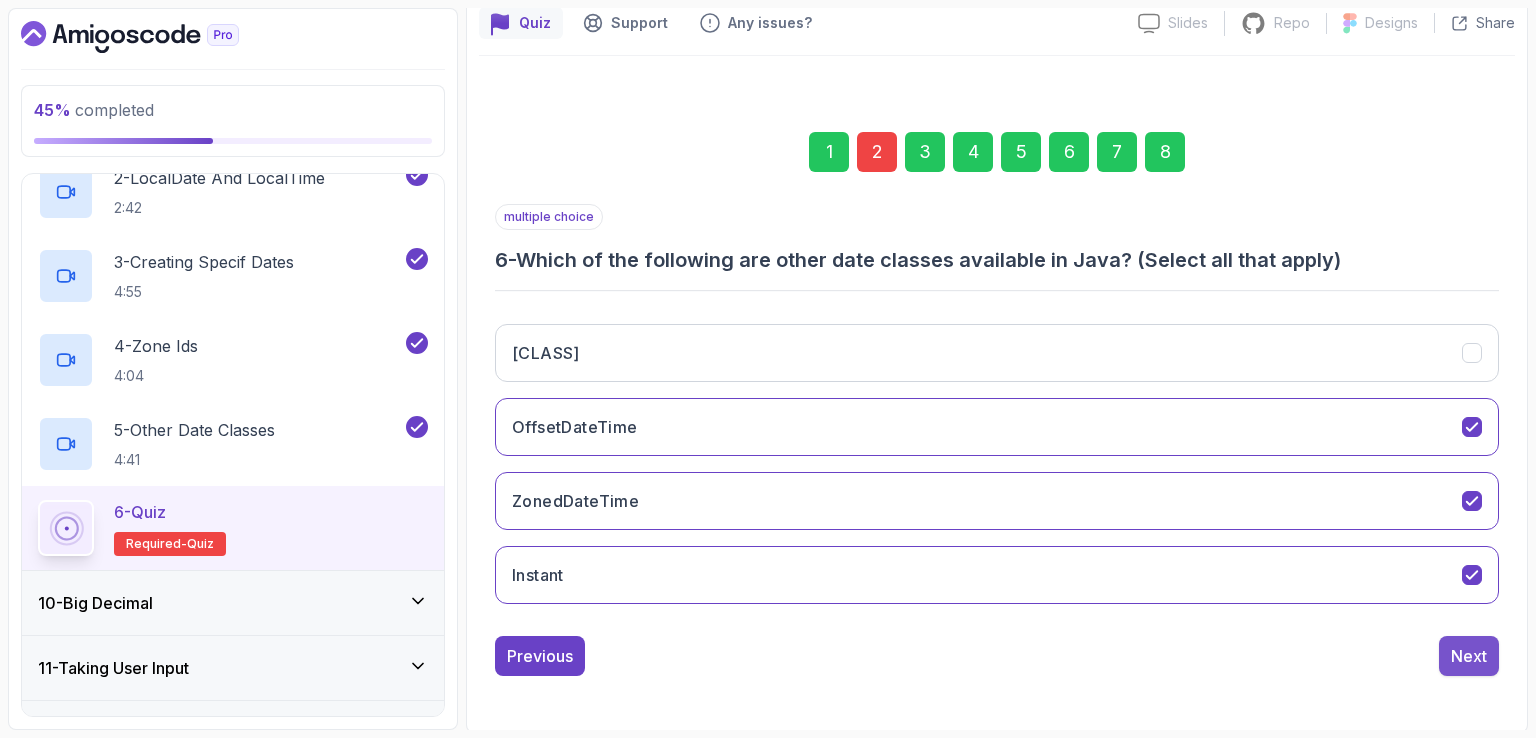 click on "Next" at bounding box center [1469, 656] 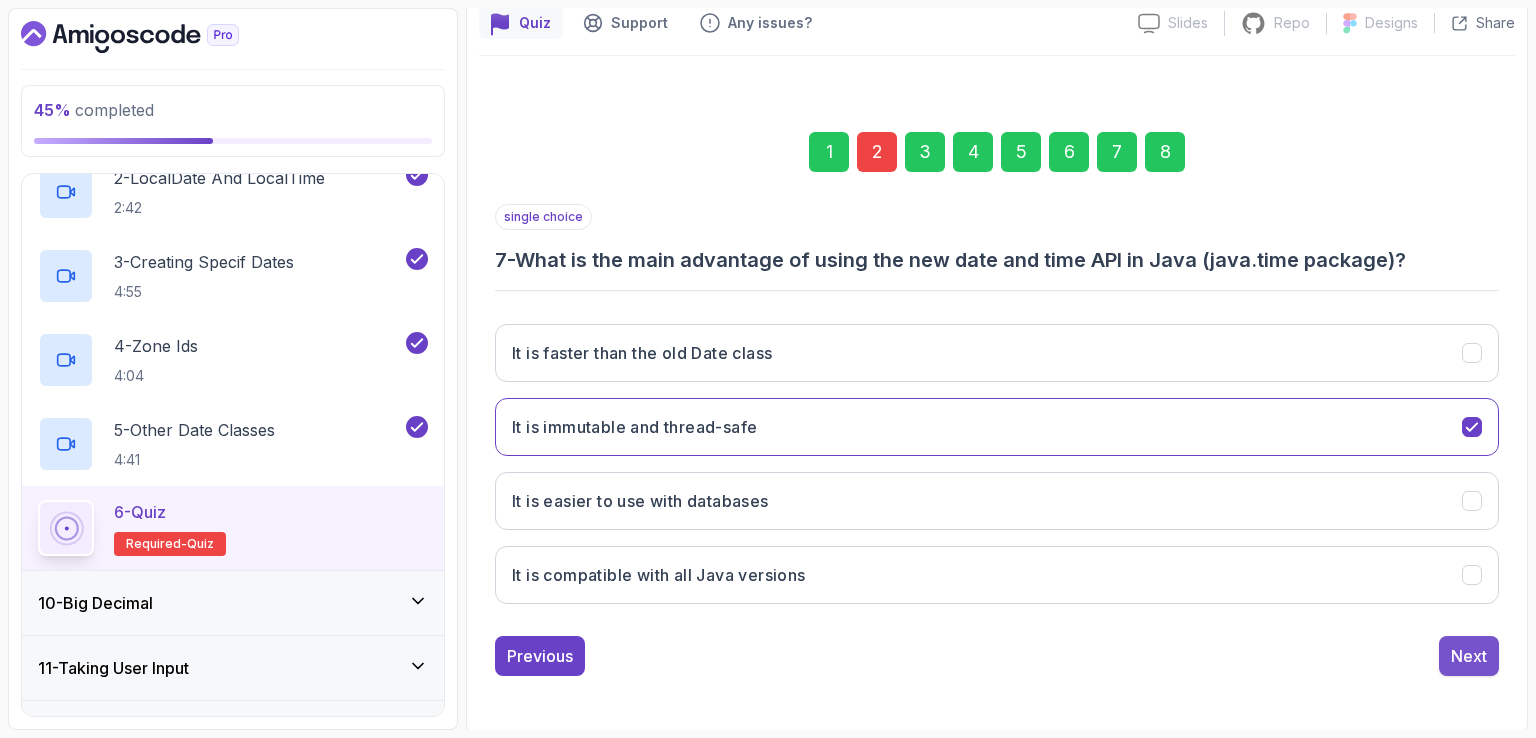 click on "Next" at bounding box center [1469, 656] 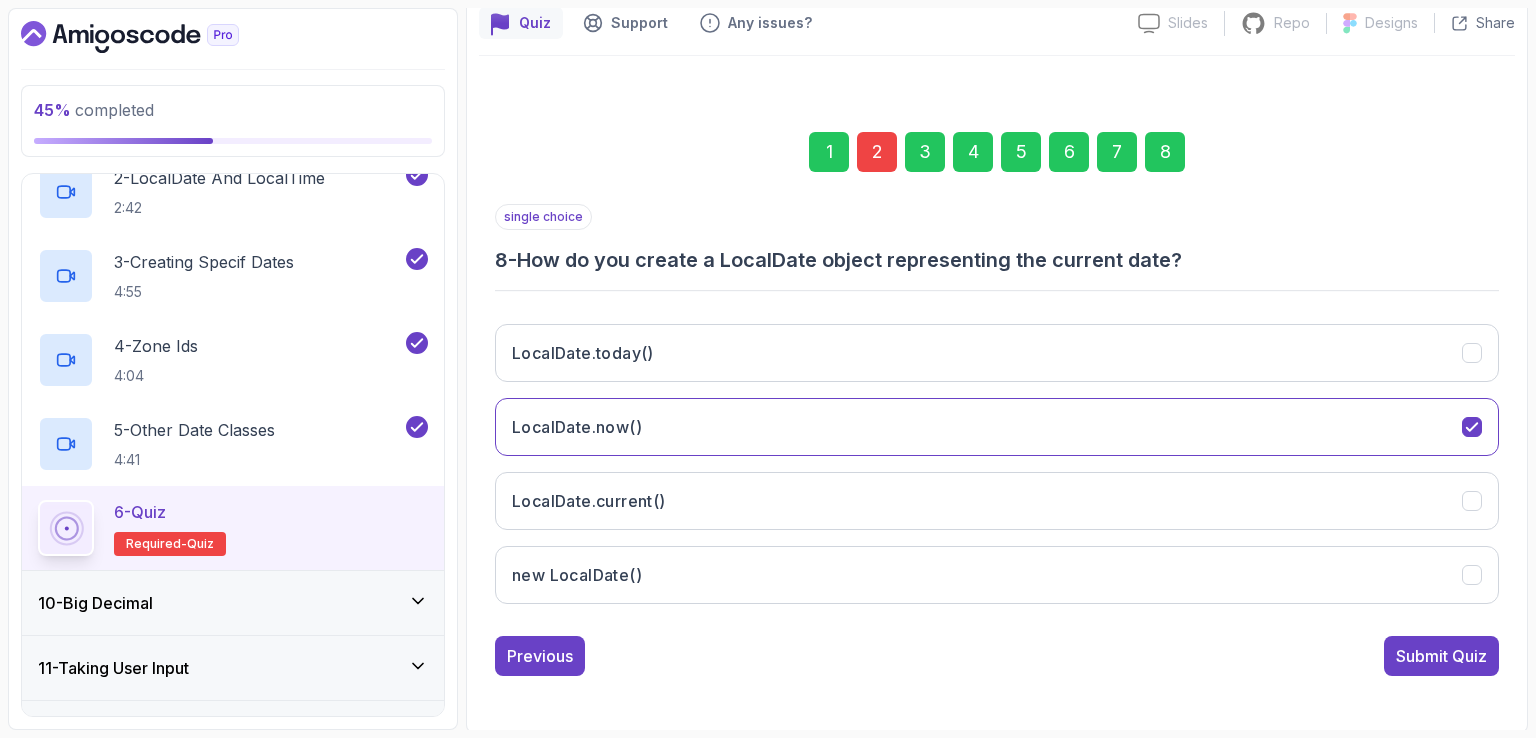 click on "Submit Quiz" at bounding box center [1441, 656] 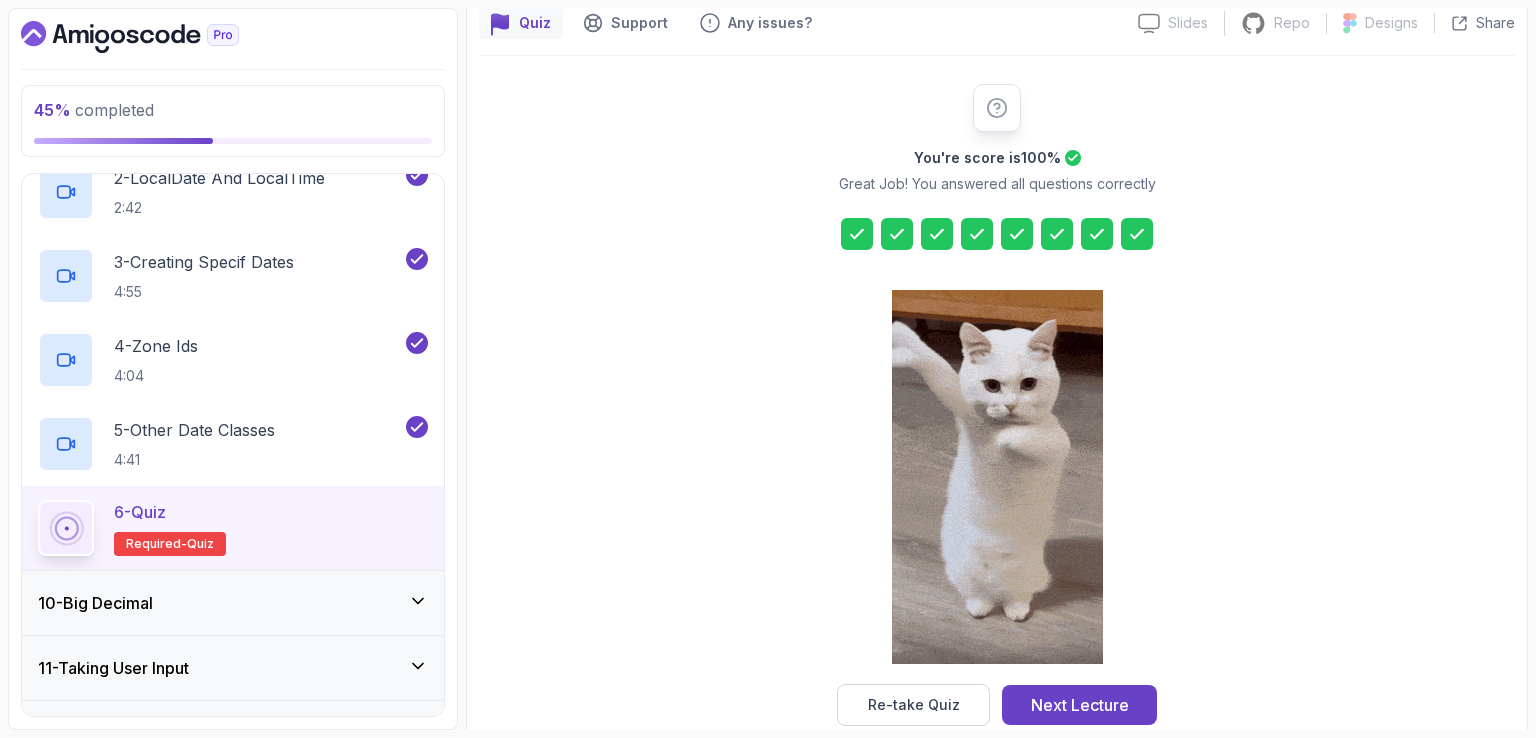 click on "You're score is  100 % Great Job! You answered all questions correctly Re-take Quiz Next Lecture" at bounding box center (997, 405) 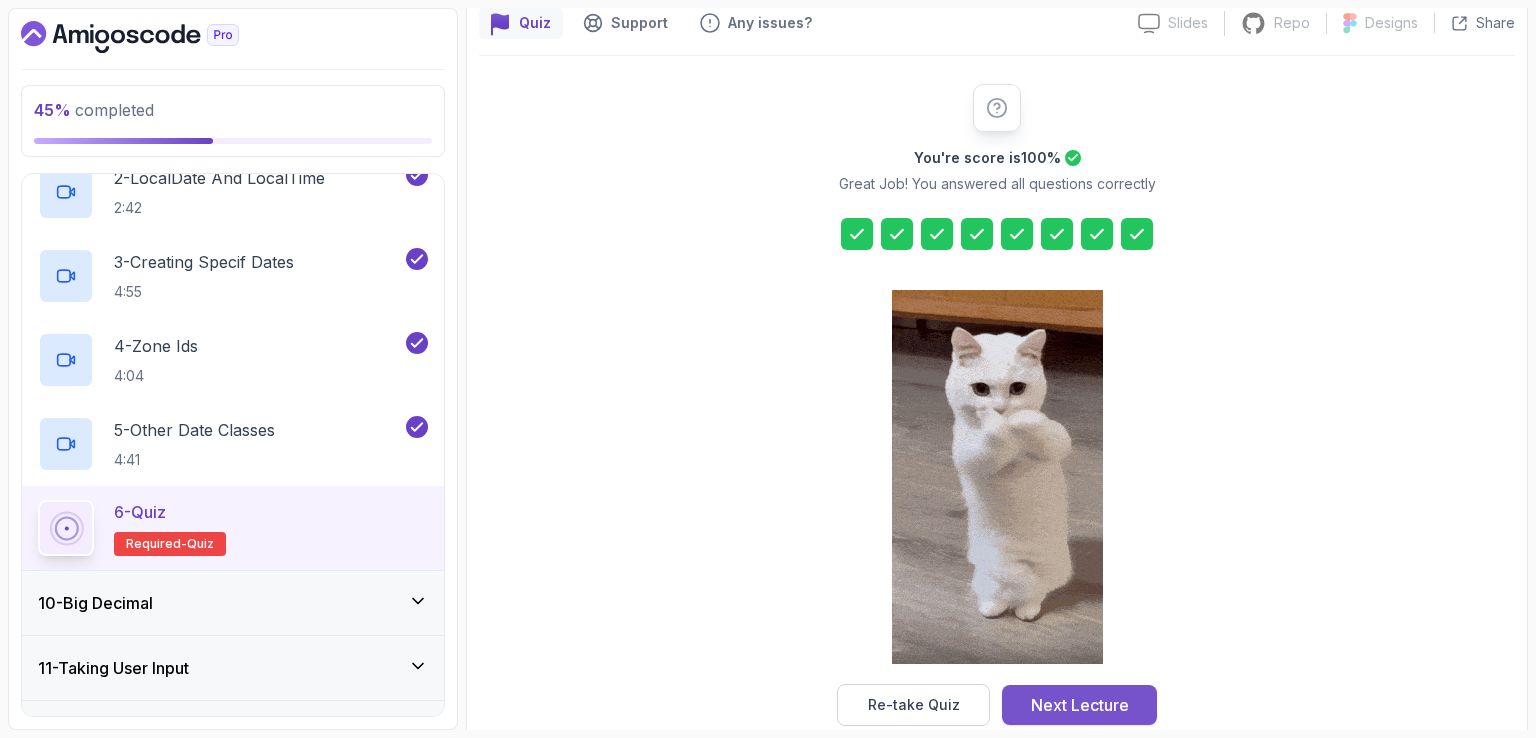 click on "Next Lecture" at bounding box center [1080, 705] 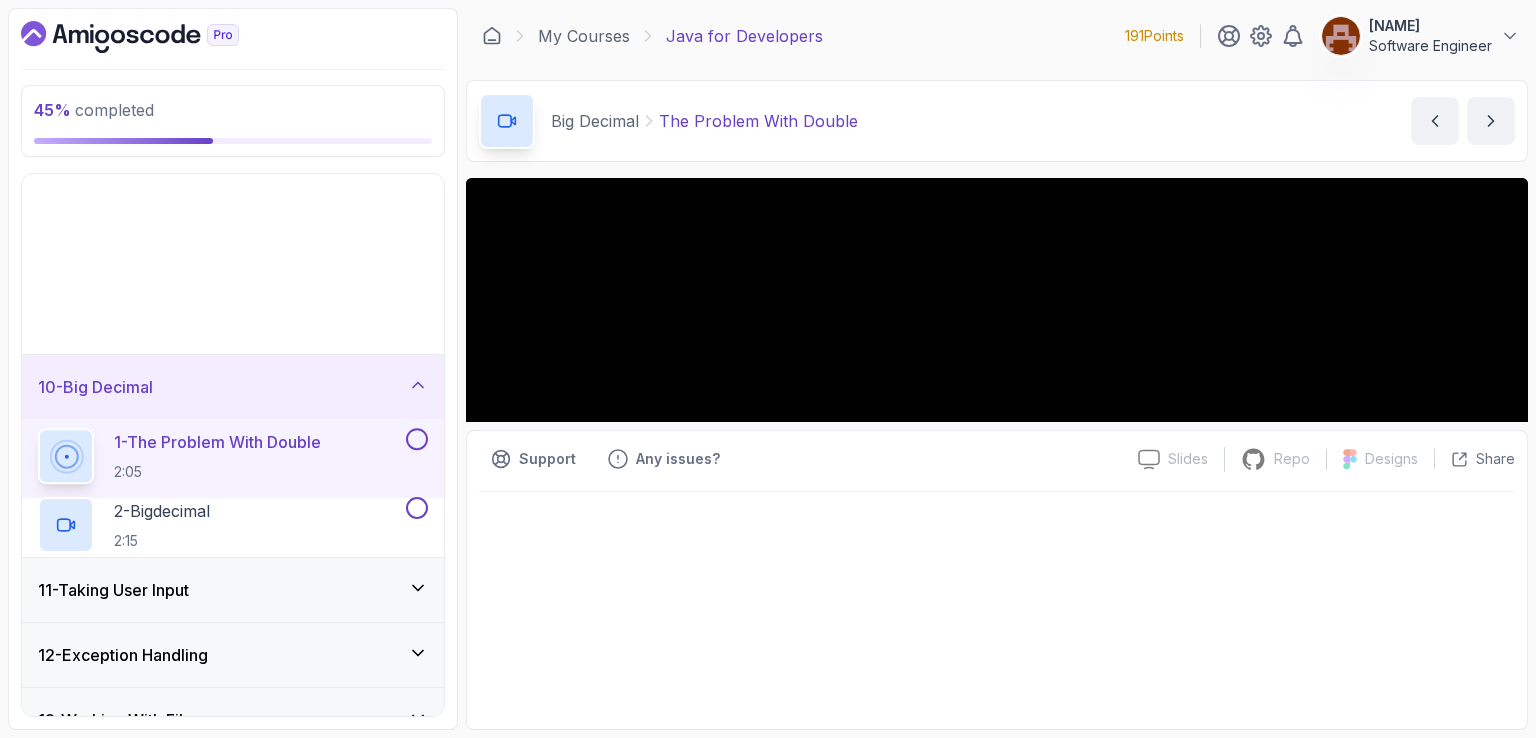 scroll, scrollTop: 1044, scrollLeft: 0, axis: vertical 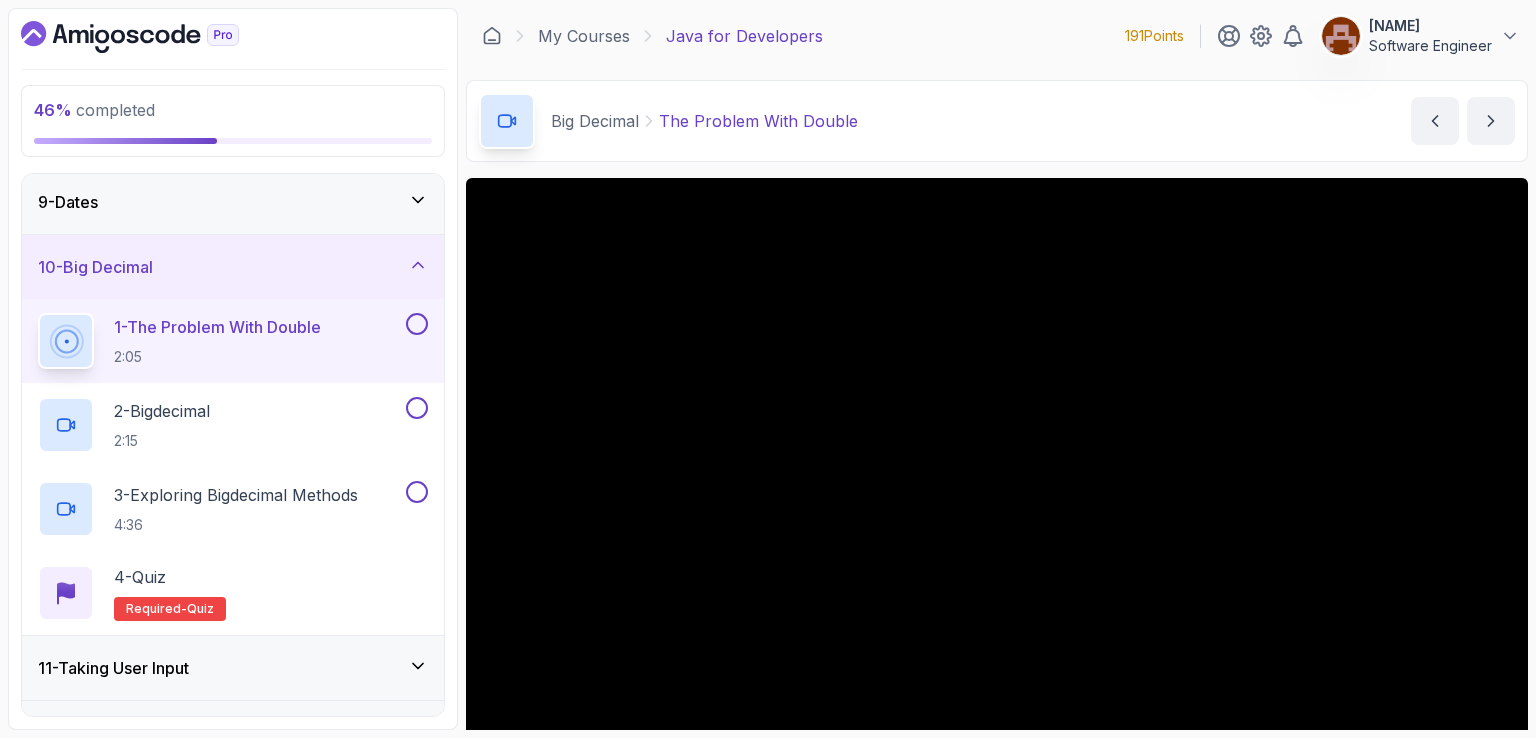 click on "Big Decimal The Problem With Double The Problem With Double by [NAME]" at bounding box center (997, 121) 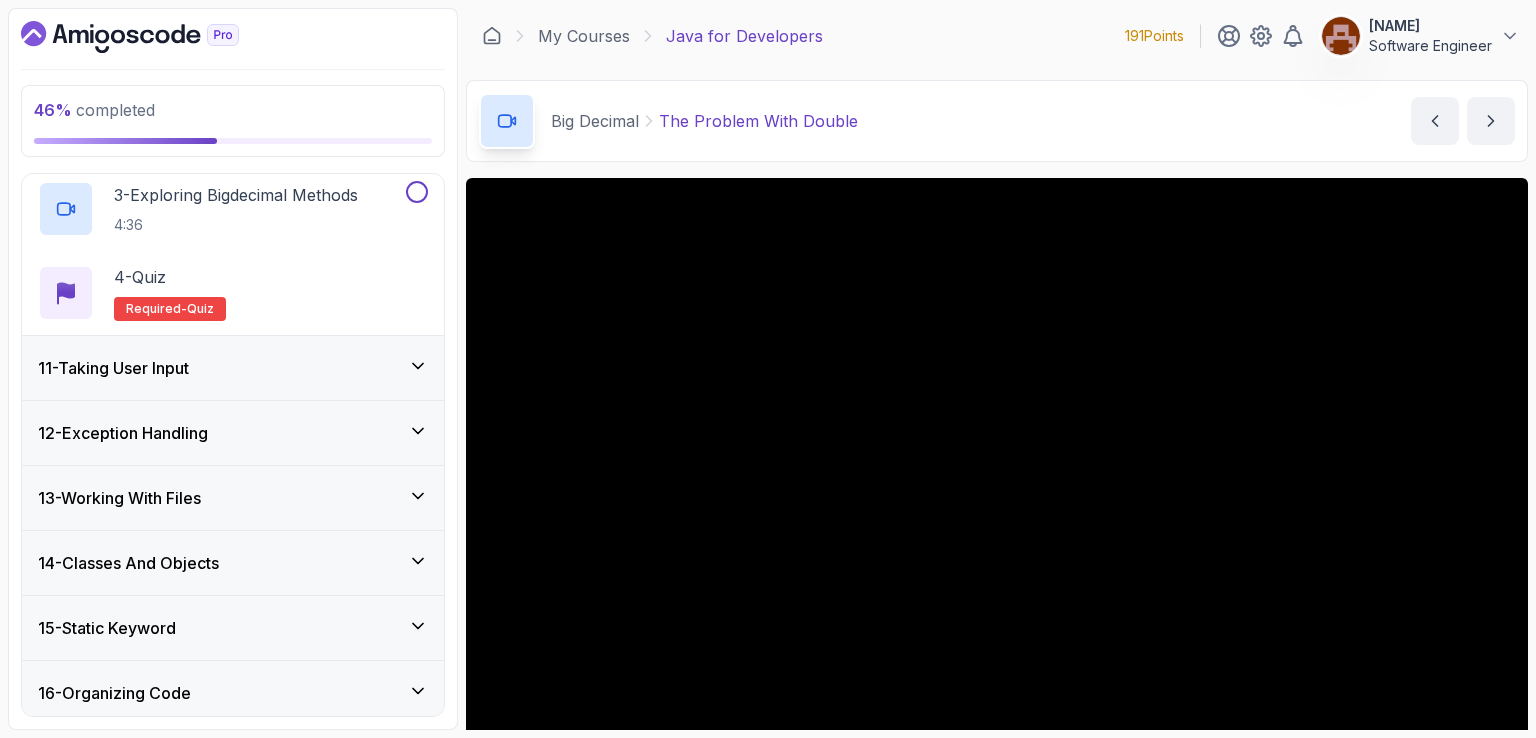 scroll, scrollTop: 624, scrollLeft: 0, axis: vertical 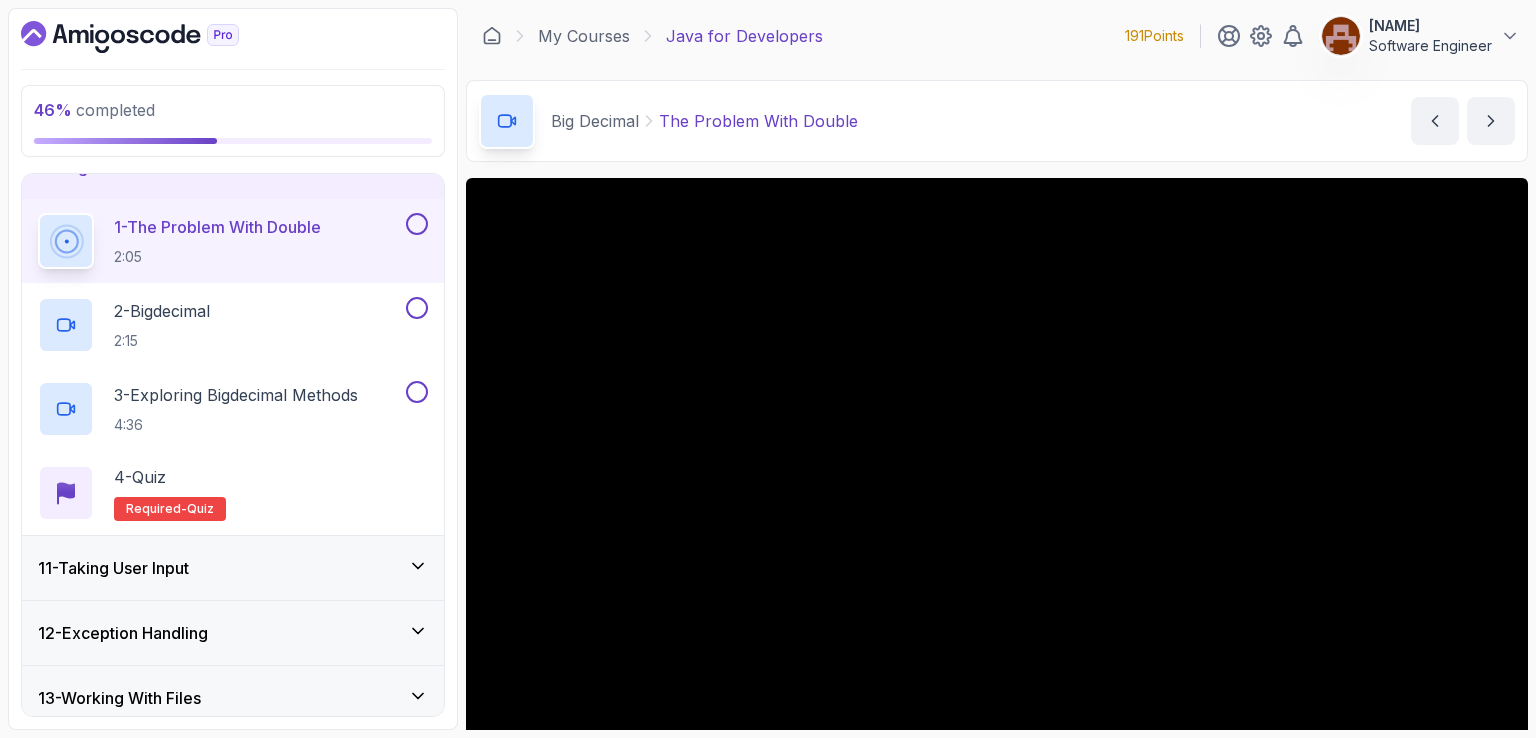 drag, startPoint x: 990, startPoint y: 113, endPoint x: 1024, endPoint y: 113, distance: 34 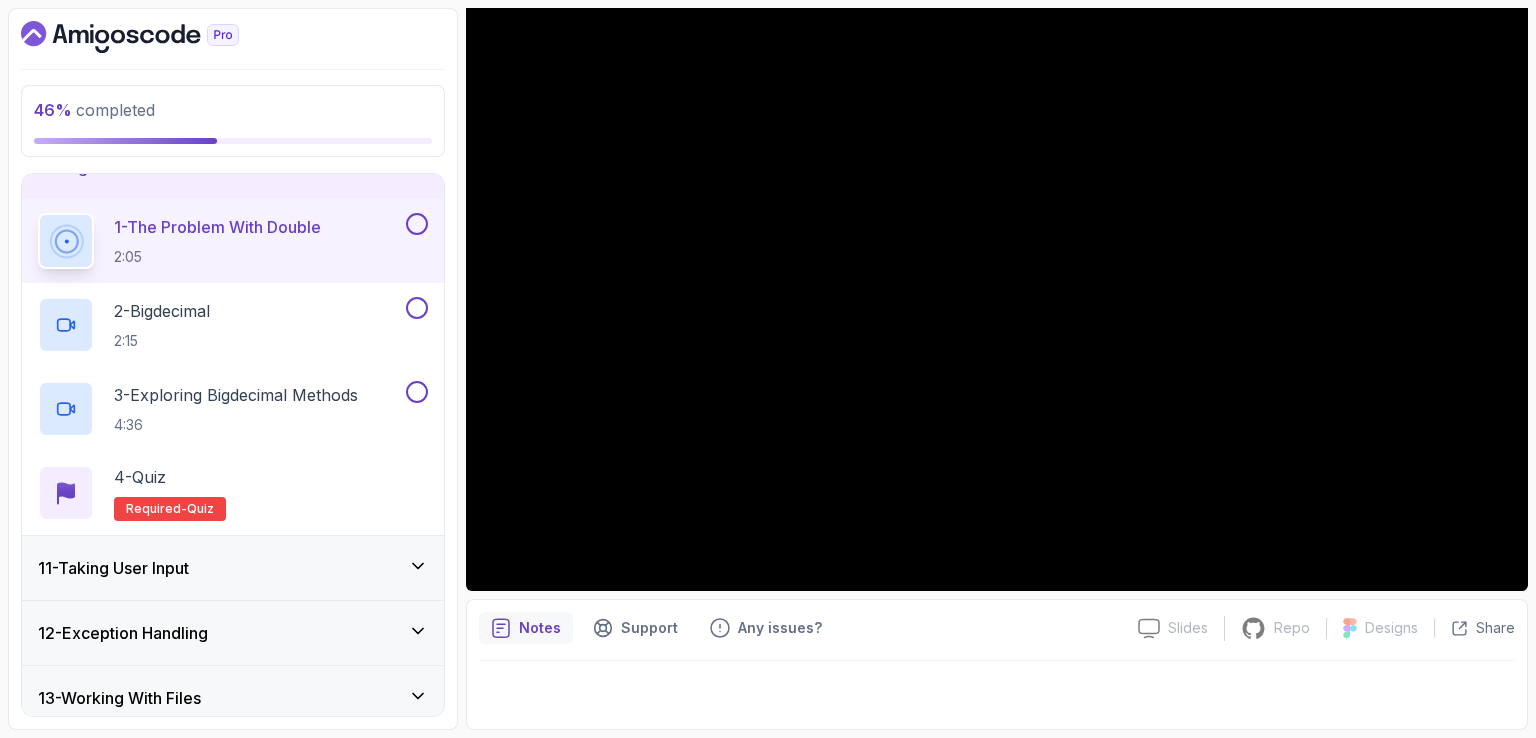 scroll, scrollTop: 0, scrollLeft: 0, axis: both 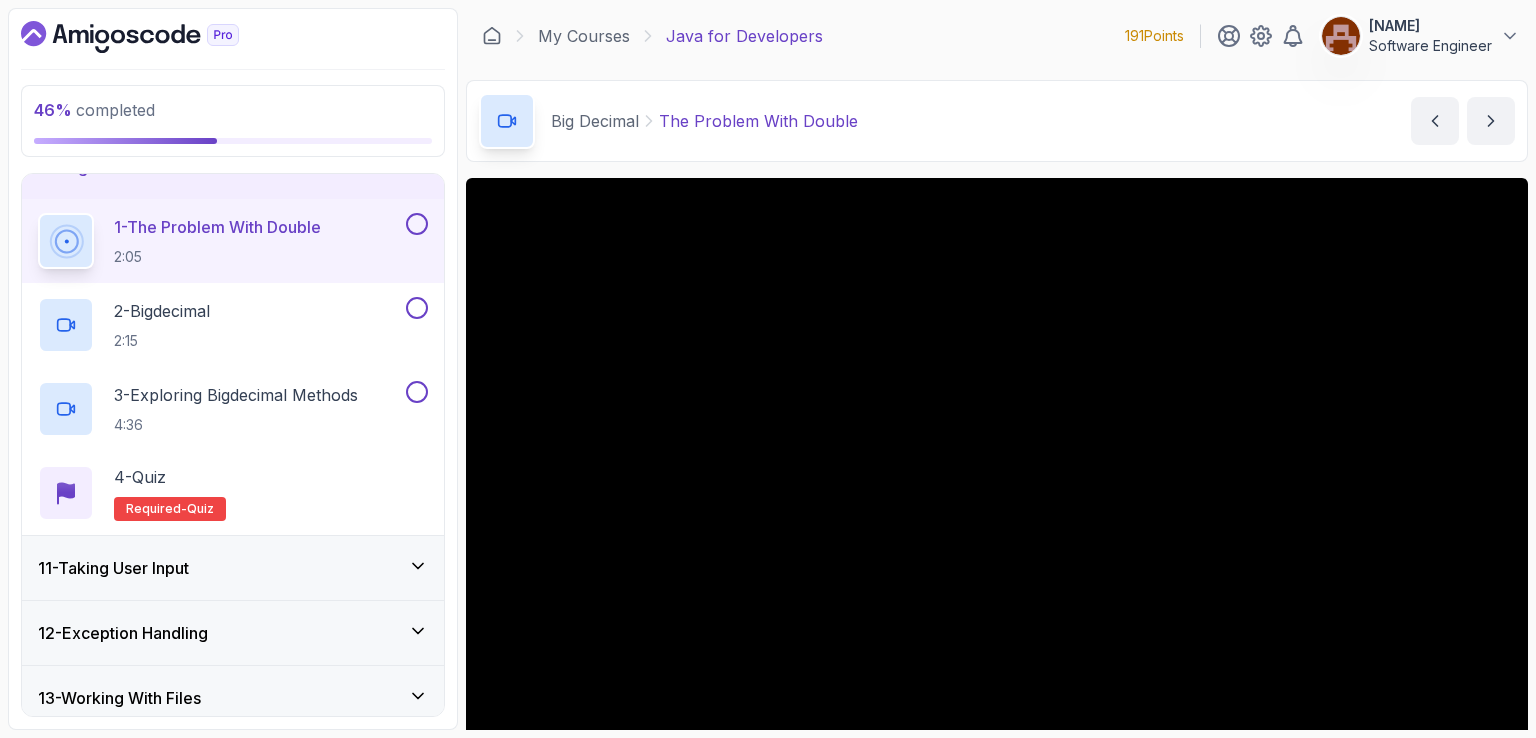 click on "Big Decimal The Problem With Double The Problem With Double by [NAME]" at bounding box center [997, 121] 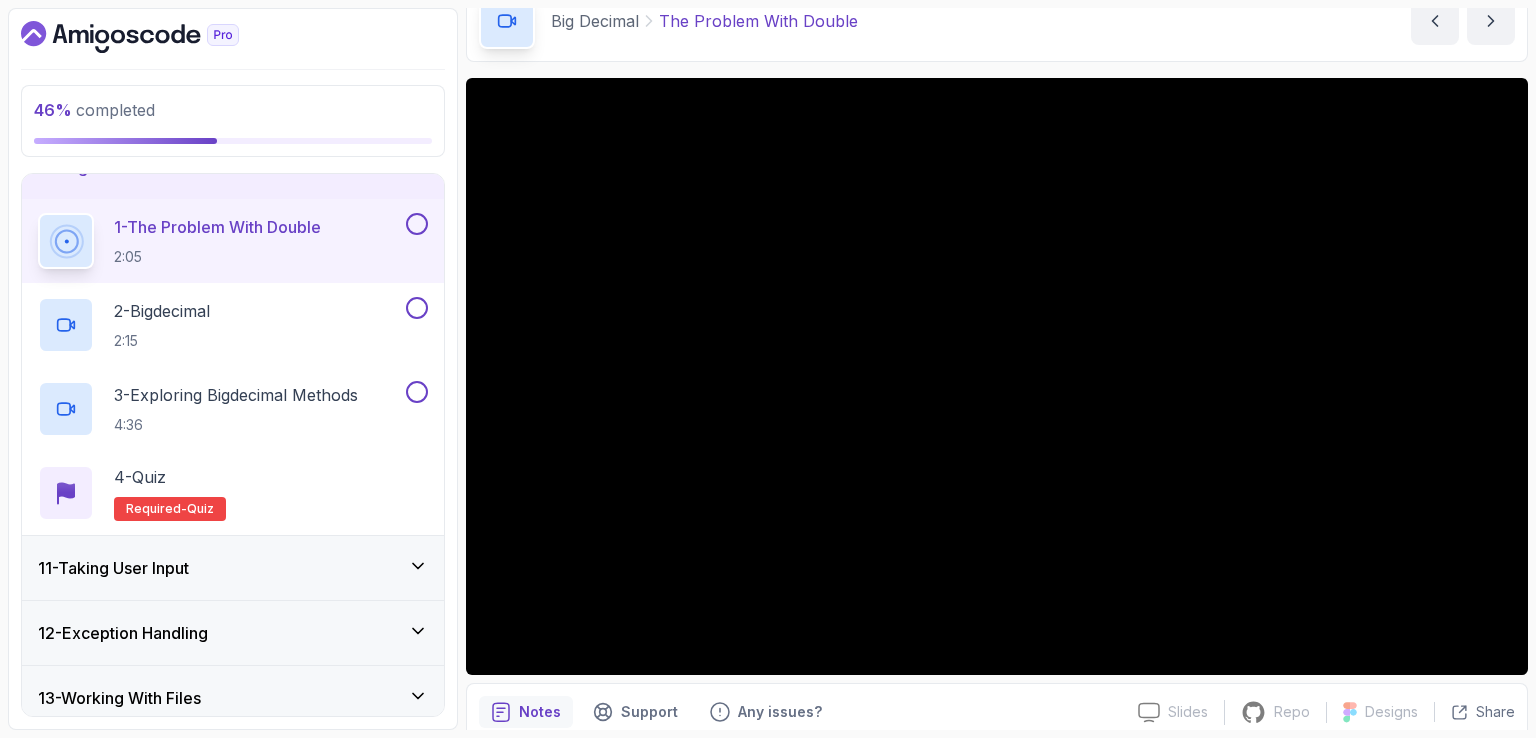 click on "Big Decimal The Problem With Double The Problem With Double by [NAME]" at bounding box center (997, 21) 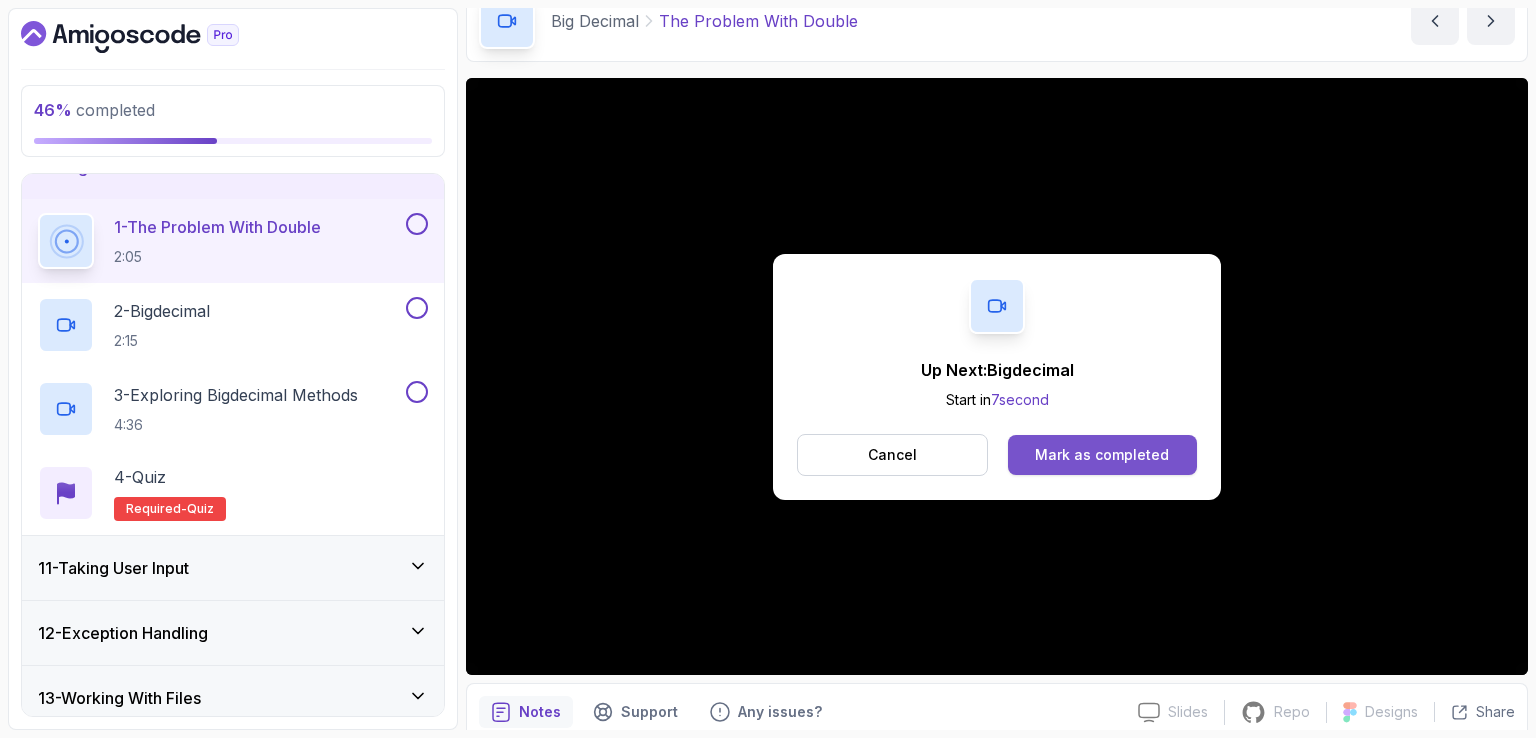 click on "Mark as completed" at bounding box center (1102, 455) 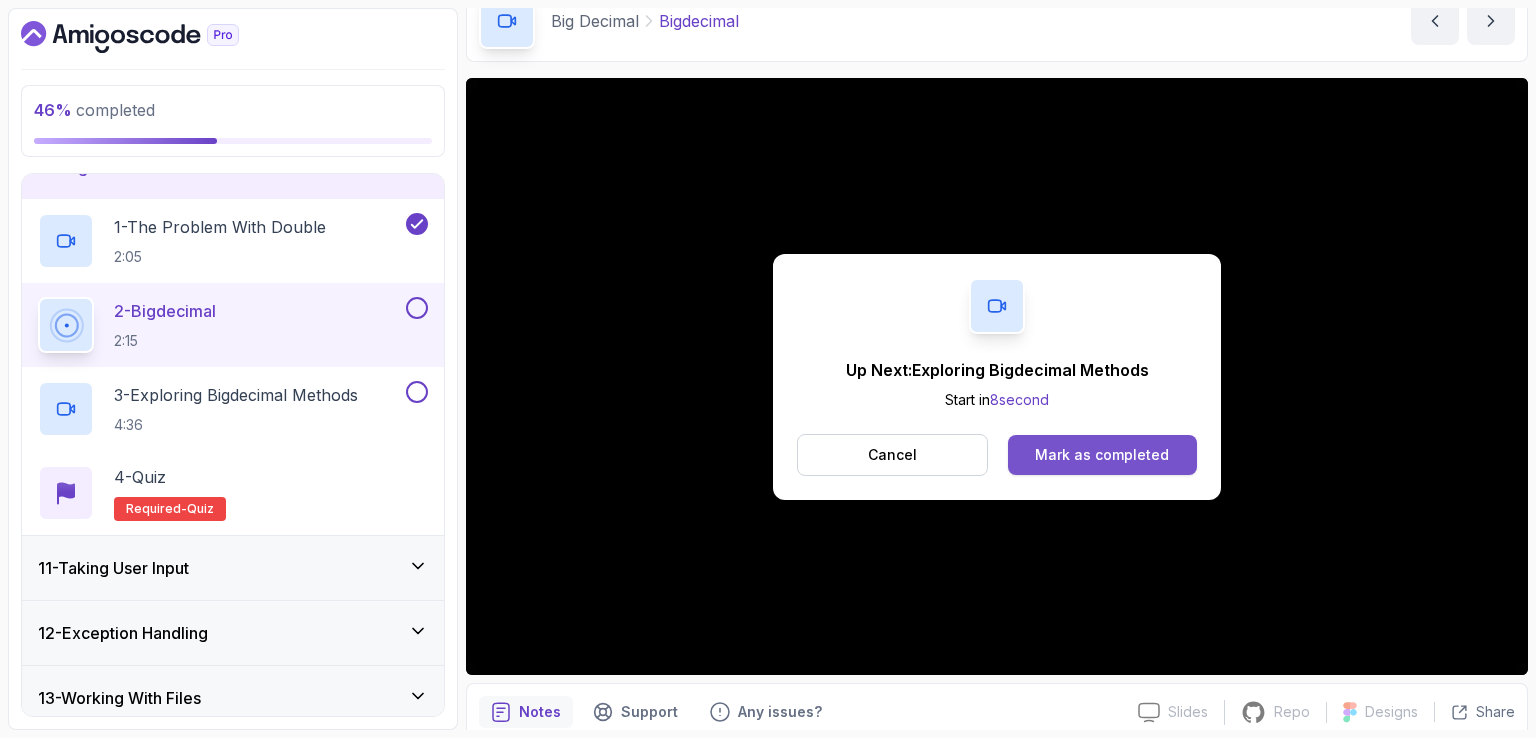 click on "Mark as completed" at bounding box center [1102, 455] 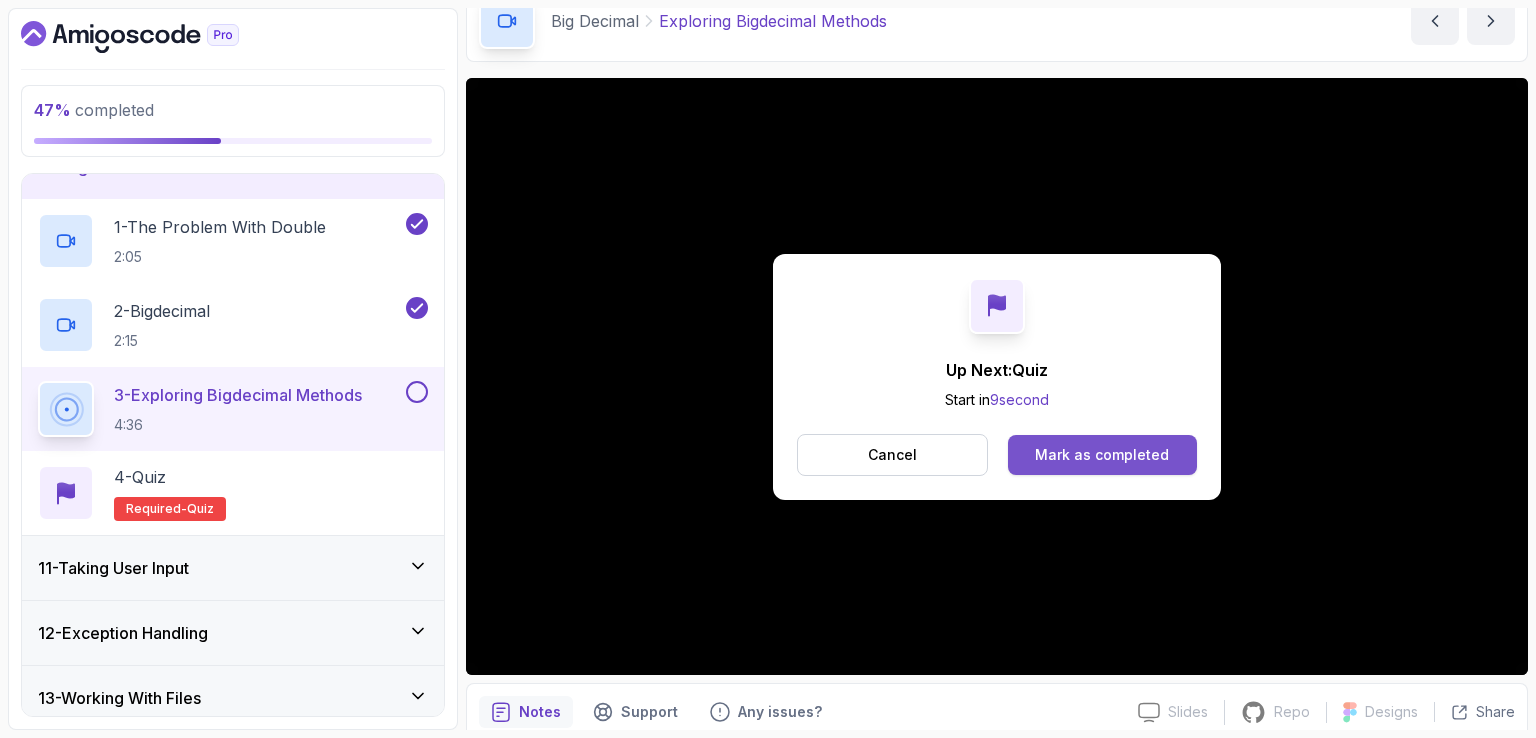 click on "Mark as completed" at bounding box center (1102, 455) 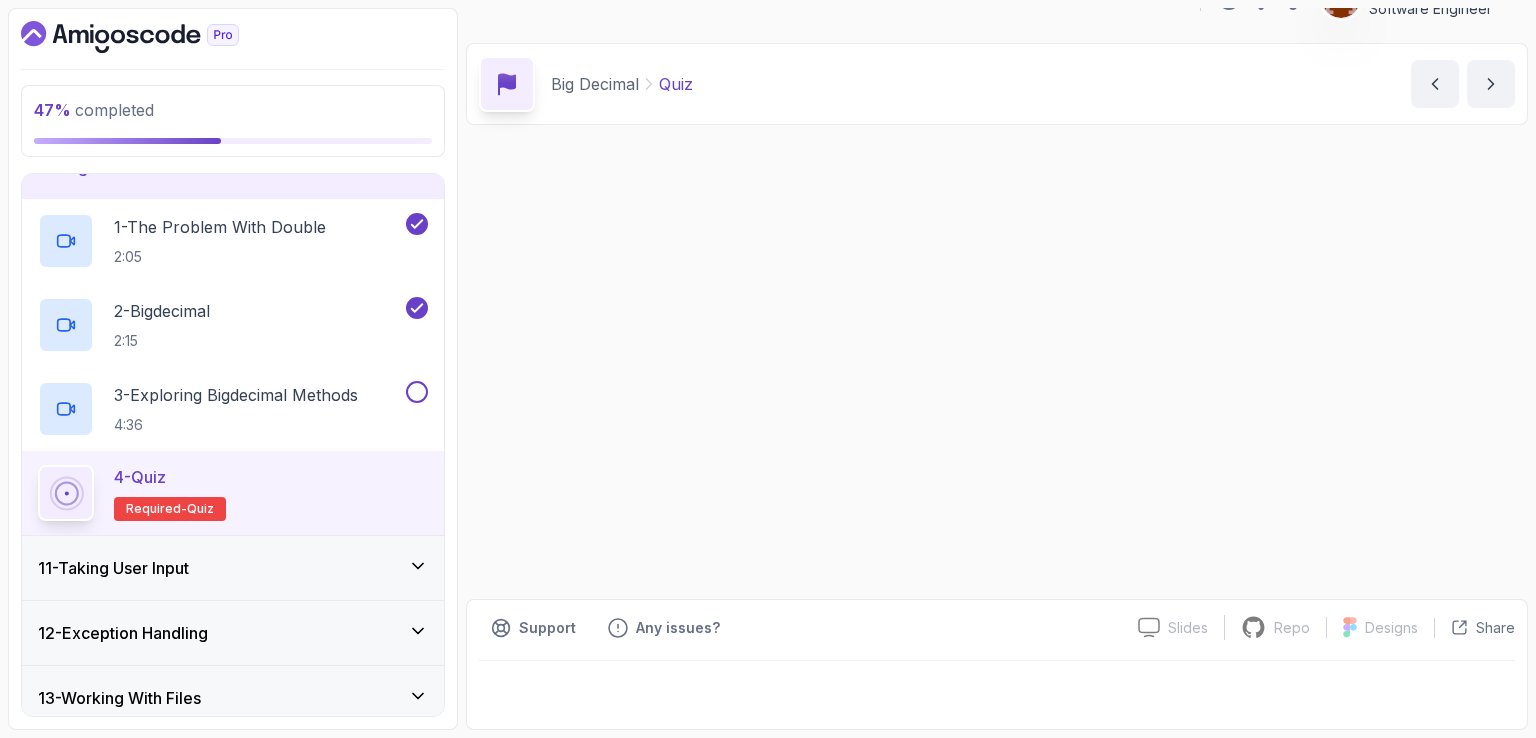 scroll, scrollTop: 0, scrollLeft: 0, axis: both 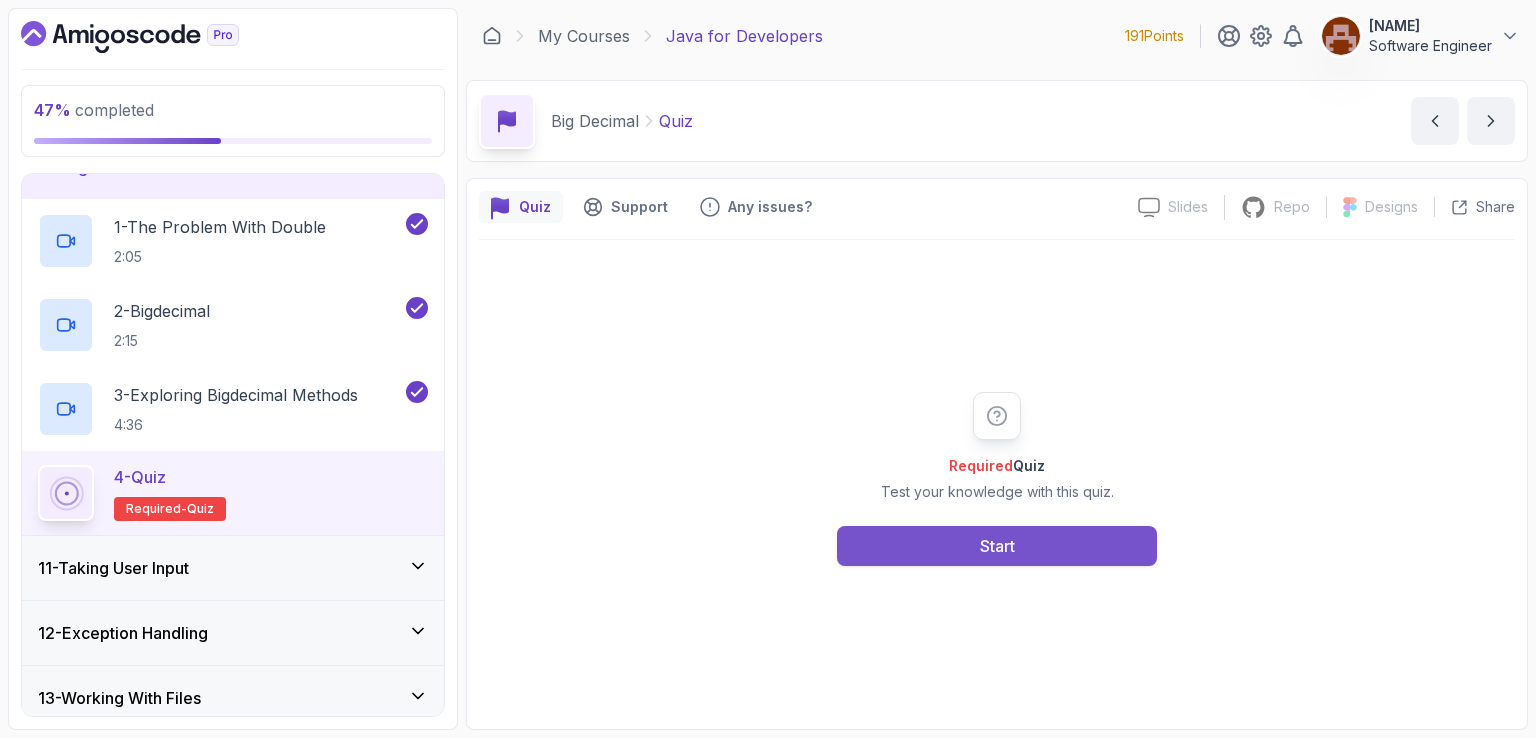 click on "Start" at bounding box center [997, 546] 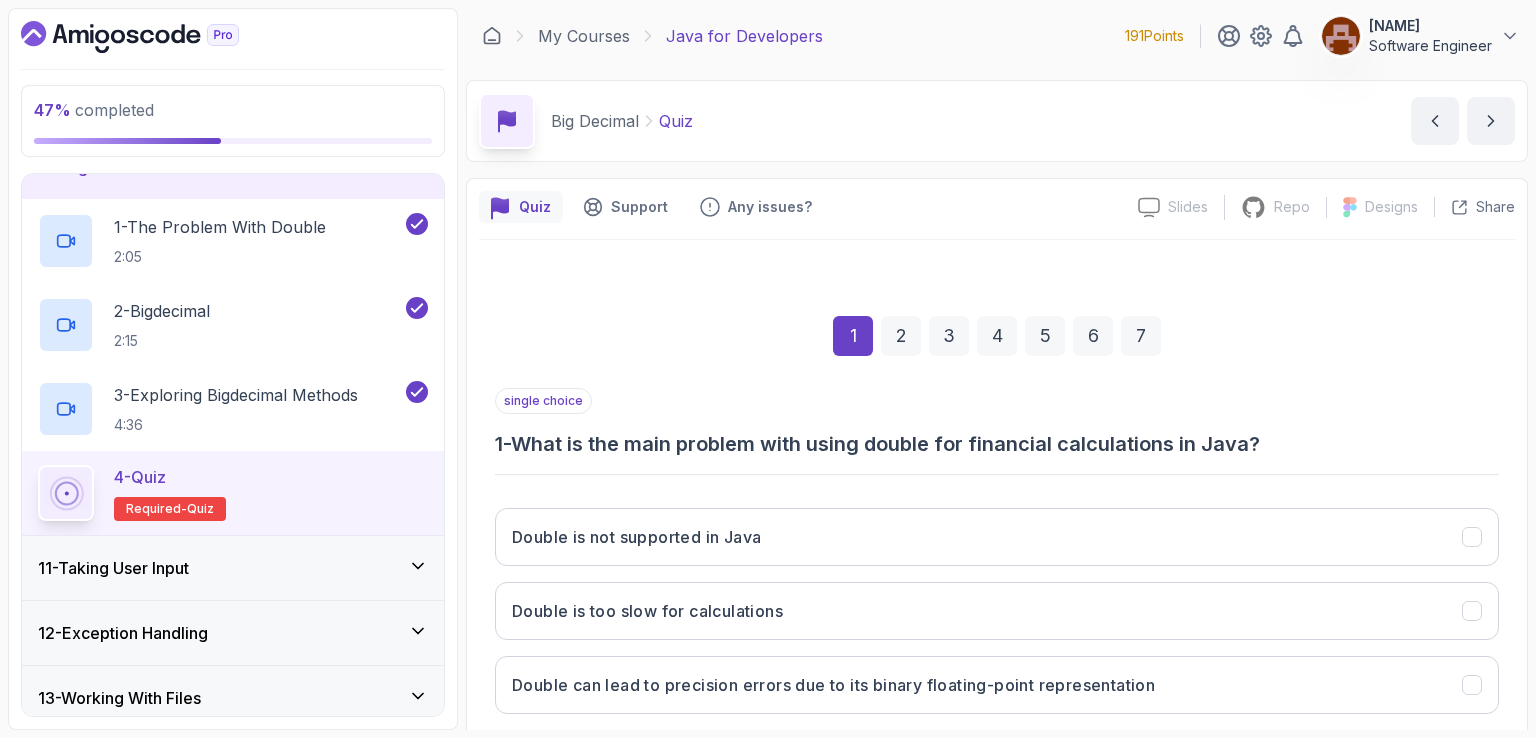 click on "1 2 3 4 5 6 7" at bounding box center (997, 336) 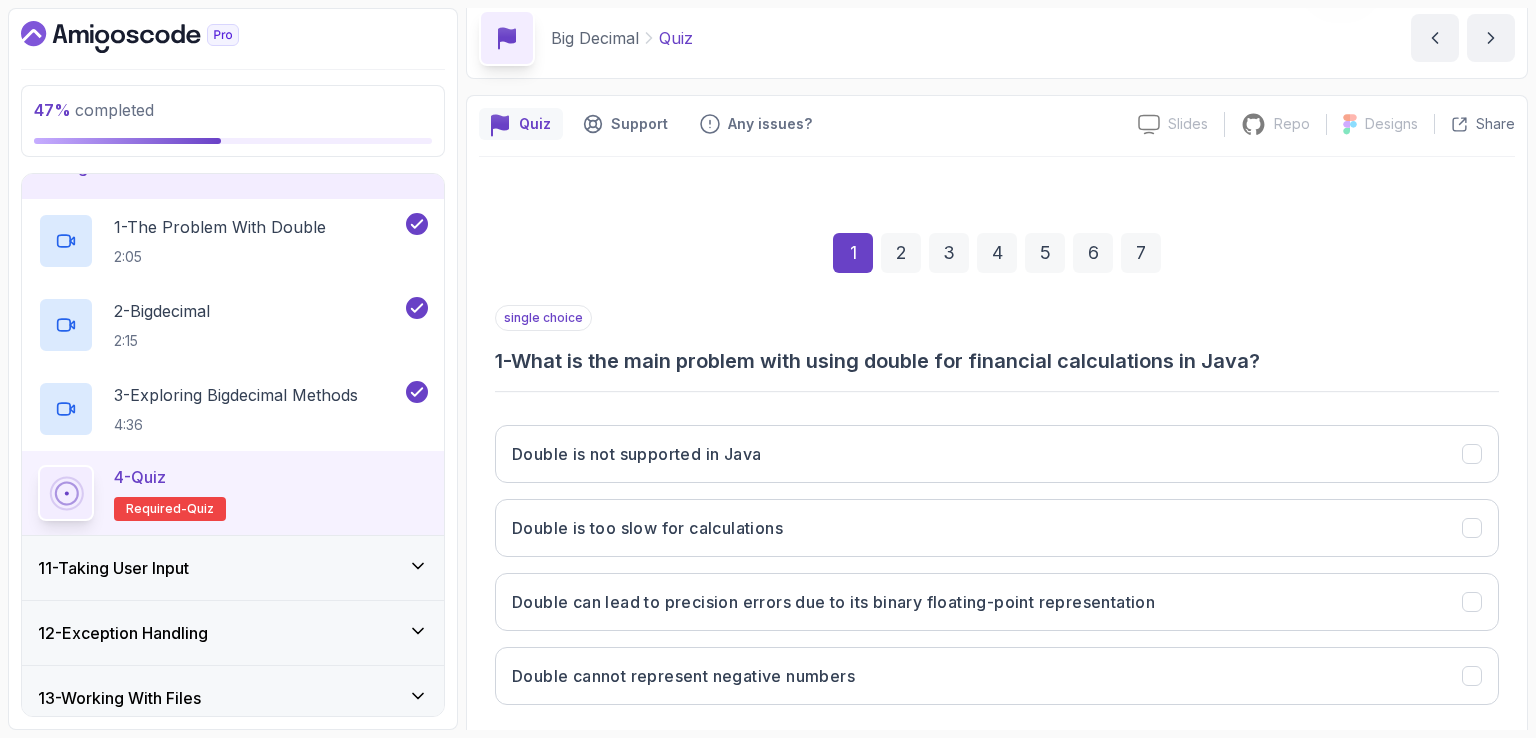 scroll, scrollTop: 184, scrollLeft: 0, axis: vertical 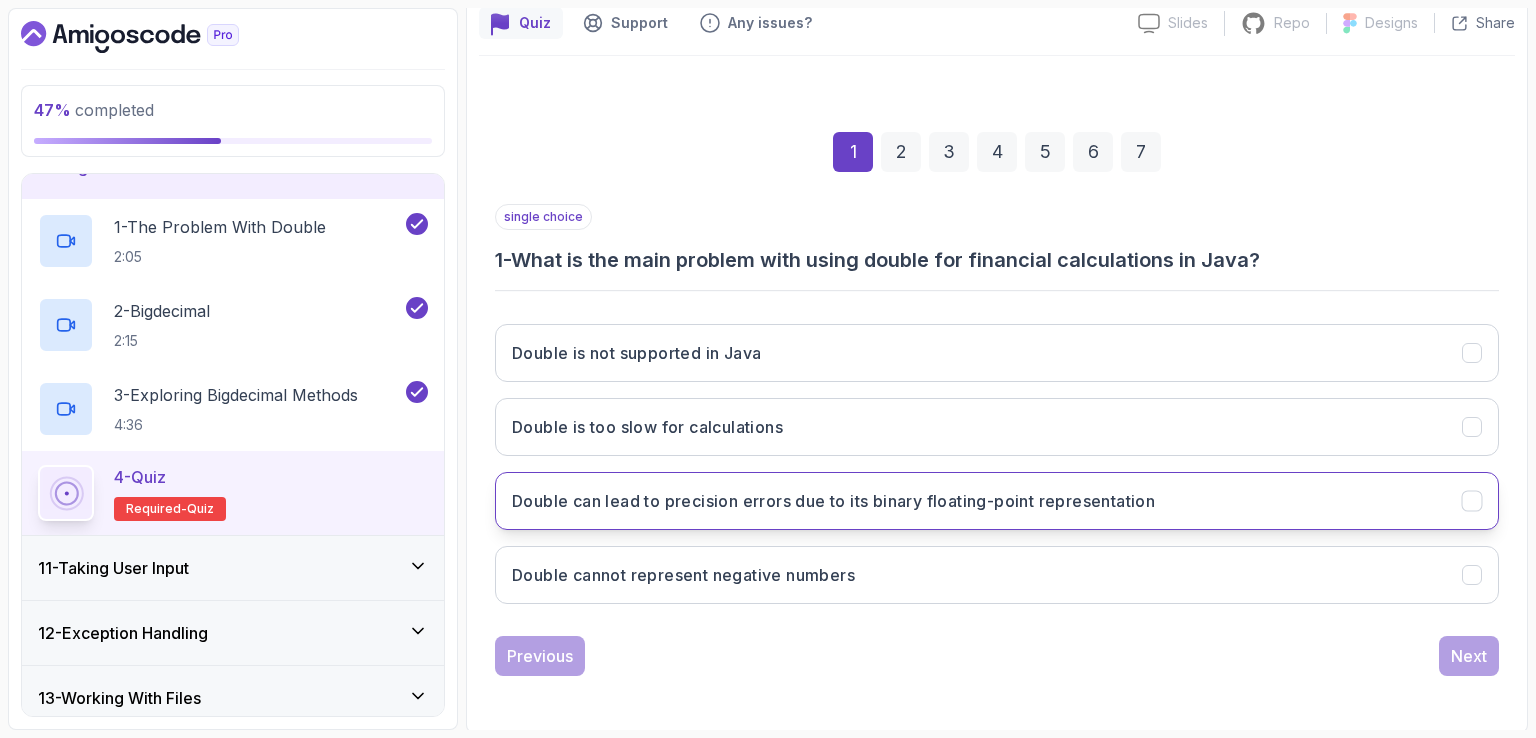 click on "Double can lead to precision errors due to its binary floating-point representation" at bounding box center (997, 501) 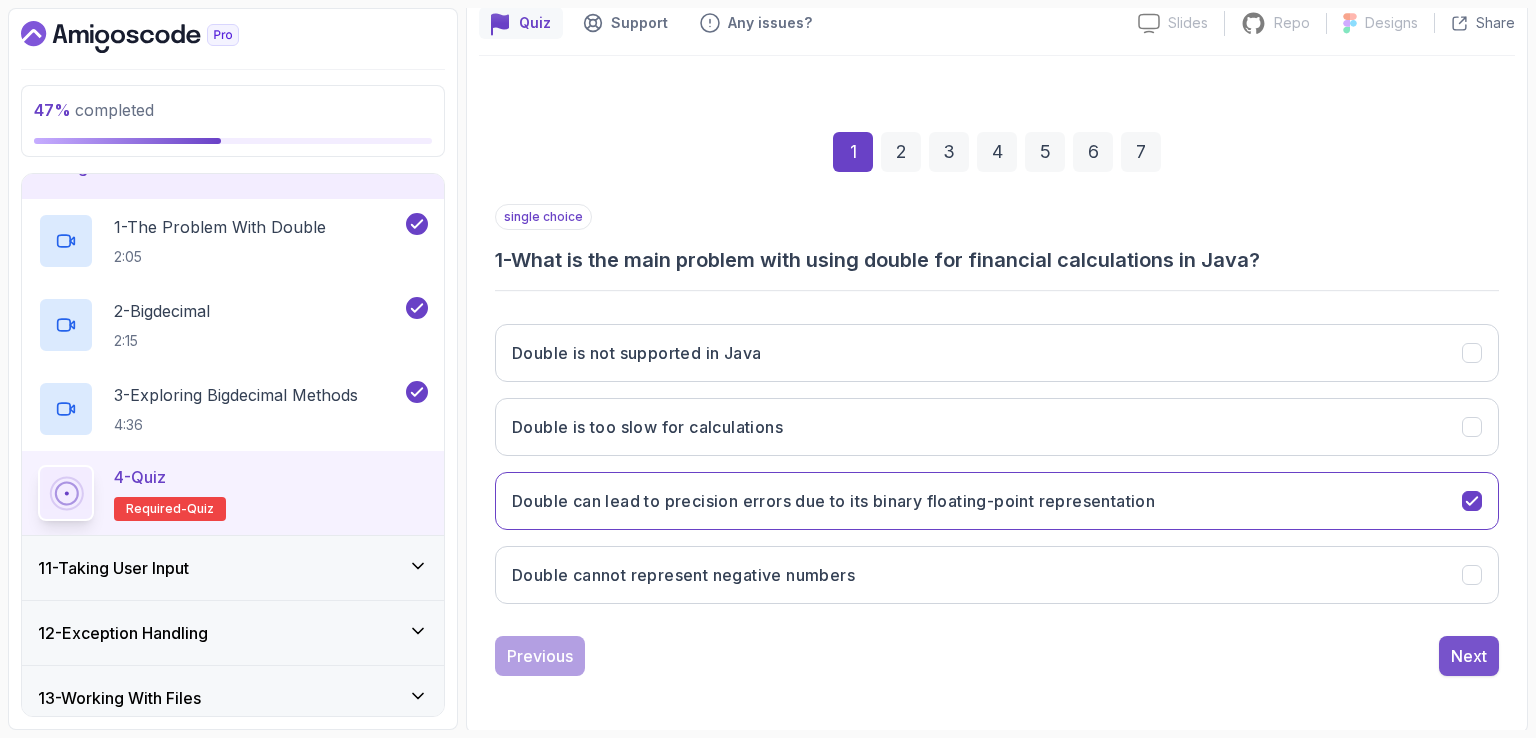 click on "Next" at bounding box center (1469, 656) 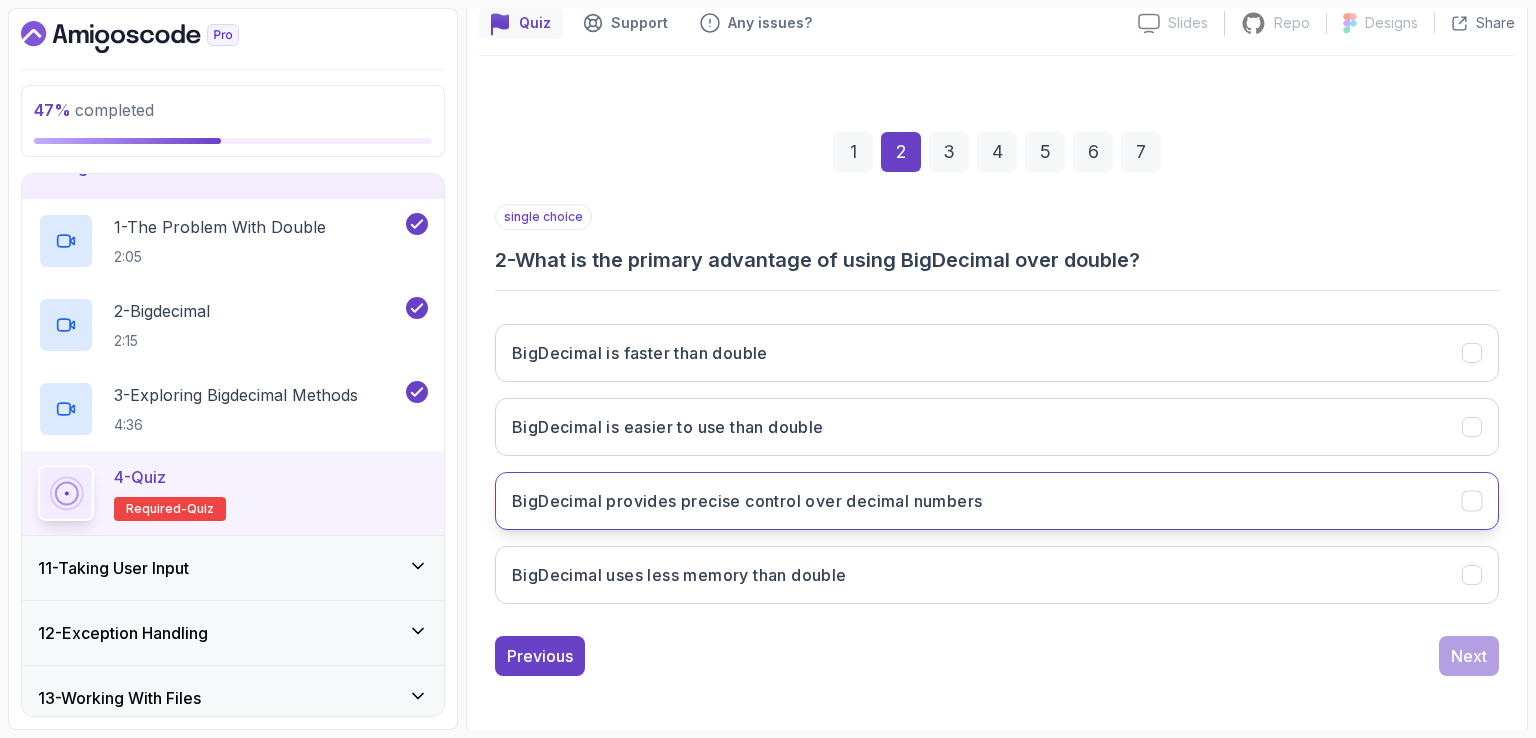 click on "BigDecimal provides precise control over decimal numbers" at bounding box center (997, 501) 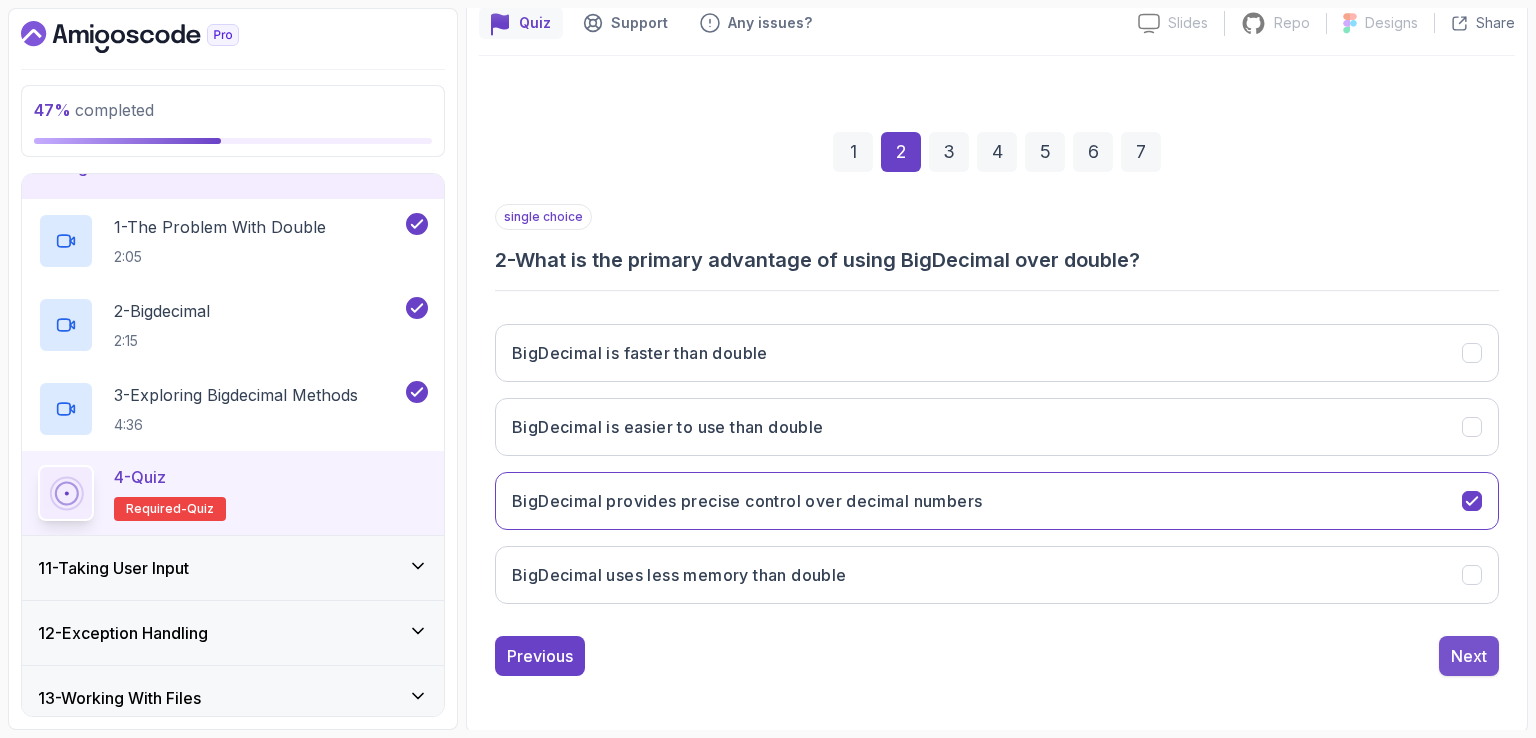 click on "Next" at bounding box center (1469, 656) 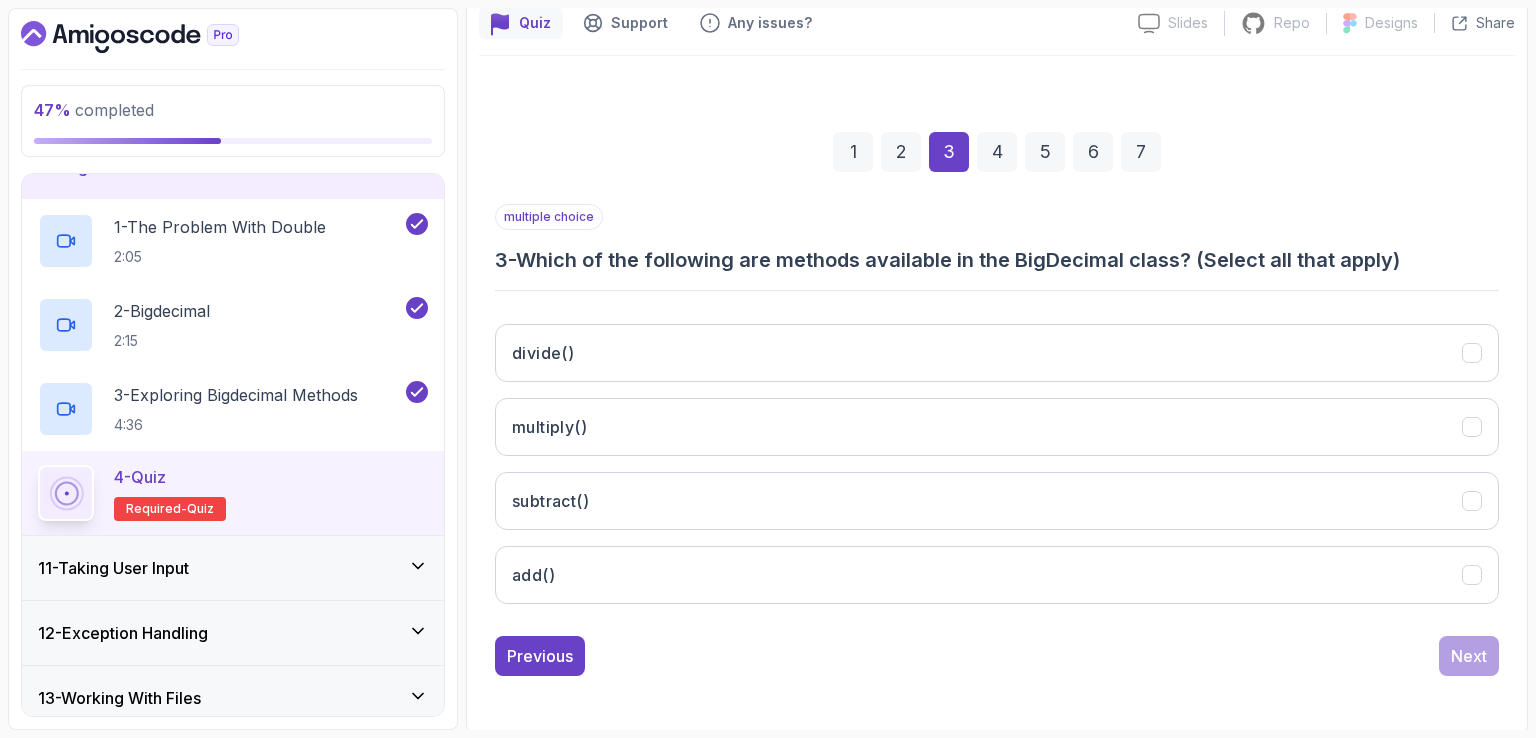 click on "1 2 3 4 5 6 7" at bounding box center [997, 152] 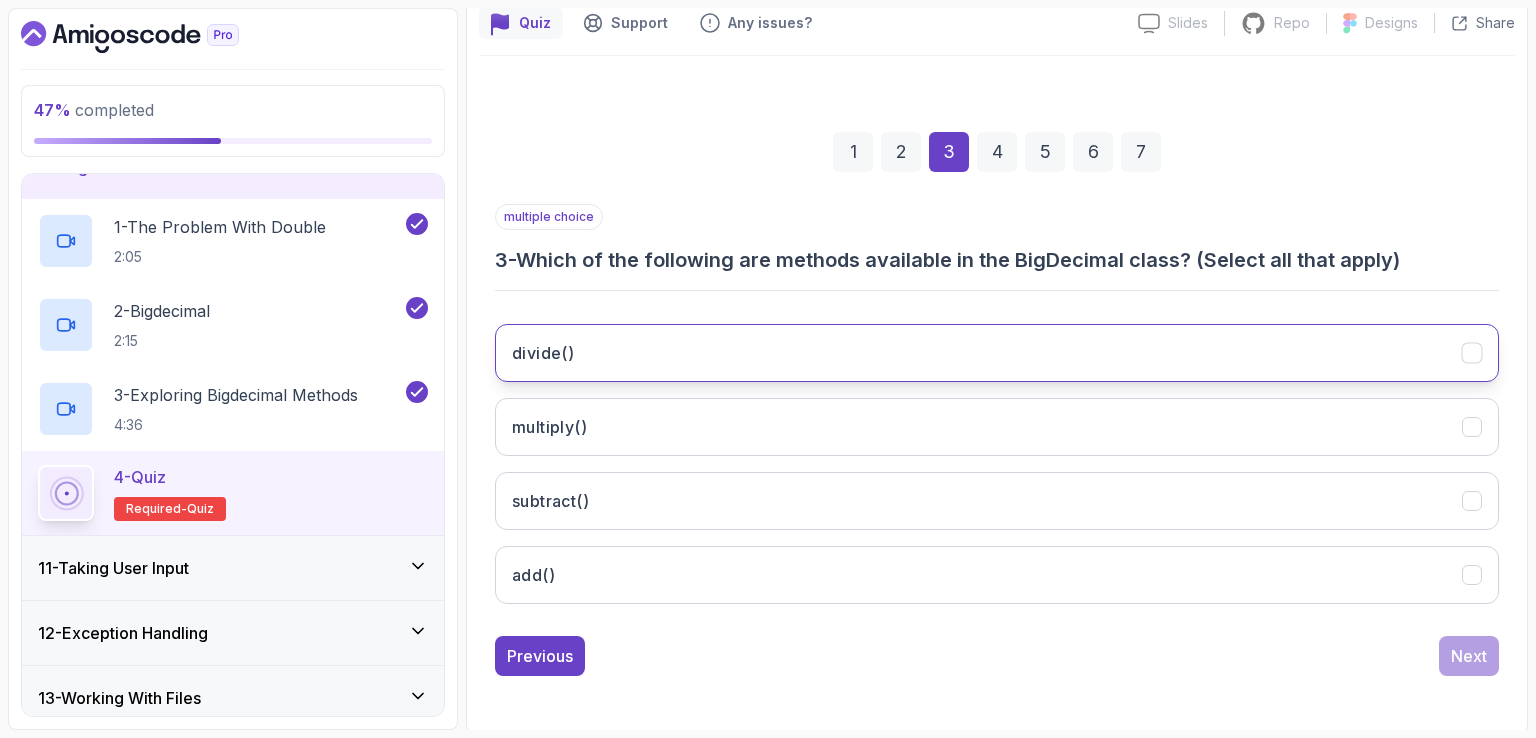 click on "divide()" at bounding box center [997, 353] 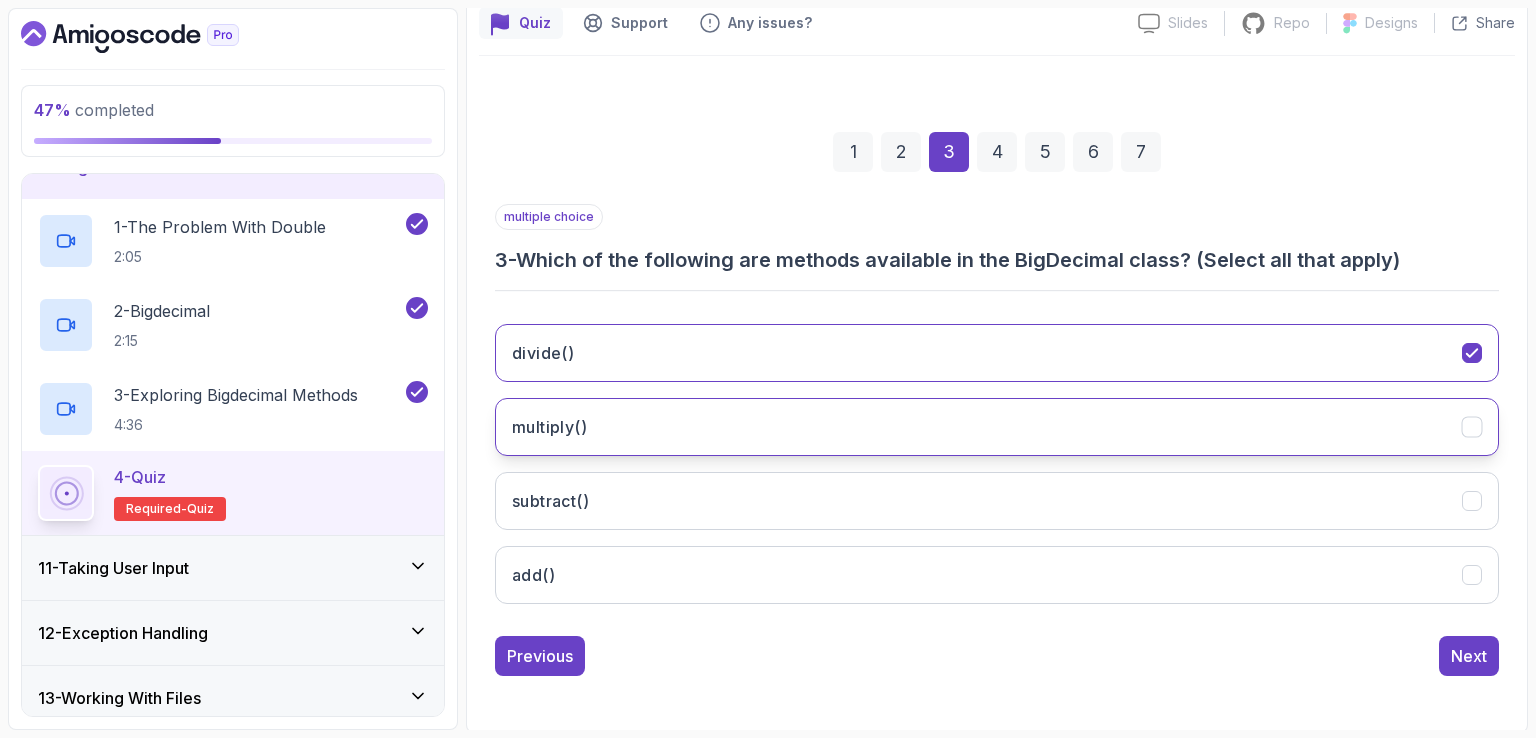 click on "multiply()" at bounding box center (997, 427) 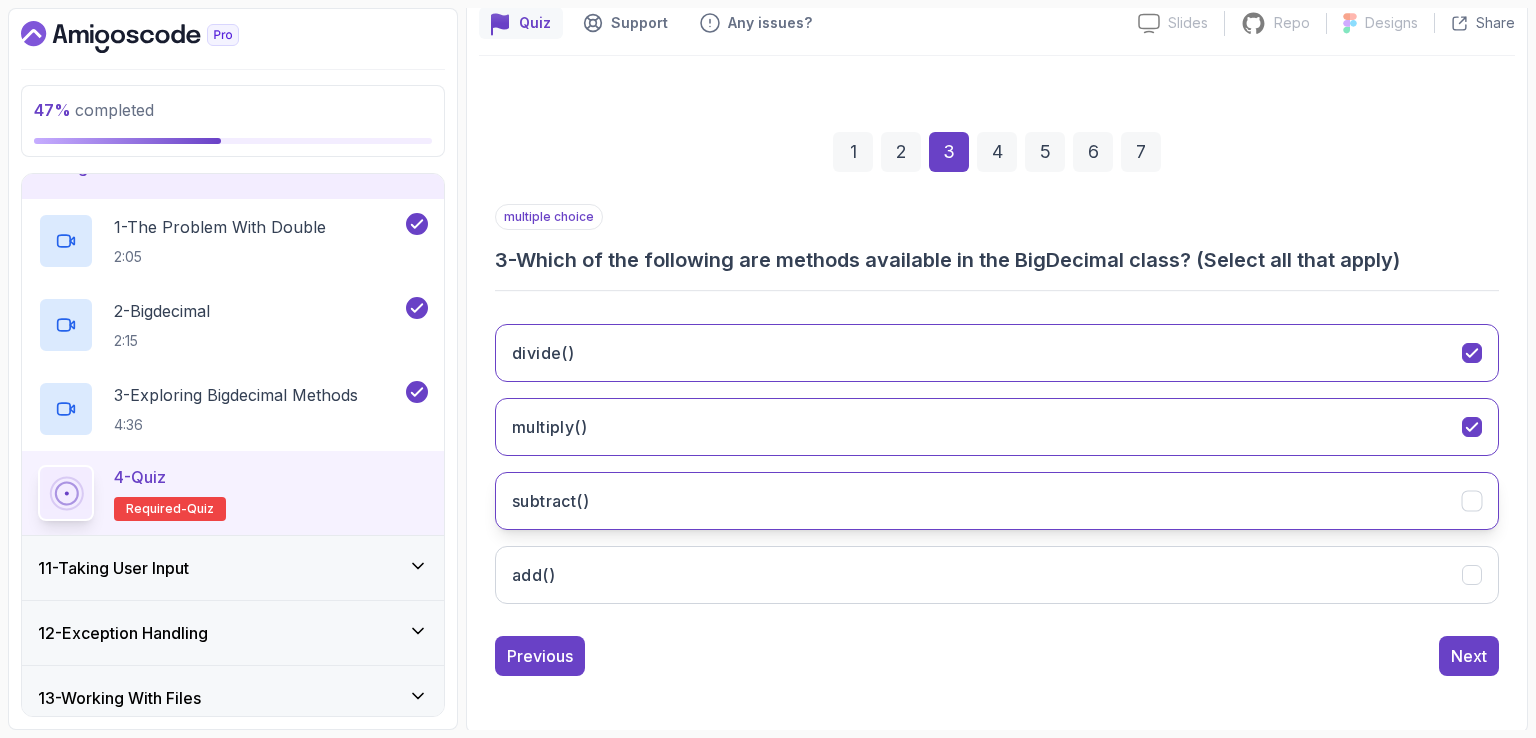 click on "subtract()" at bounding box center [997, 501] 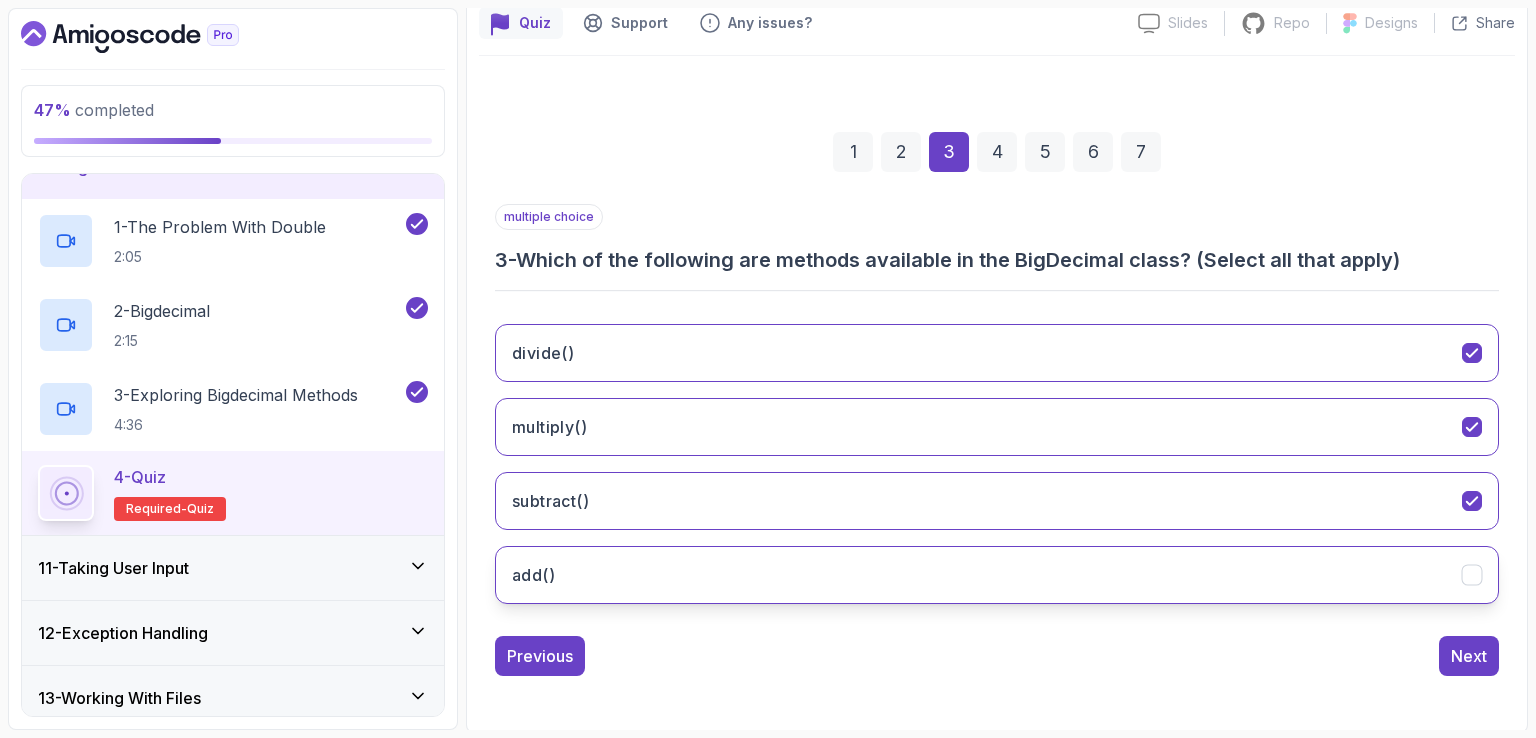 click on "add()" at bounding box center [997, 575] 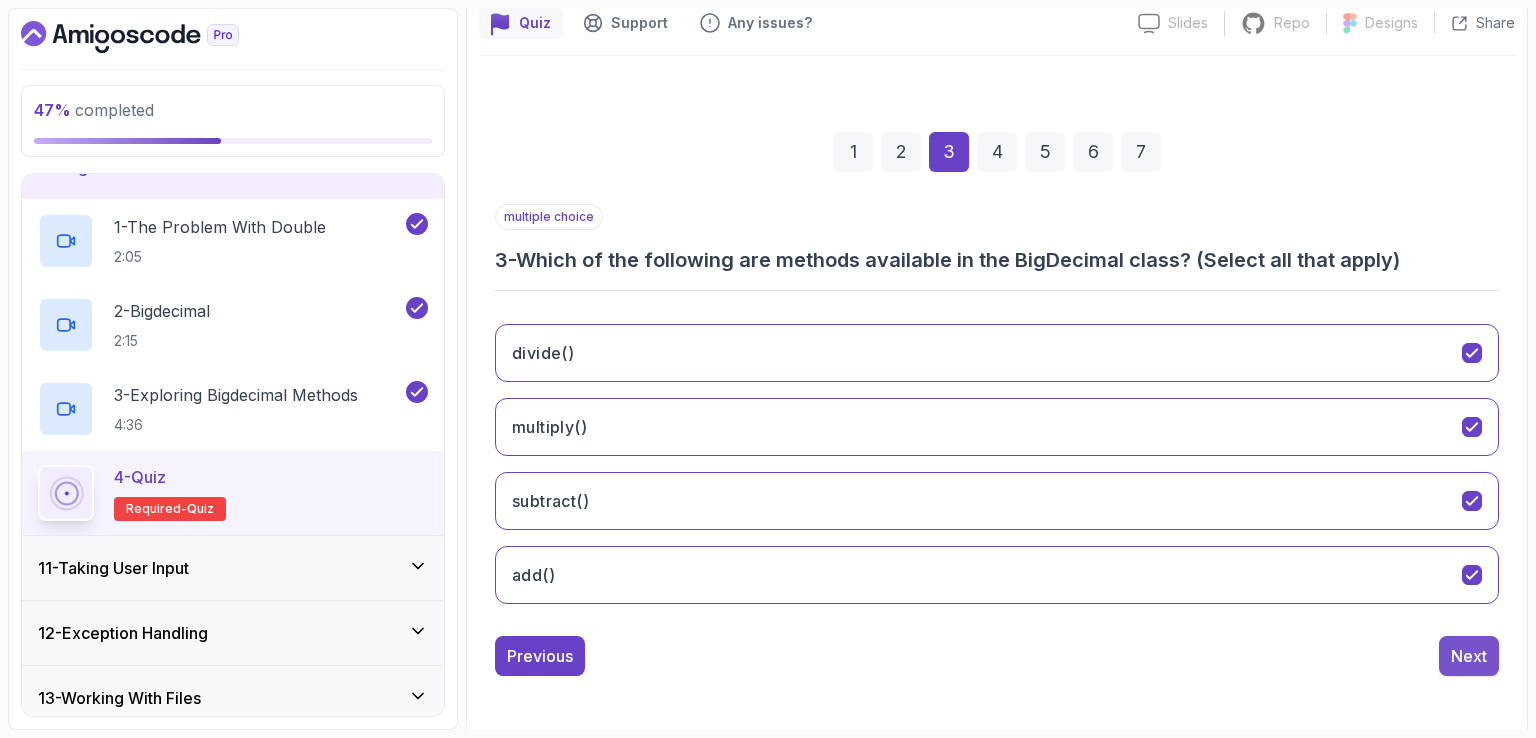 click on "Next" at bounding box center [1469, 656] 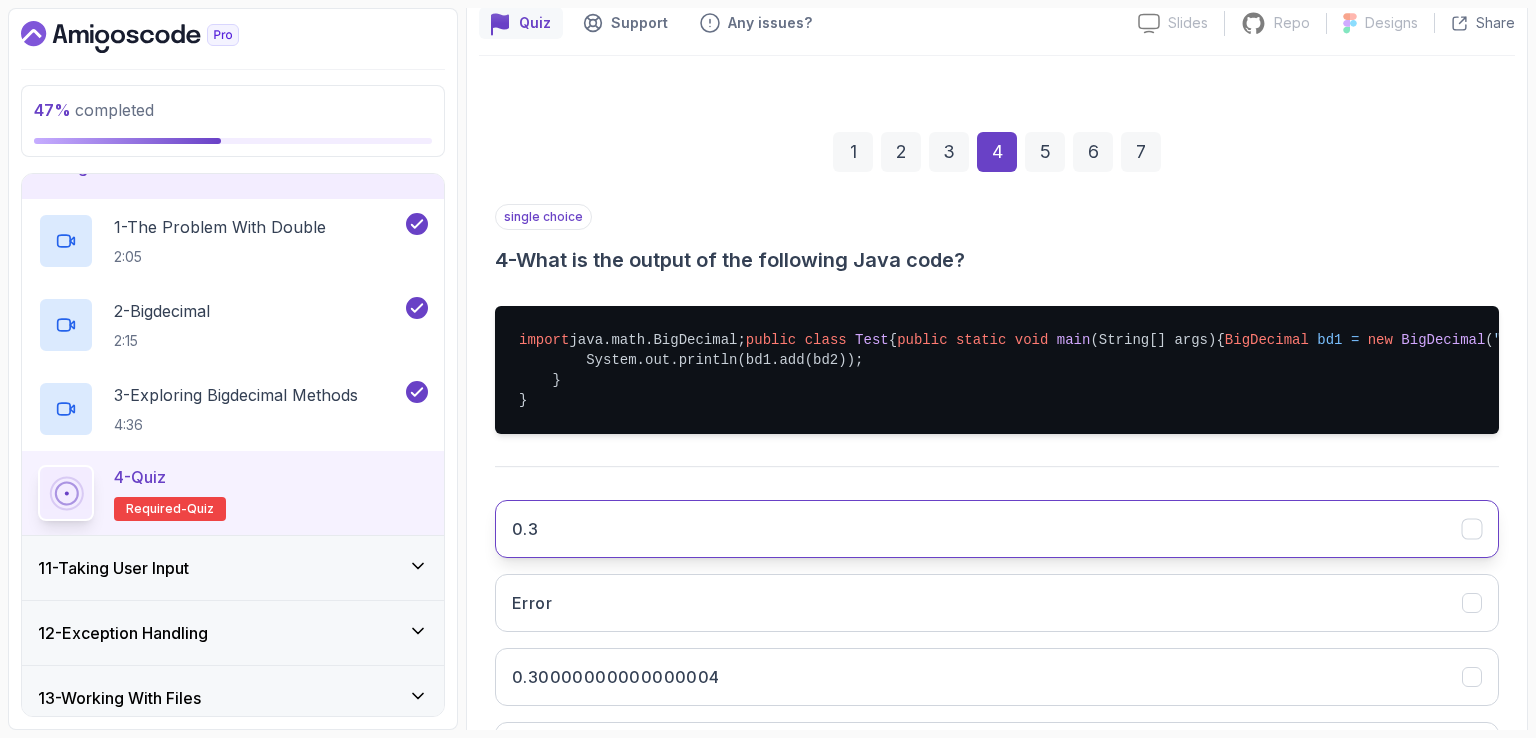 click on "0.3" at bounding box center (997, 529) 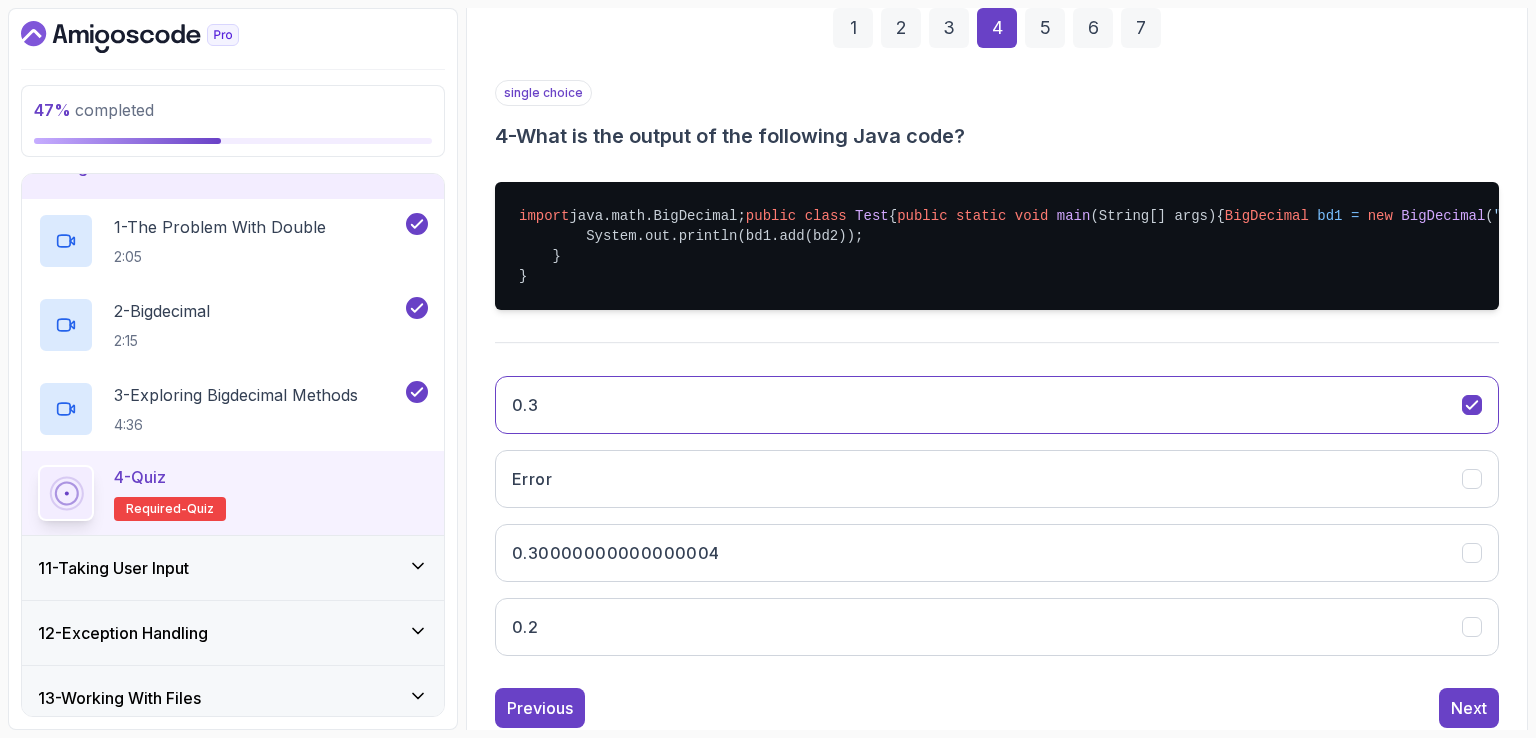 scroll, scrollTop: 440, scrollLeft: 0, axis: vertical 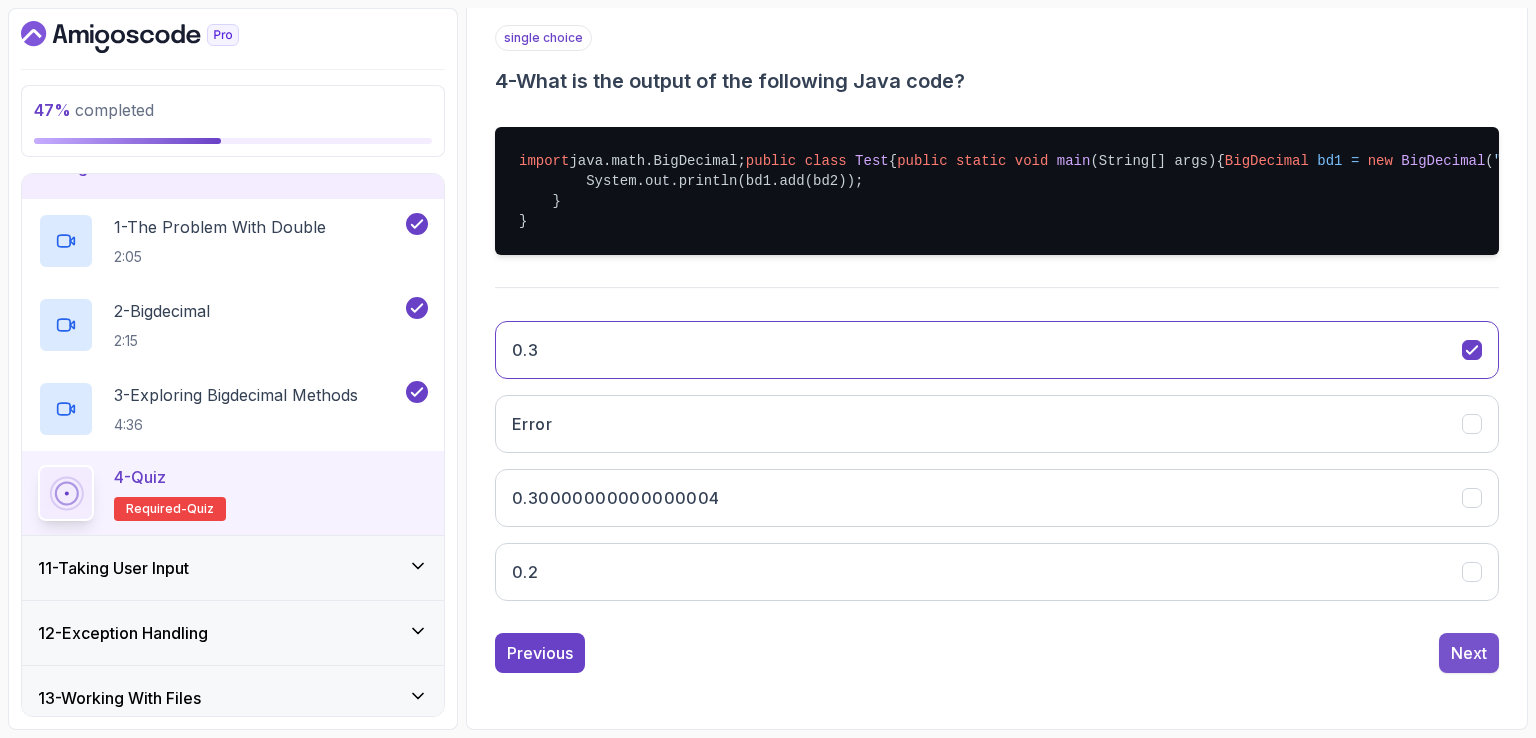 click on "Next" at bounding box center (1469, 653) 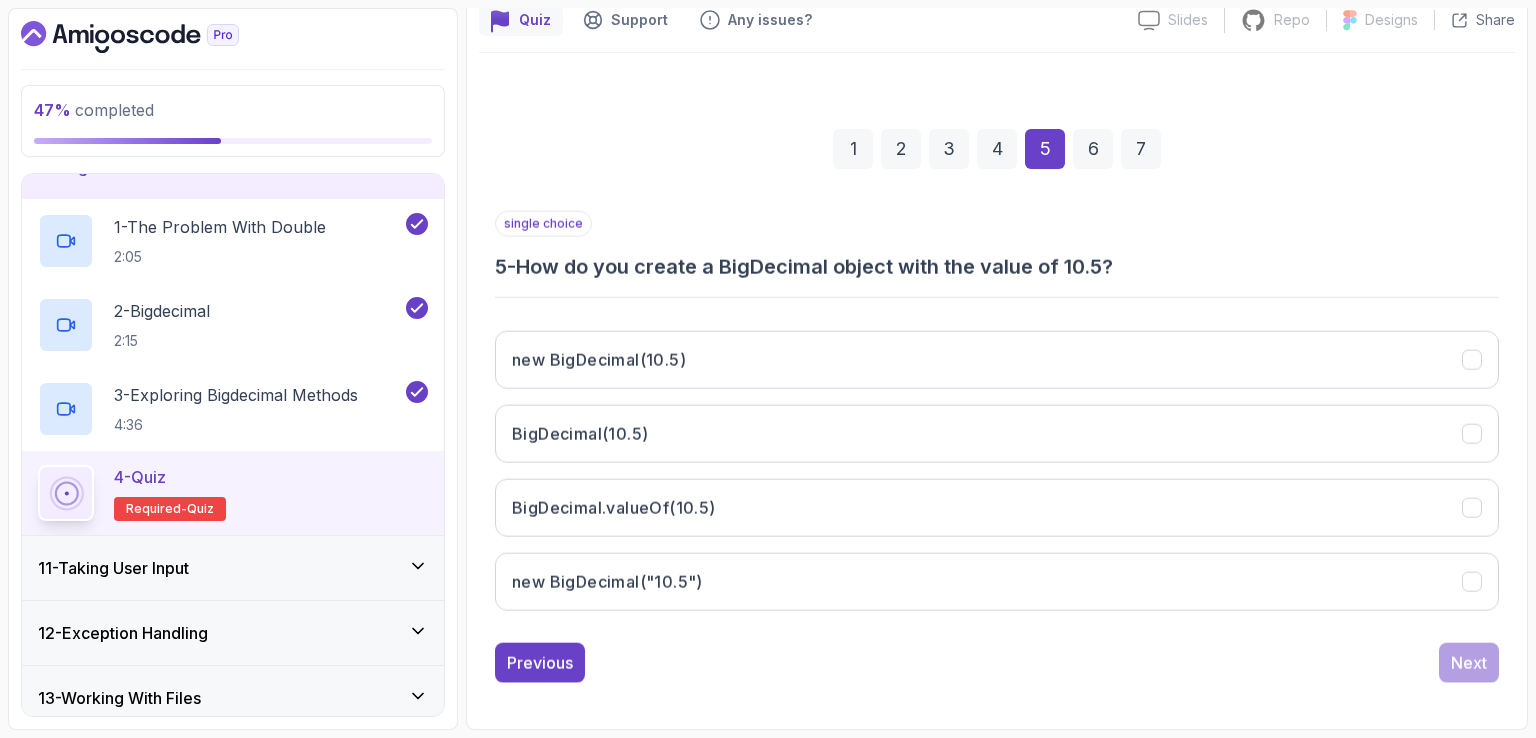 scroll, scrollTop: 184, scrollLeft: 0, axis: vertical 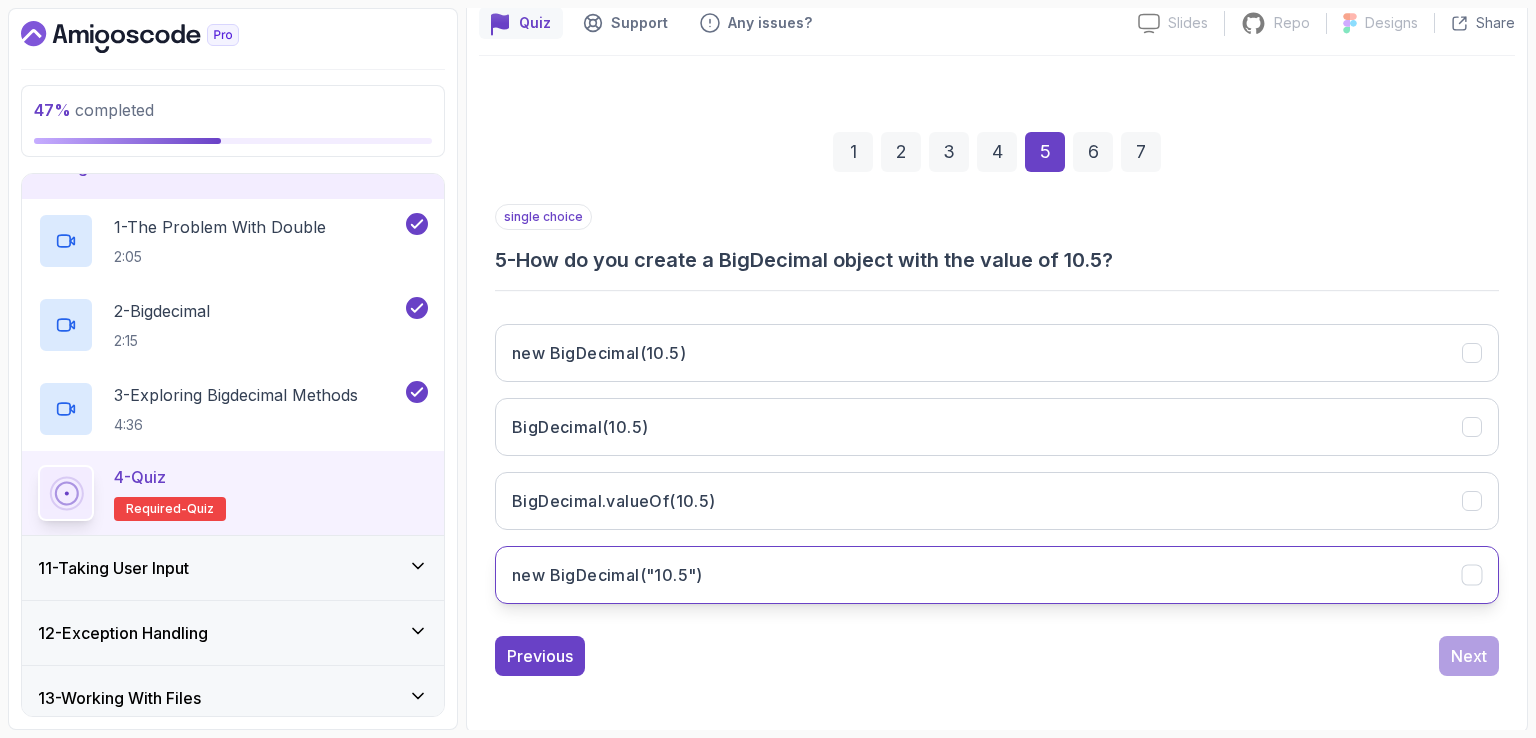 click on "new BigDecimal("10.5")" at bounding box center (997, 575) 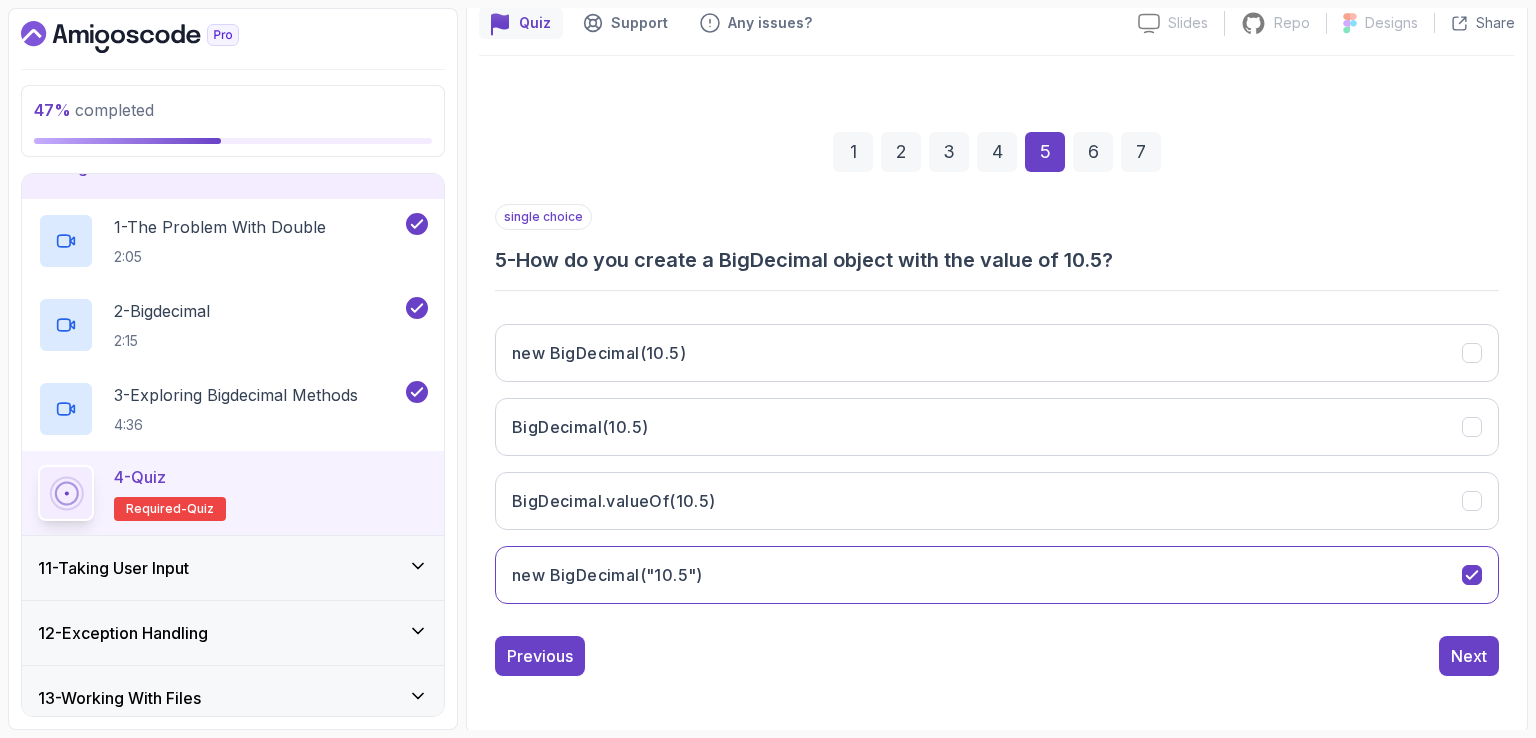 click on "Previous Next" at bounding box center (997, 656) 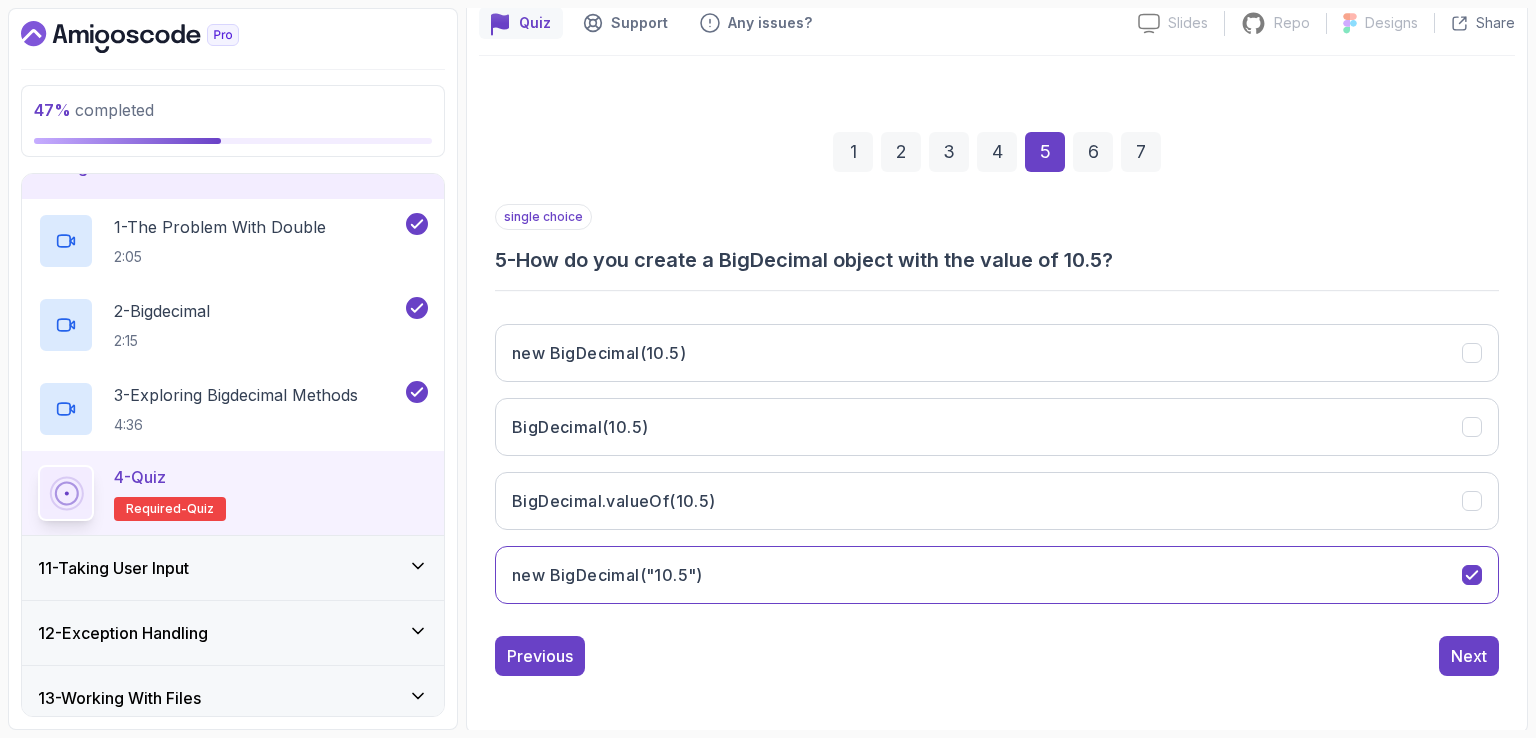 drag, startPoint x: 1215, startPoint y: 655, endPoint x: 1320, endPoint y: 650, distance: 105.11898 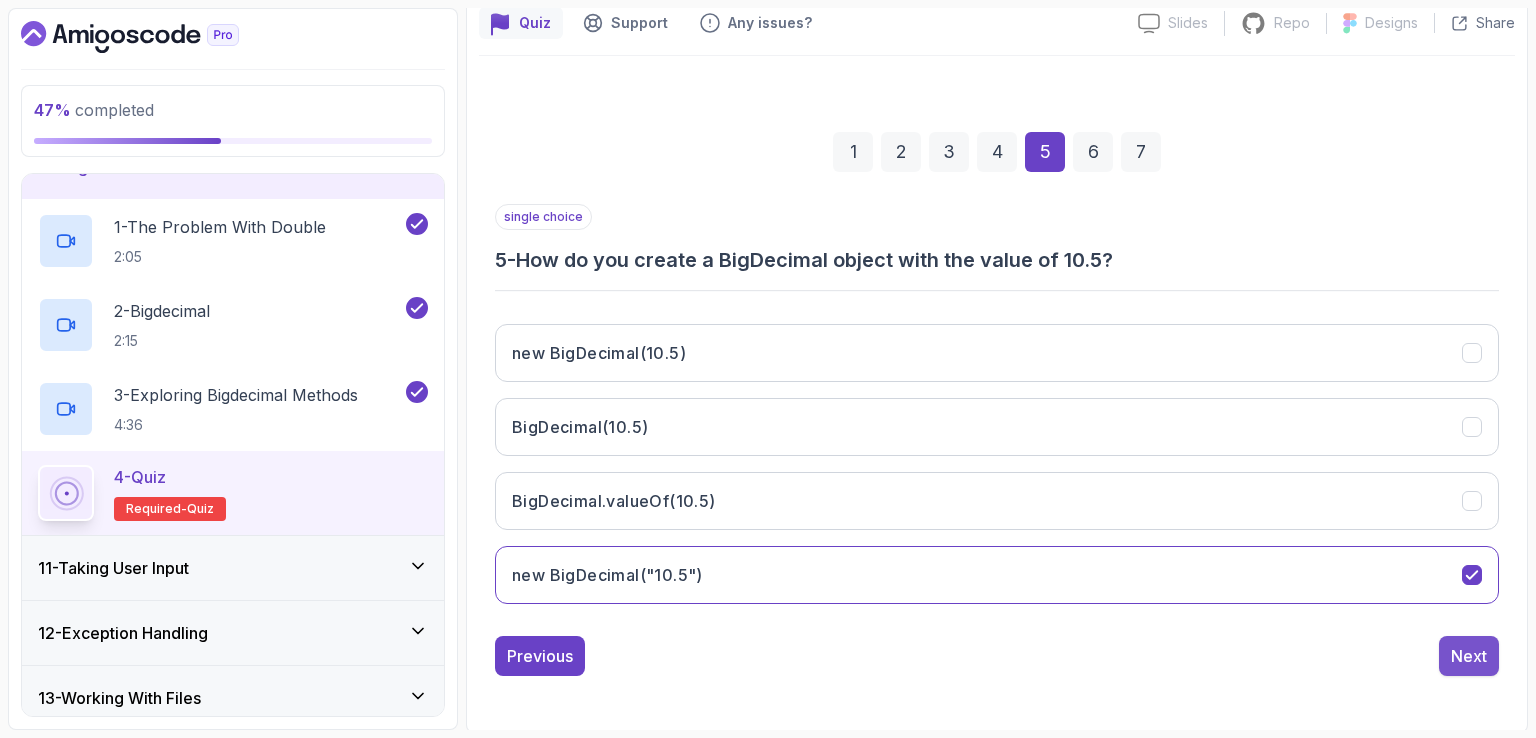 click on "Next" at bounding box center [1469, 656] 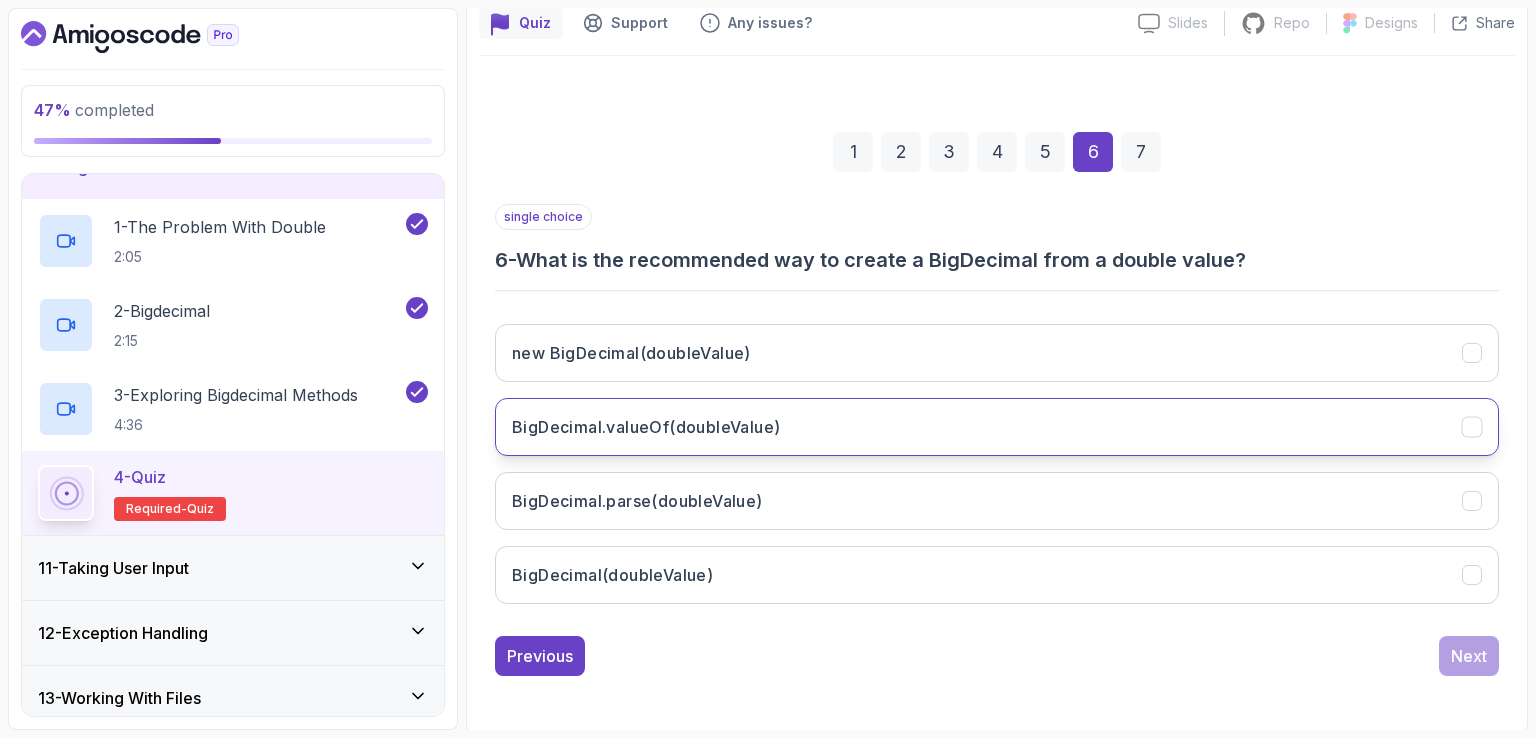 click on "BigDecimal.valueOf(doubleValue)" at bounding box center [646, 427] 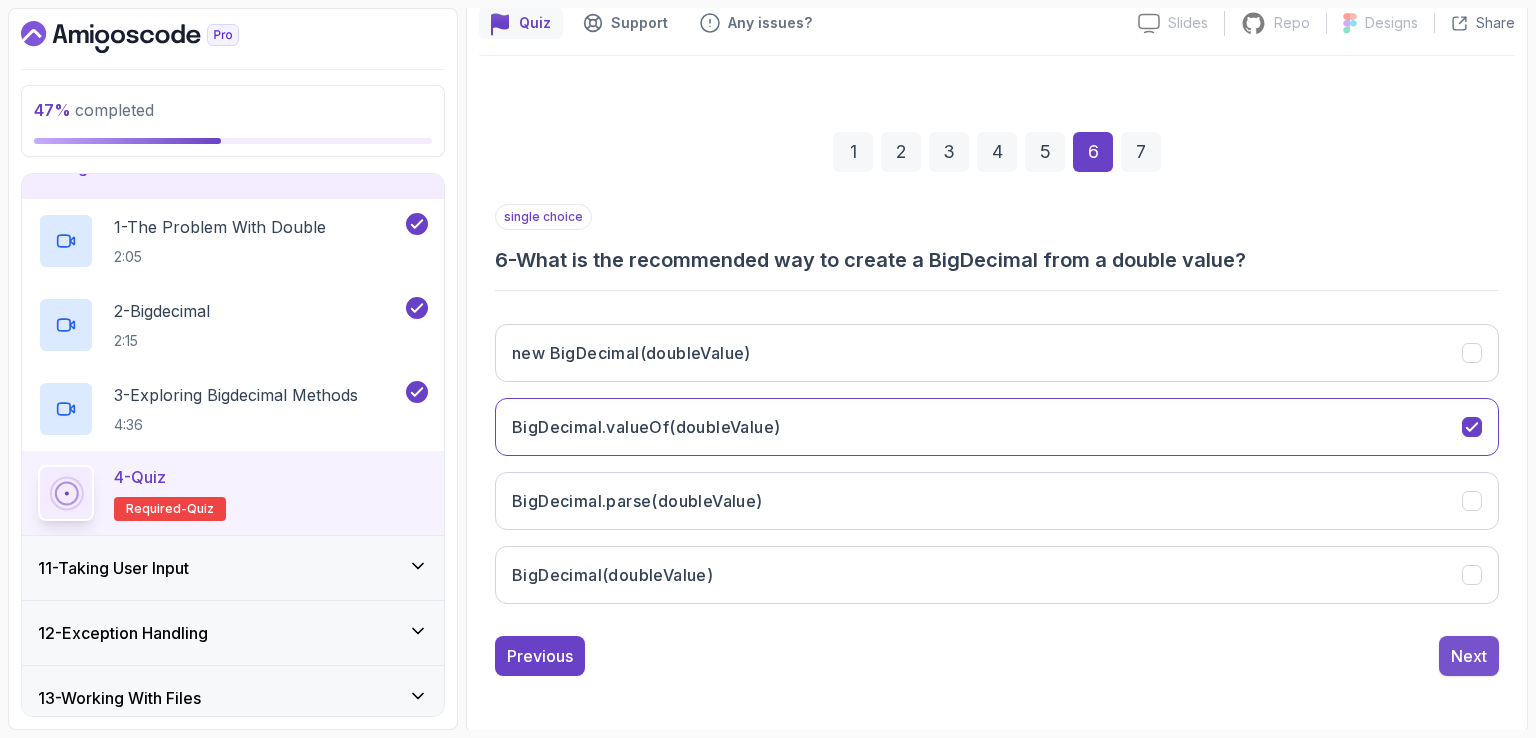 click on "Next" at bounding box center (1469, 656) 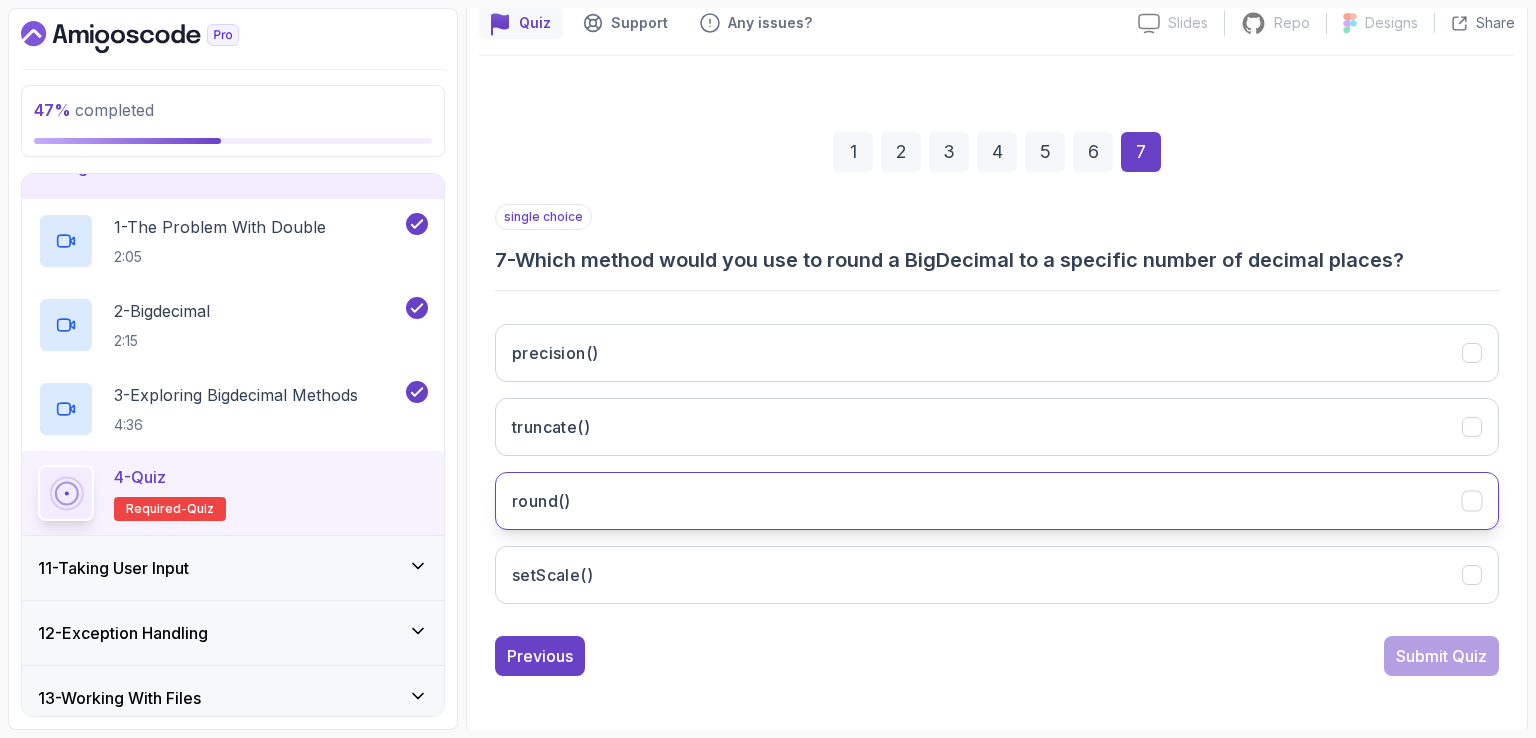 click on "round()" at bounding box center [997, 501] 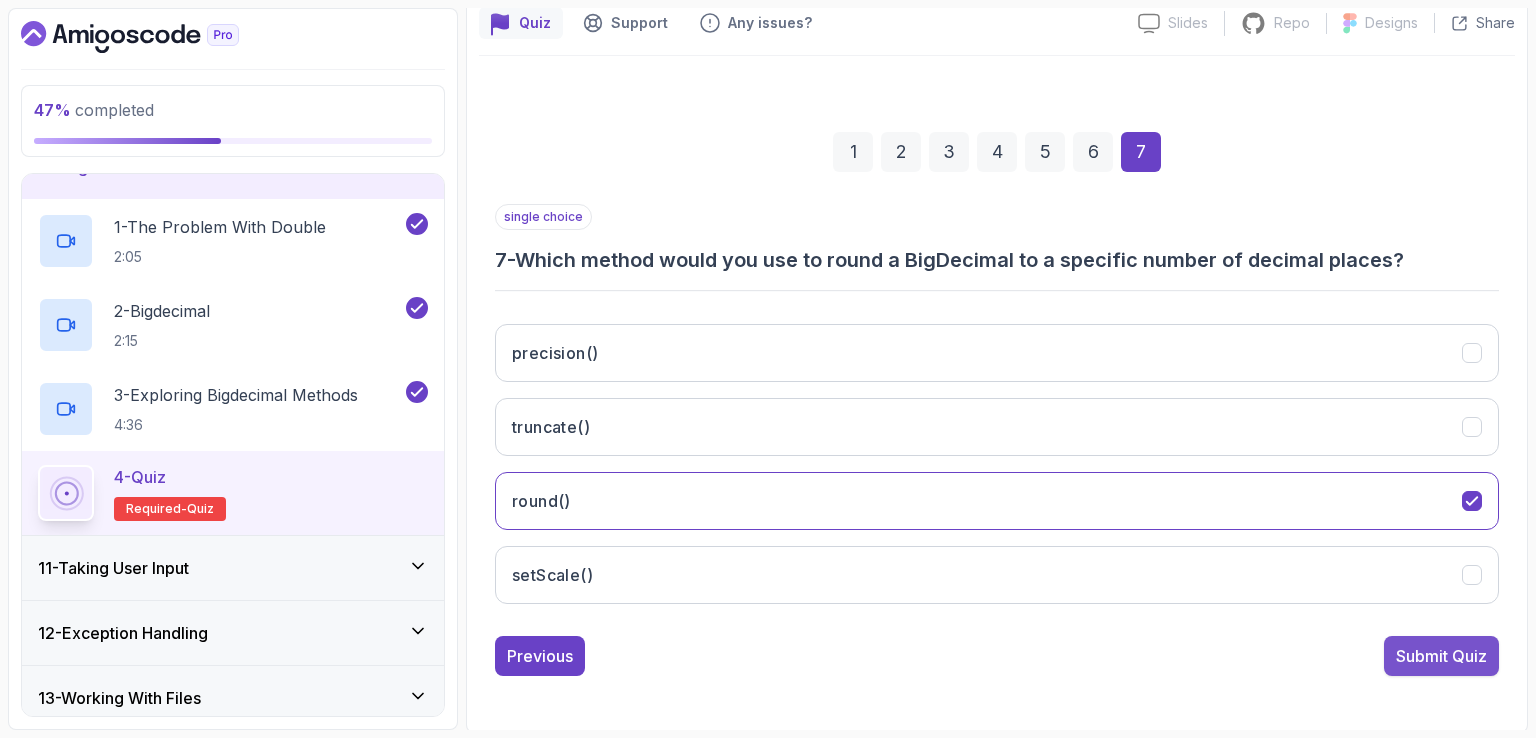 click on "Submit Quiz" at bounding box center (1441, 656) 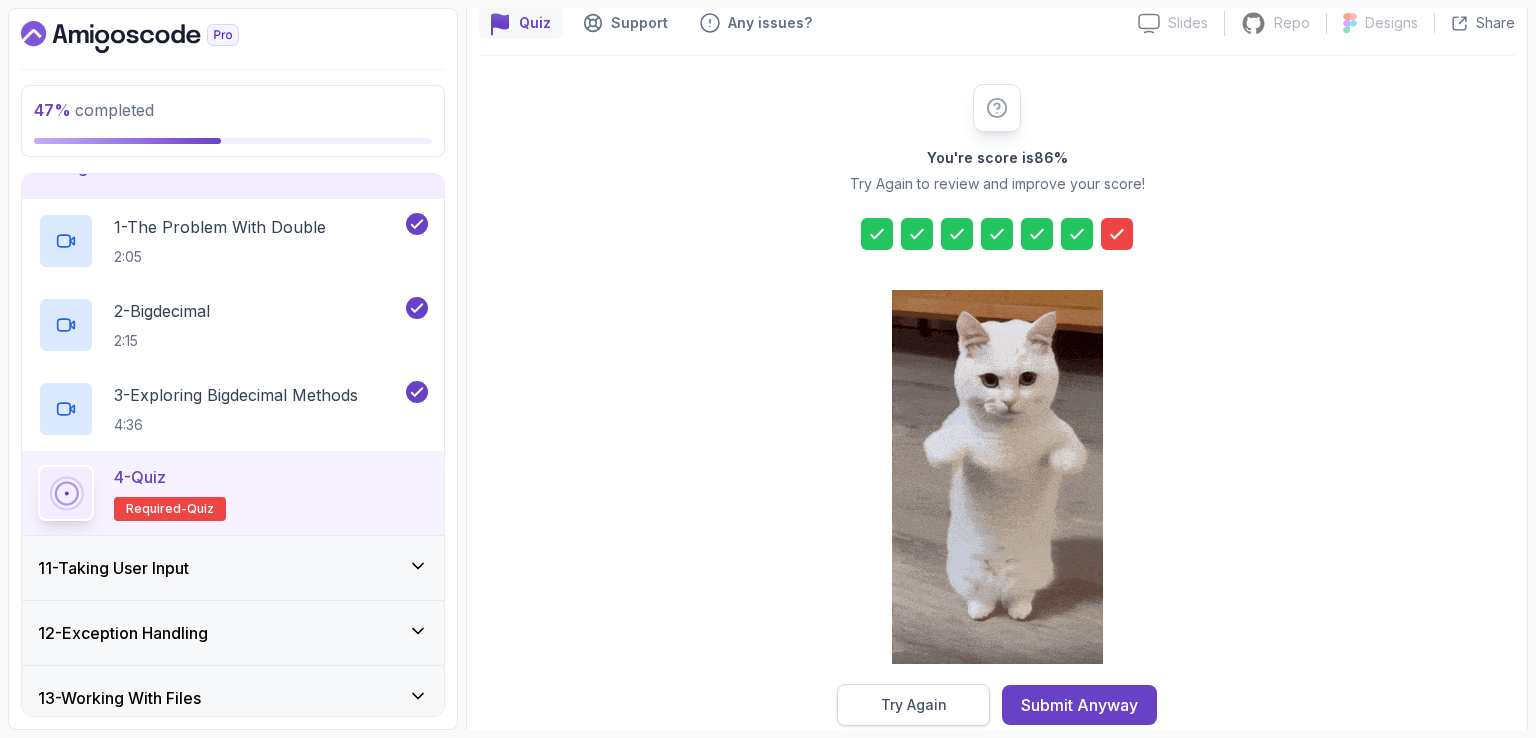 click on "Try Again" at bounding box center [914, 705] 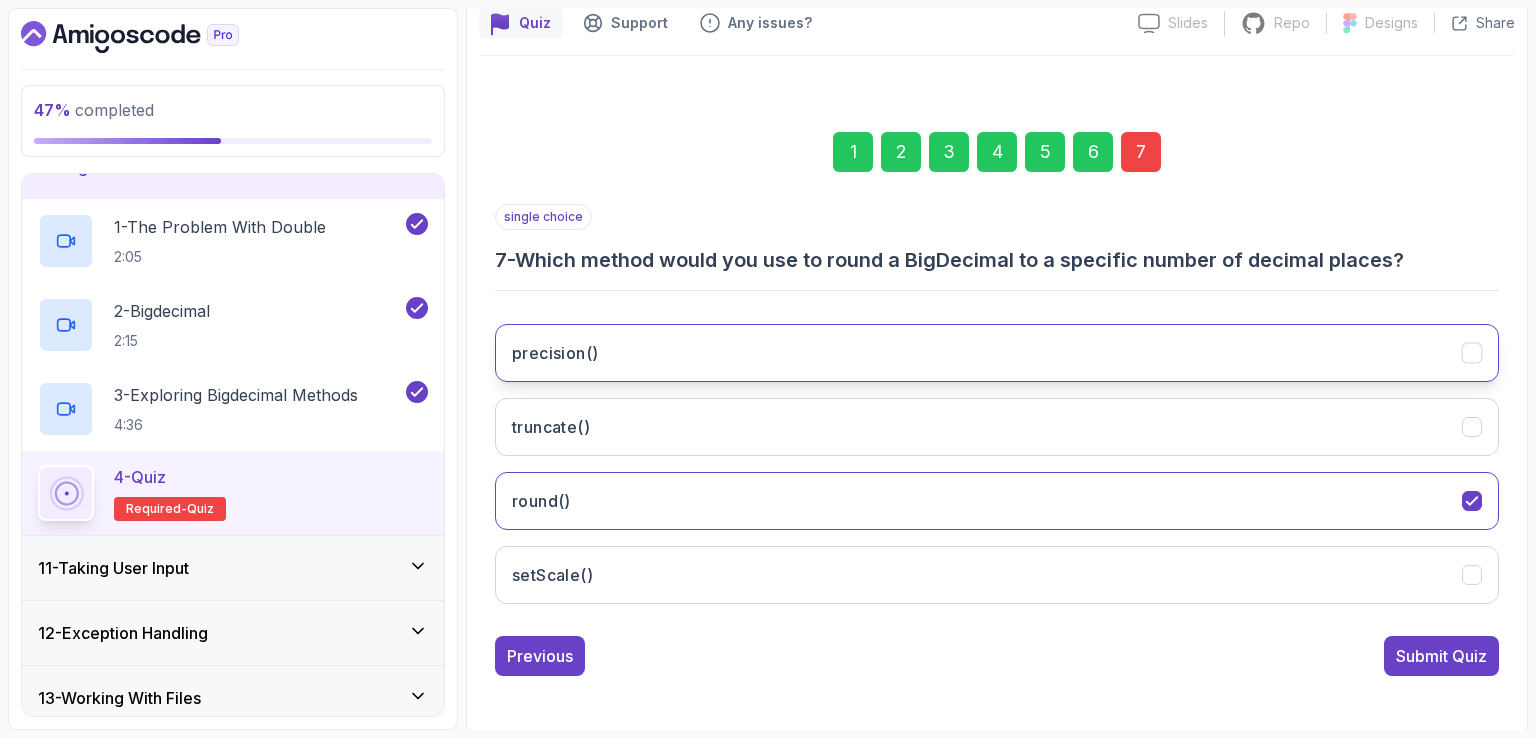 click 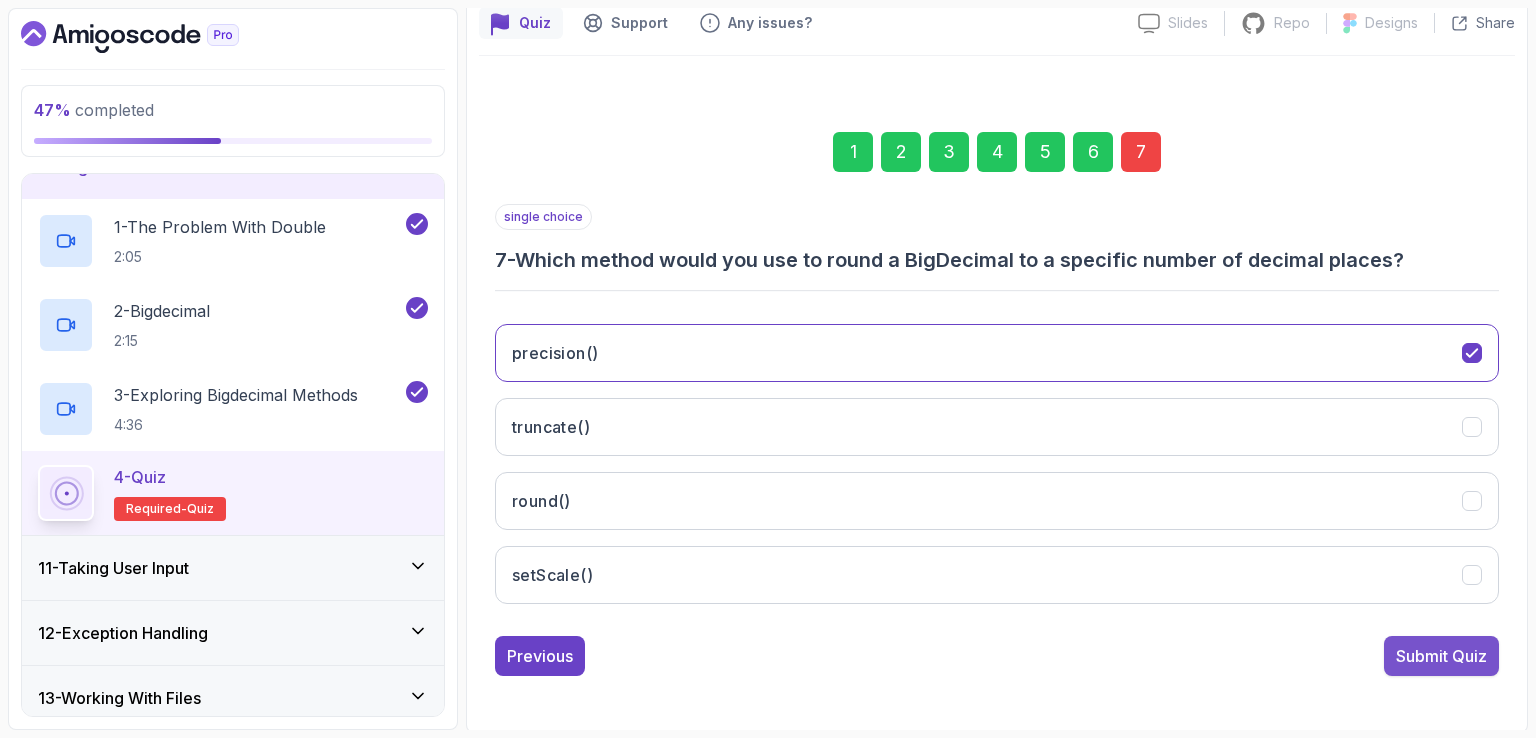 click on "Submit Quiz" at bounding box center (1441, 656) 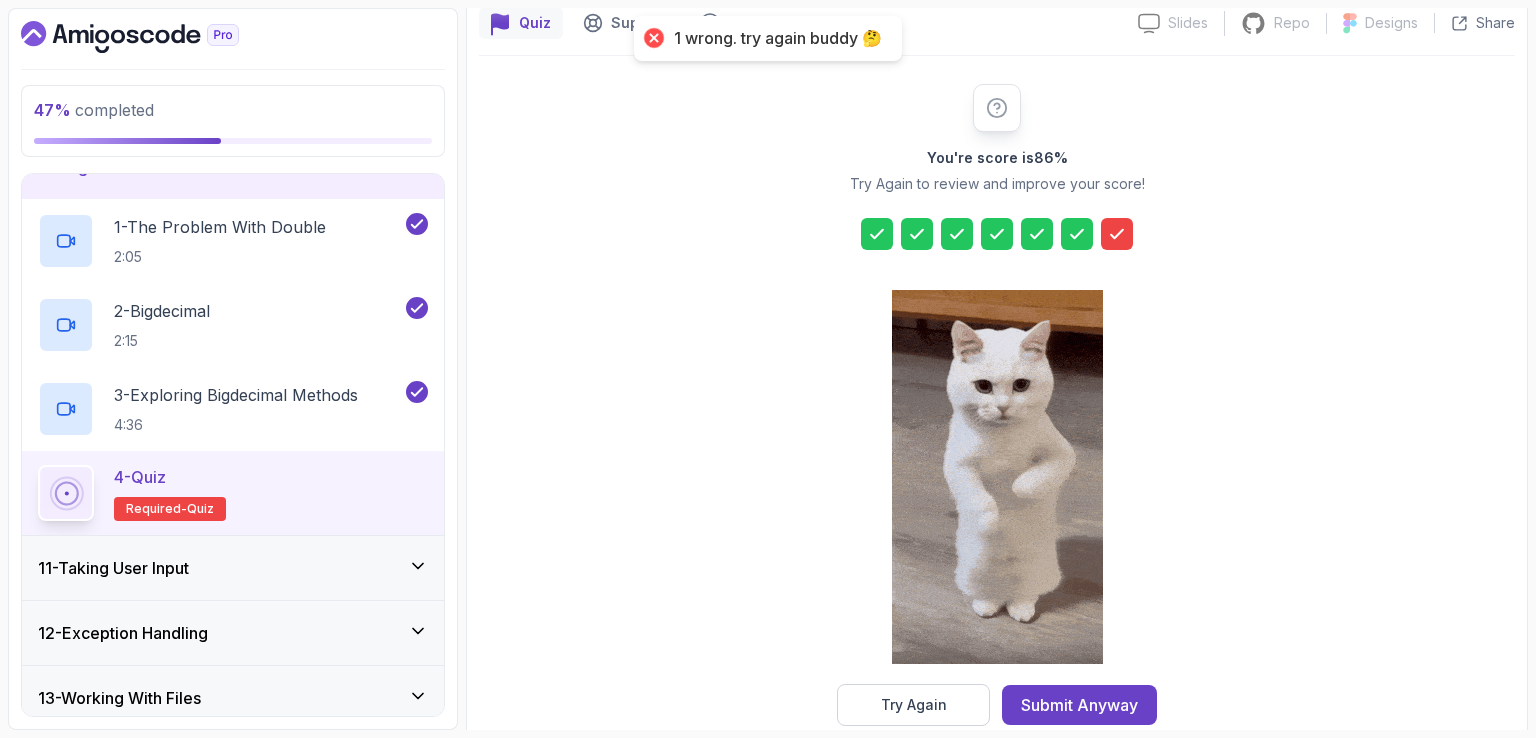 click on "Try Again" at bounding box center [913, 705] 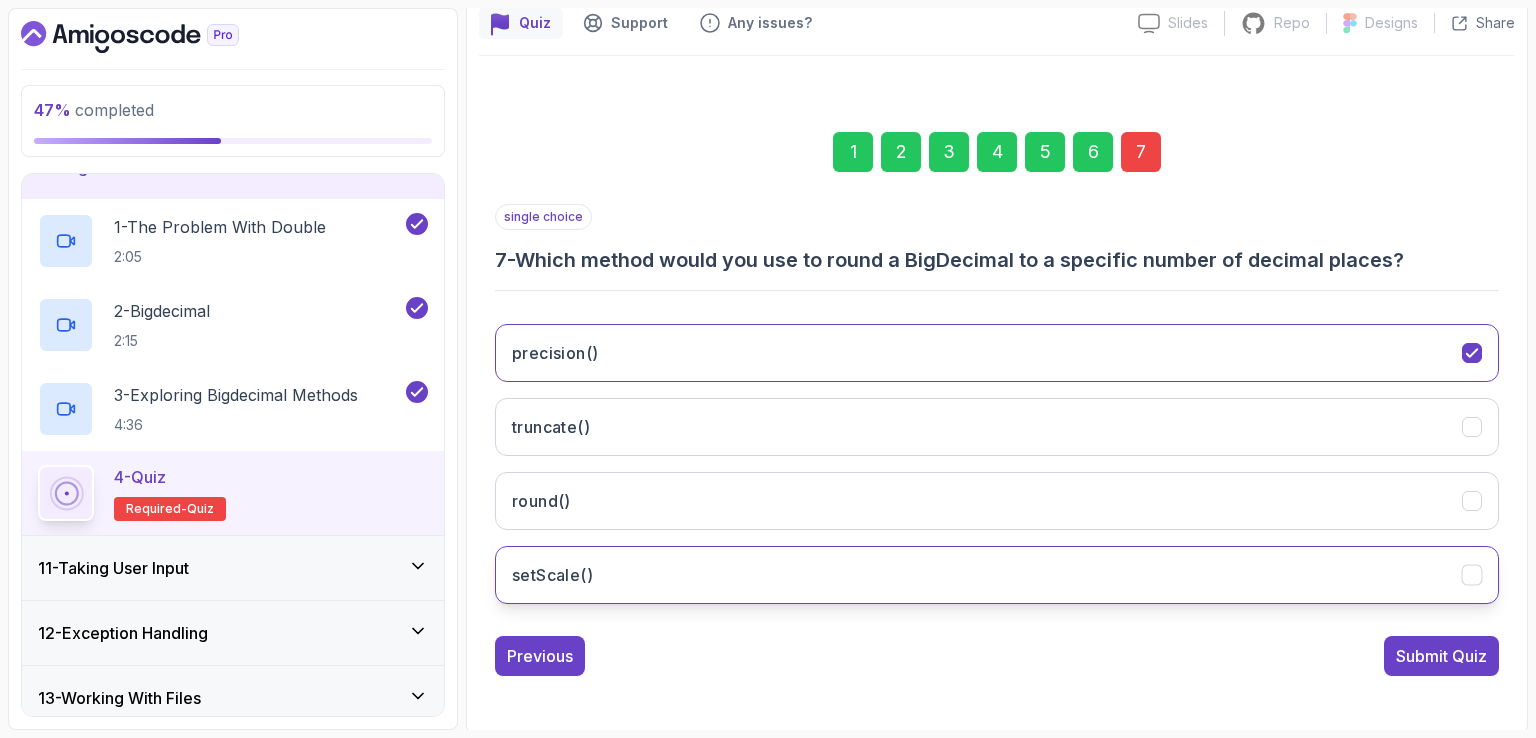 click on "setScale()" at bounding box center (997, 575) 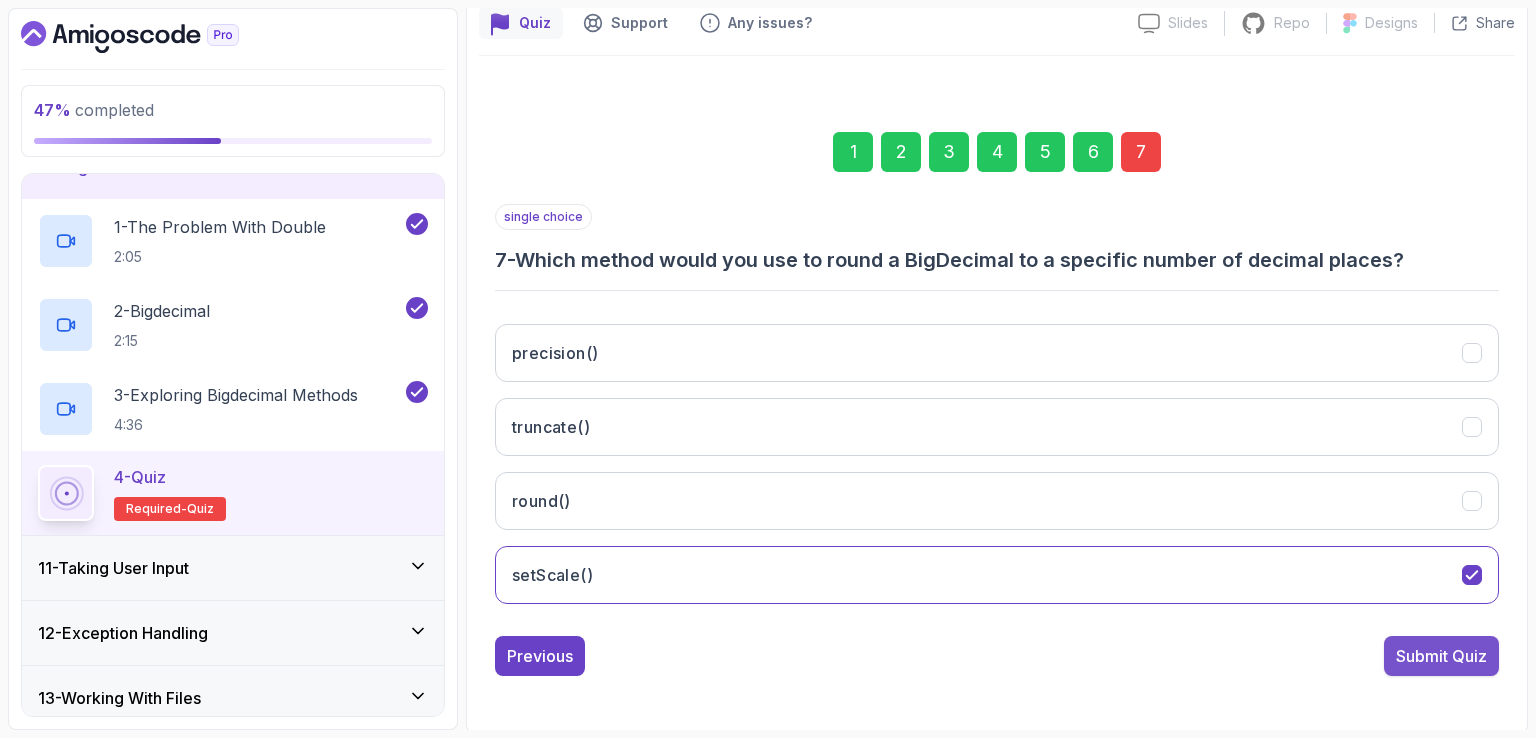 click on "Submit Quiz" at bounding box center [1441, 656] 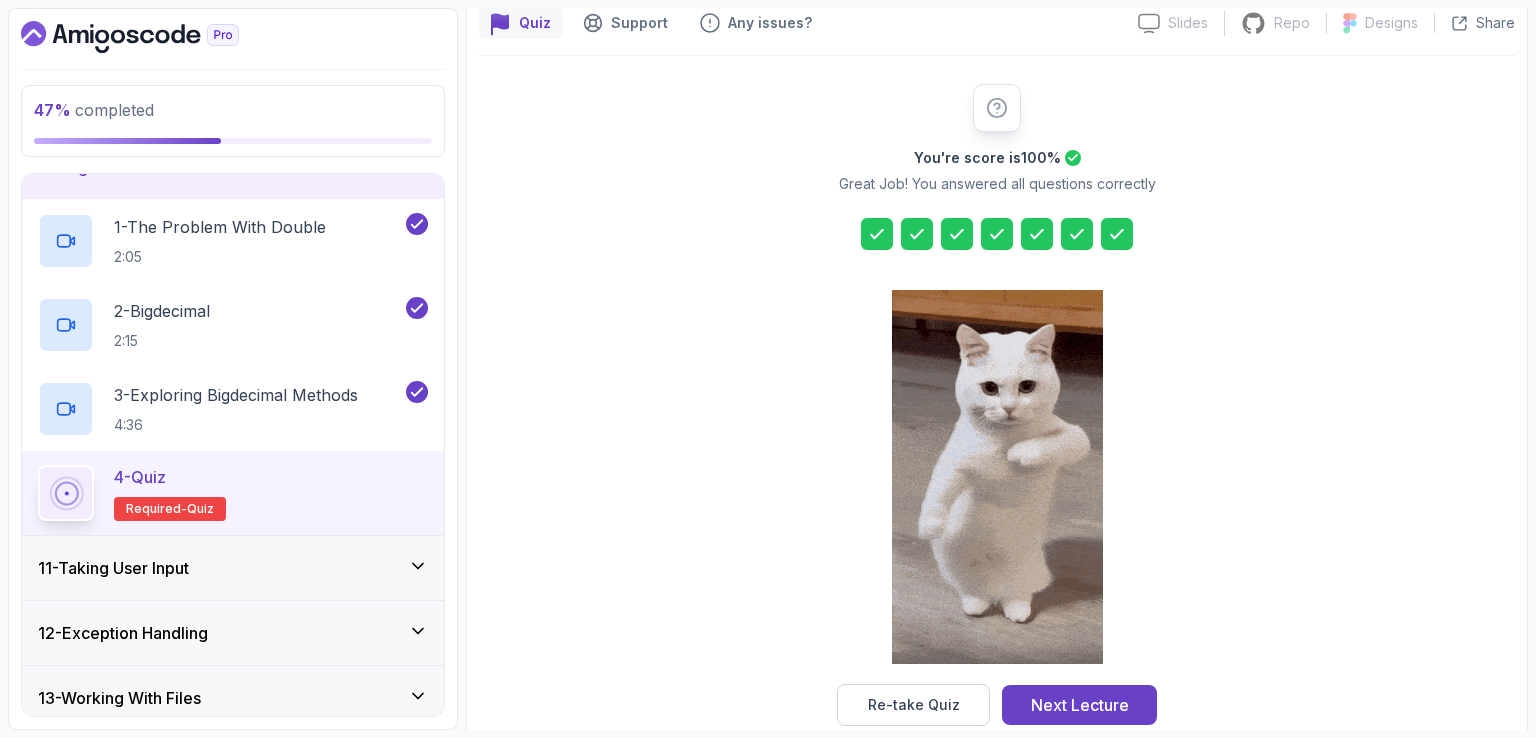 click on "You're score is  100 % Great Job! You answered all questions correctly Re-take Quiz Next Lecture" at bounding box center [997, 405] 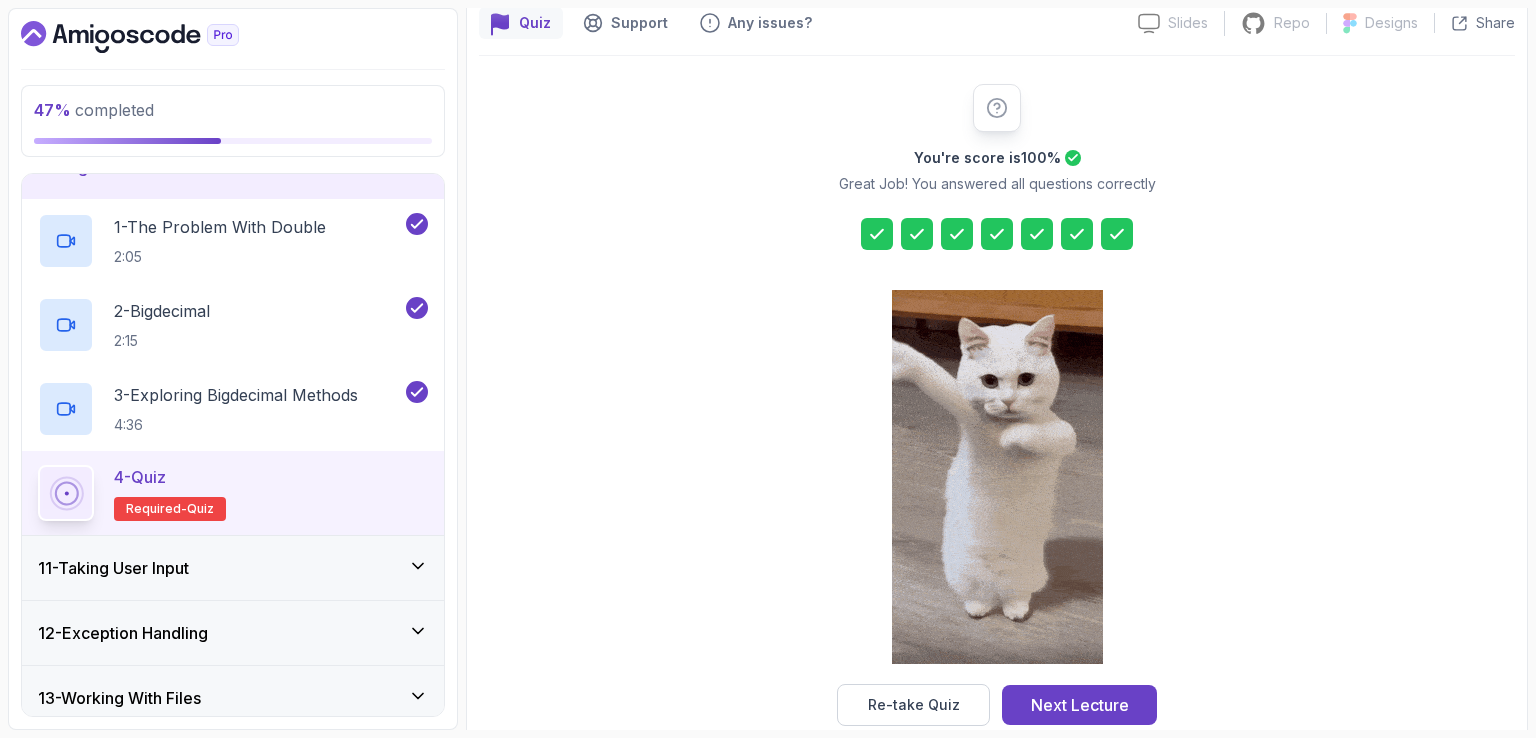 click on "You're score is  100 % Great Job! You answered all questions correctly Re-take Quiz Next Lecture" at bounding box center (997, 405) 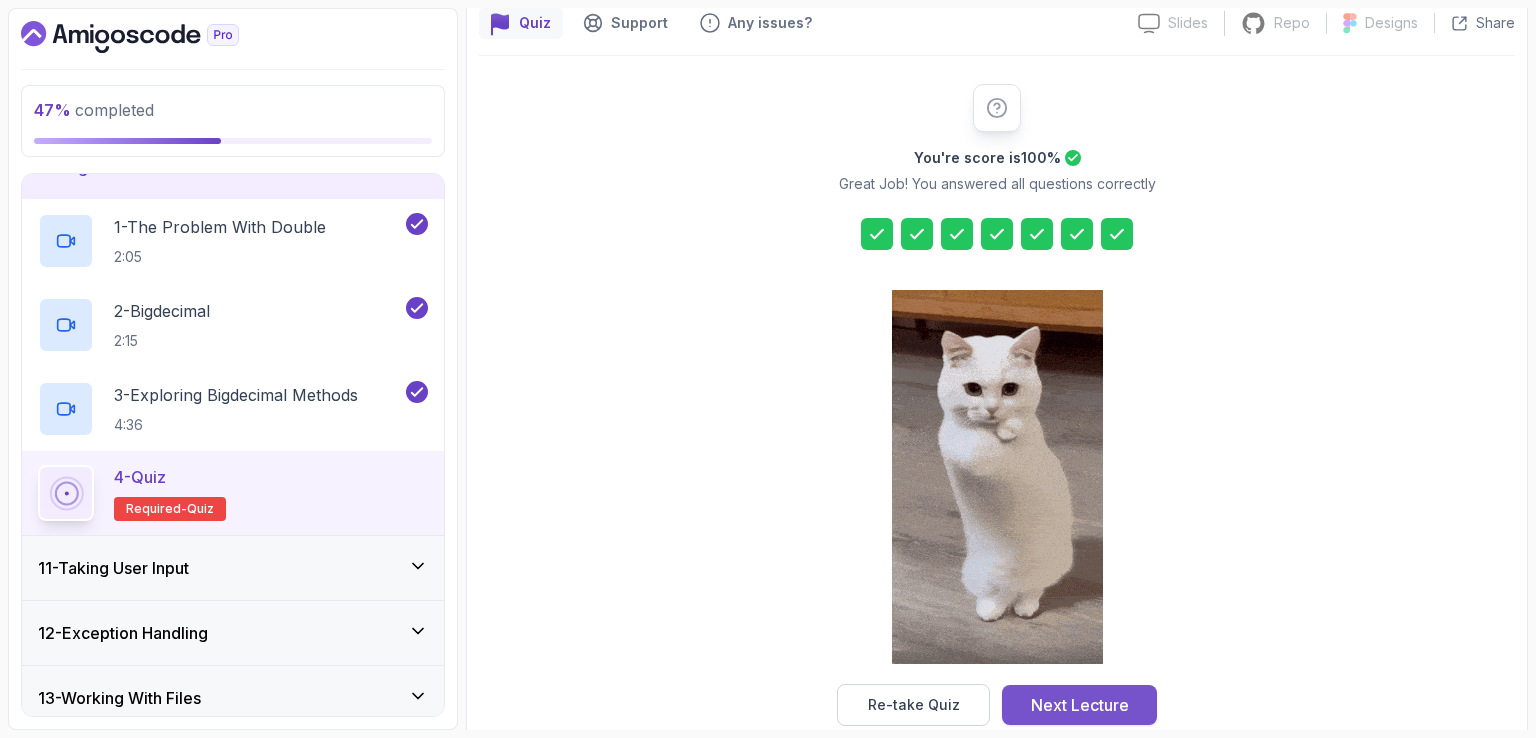 click on "Next Lecture" at bounding box center [1080, 705] 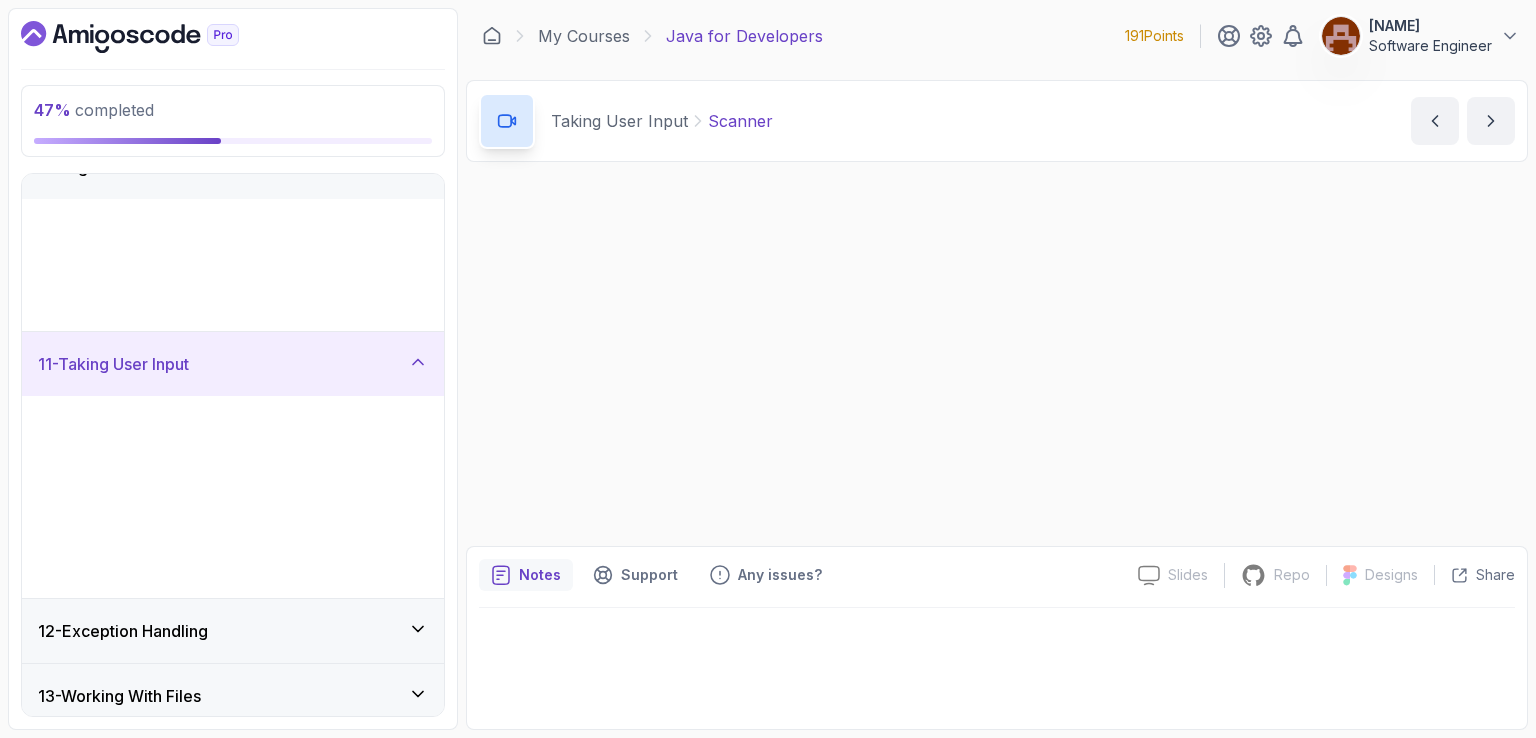 scroll, scrollTop: 0, scrollLeft: 0, axis: both 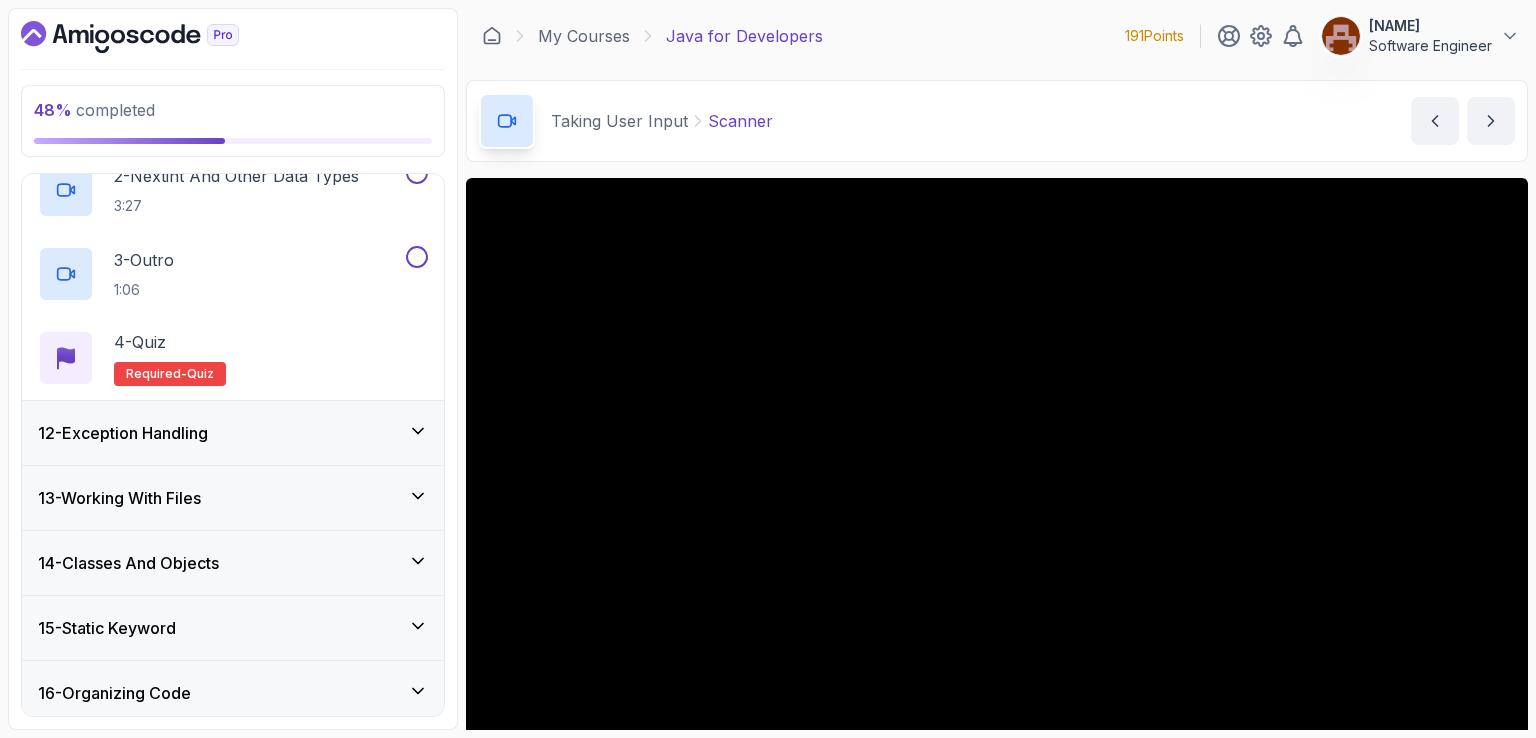 click 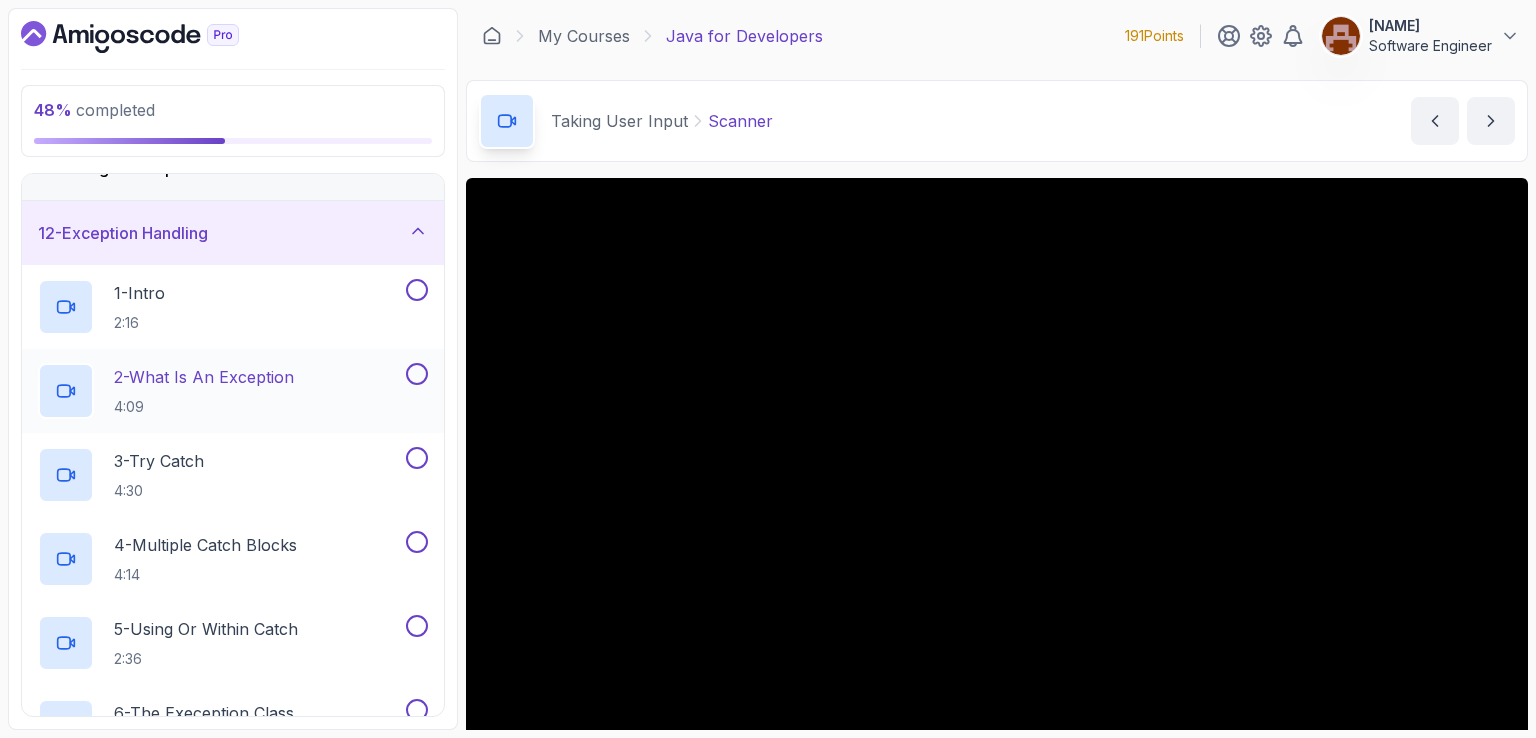 scroll, scrollTop: 488, scrollLeft: 0, axis: vertical 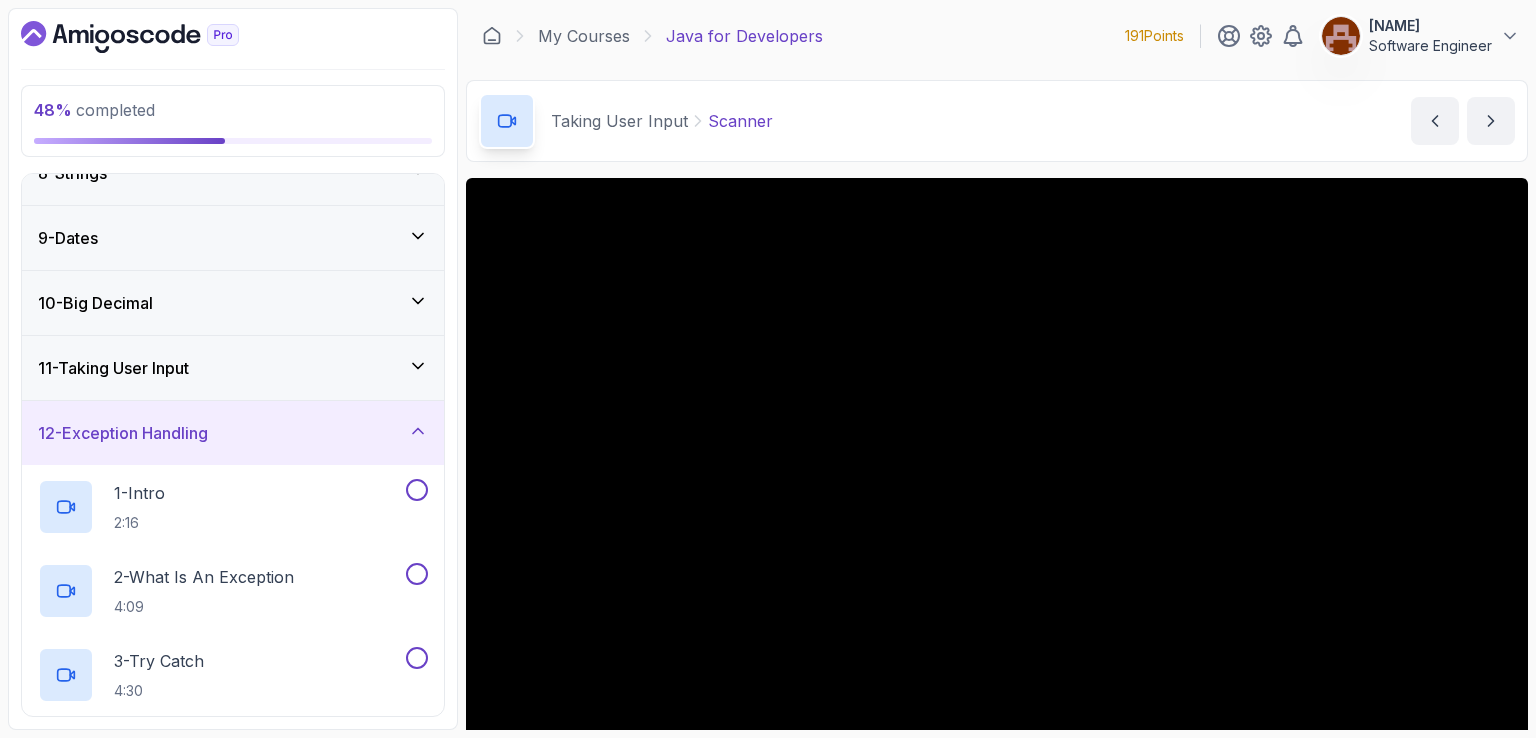 click 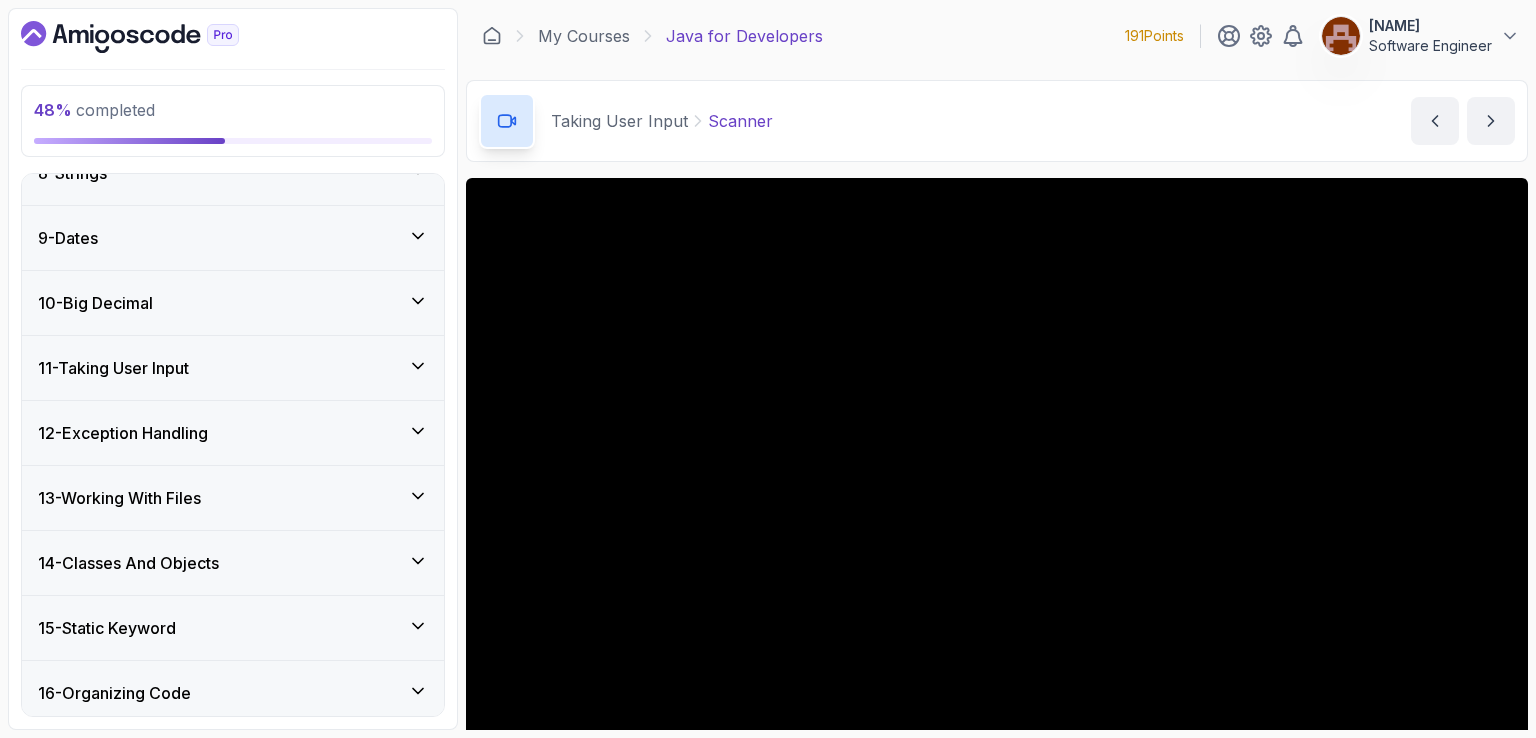 click 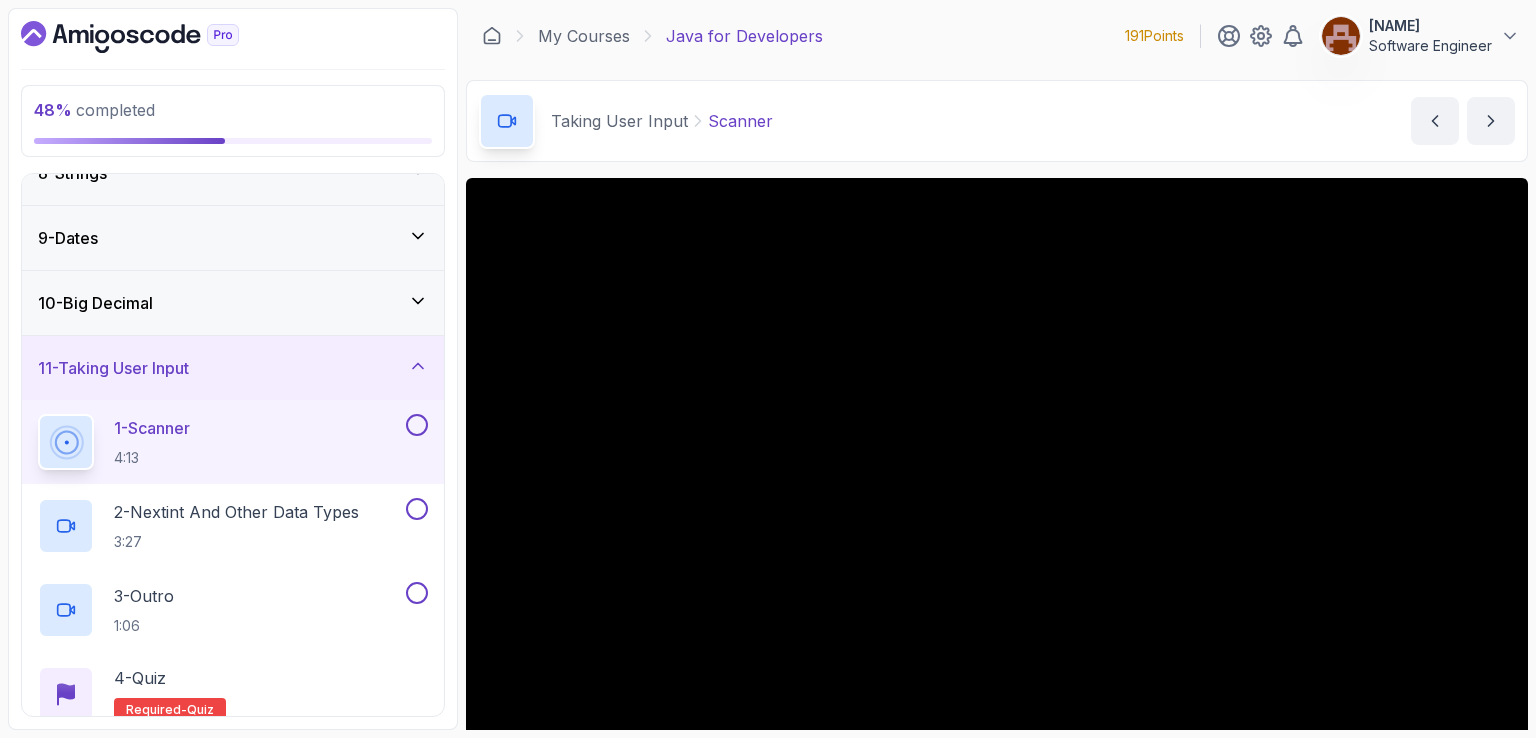 scroll, scrollTop: 100, scrollLeft: 0, axis: vertical 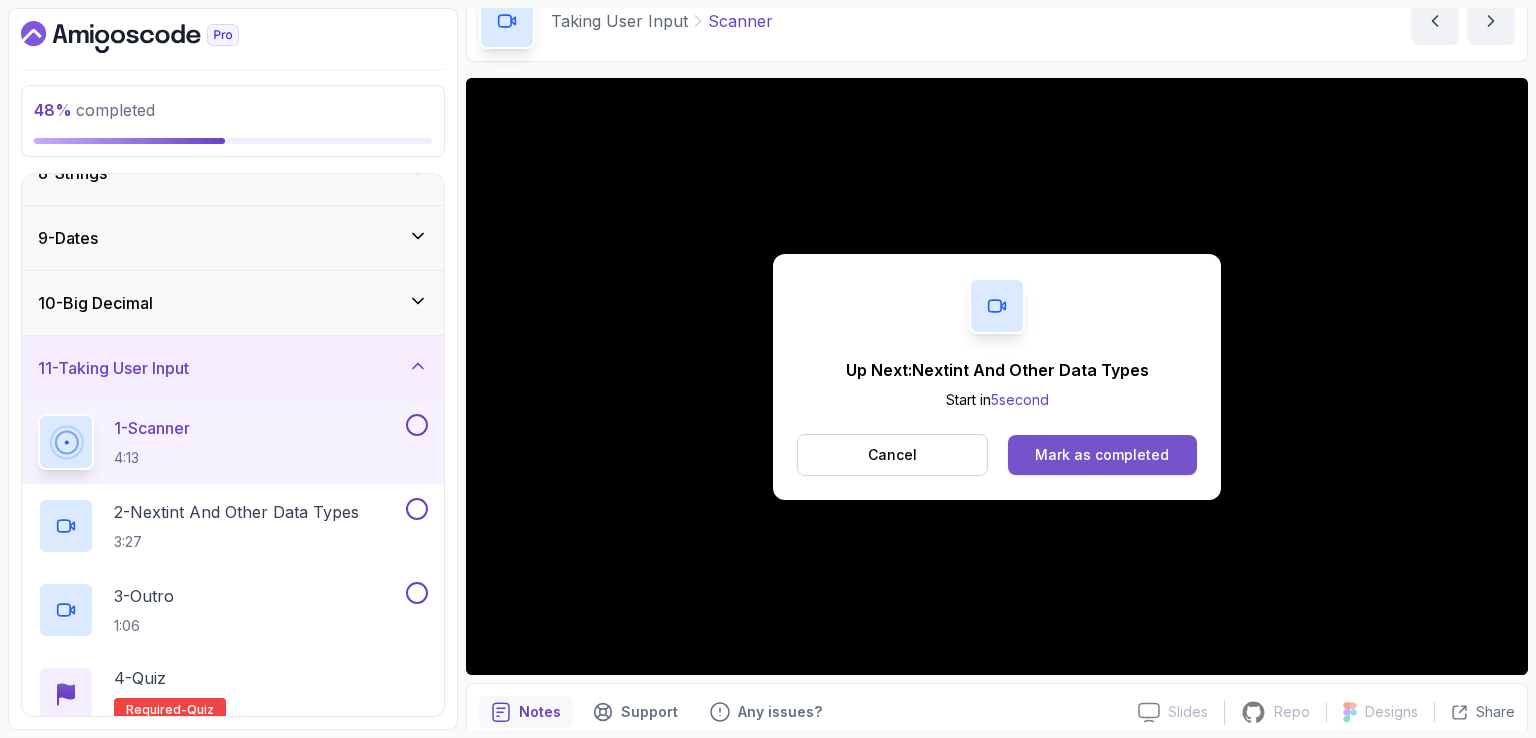 click on "Mark as completed" at bounding box center [1102, 455] 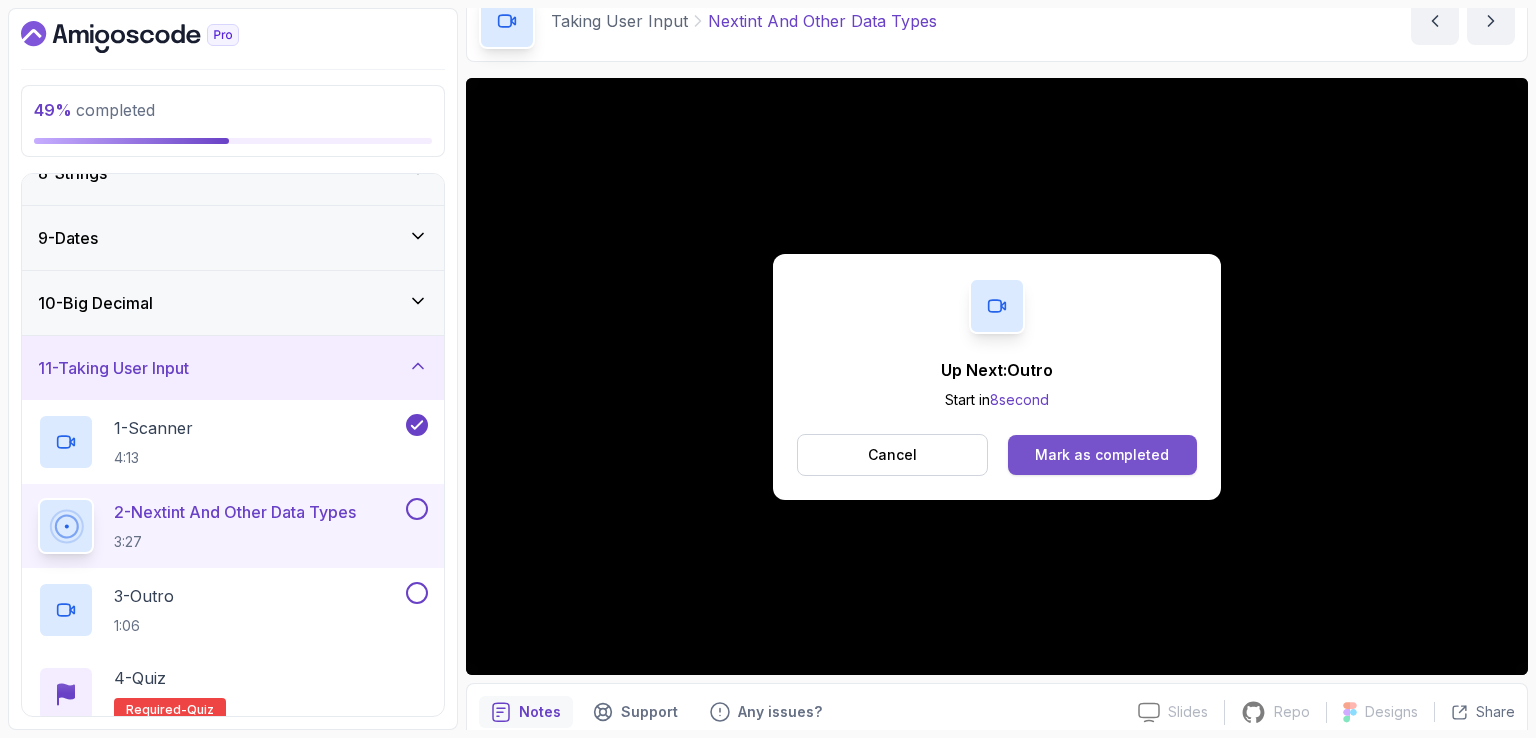 click on "Mark as completed" at bounding box center (1102, 455) 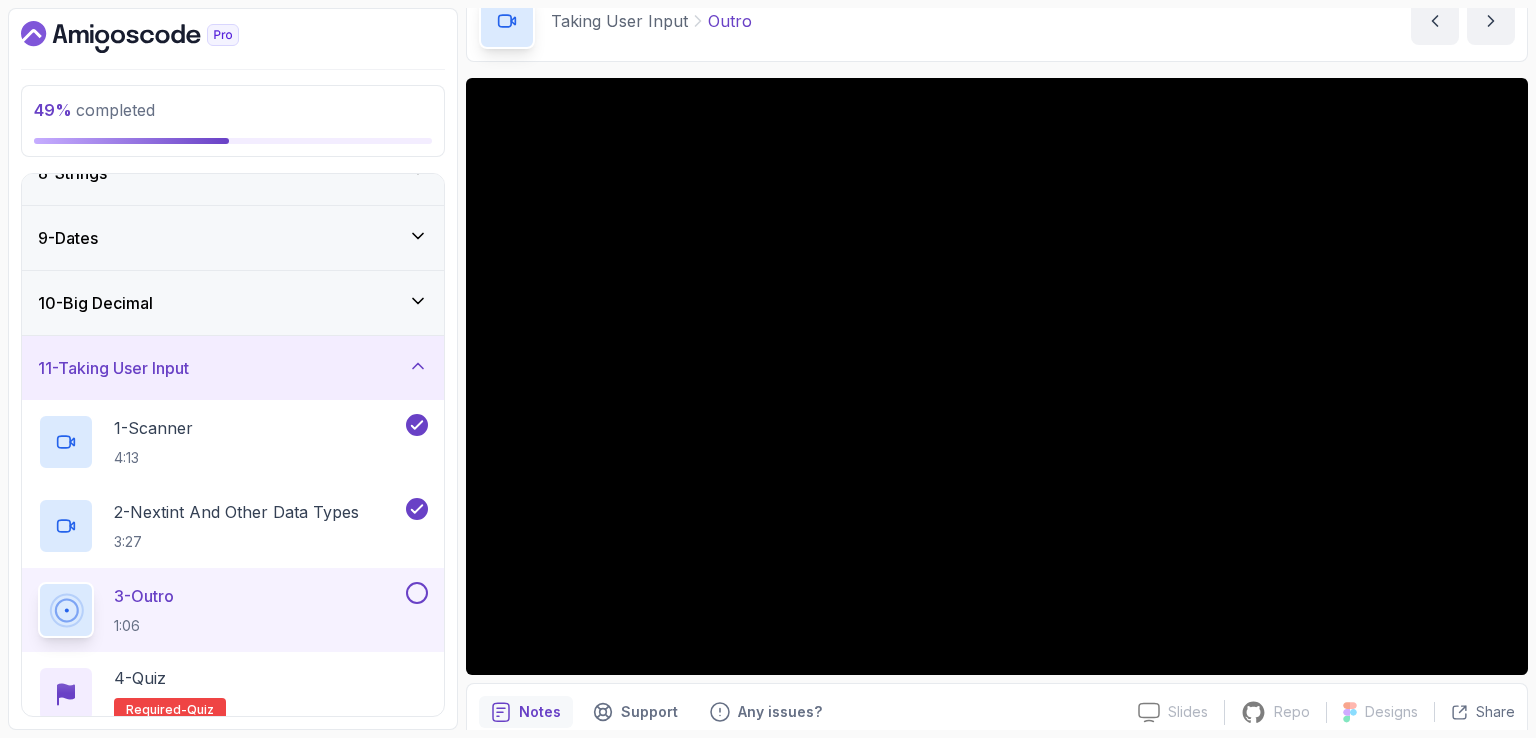 click on "Taking User Input Outro Outro by [NAME]" at bounding box center (997, 21) 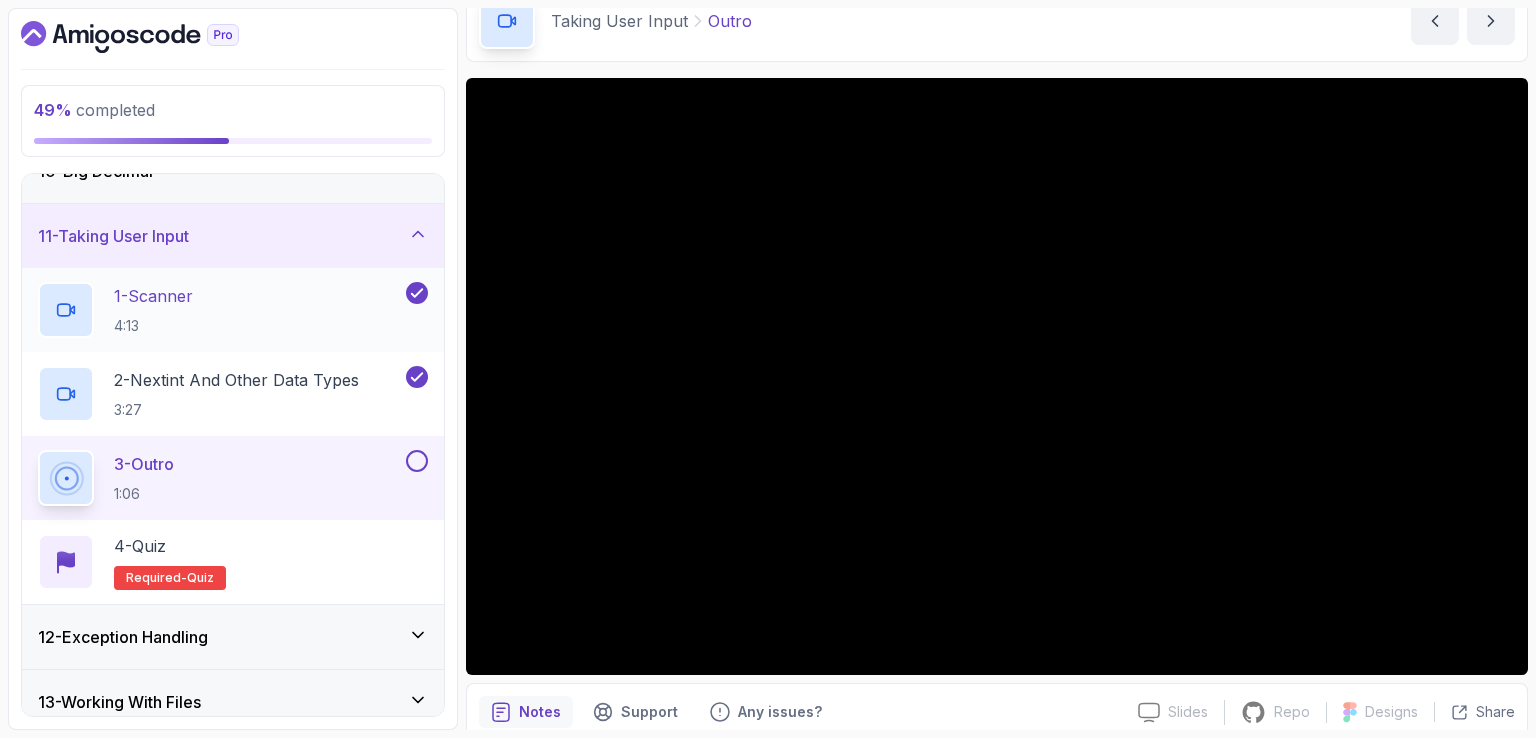 scroll, scrollTop: 588, scrollLeft: 0, axis: vertical 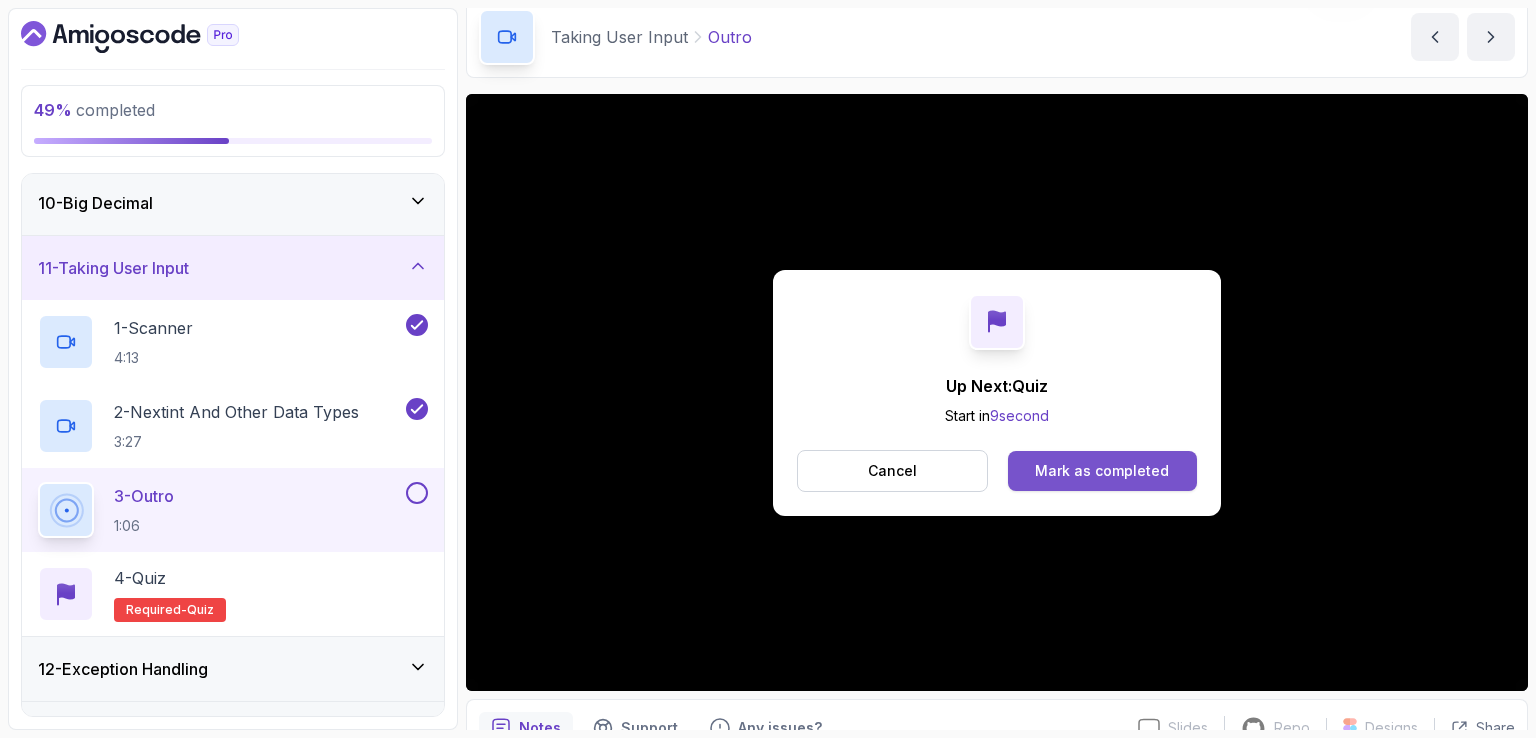 click on "Mark as completed" at bounding box center [1102, 471] 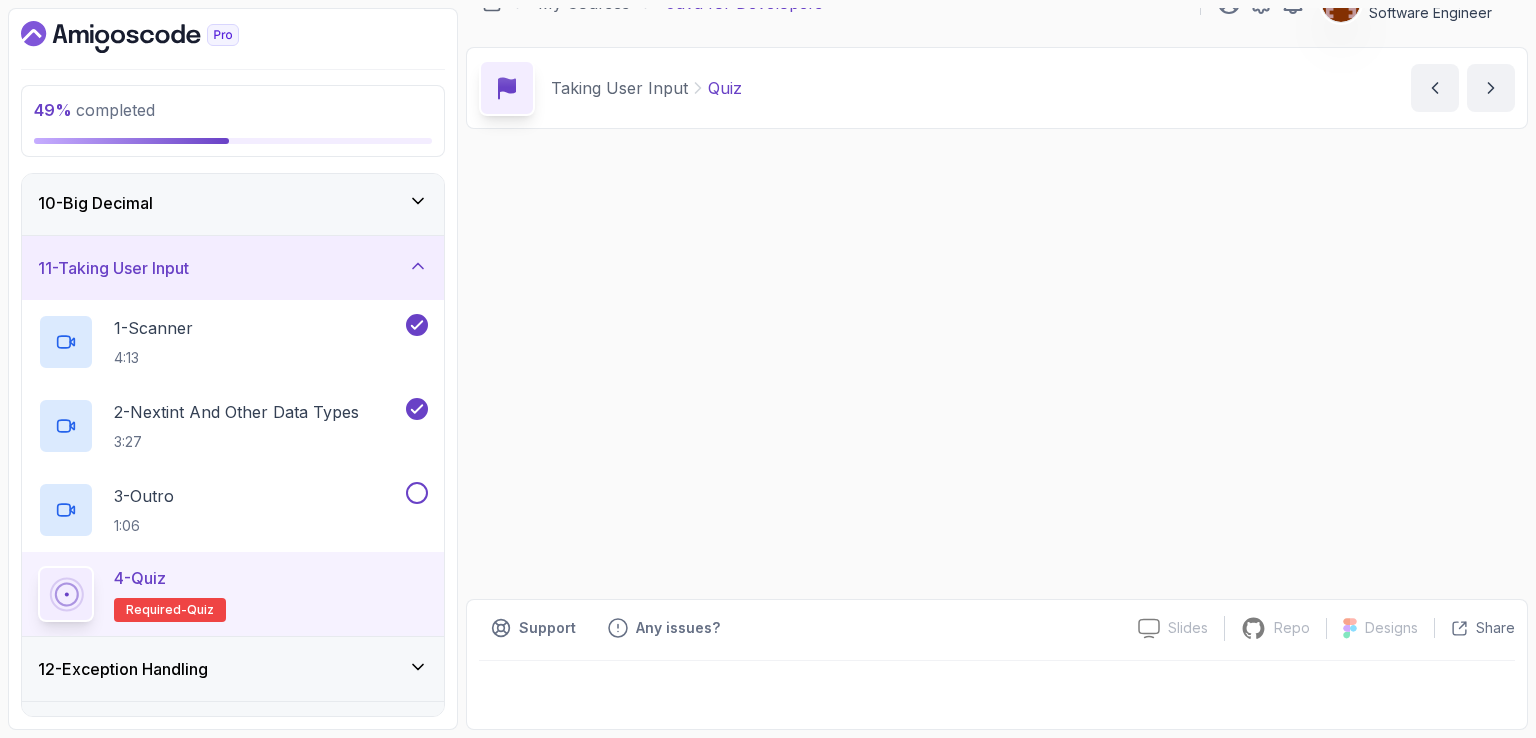 scroll, scrollTop: 0, scrollLeft: 0, axis: both 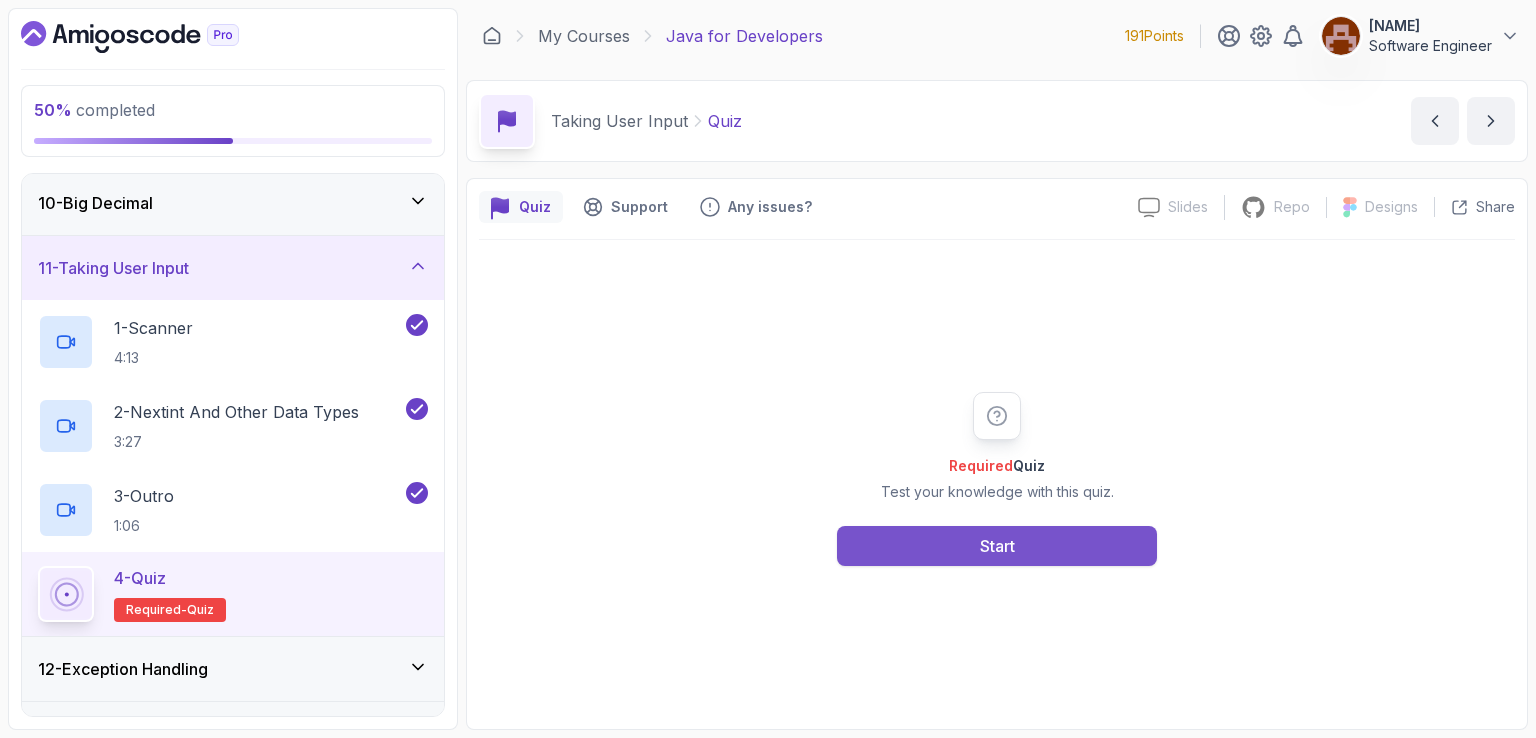 click on "Start" at bounding box center [997, 546] 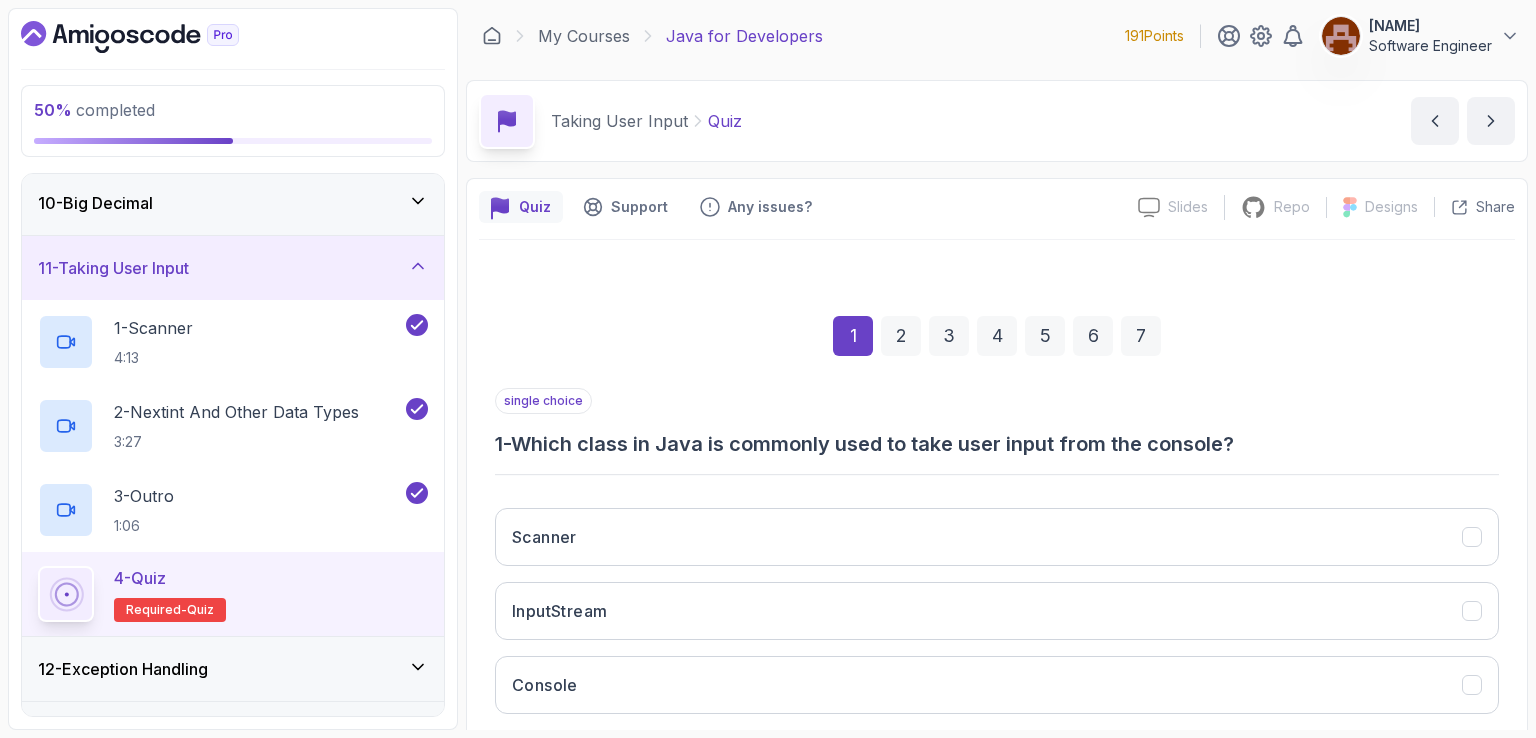 scroll, scrollTop: 184, scrollLeft: 0, axis: vertical 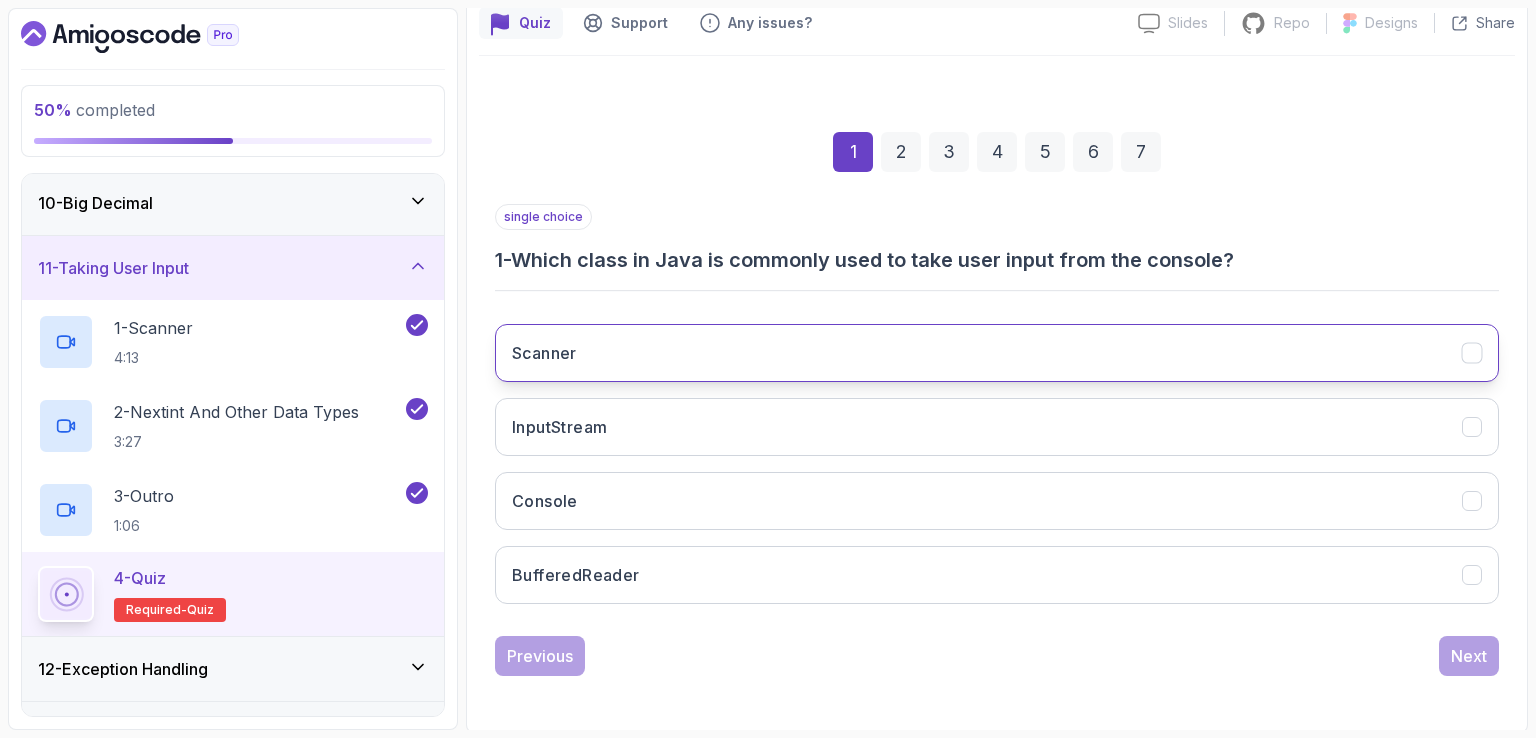 click on "Scanner" at bounding box center (997, 353) 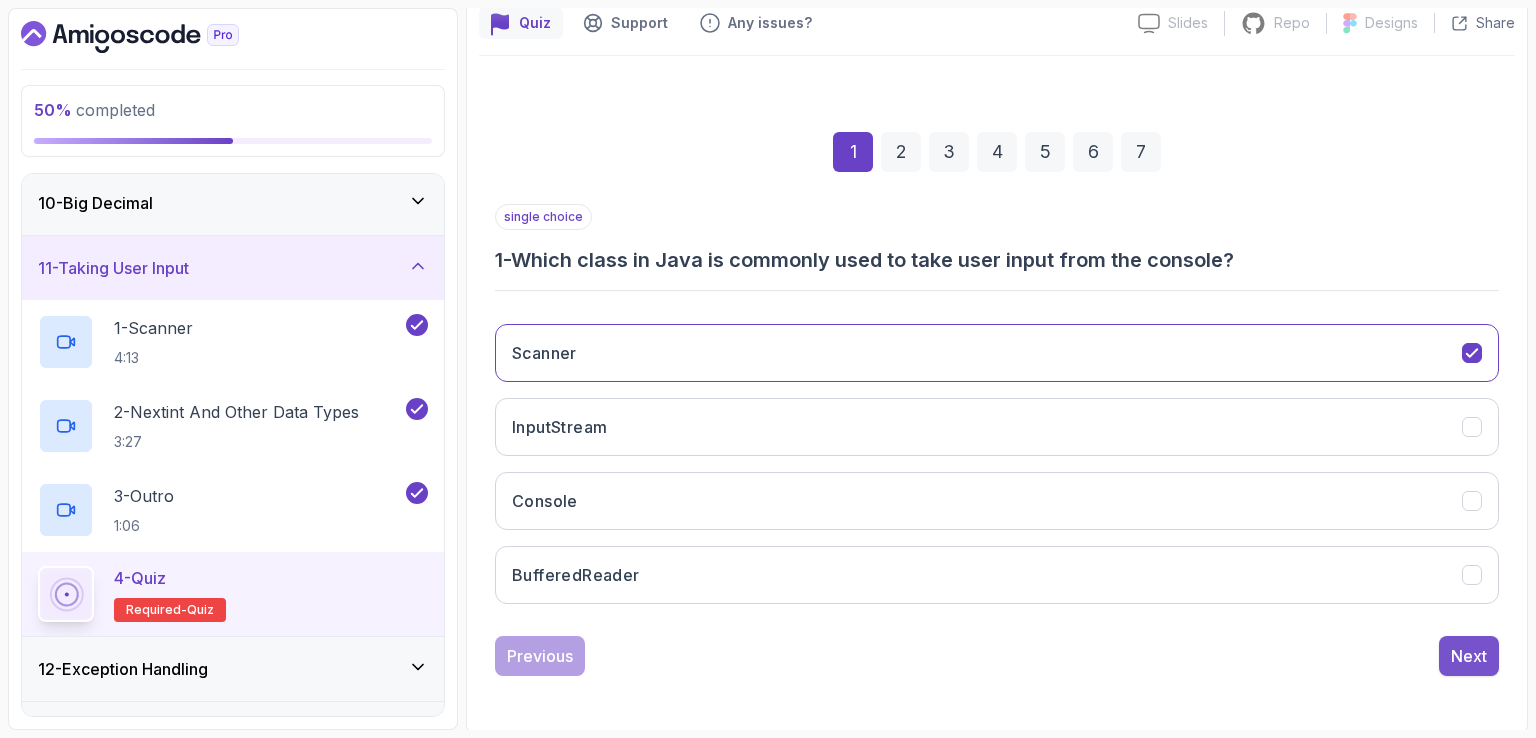 click on "Next" at bounding box center (1469, 656) 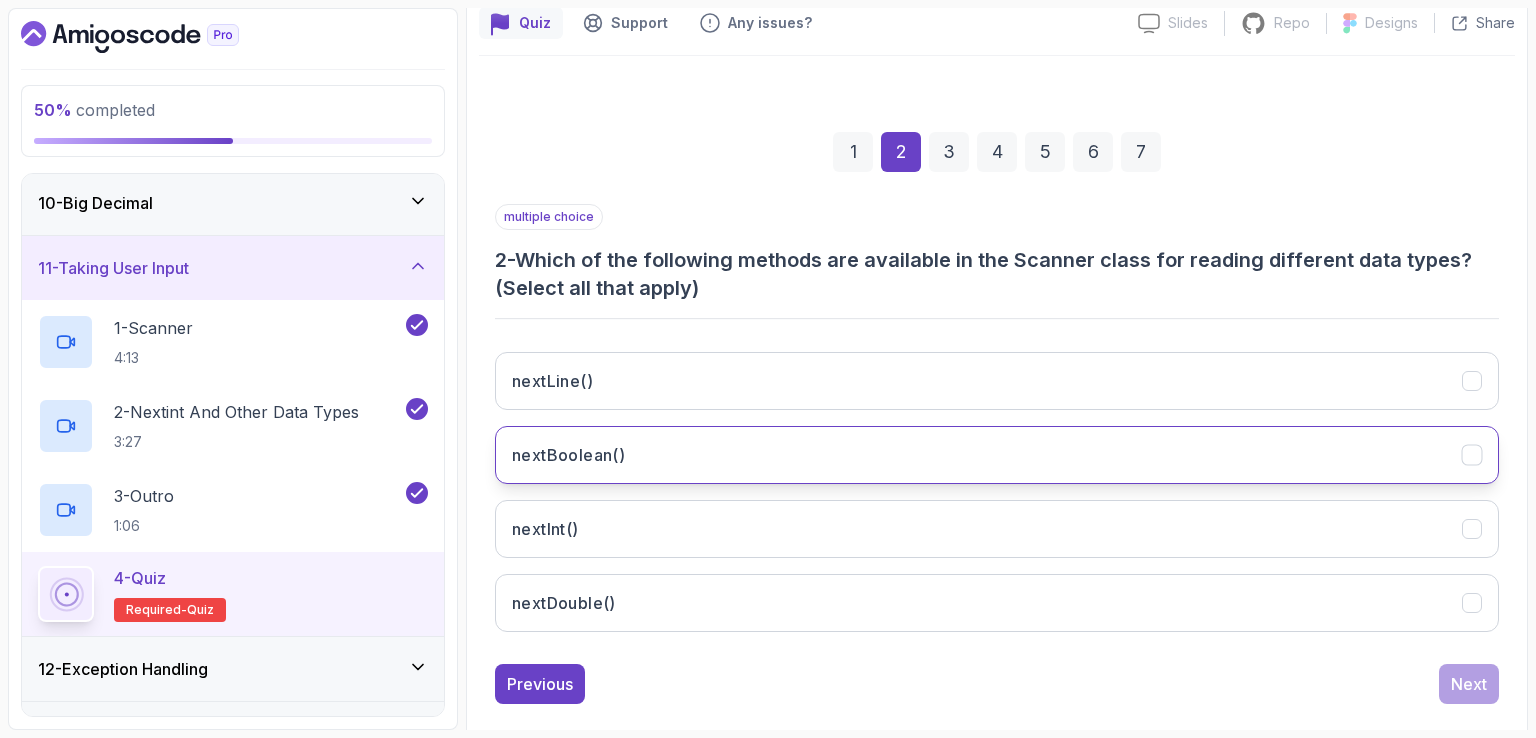 scroll, scrollTop: 212, scrollLeft: 0, axis: vertical 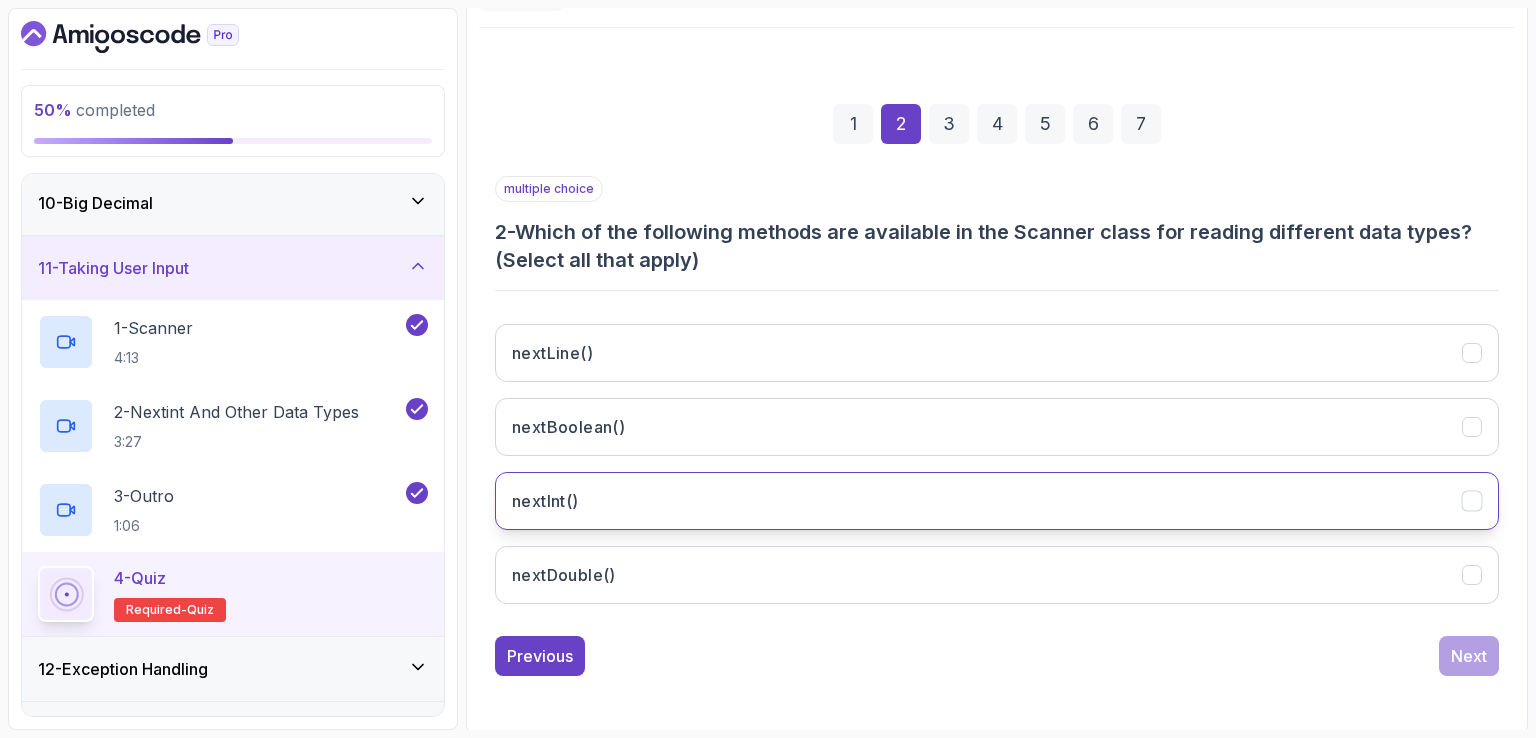 click on "nextInt()" at bounding box center (997, 501) 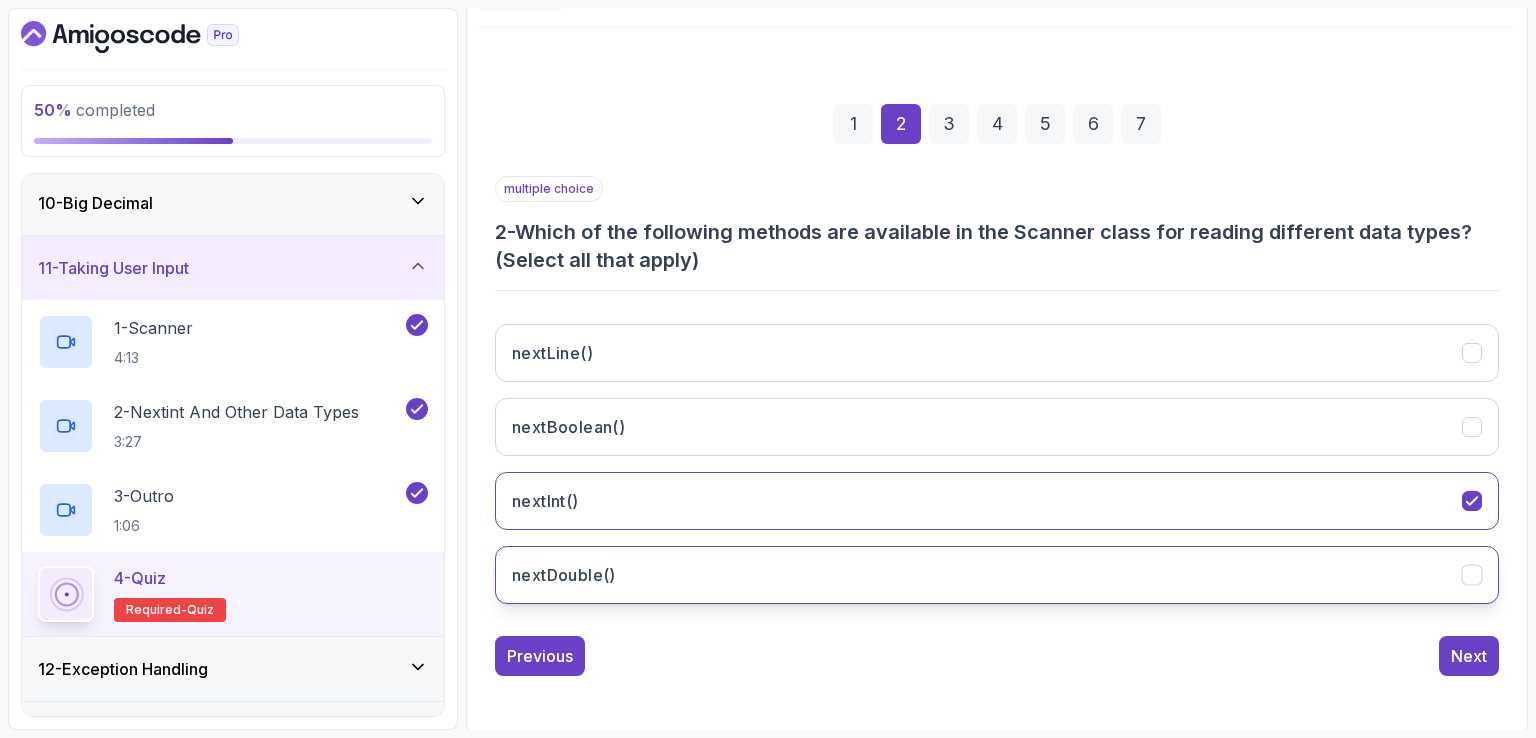 drag, startPoint x: 1052, startPoint y: 564, endPoint x: 1068, endPoint y: 547, distance: 23.345236 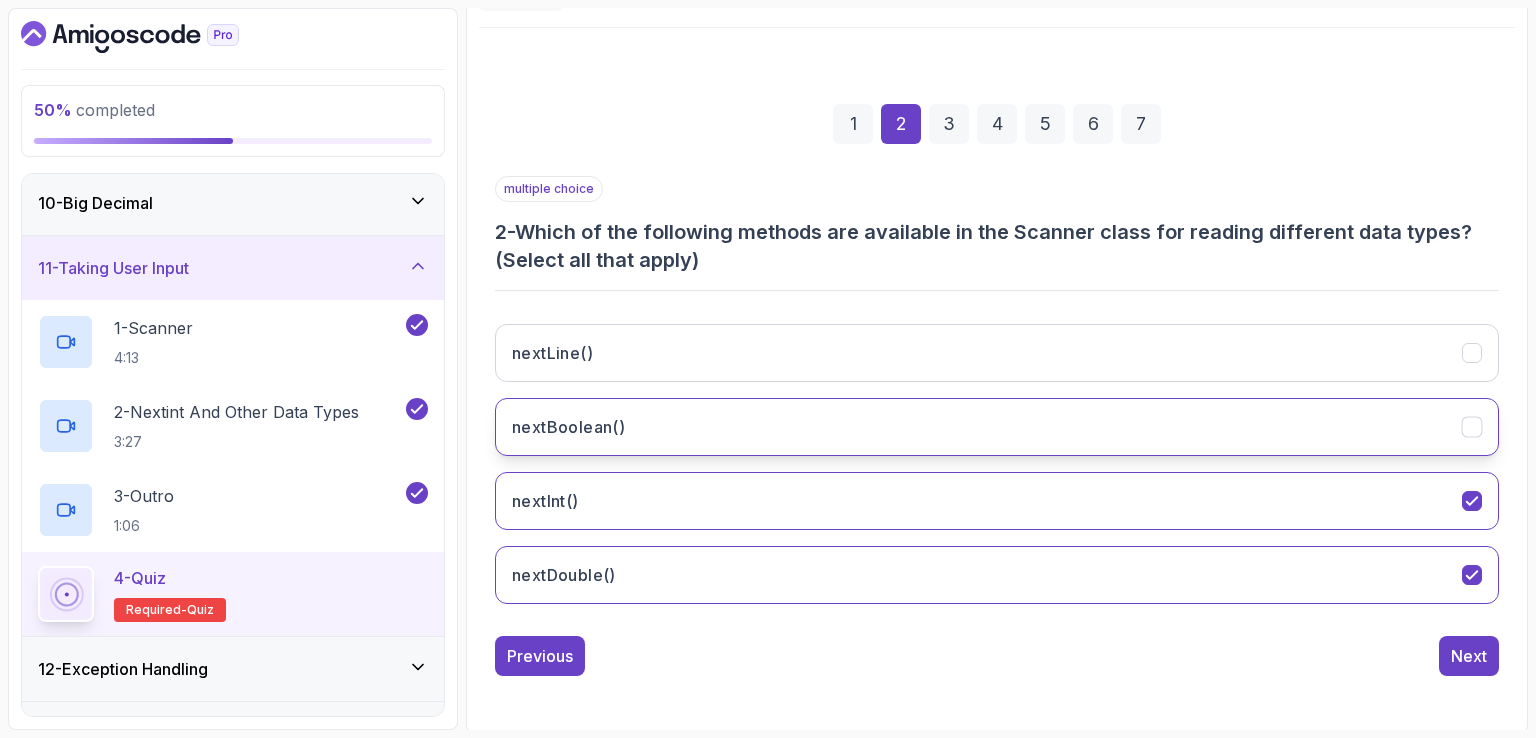 click on "nextBoolean()" at bounding box center (997, 427) 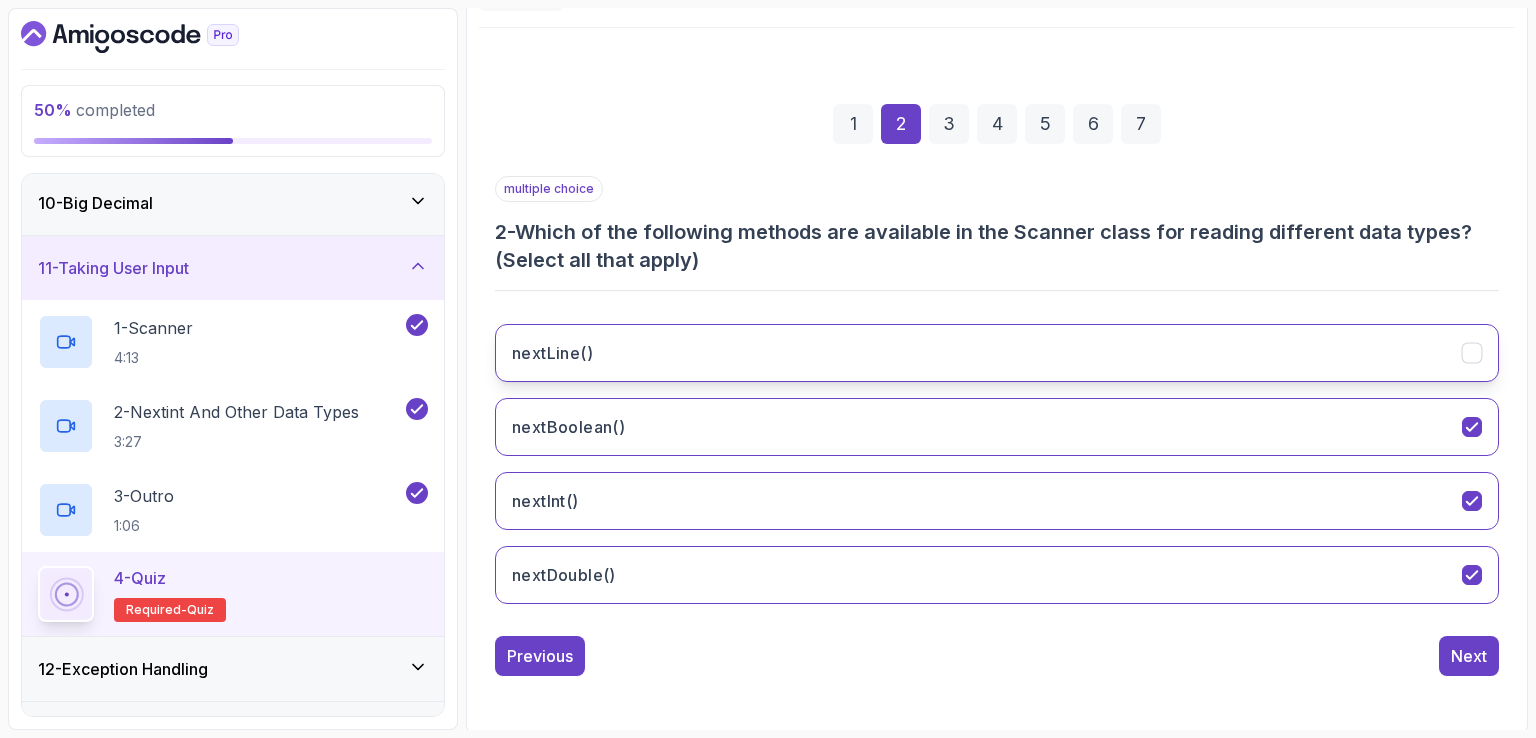 click on "nextLine()" at bounding box center (997, 353) 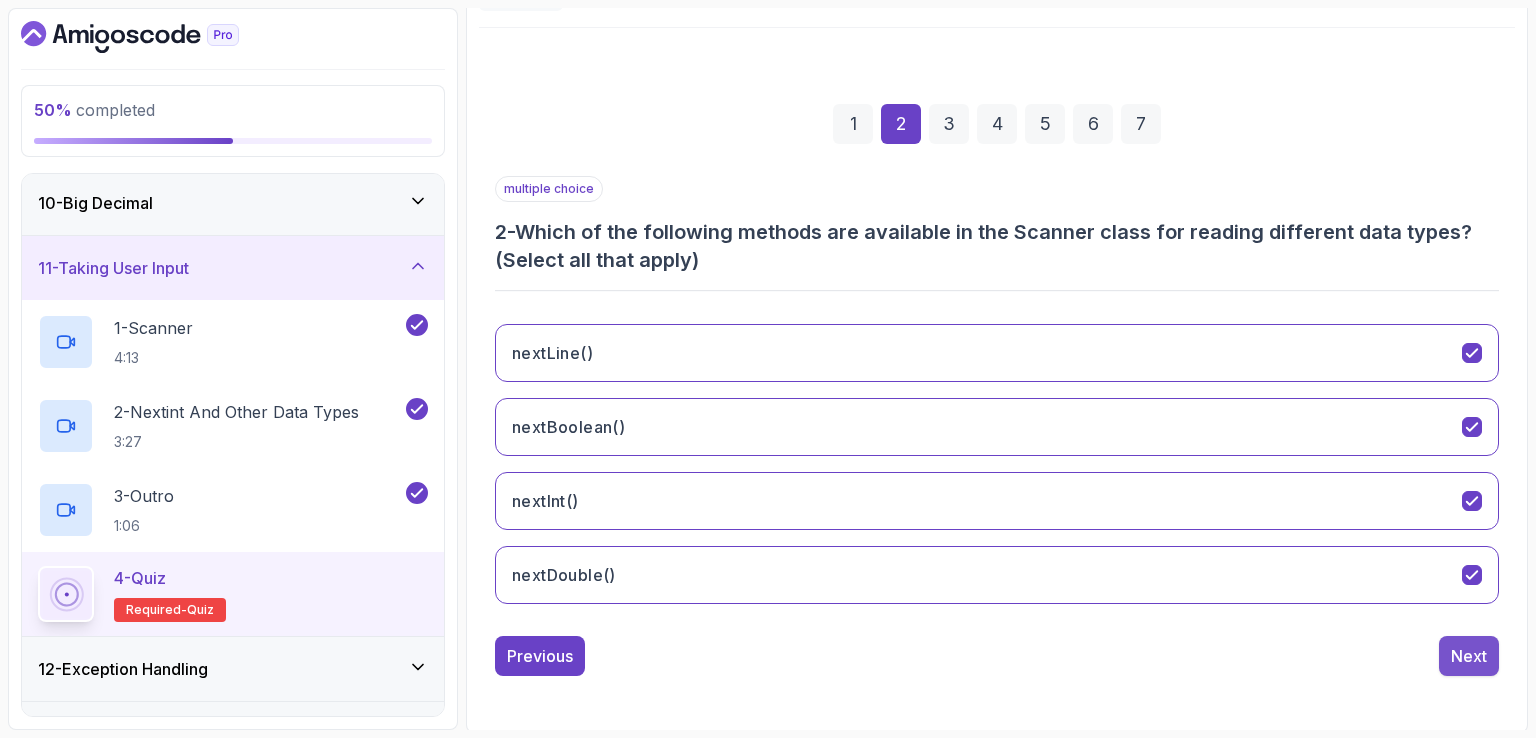 click on "Next" at bounding box center [1469, 656] 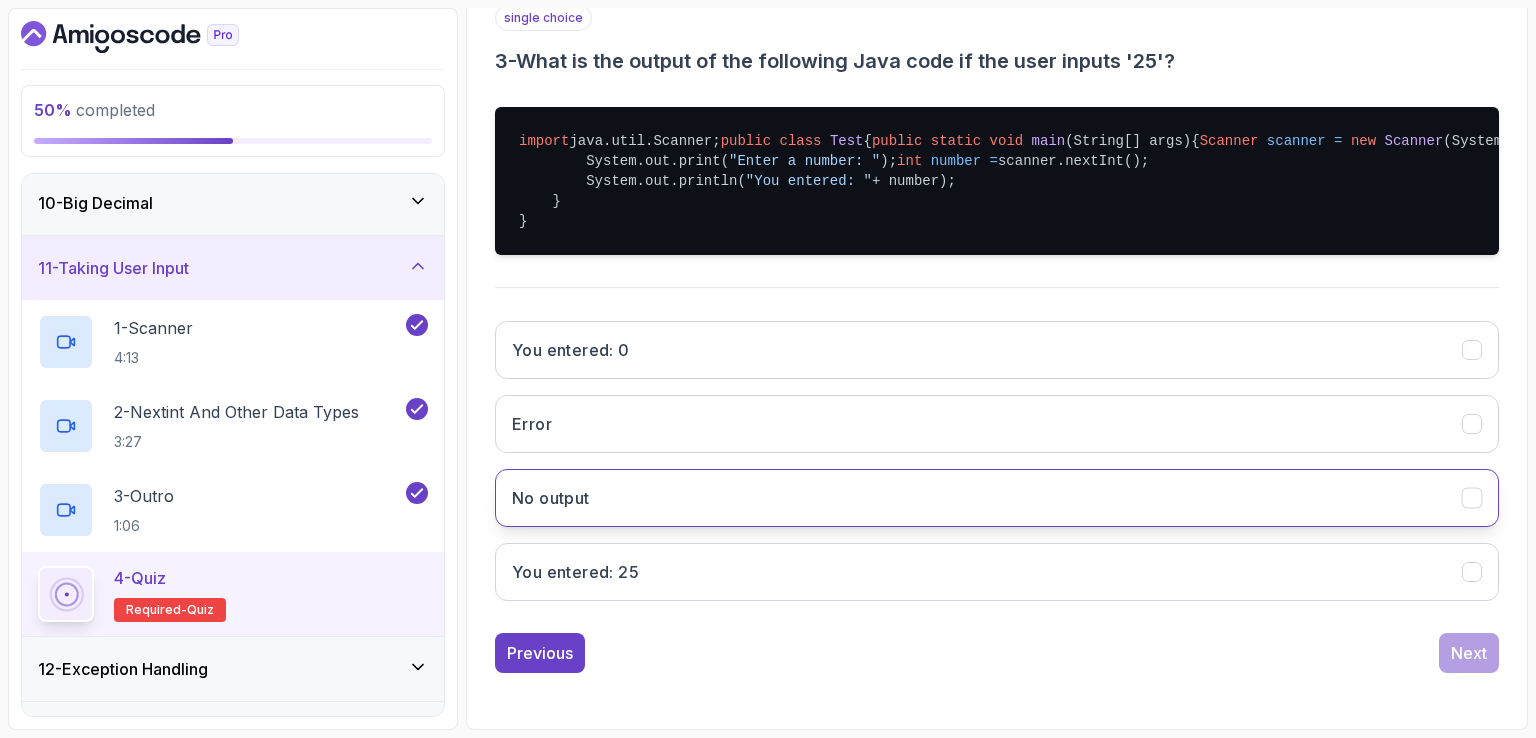 scroll, scrollTop: 460, scrollLeft: 0, axis: vertical 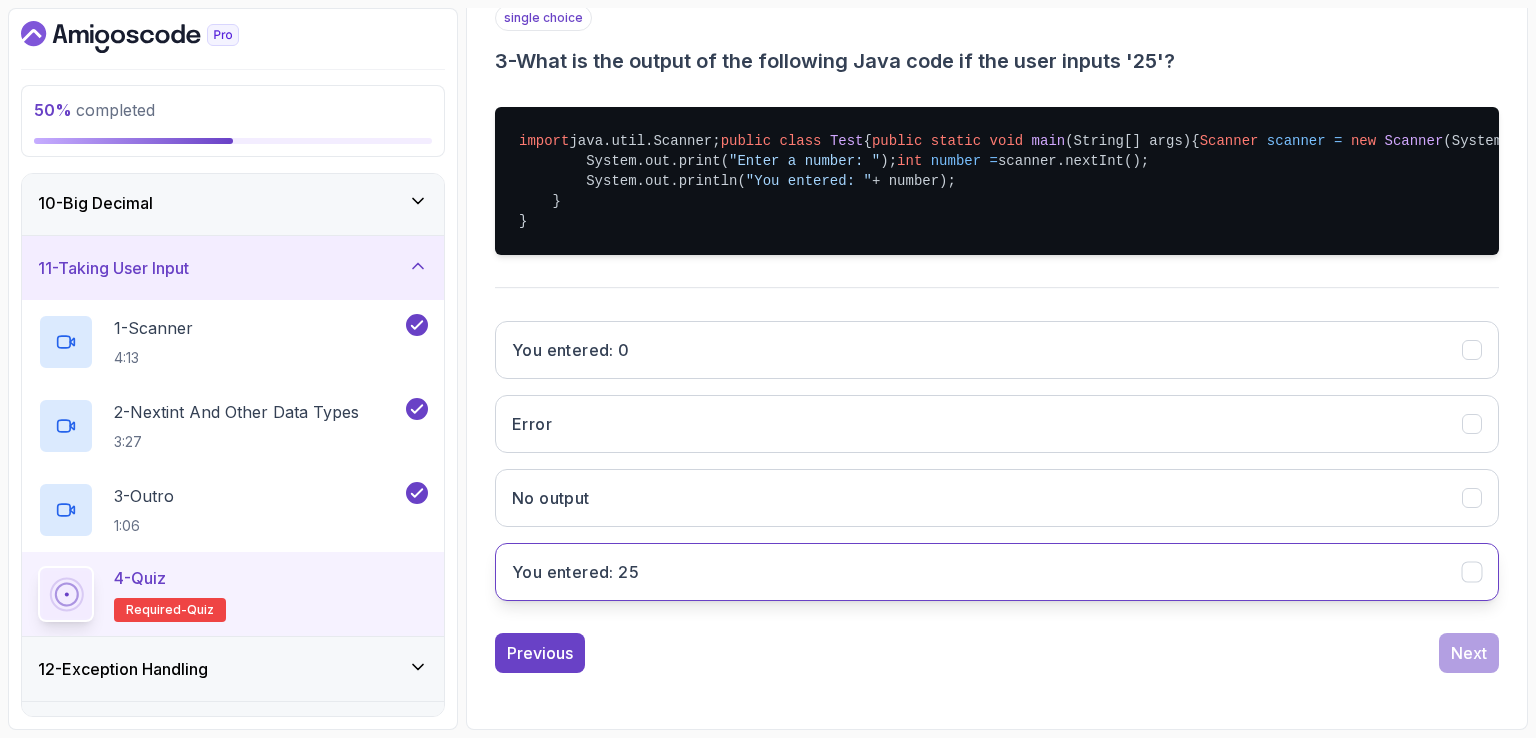 click on "You entered: 25" at bounding box center (997, 572) 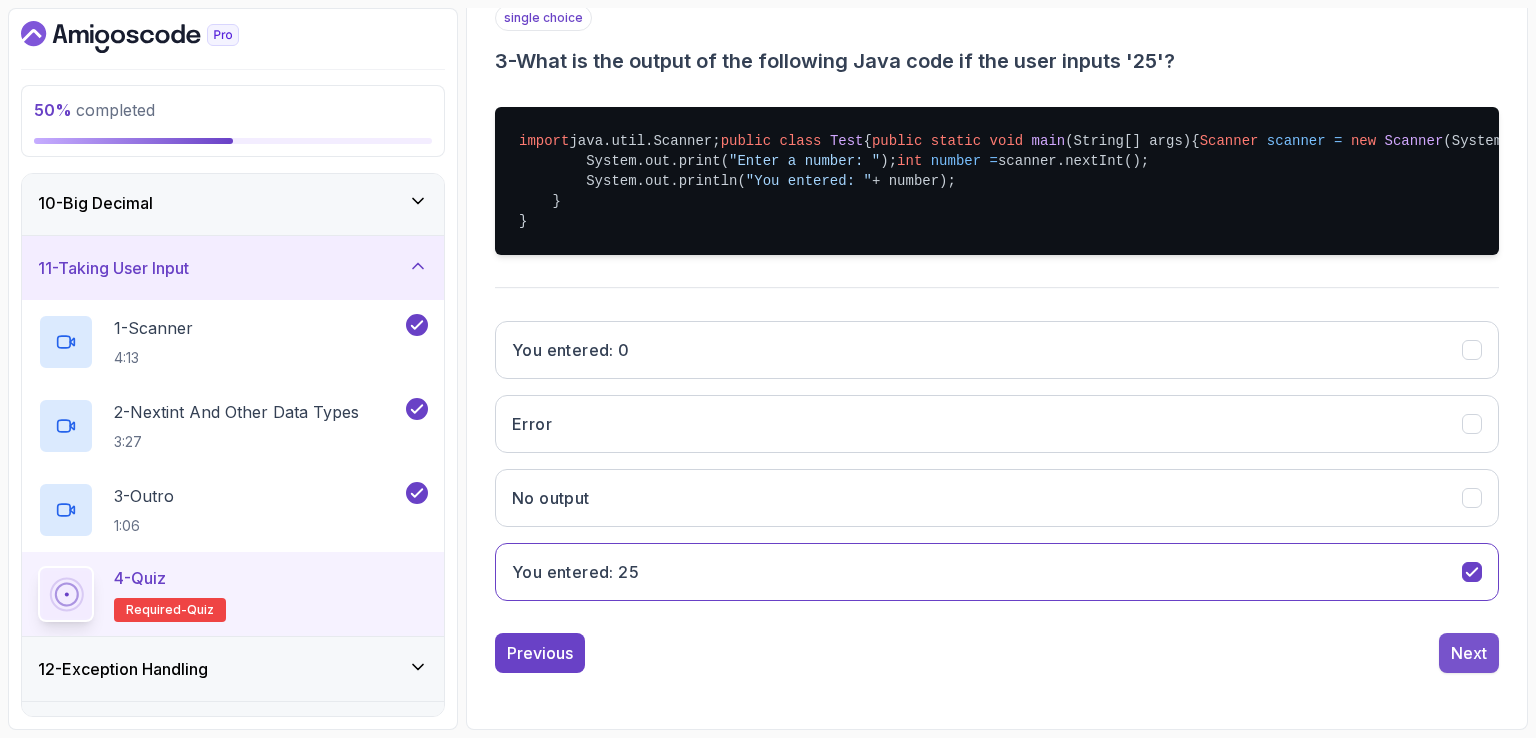 click on "Next" at bounding box center (1469, 653) 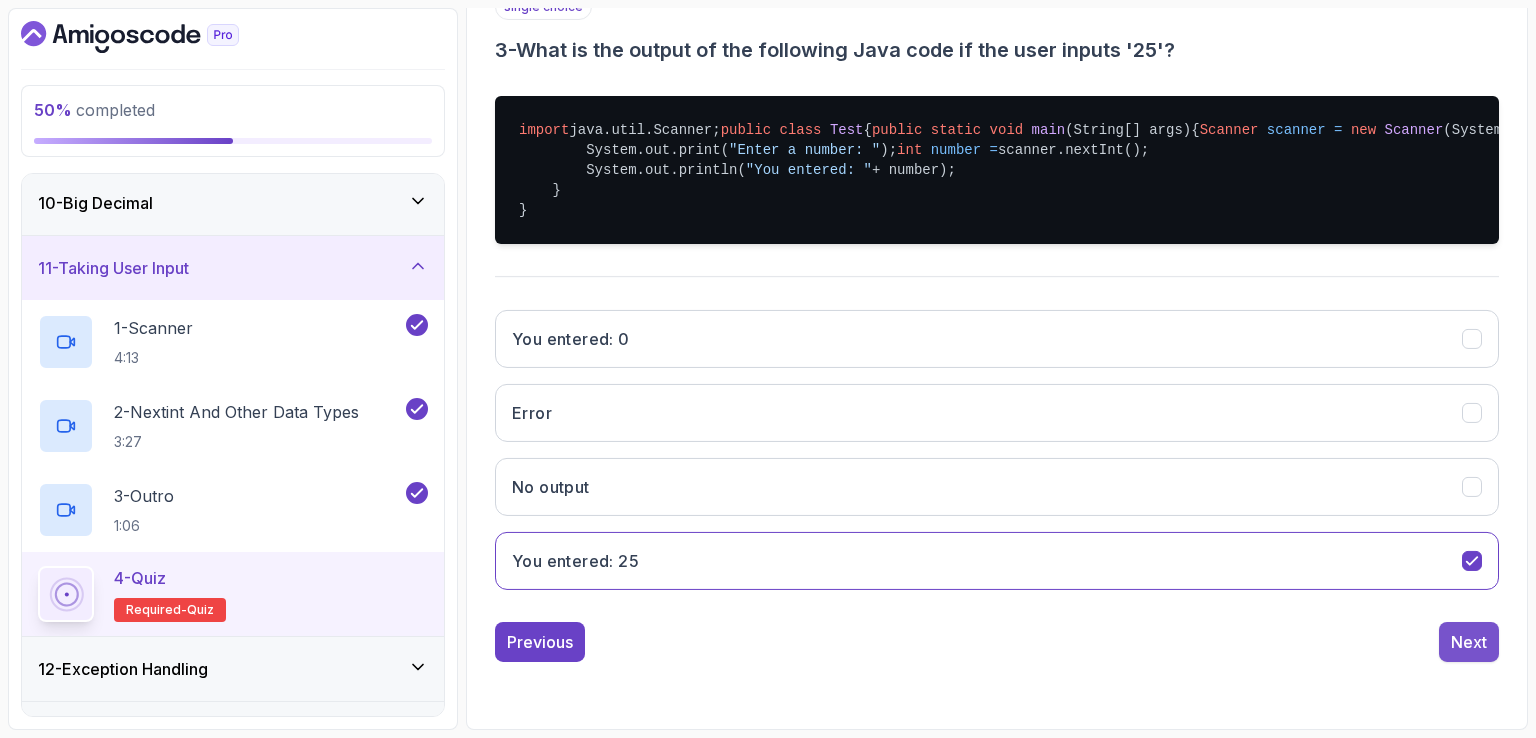 scroll, scrollTop: 184, scrollLeft: 0, axis: vertical 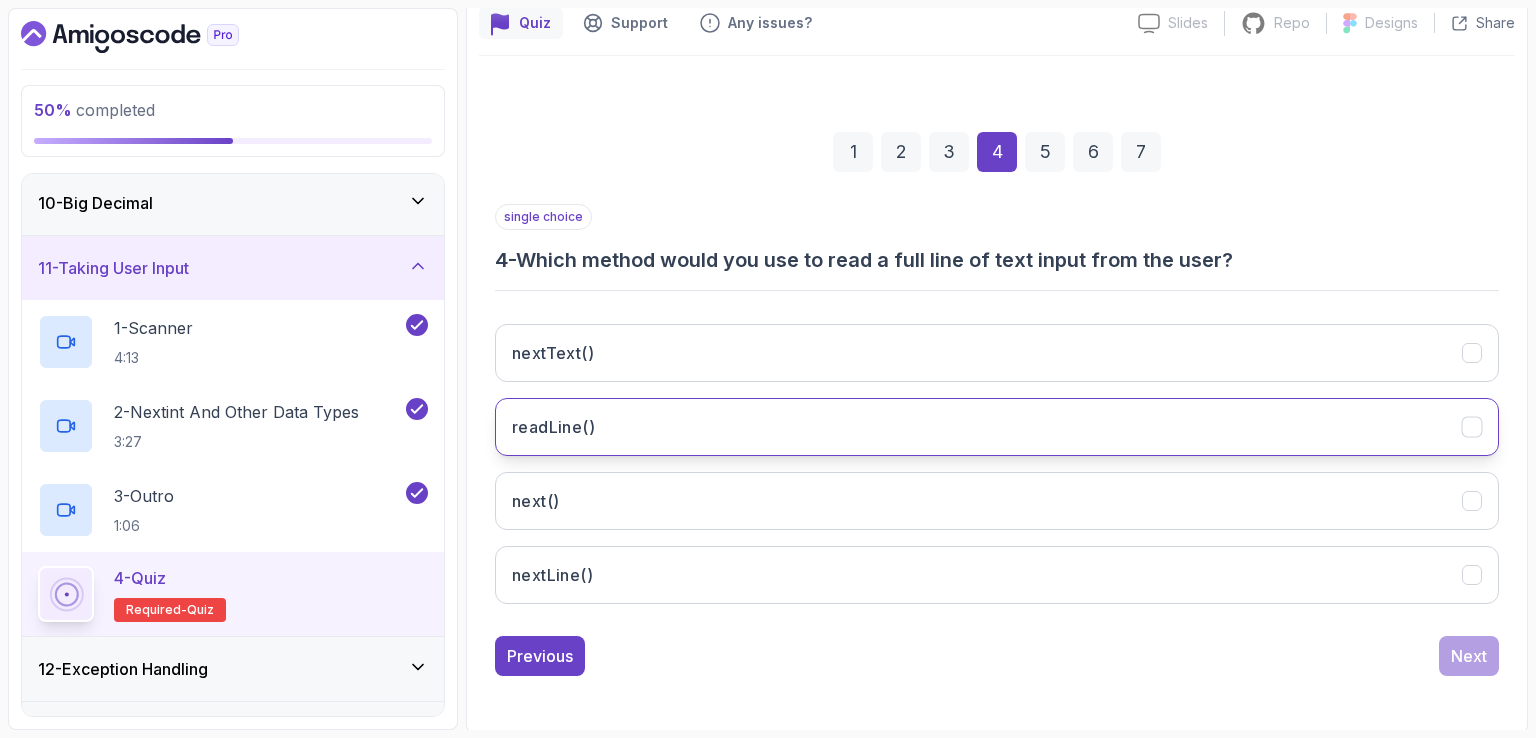 click on "readLine()" at bounding box center (997, 427) 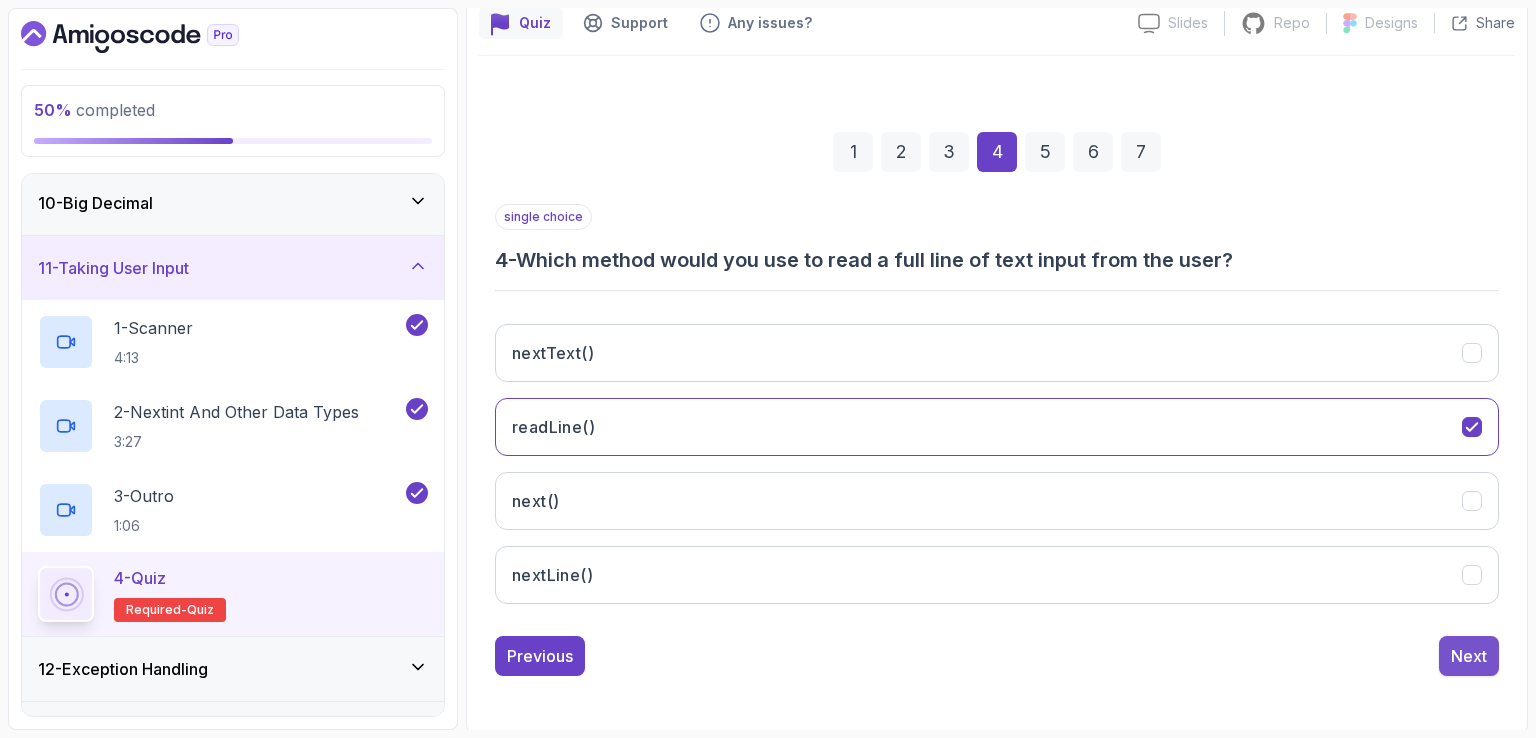 click on "Next" at bounding box center (1469, 656) 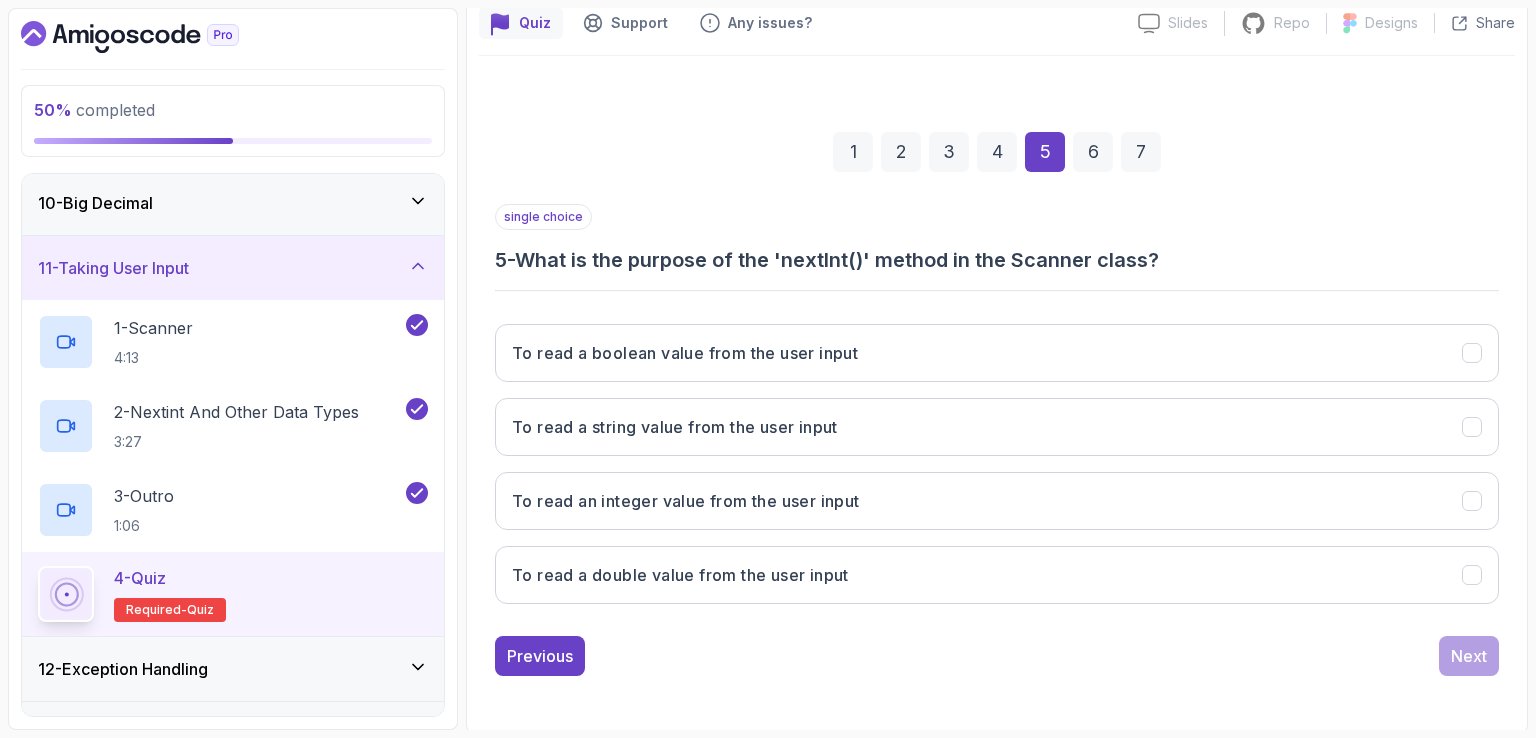click on "3" at bounding box center [949, 152] 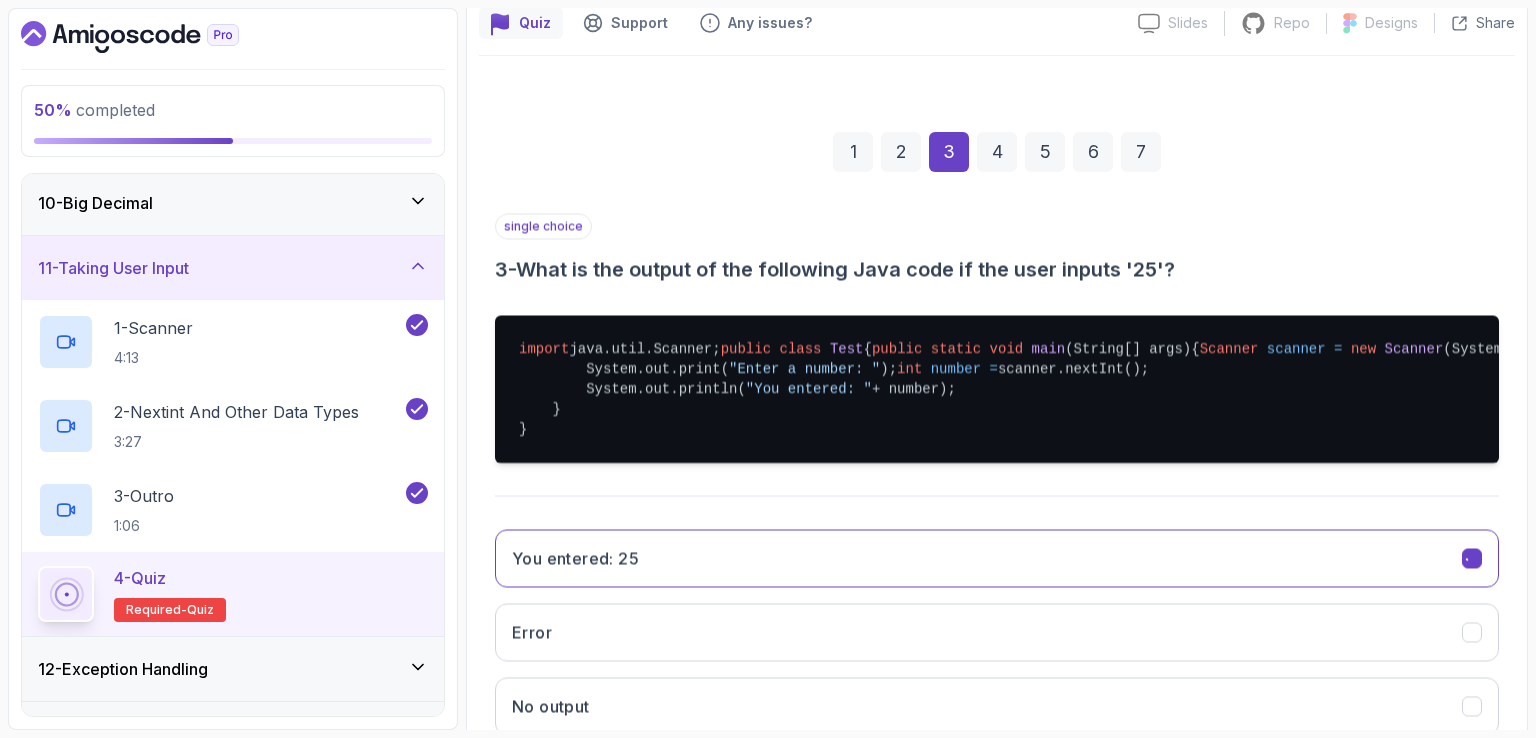 click on "2" at bounding box center (901, 152) 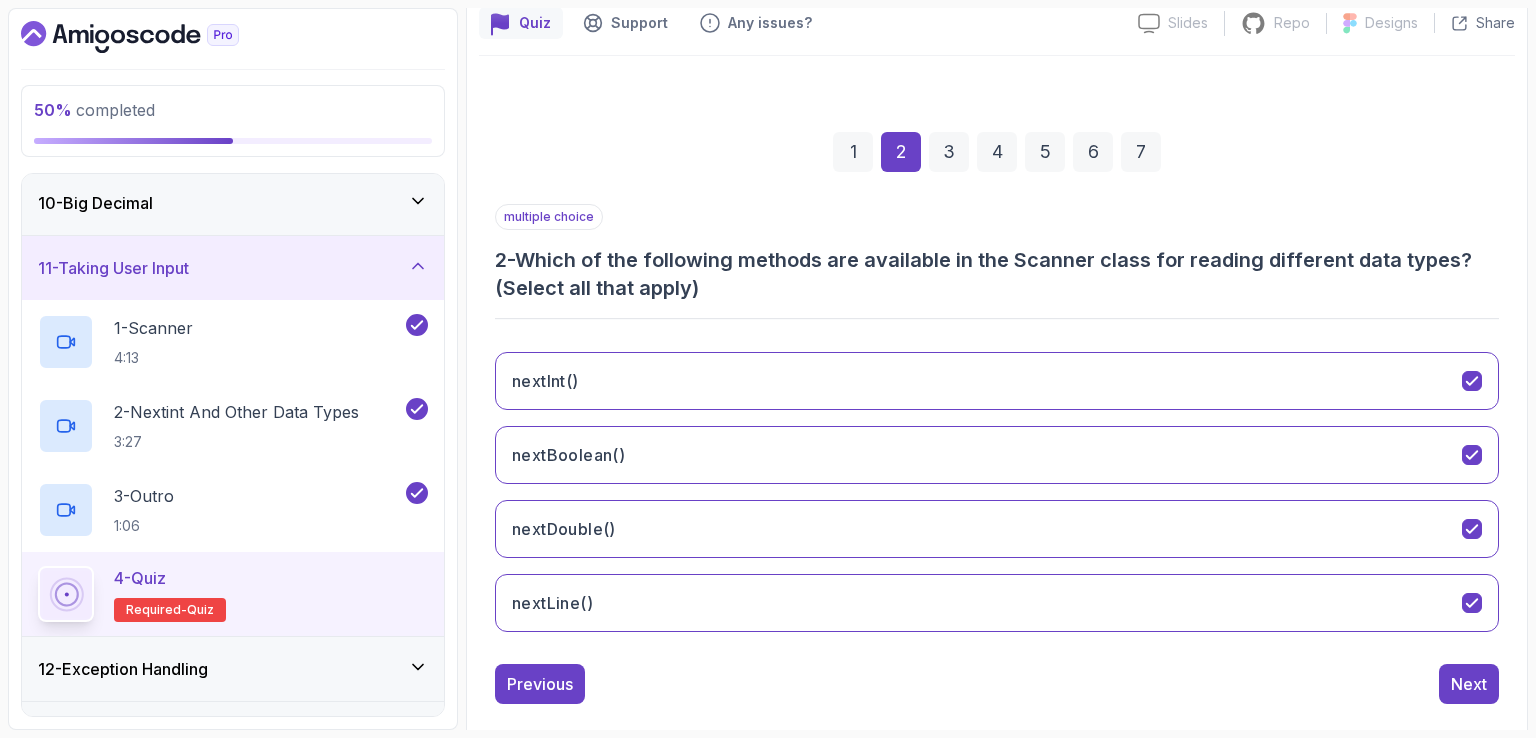 click on "4" at bounding box center (997, 152) 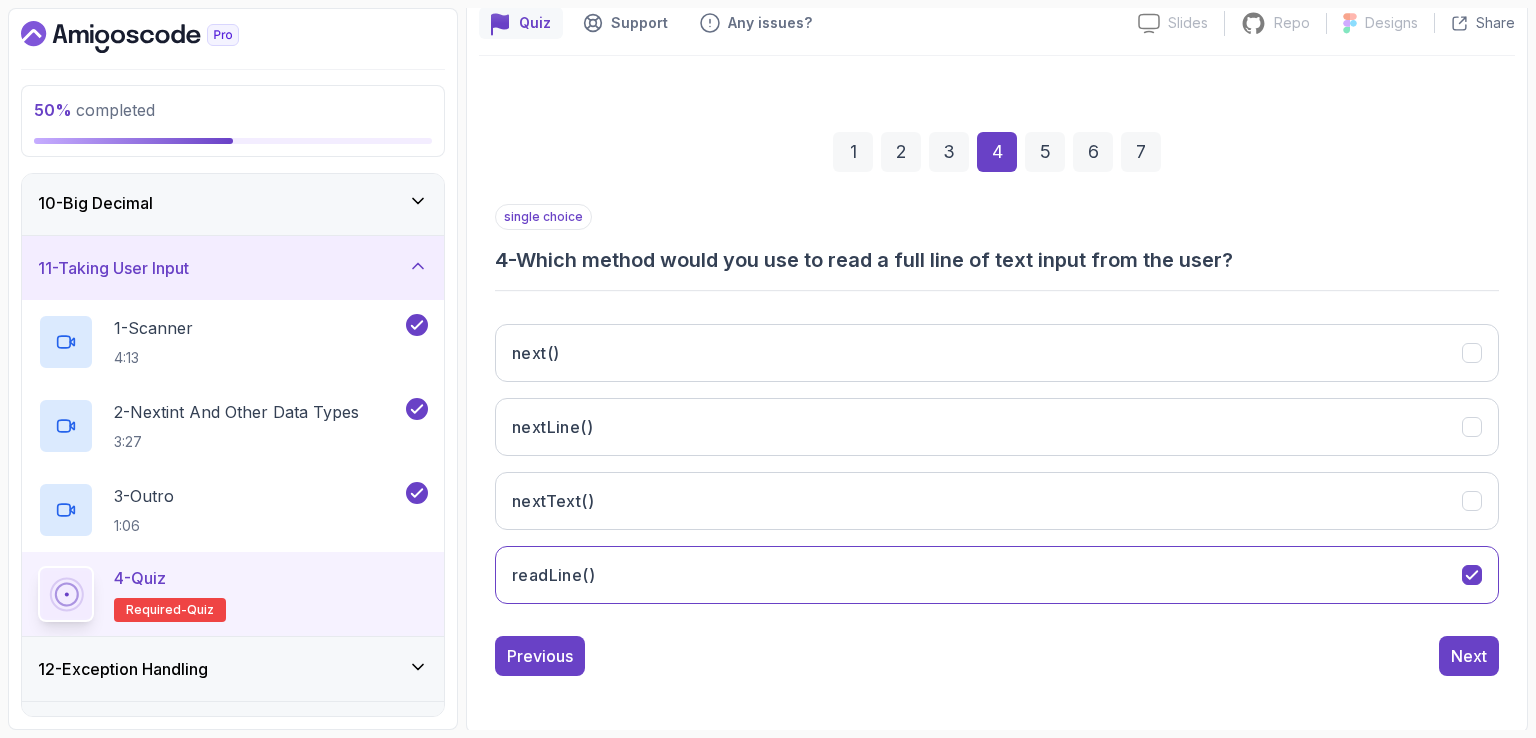 click on "5" at bounding box center [1045, 152] 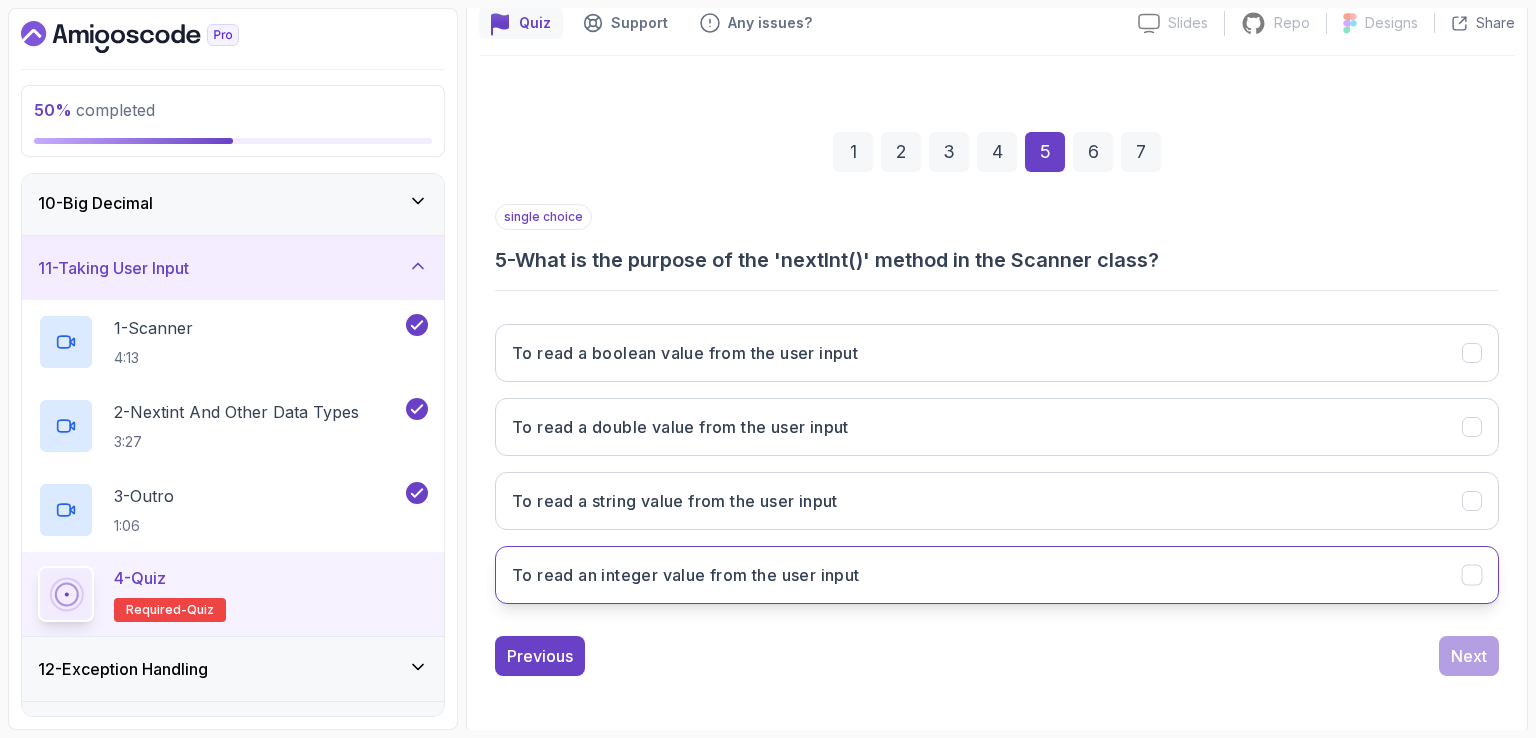 drag, startPoint x: 856, startPoint y: 570, endPoint x: 871, endPoint y: 569, distance: 15.033297 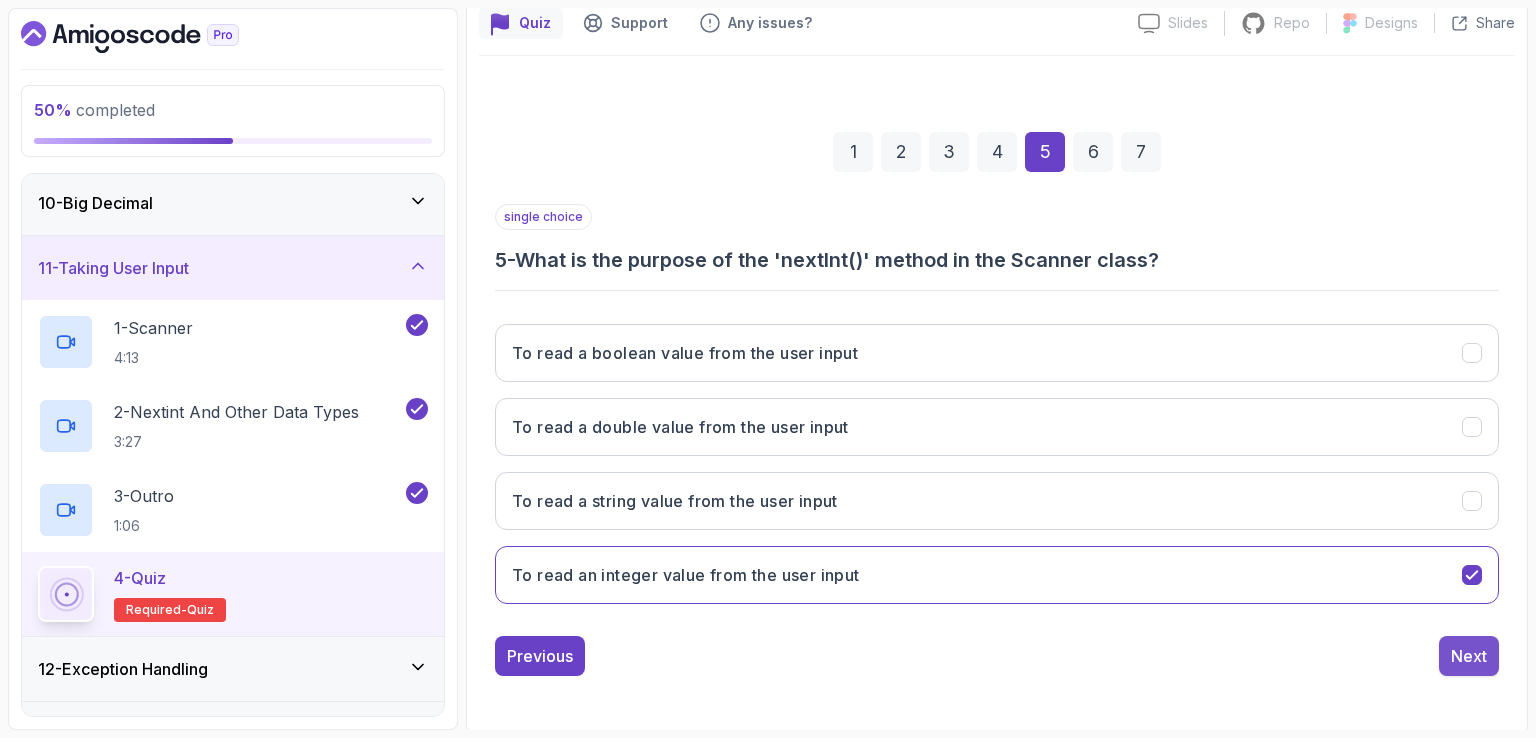 click on "Next" at bounding box center [1469, 656] 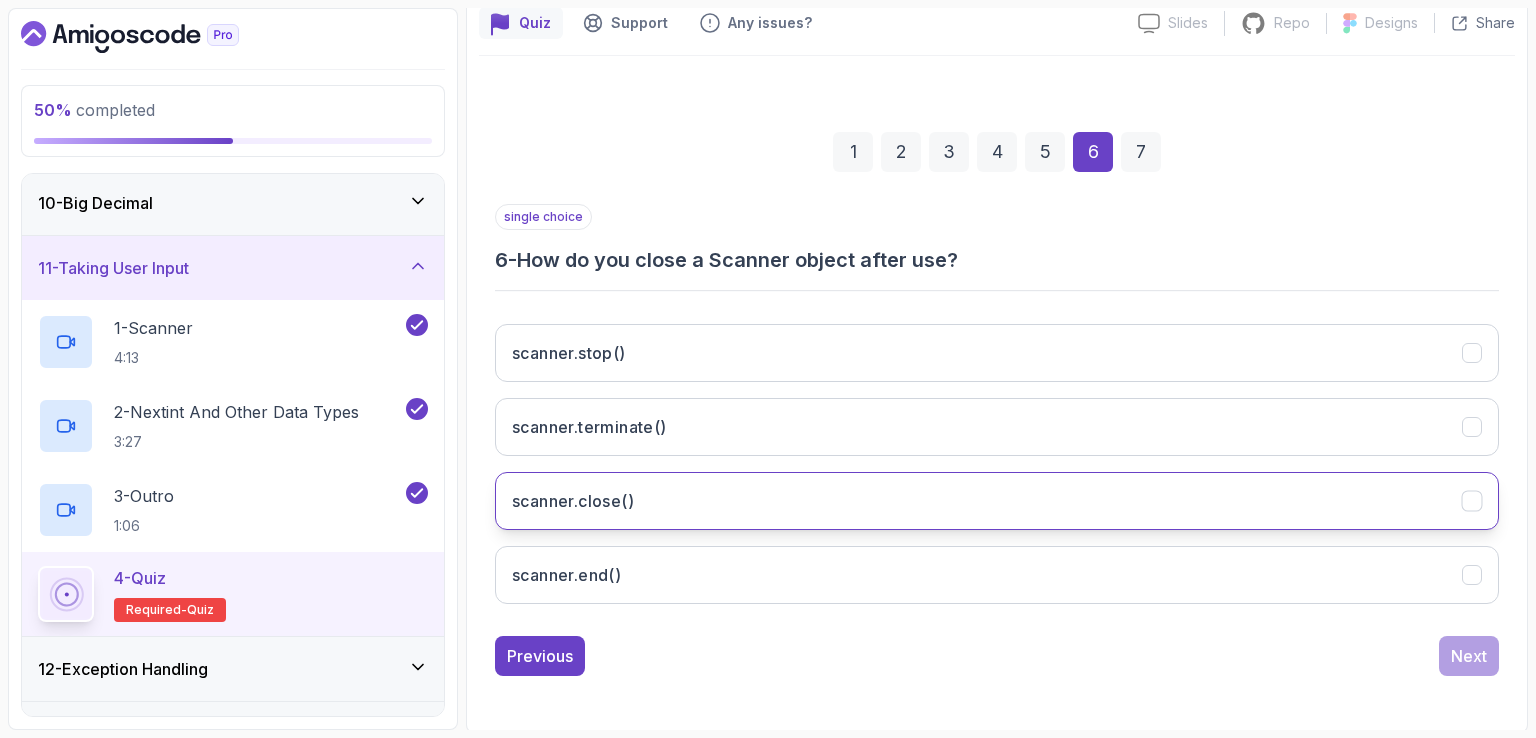 click on "scanner.close()" at bounding box center [997, 501] 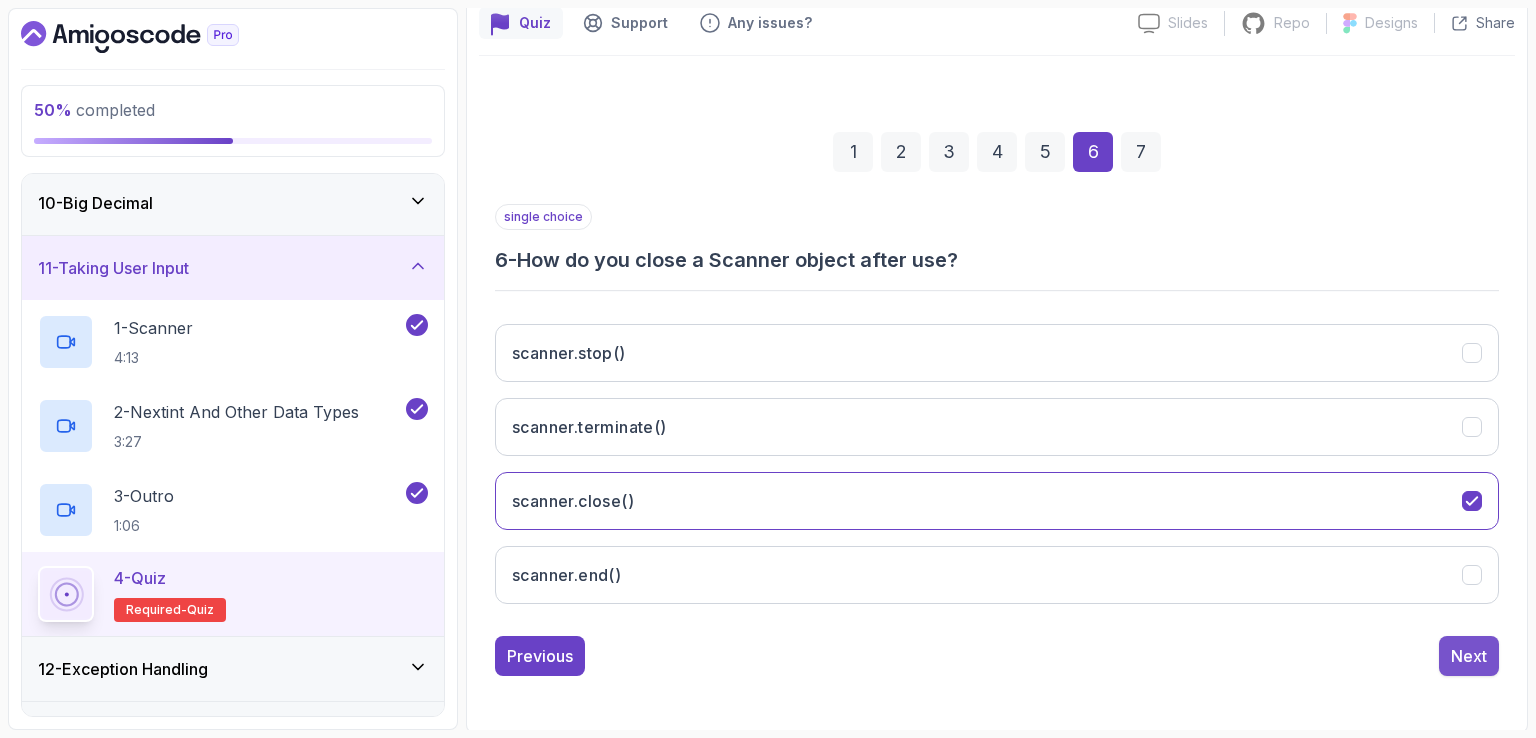 click on "Next" at bounding box center [1469, 656] 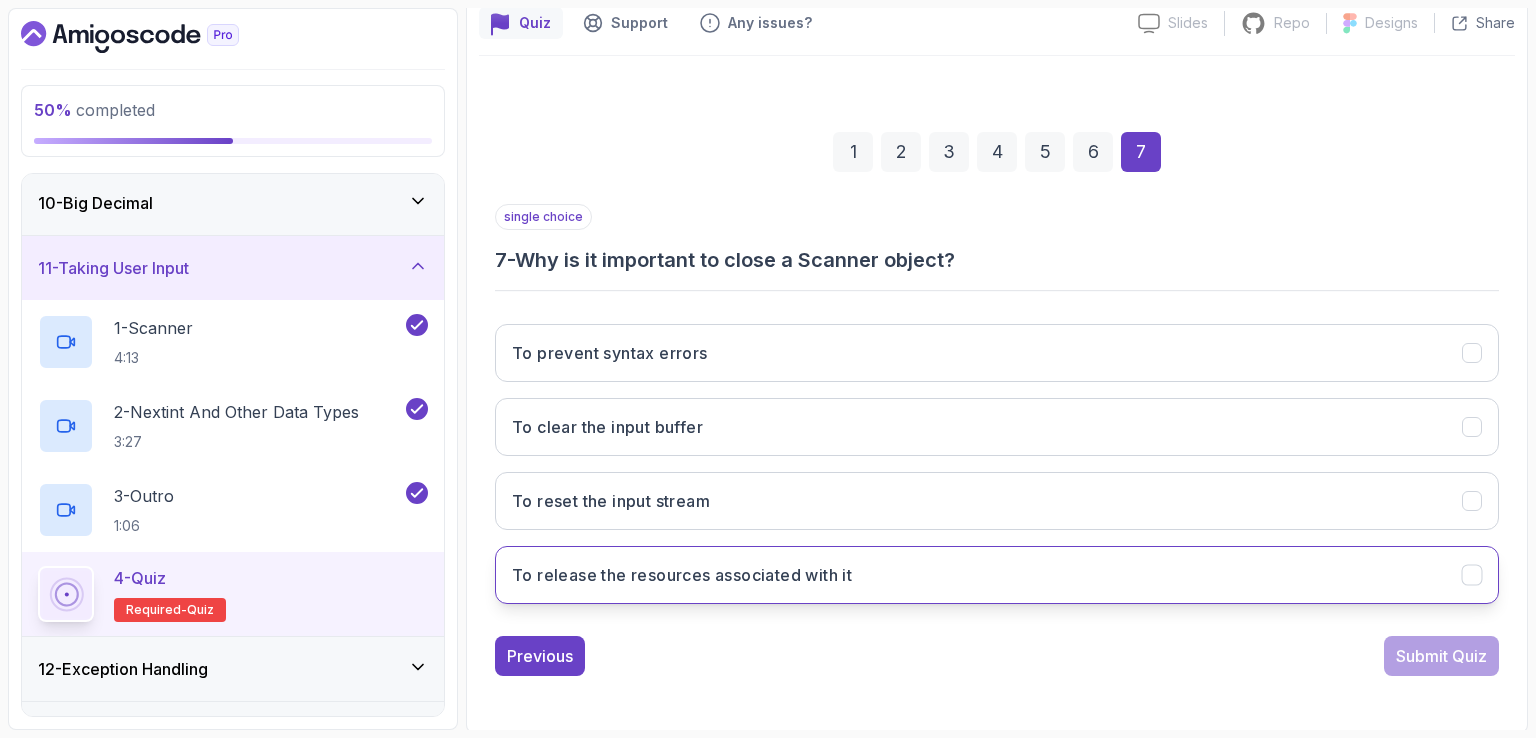 click on "To release the resources associated with it" at bounding box center [997, 575] 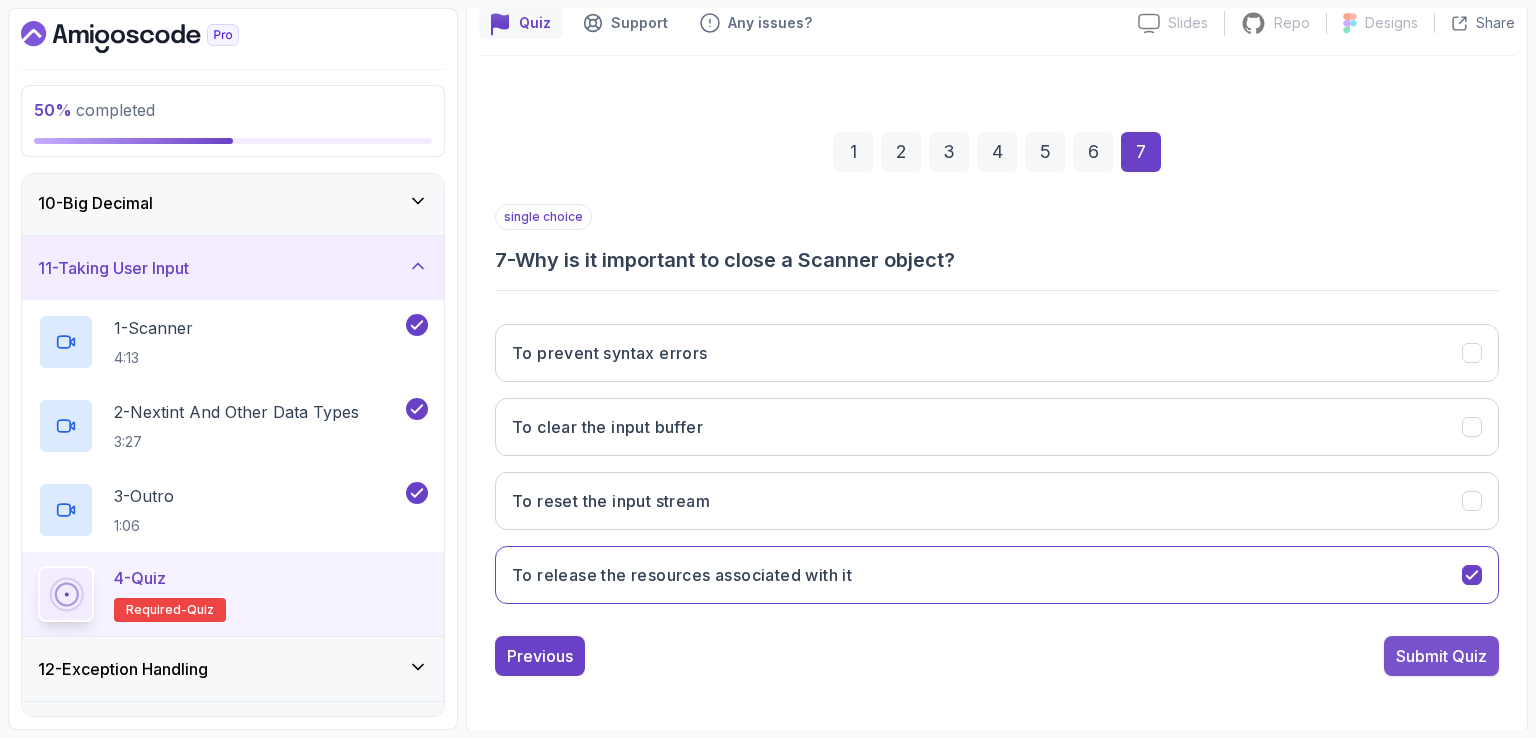 click on "Submit Quiz" at bounding box center [1441, 656] 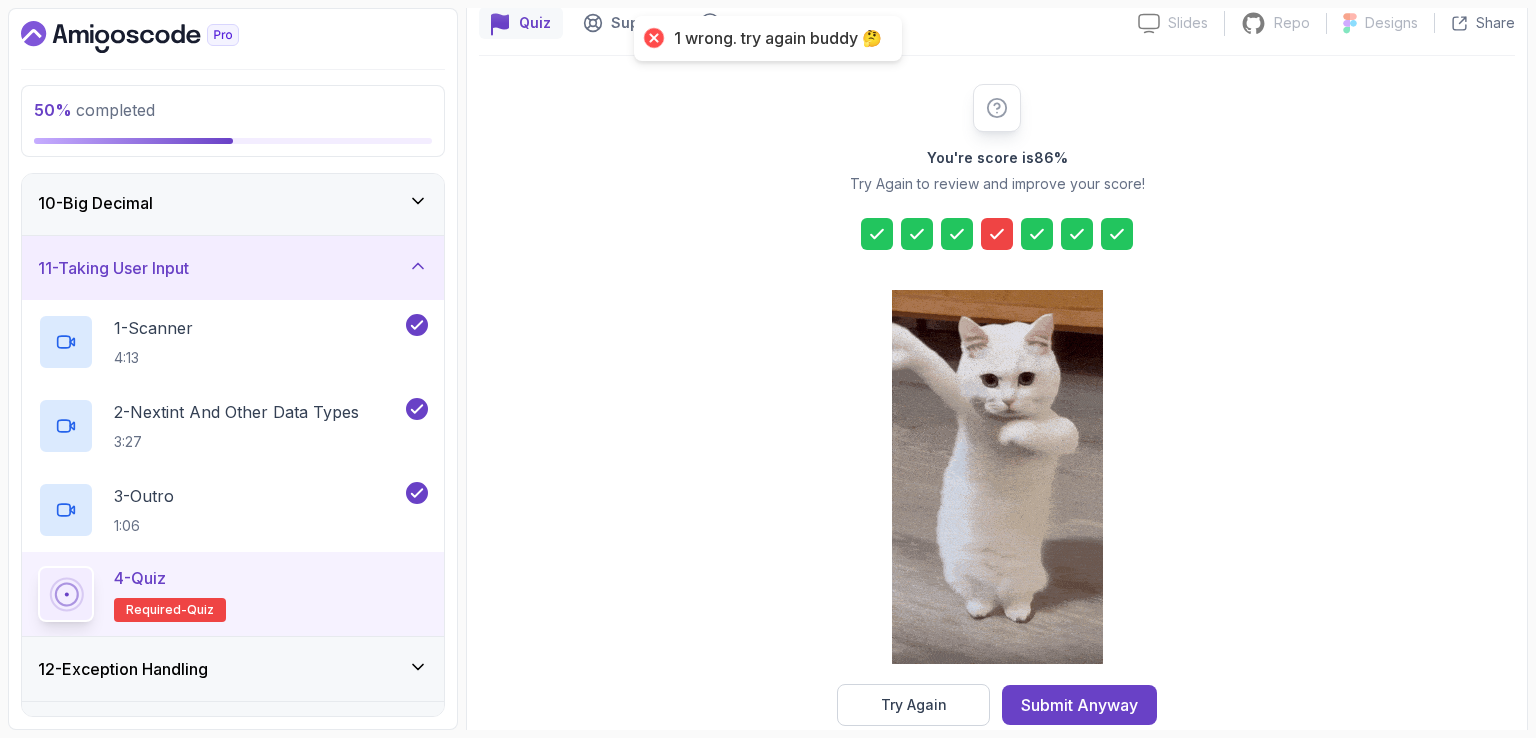 click 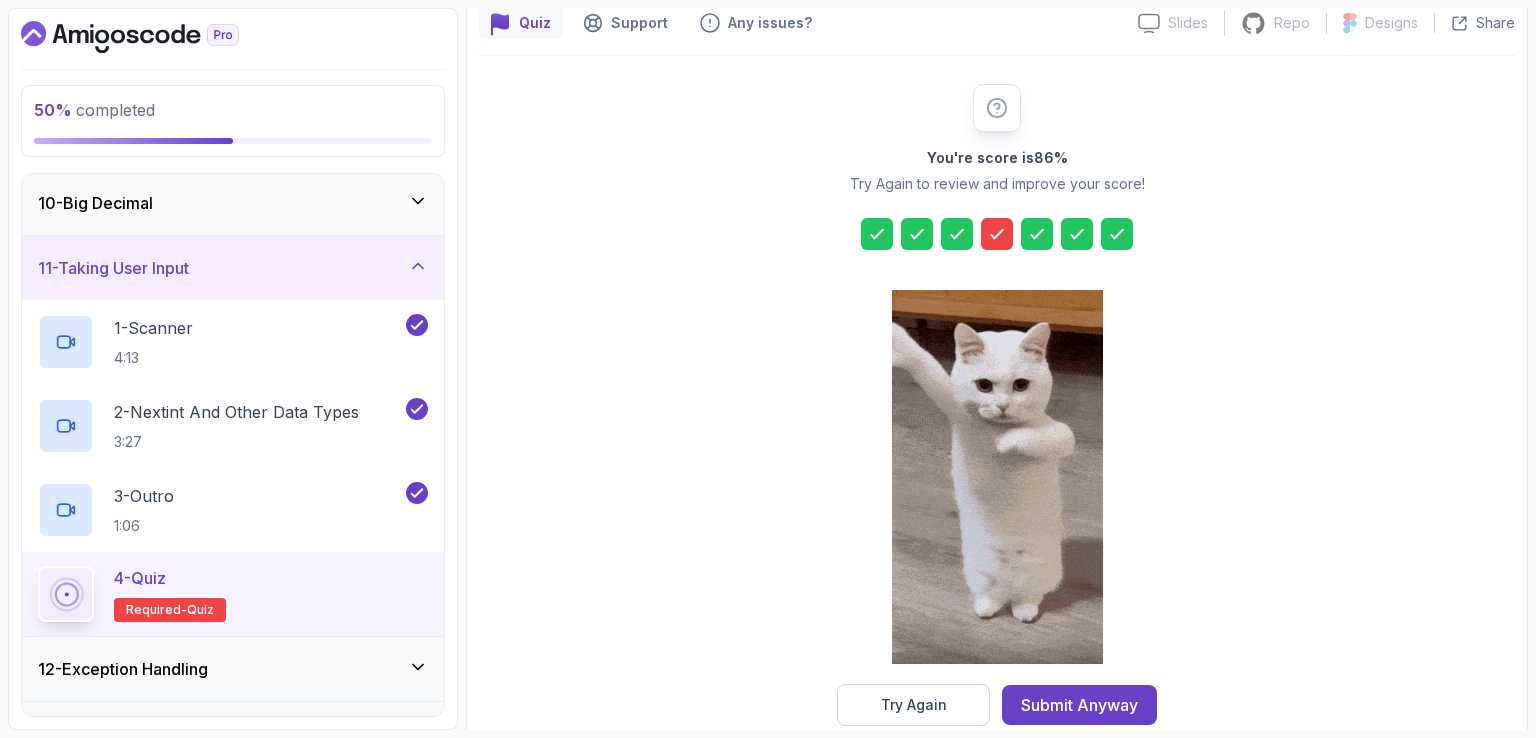 click on "Try Again" at bounding box center [913, 705] 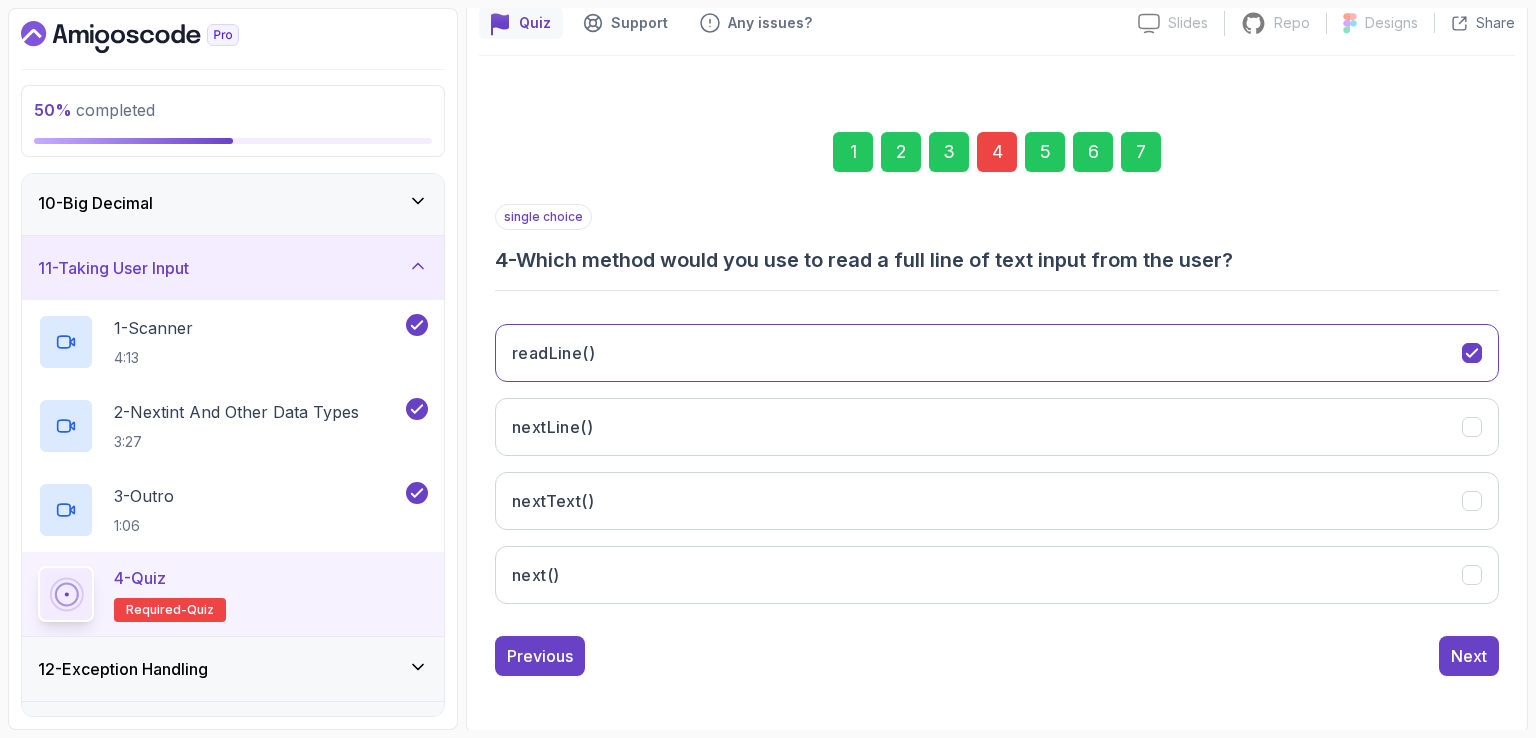 click on "4" at bounding box center (997, 152) 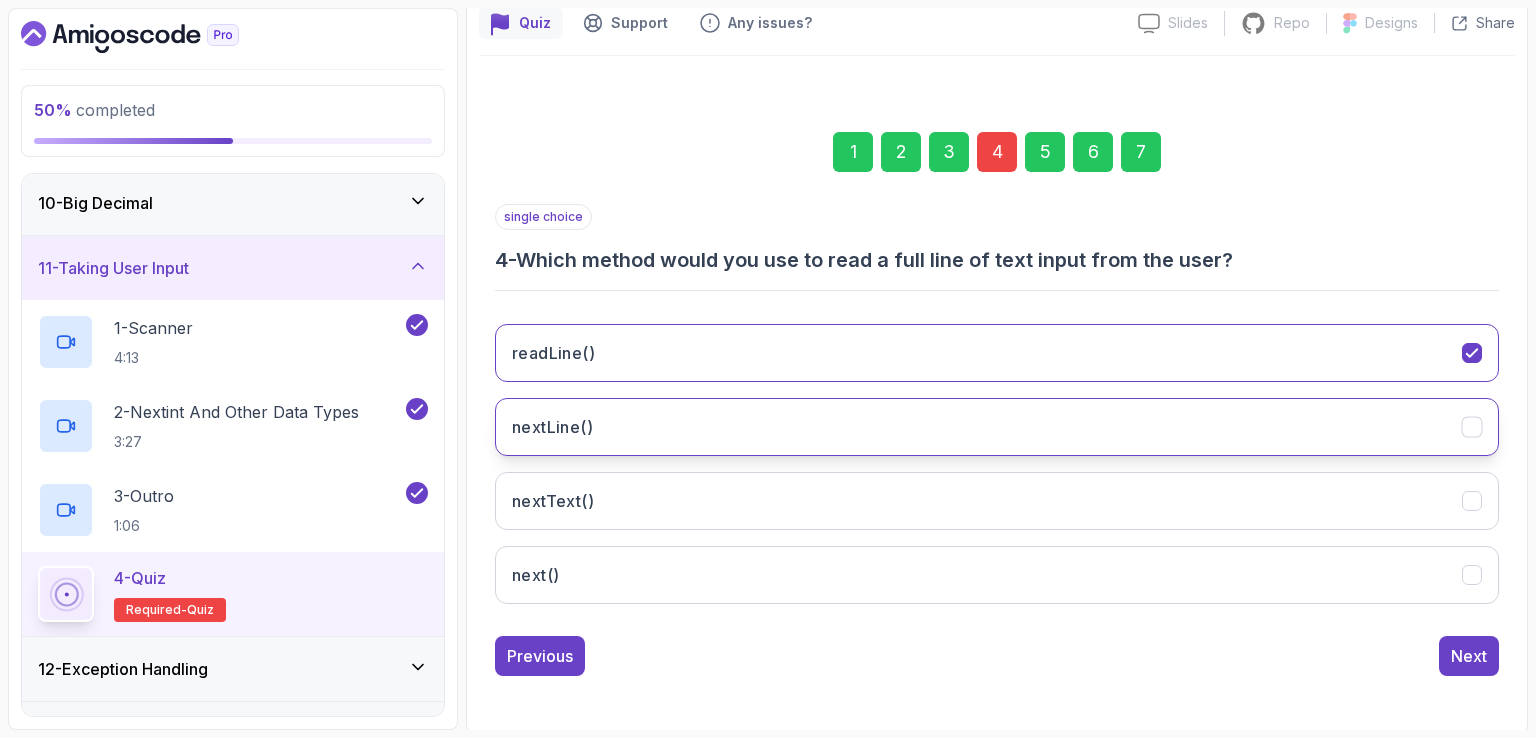 click on "nextLine()" at bounding box center (997, 427) 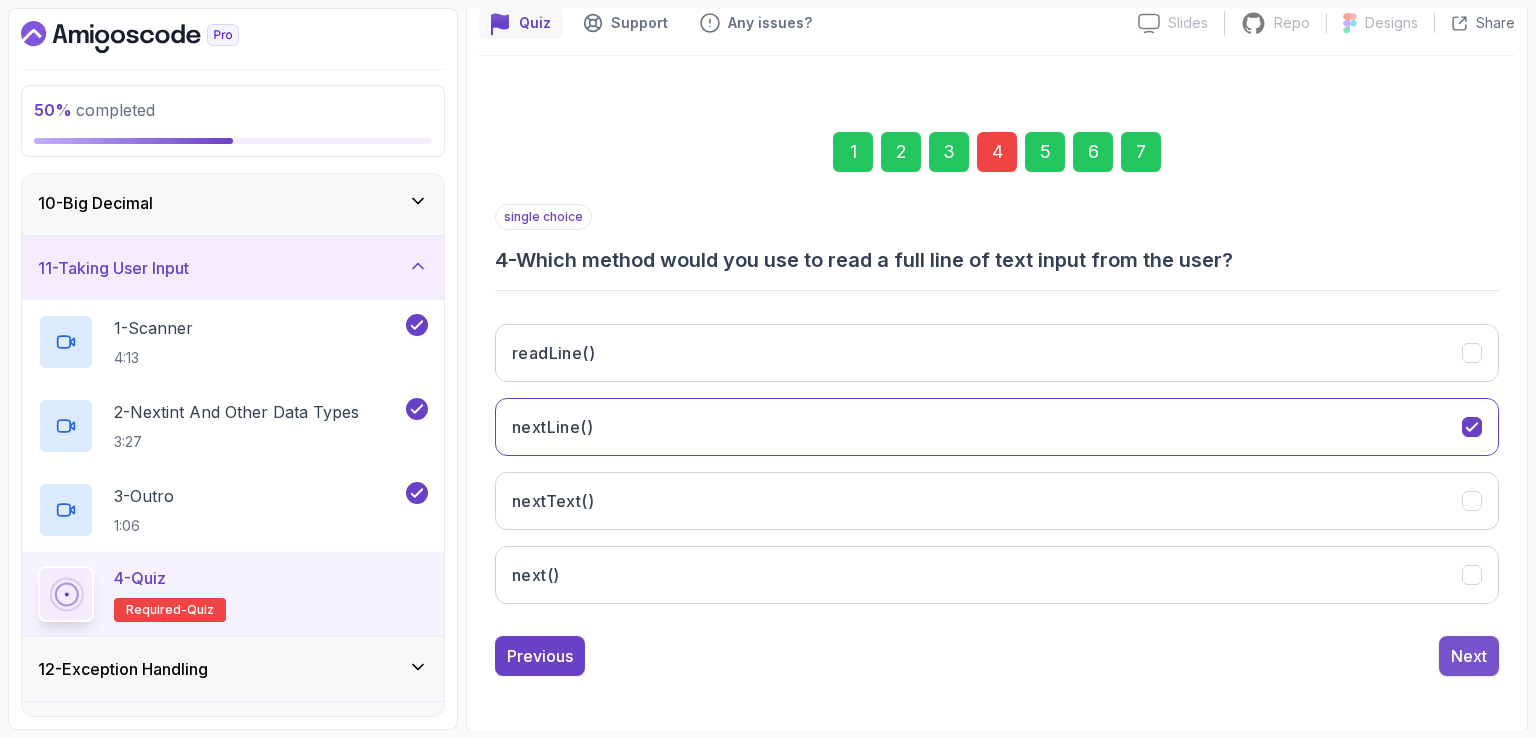click on "Next" at bounding box center [1469, 656] 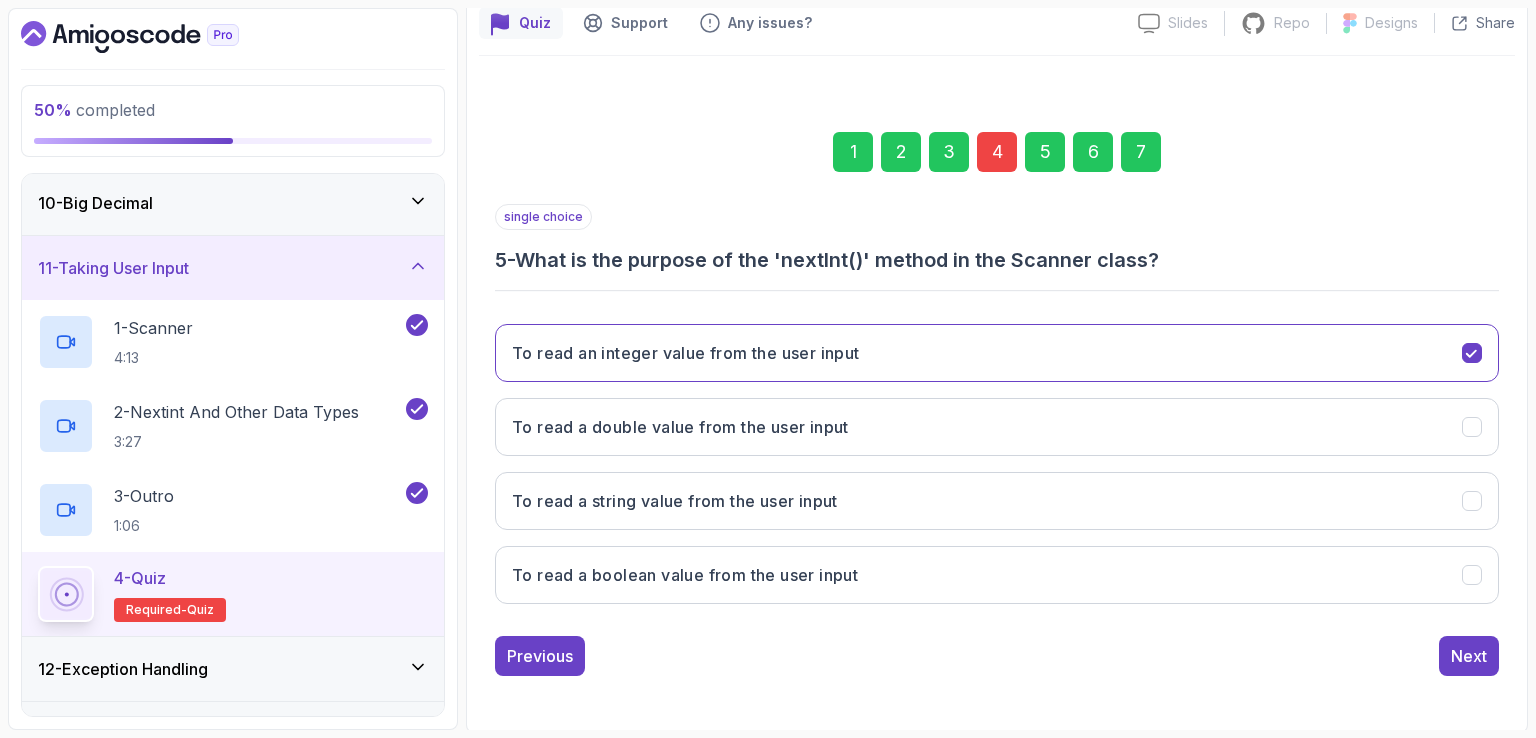click on "Next" at bounding box center (1469, 656) 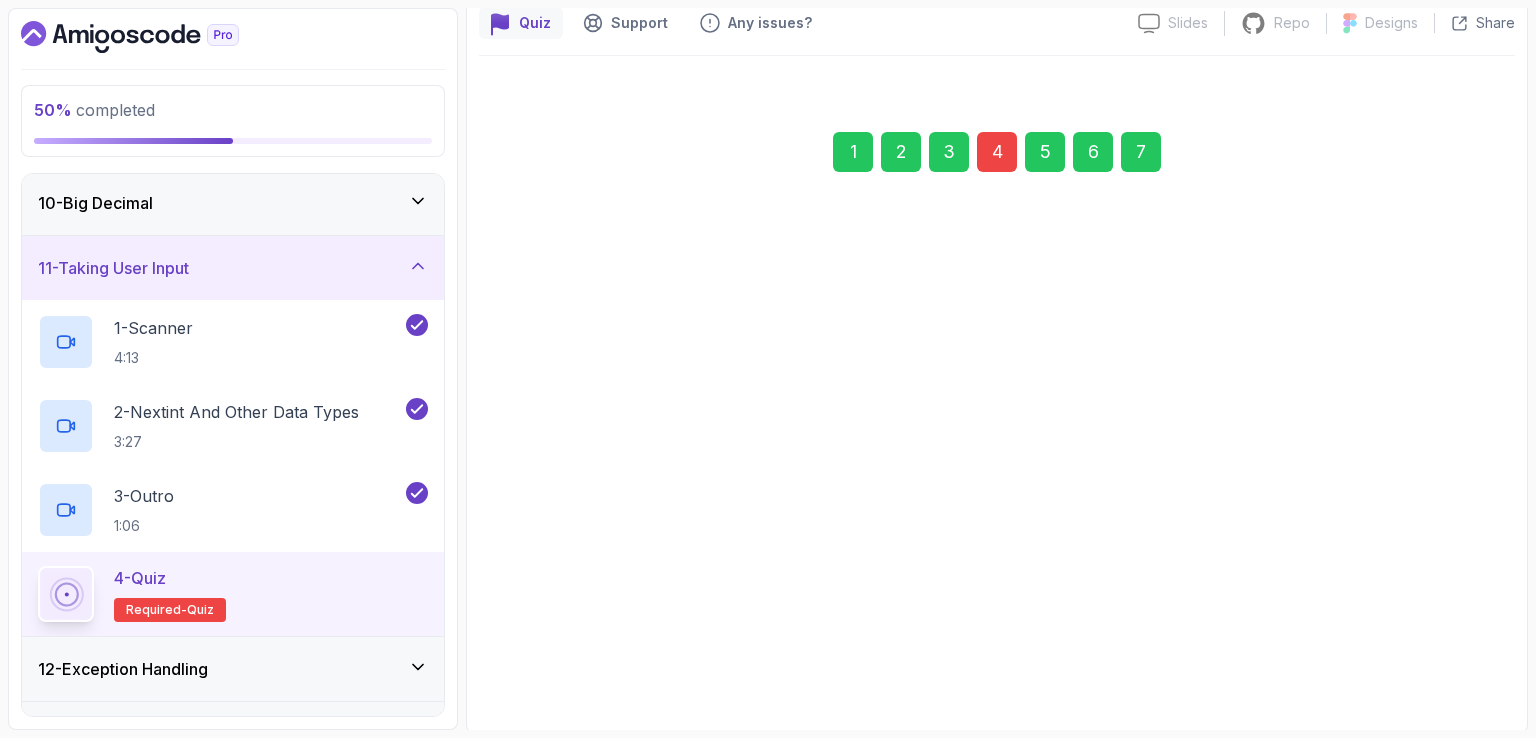 click on "Next" at bounding box center (1469, 656) 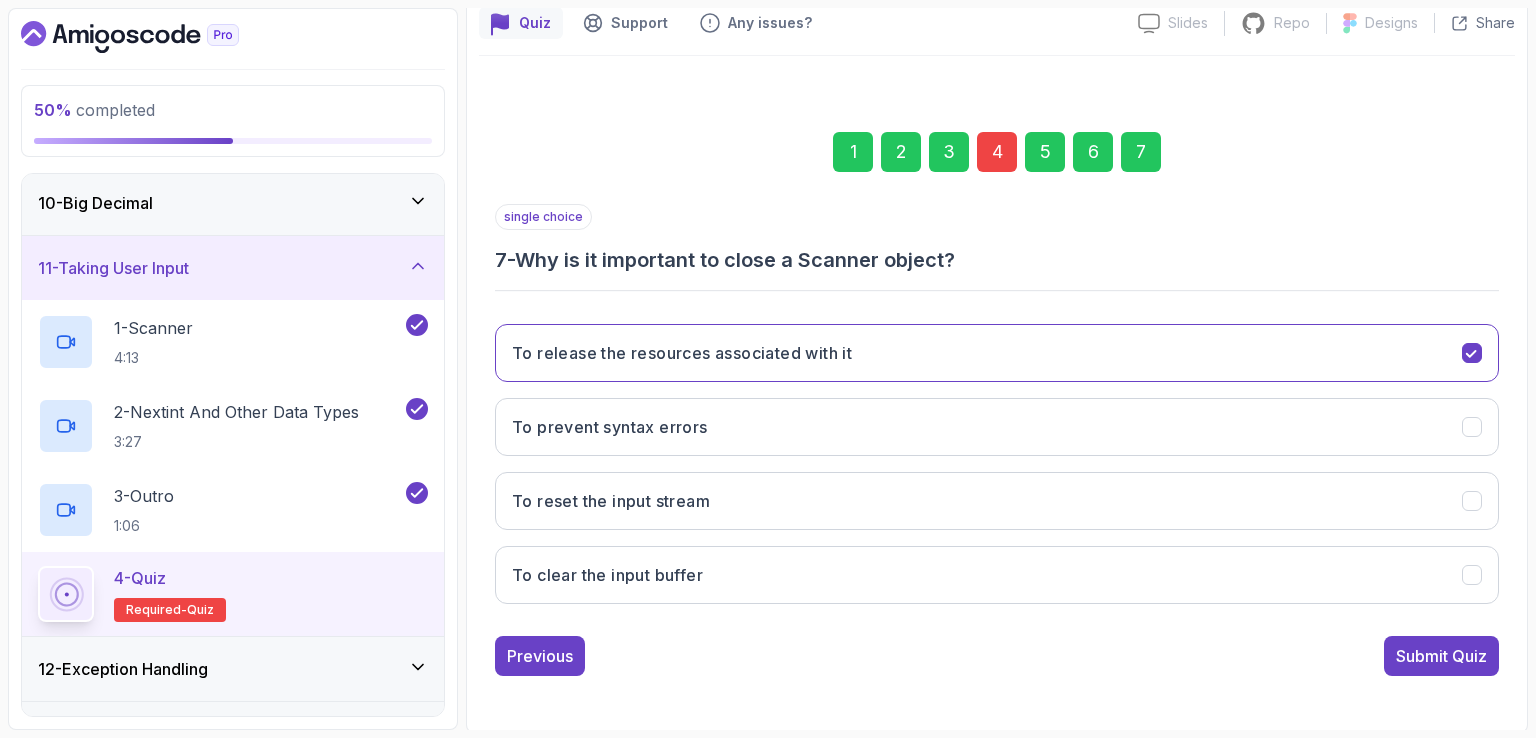 click on "Submit Quiz" at bounding box center [1441, 656] 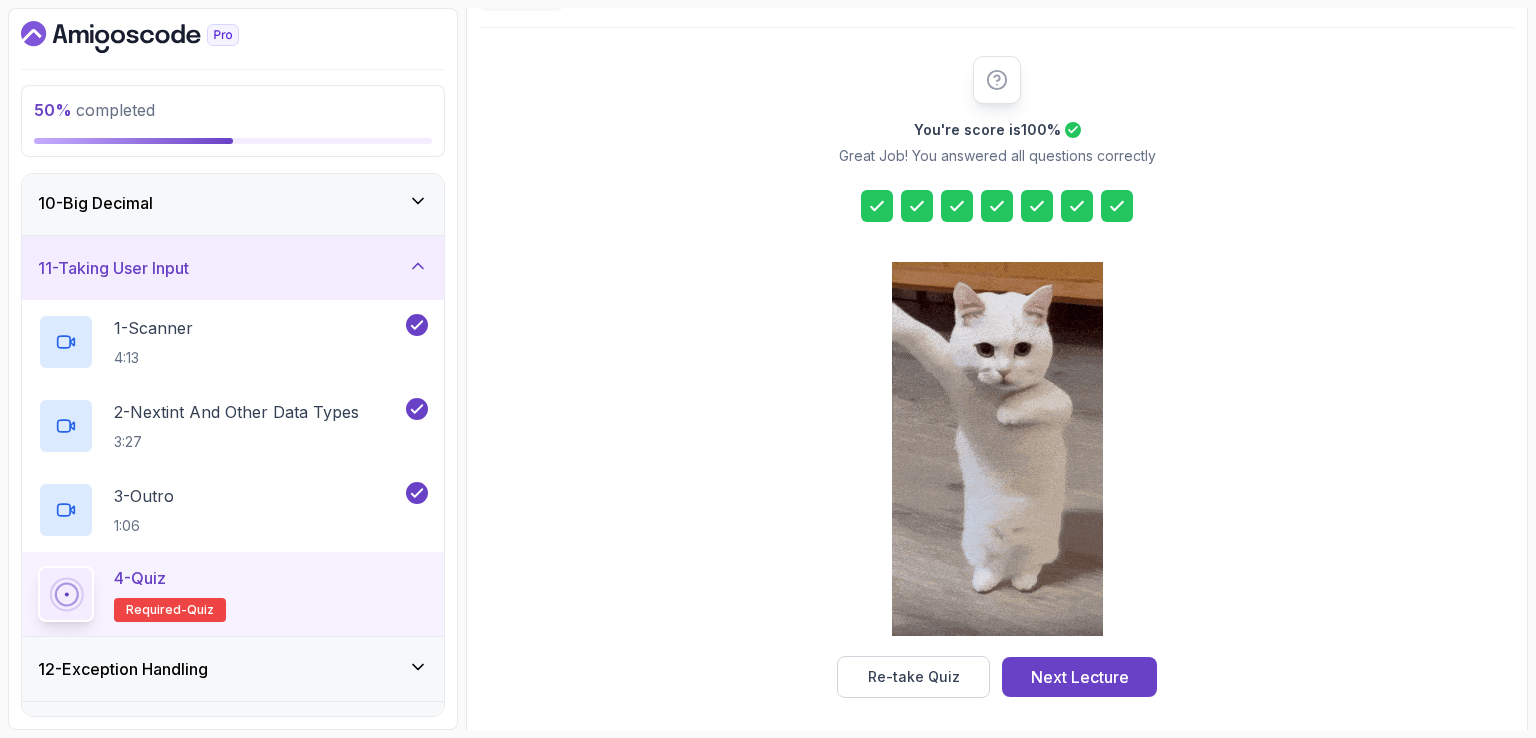 scroll, scrollTop: 220, scrollLeft: 0, axis: vertical 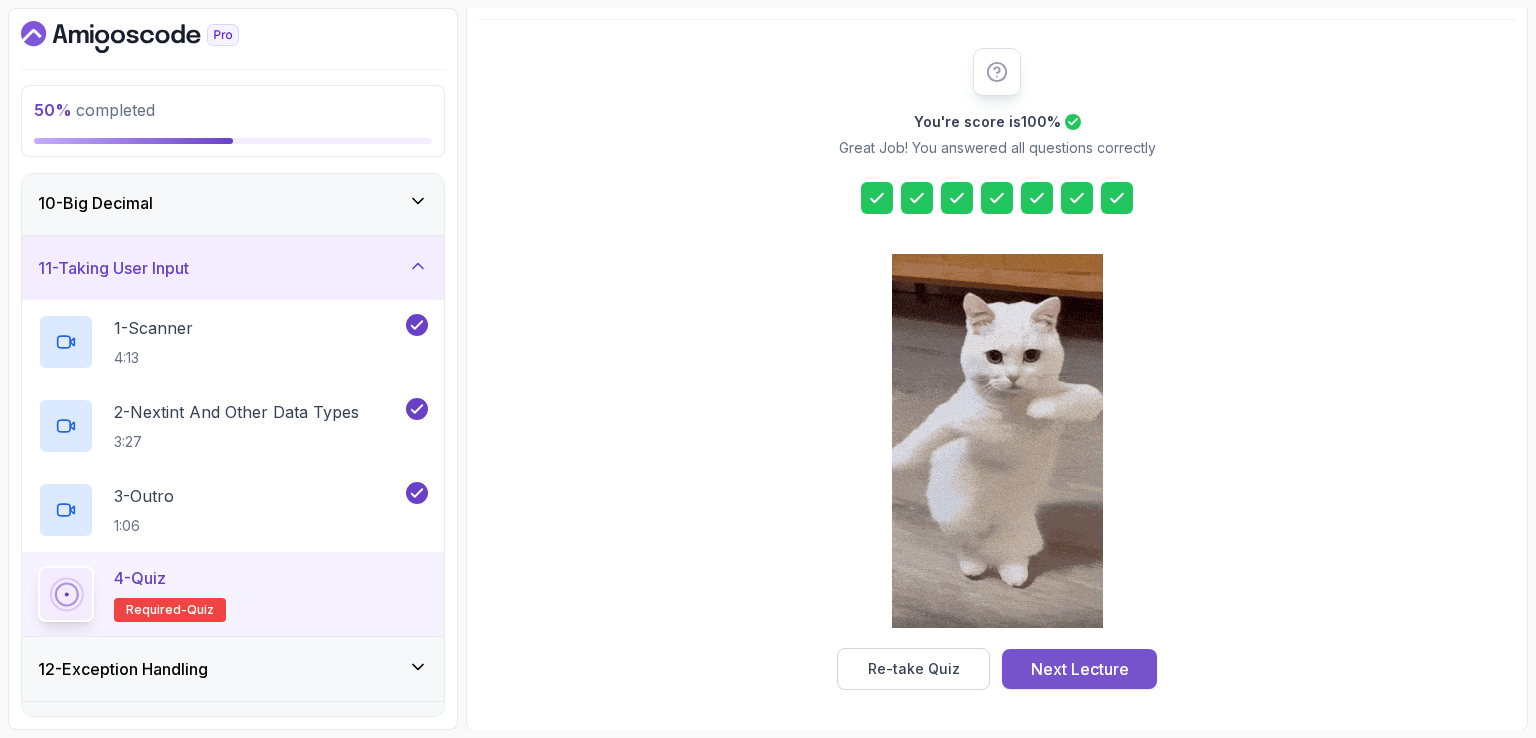 click on "Next Lecture" at bounding box center [1080, 669] 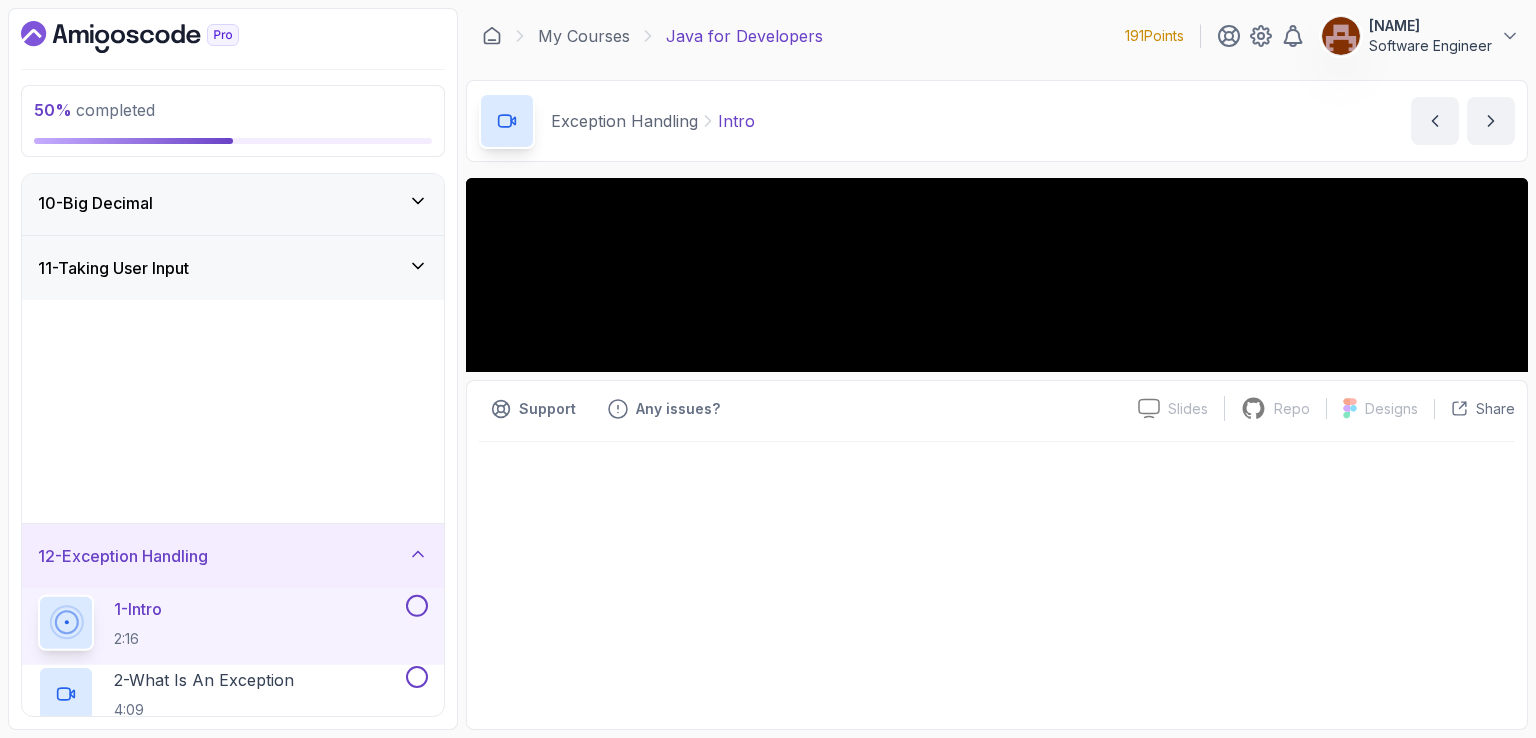 scroll, scrollTop: 0, scrollLeft: 0, axis: both 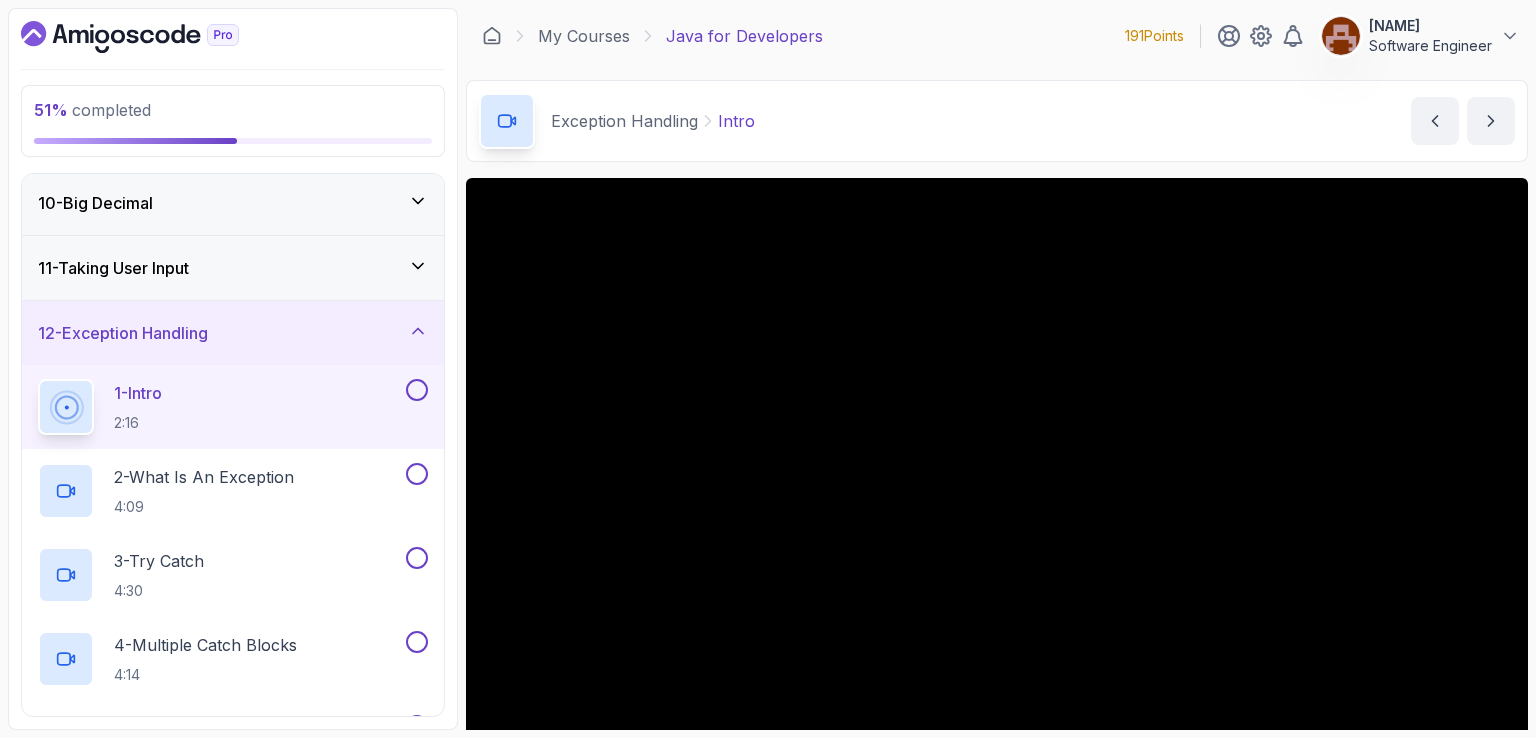 click on "Exception Handling Intro Intro by [NAME]" at bounding box center [997, 121] 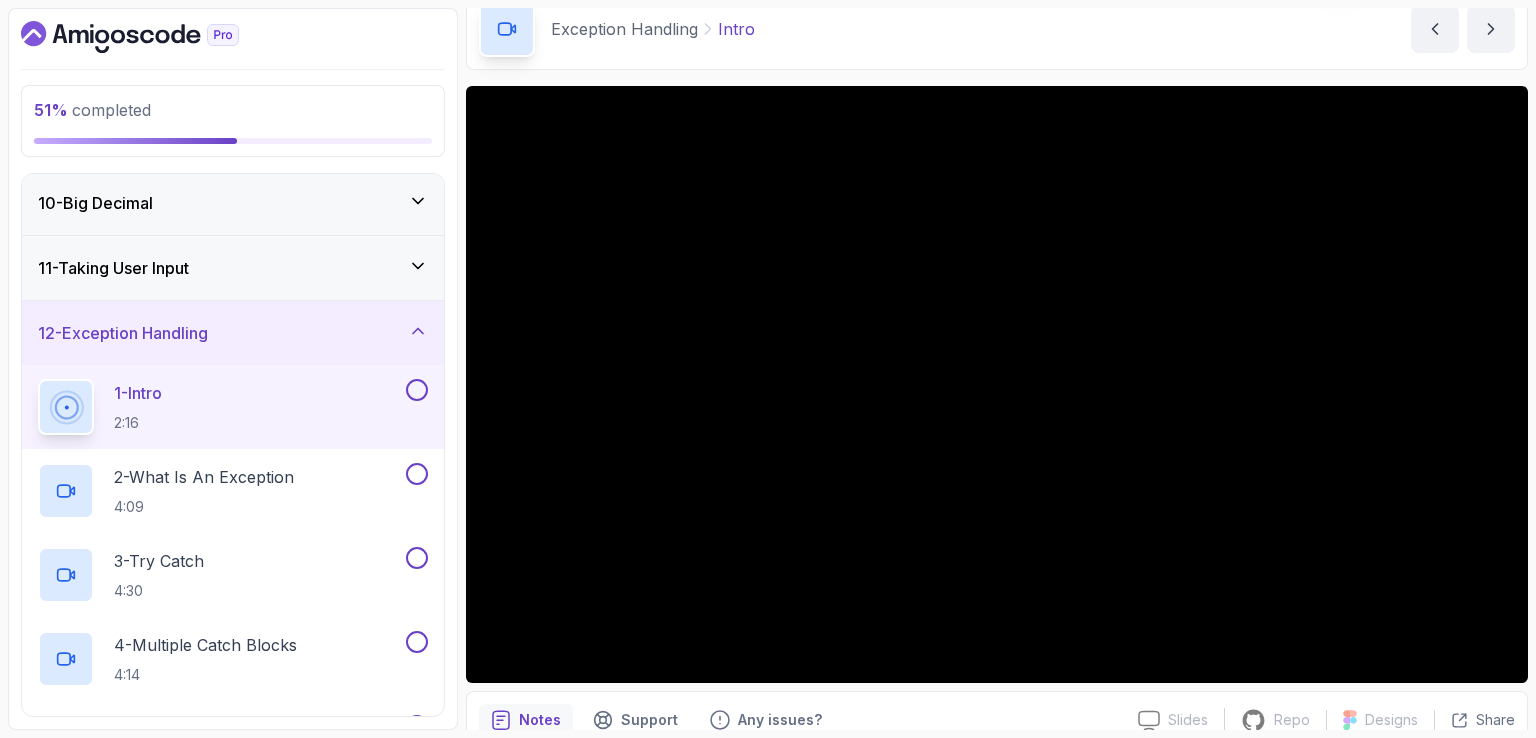scroll, scrollTop: 184, scrollLeft: 0, axis: vertical 